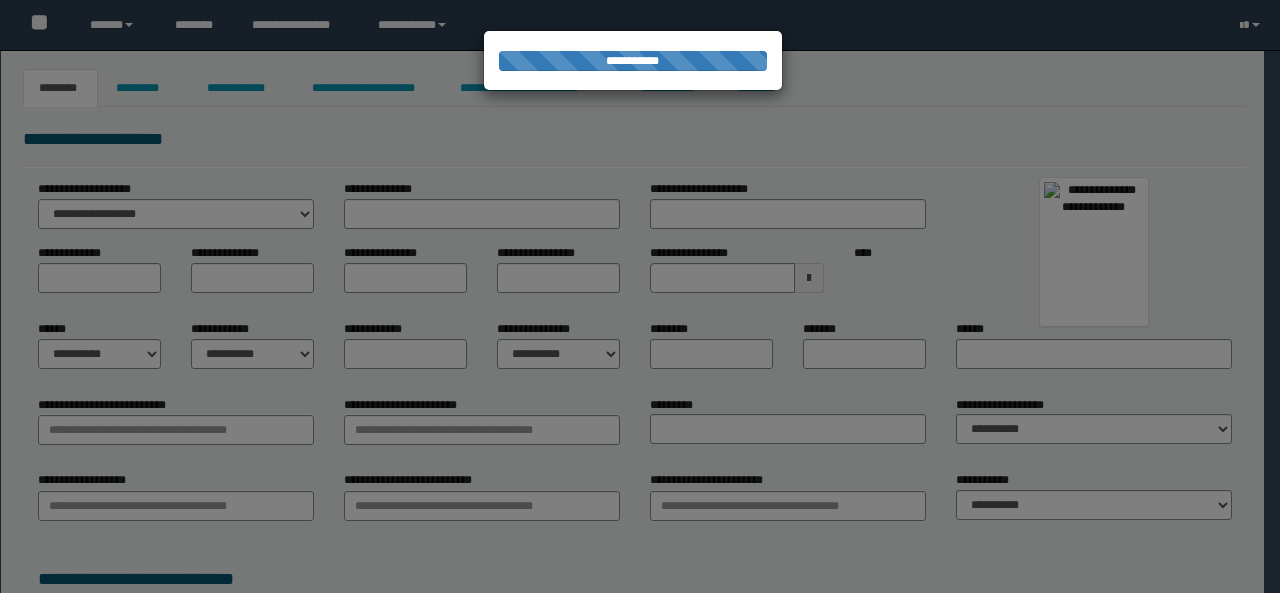 scroll, scrollTop: 0, scrollLeft: 0, axis: both 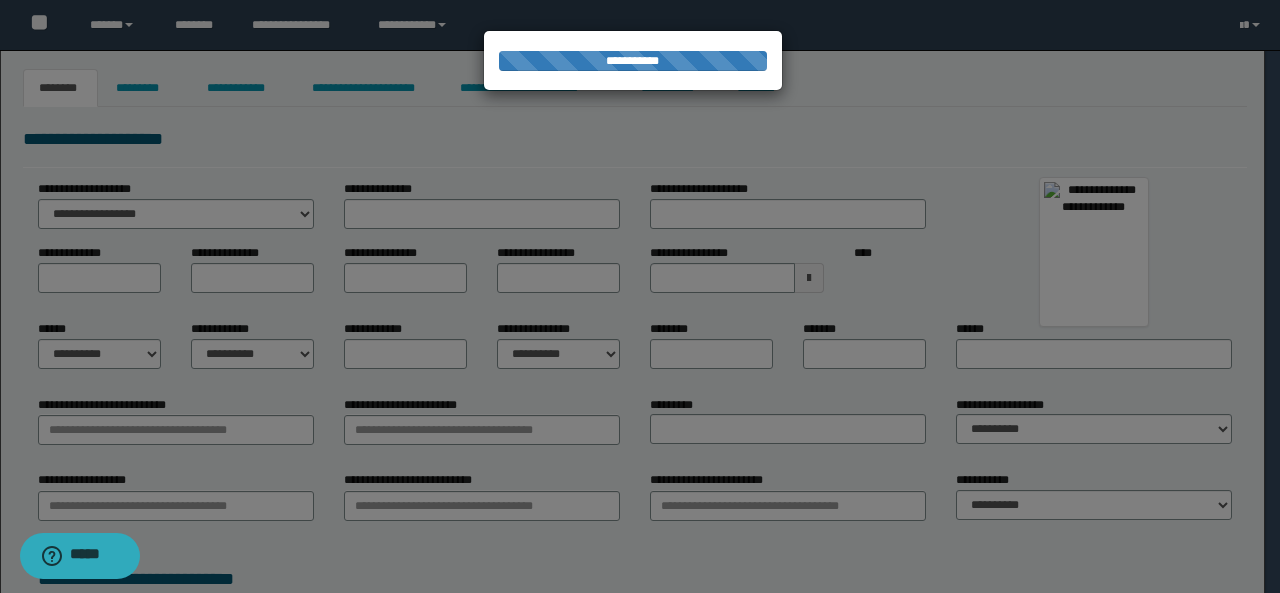 type on "**********" 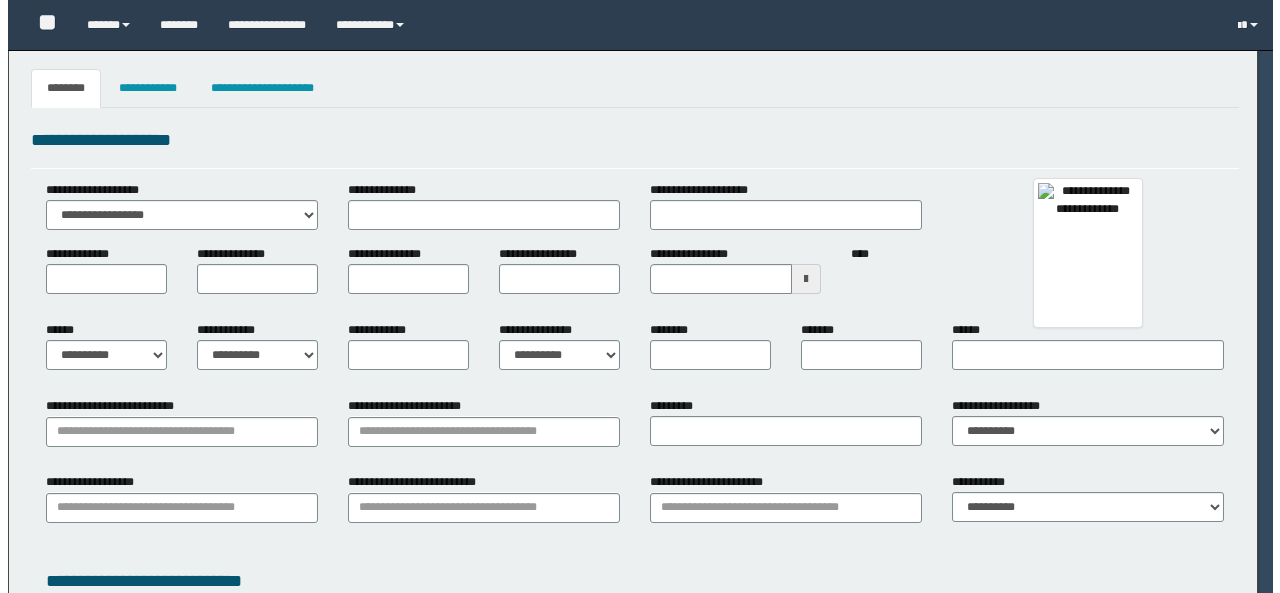 scroll, scrollTop: 0, scrollLeft: 0, axis: both 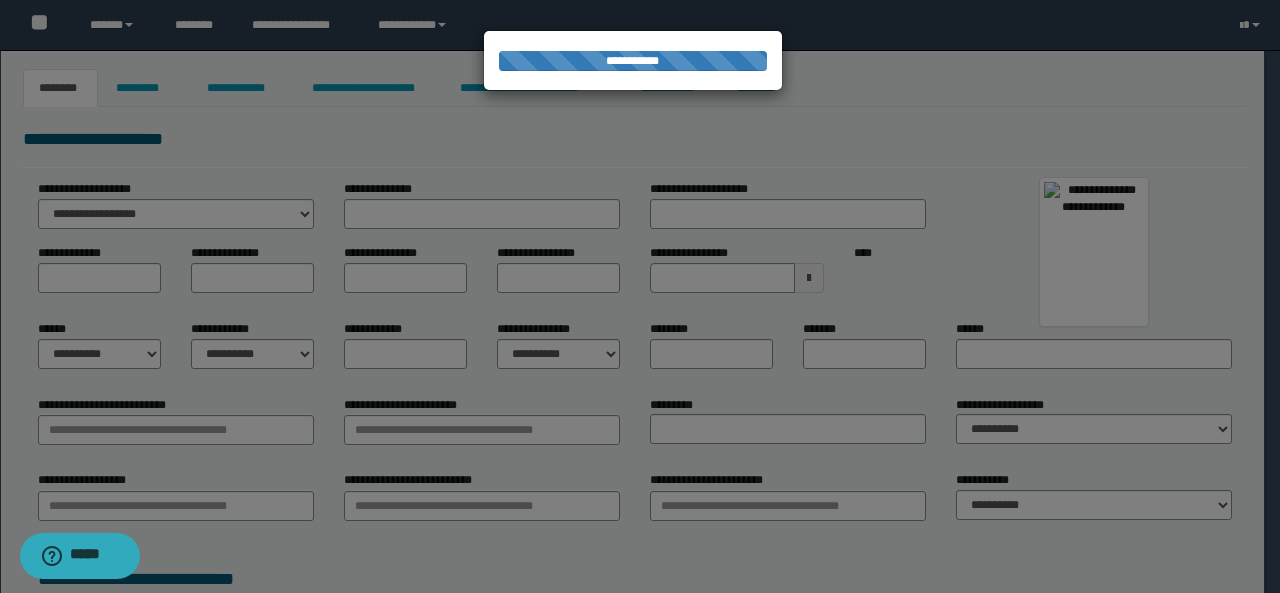 type on "**********" 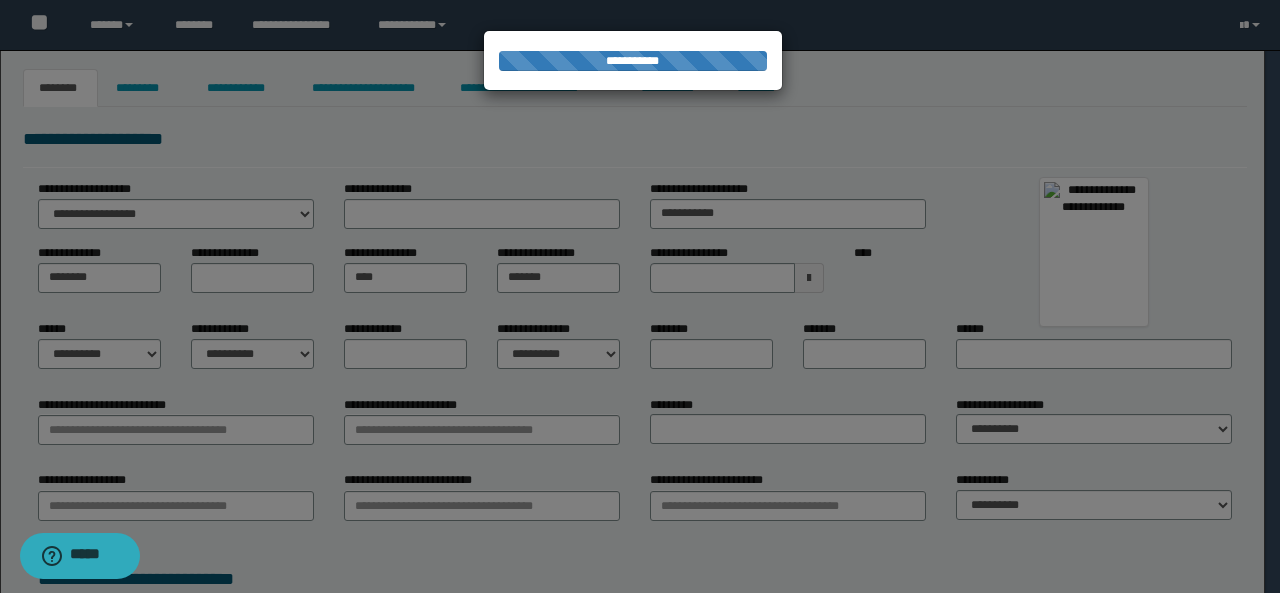select on "*" 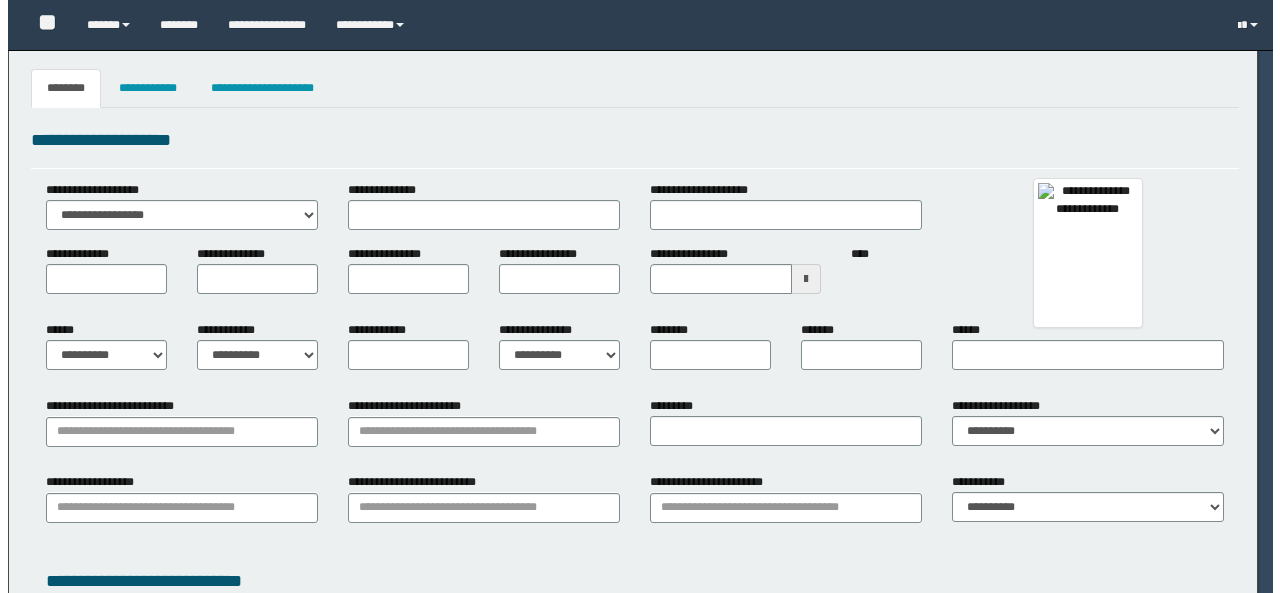 scroll, scrollTop: 0, scrollLeft: 0, axis: both 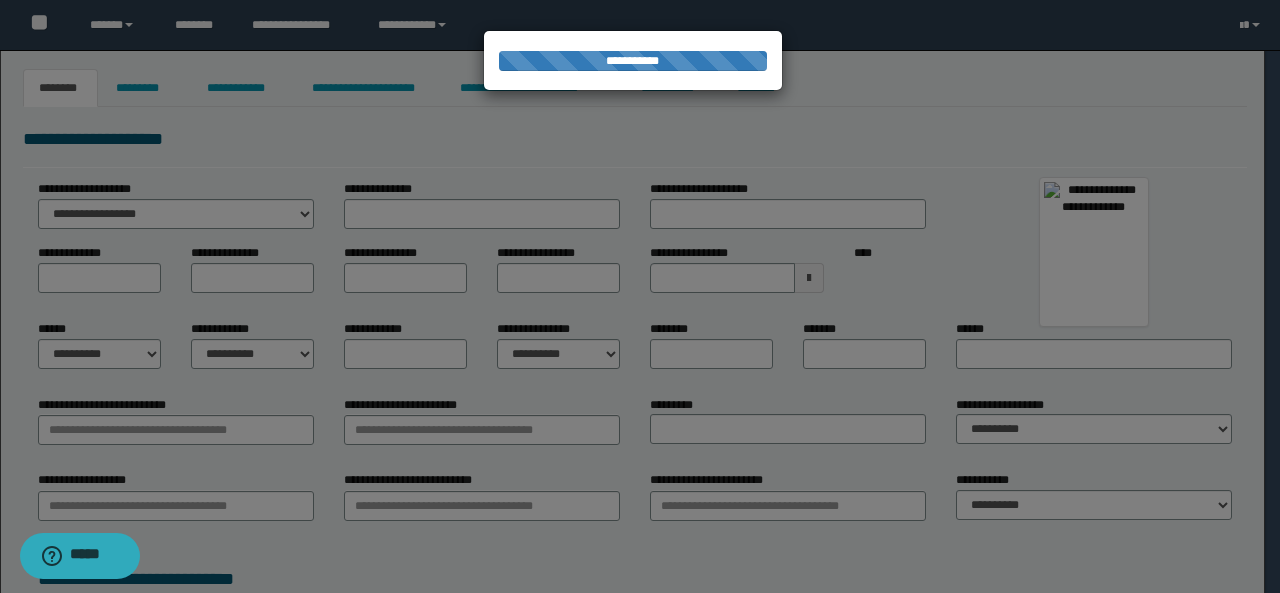 type on "**********" 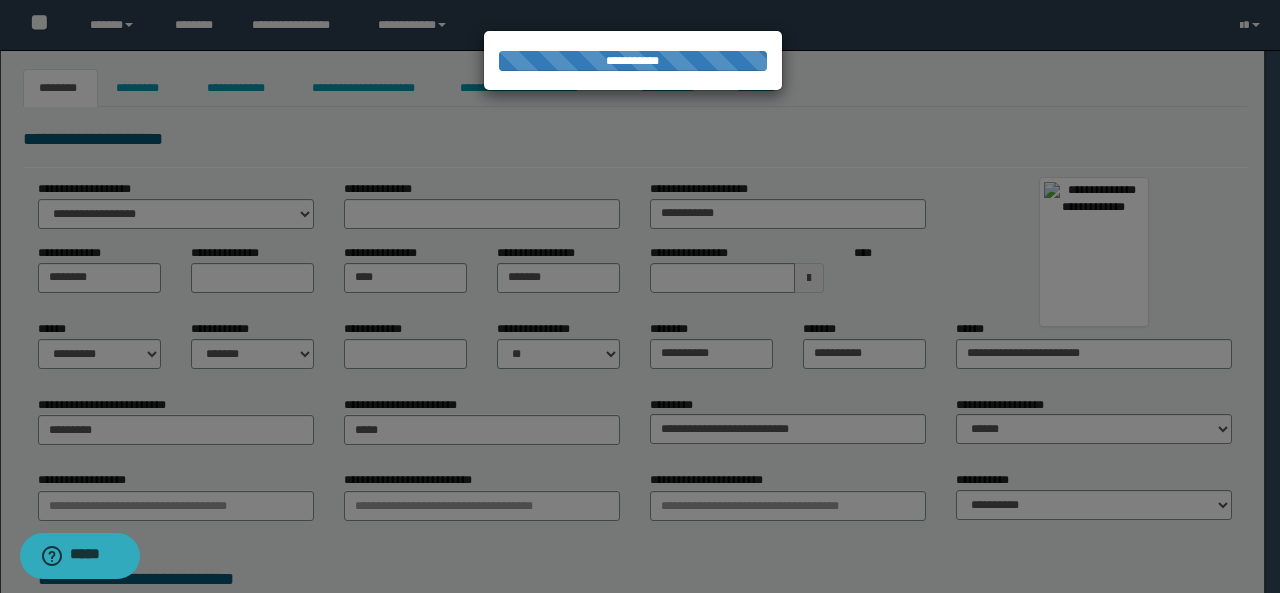 type on "********" 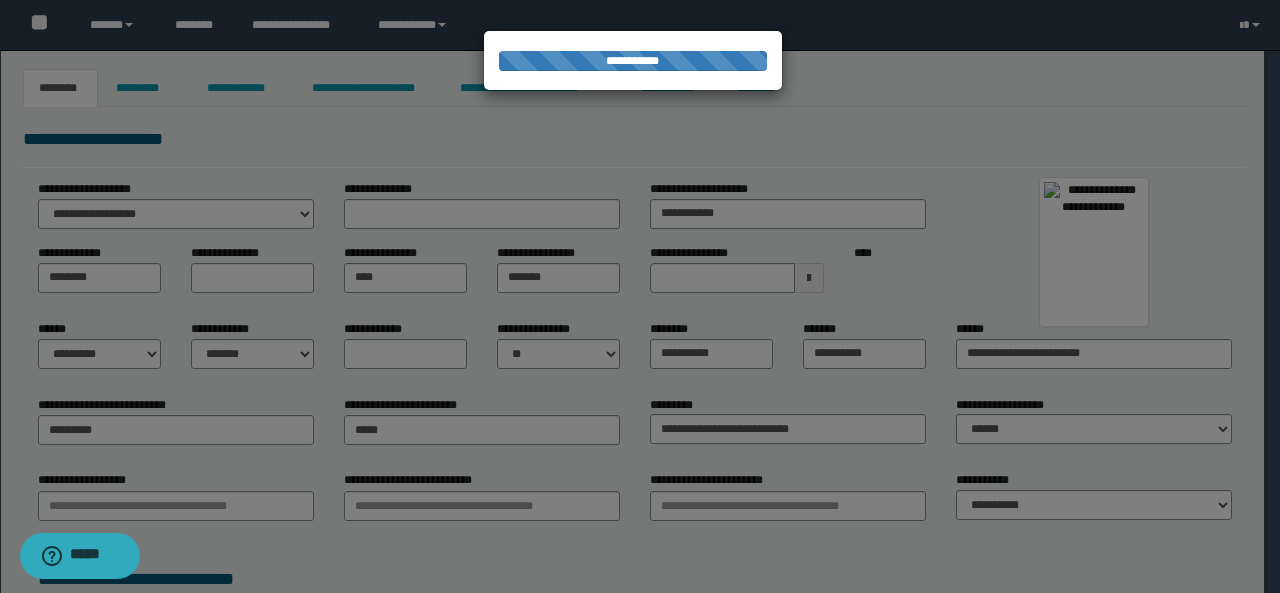 type on "*********" 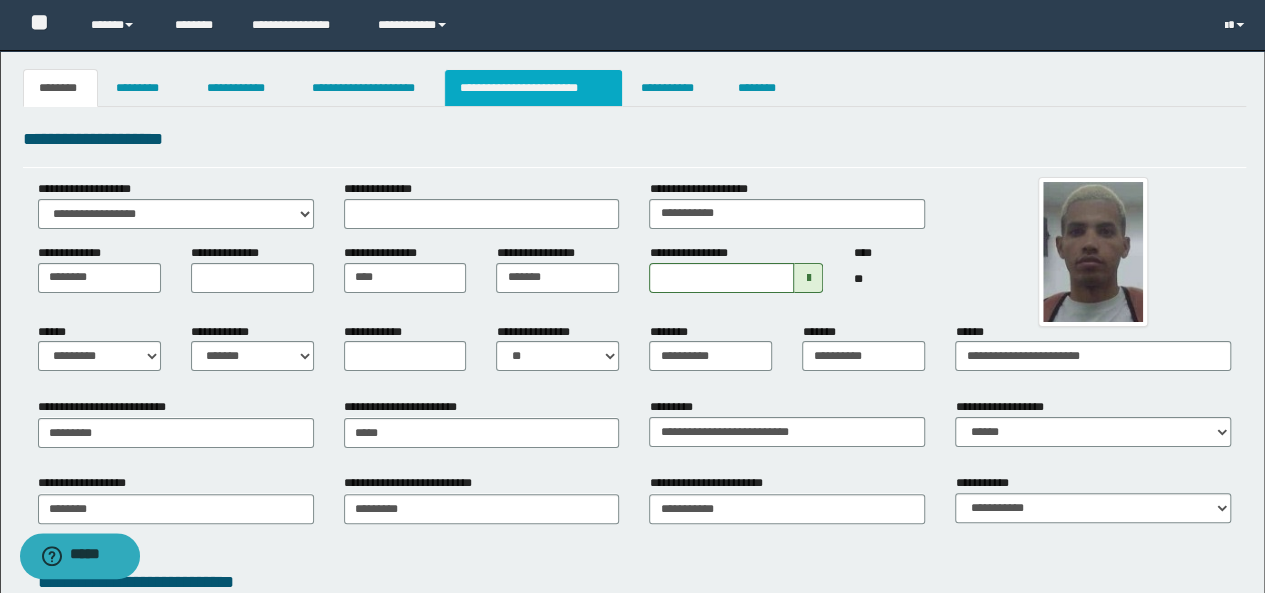 click on "**********" at bounding box center [533, 88] 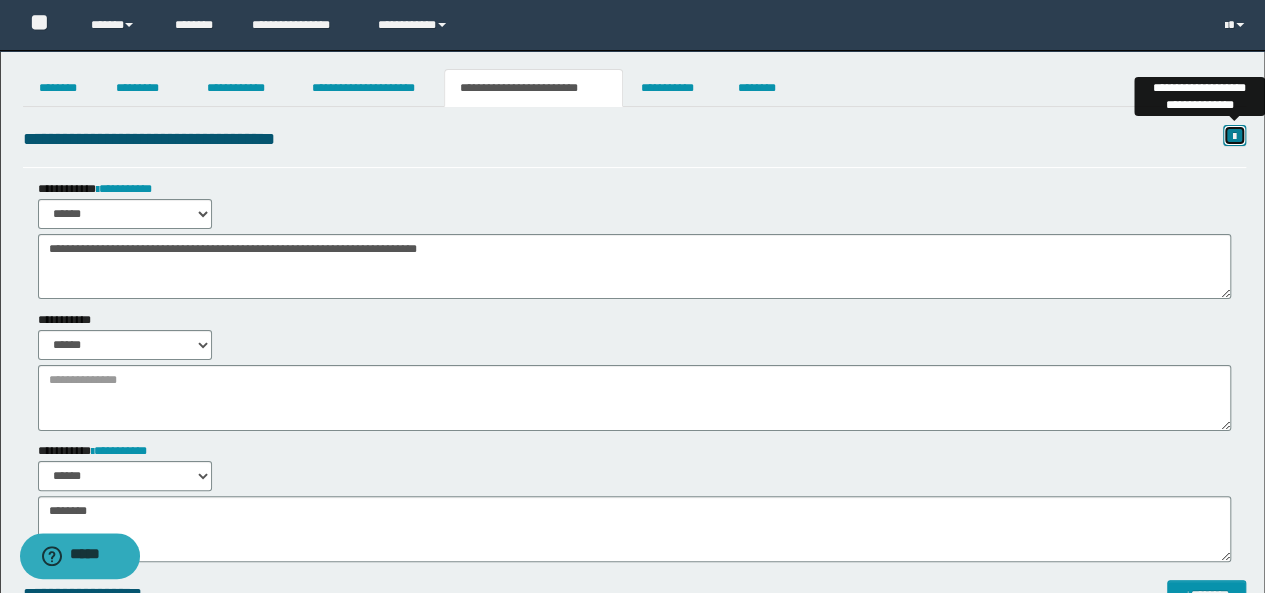 click at bounding box center (1234, 137) 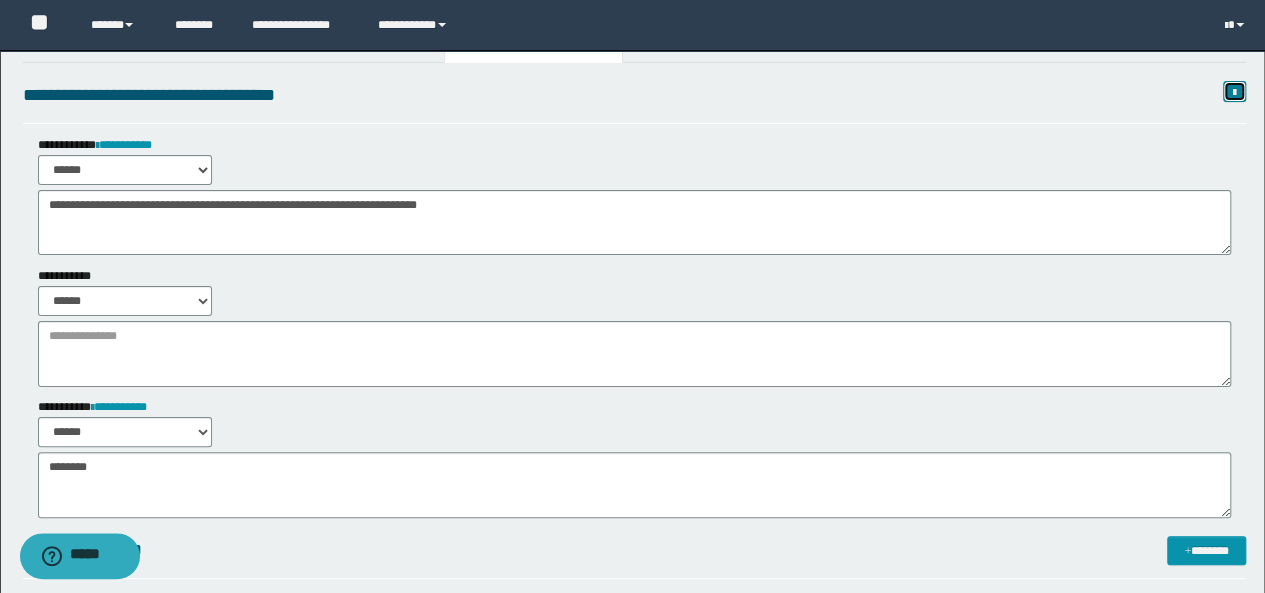 scroll, scrollTop: 0, scrollLeft: 0, axis: both 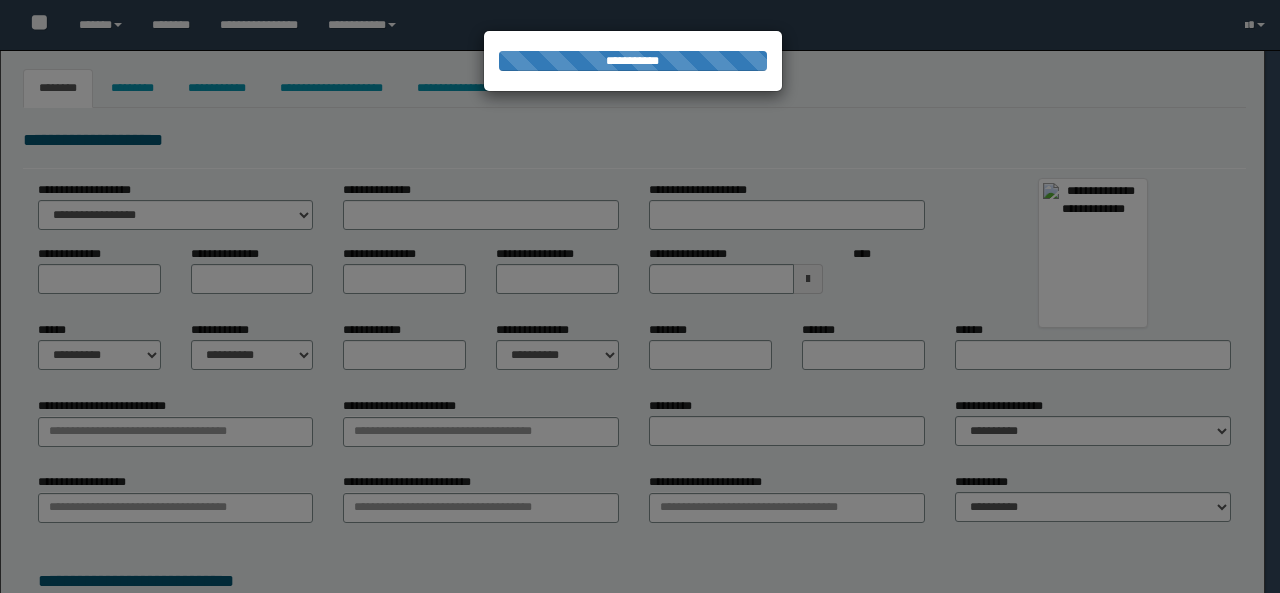 type on "**********" 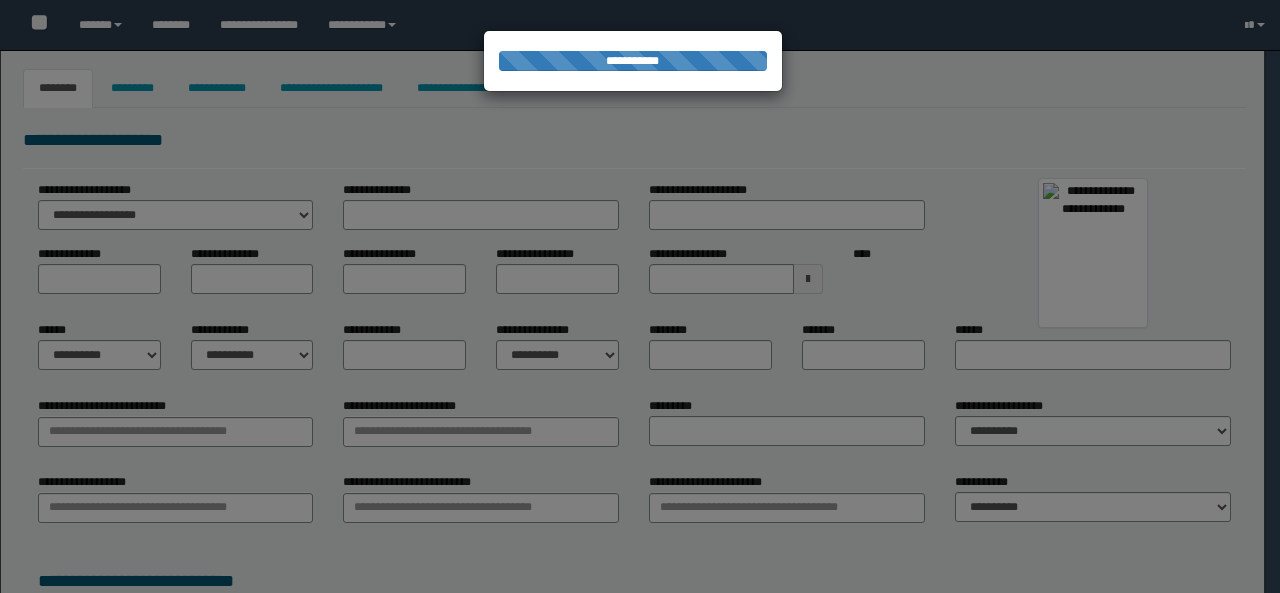 select on "*" 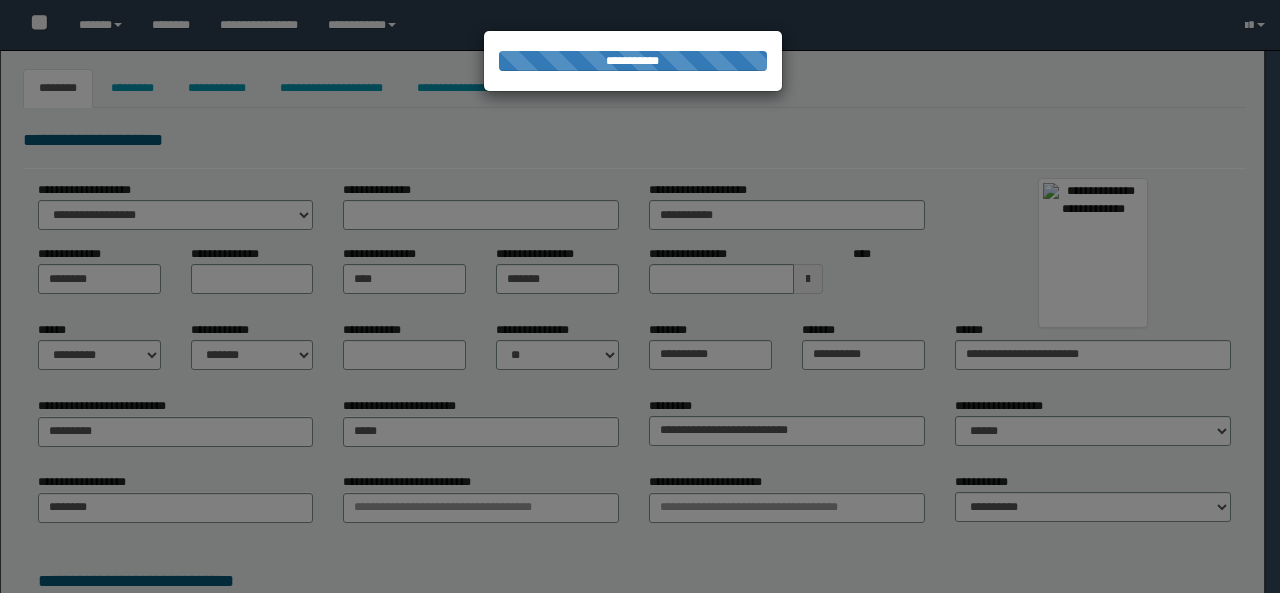 type on "*********" 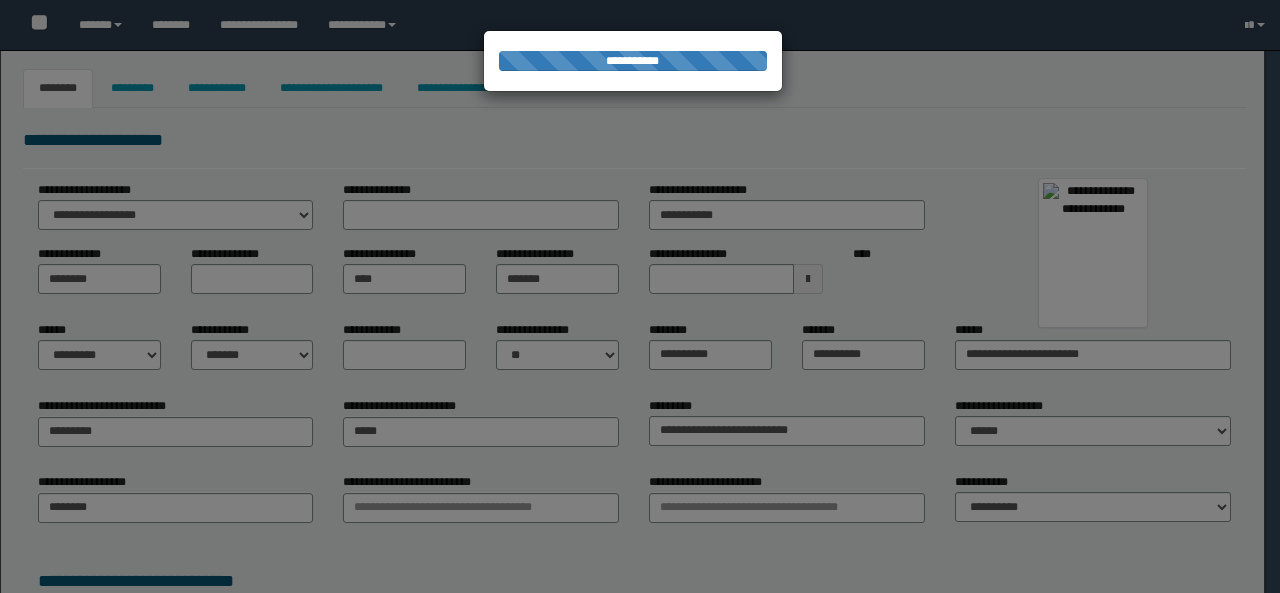 type on "**********" 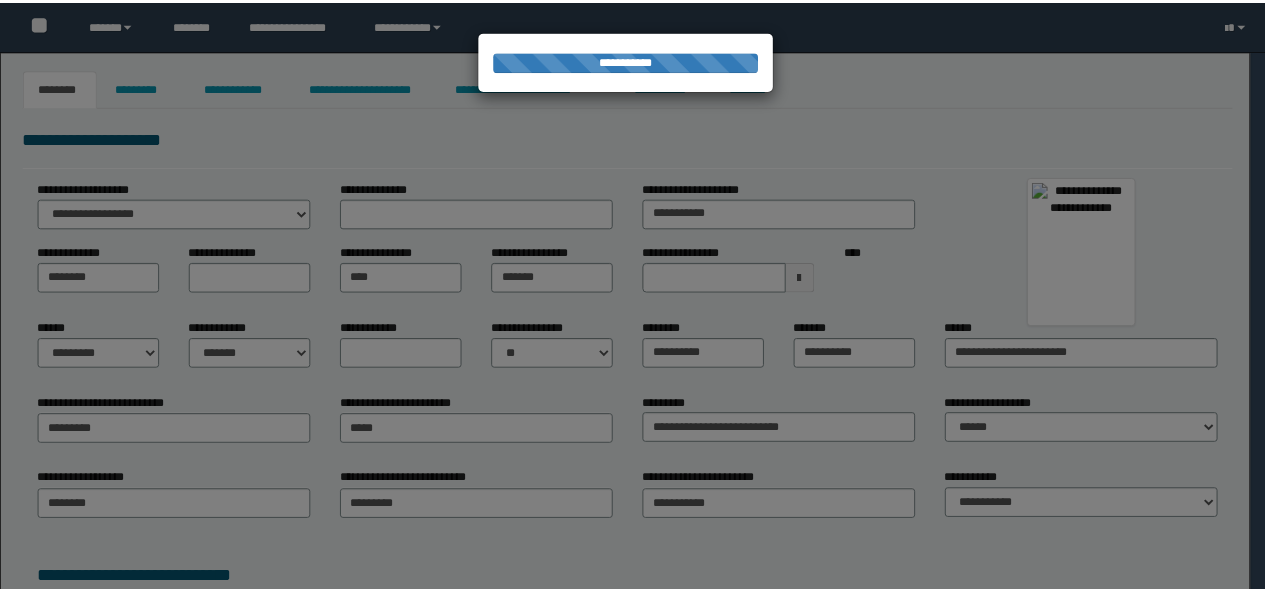 scroll, scrollTop: 0, scrollLeft: 0, axis: both 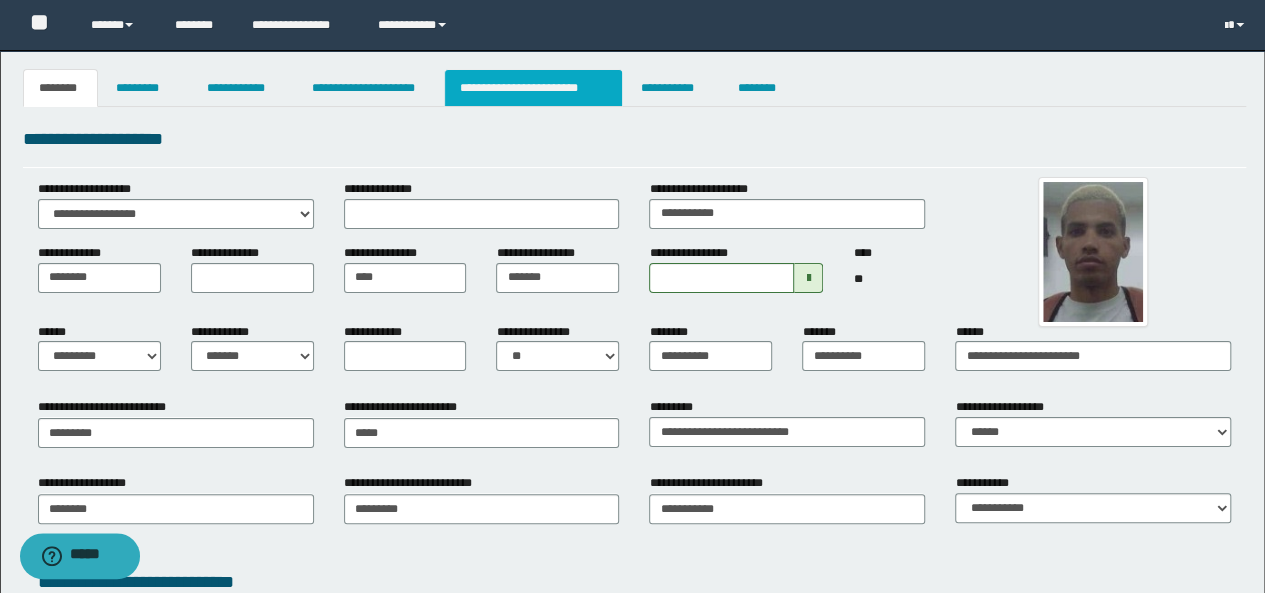 click on "**********" at bounding box center (533, 88) 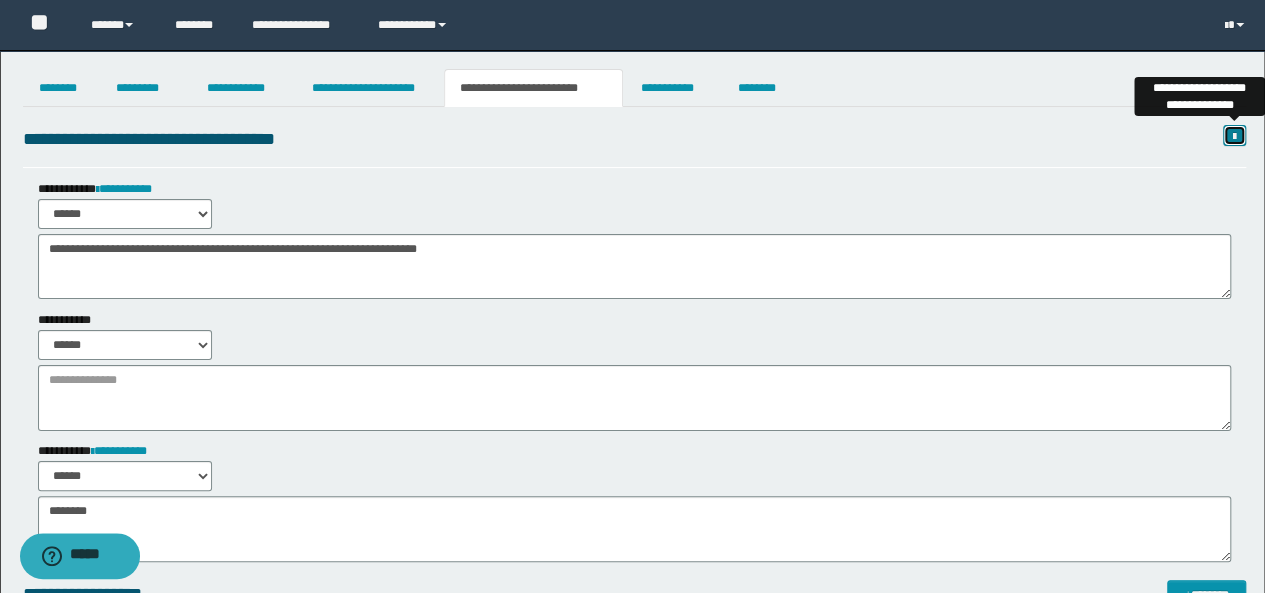 click at bounding box center (1234, 137) 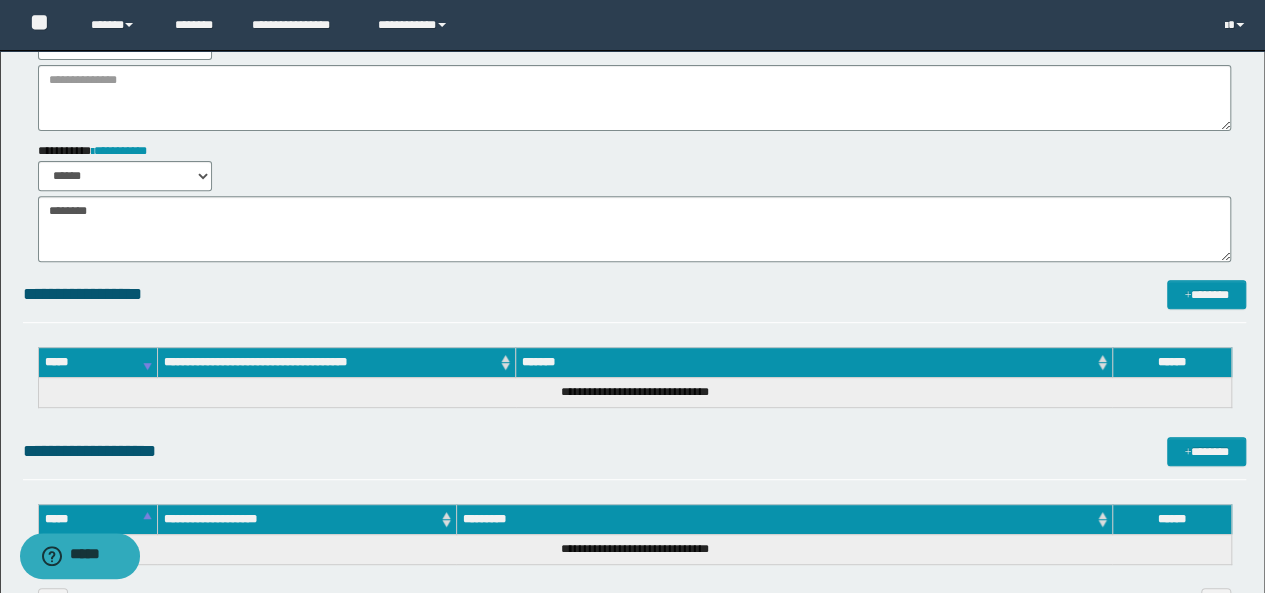 scroll, scrollTop: 0, scrollLeft: 0, axis: both 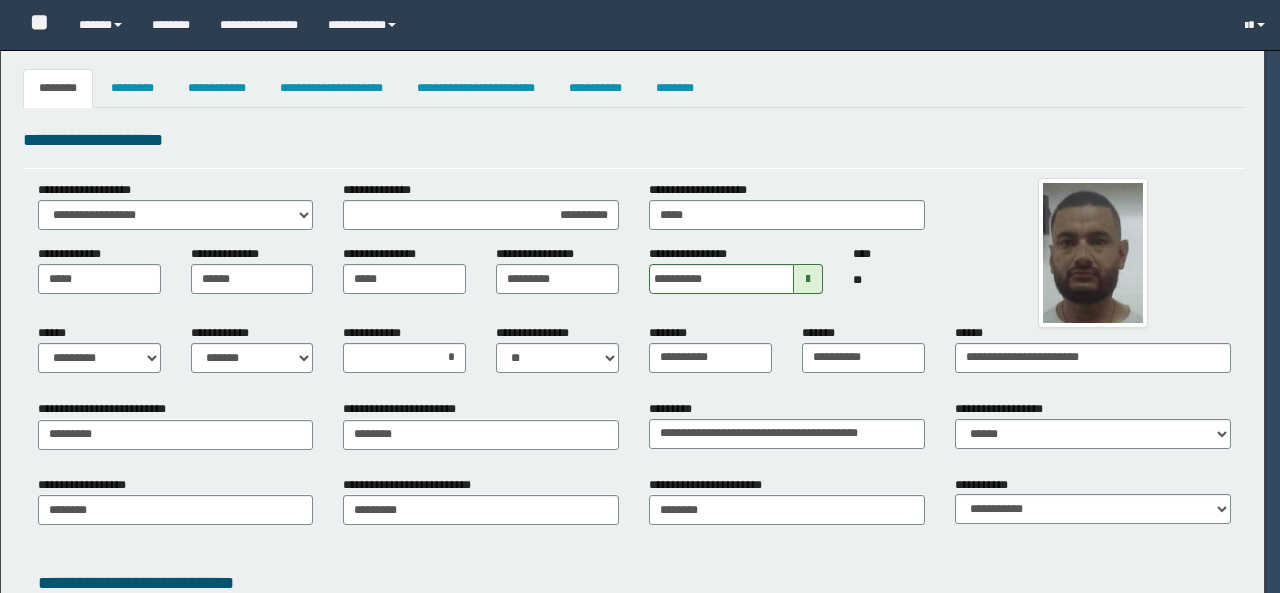 select on "*" 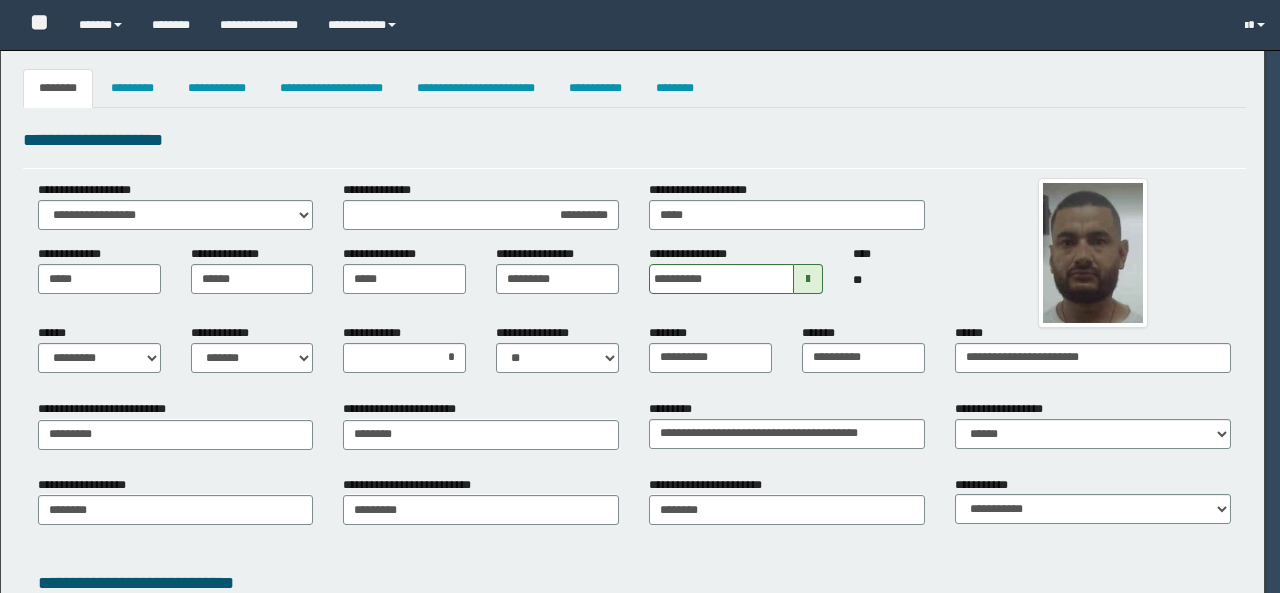 select on "*" 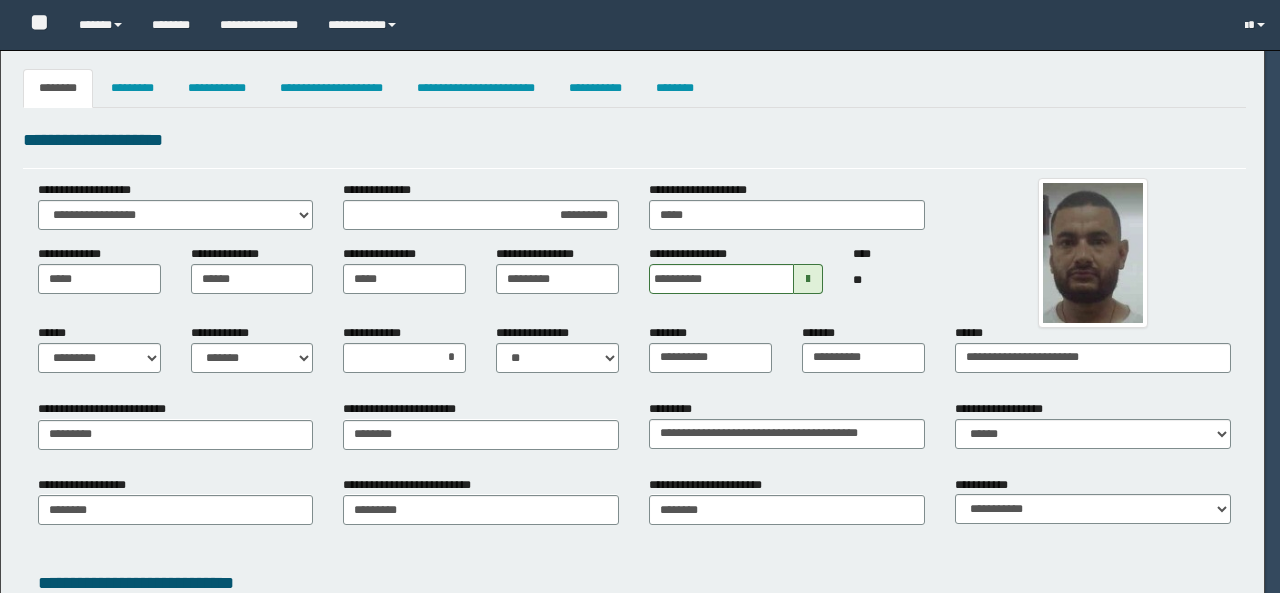 select on "*" 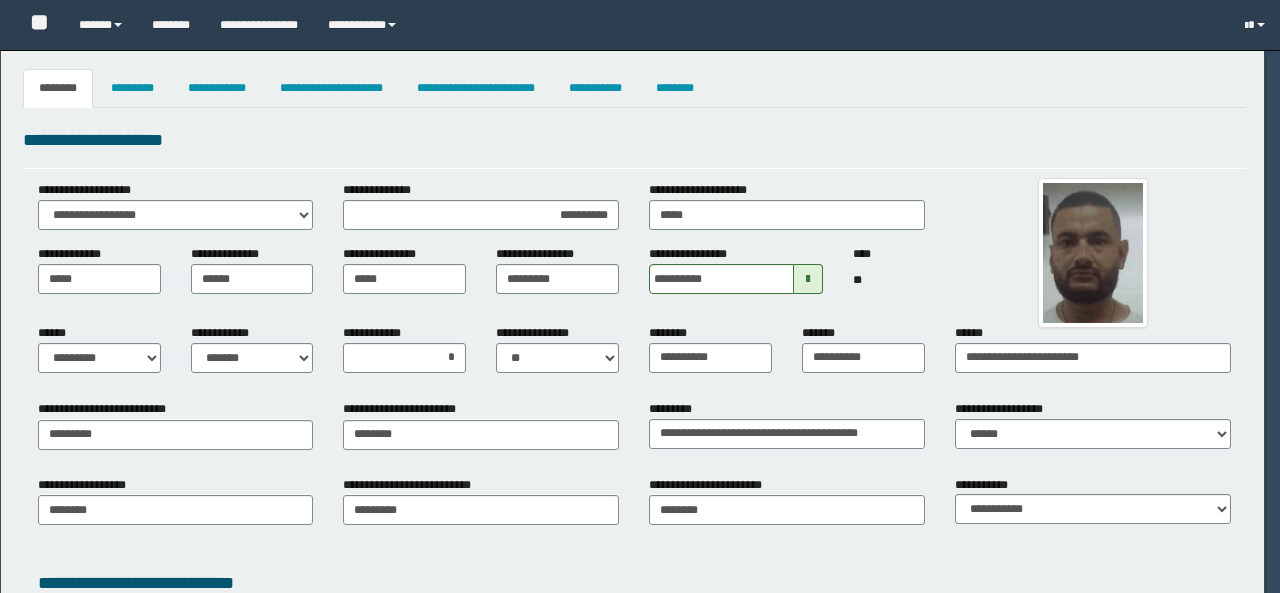 select on "*" 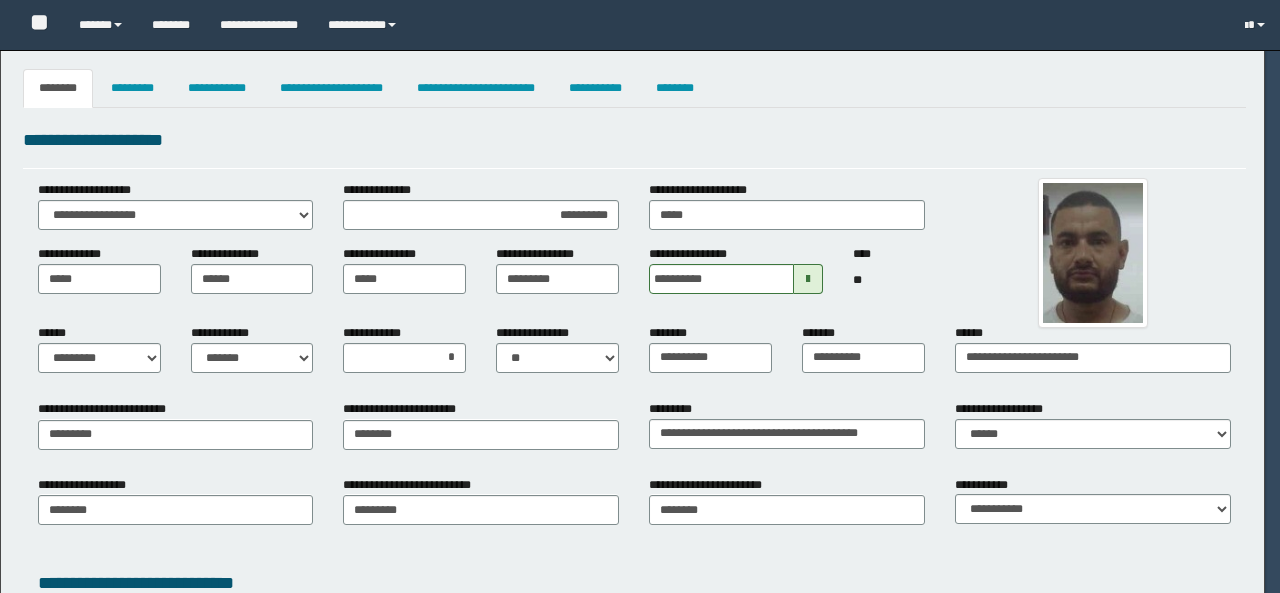 select on "*" 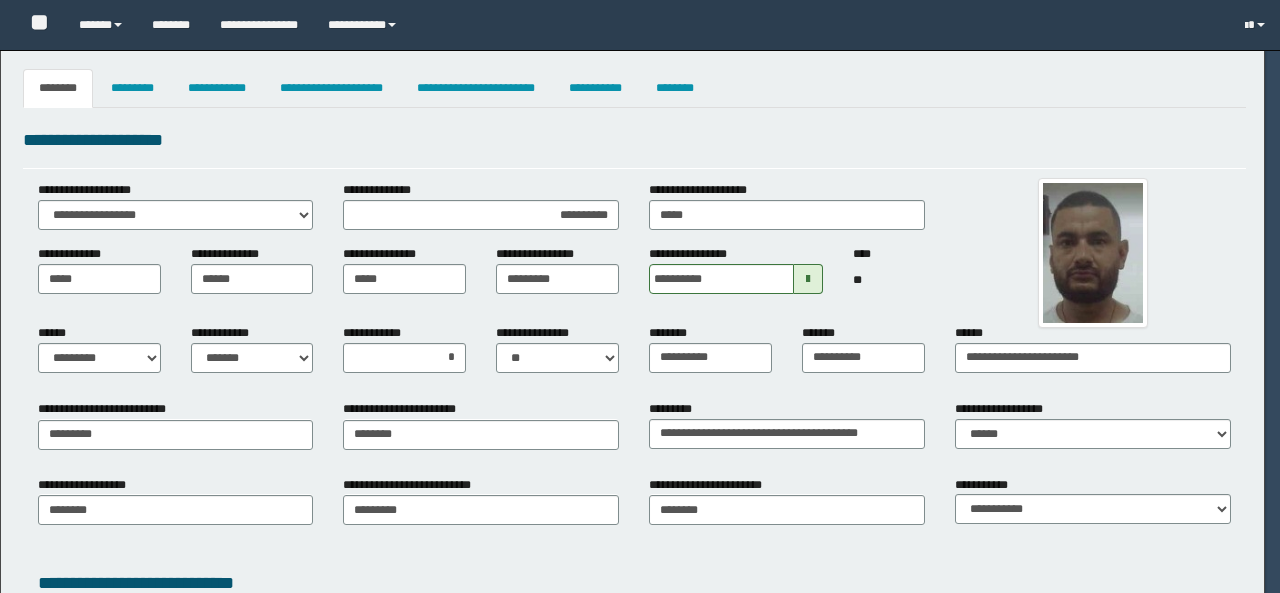 select on "*" 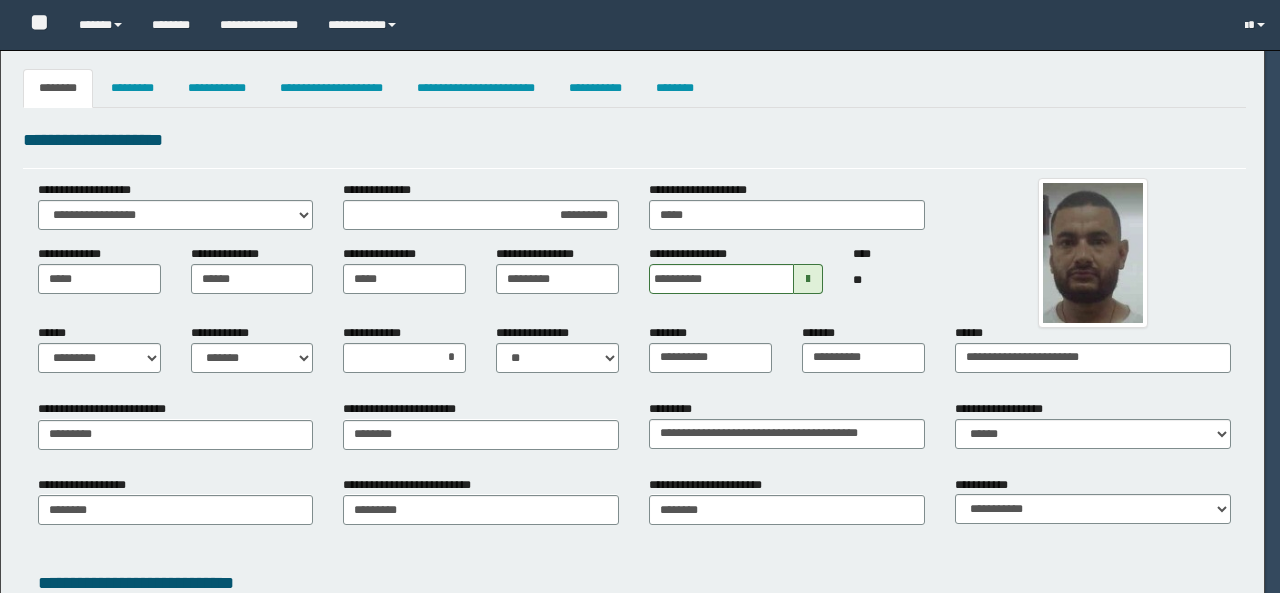 select on "*" 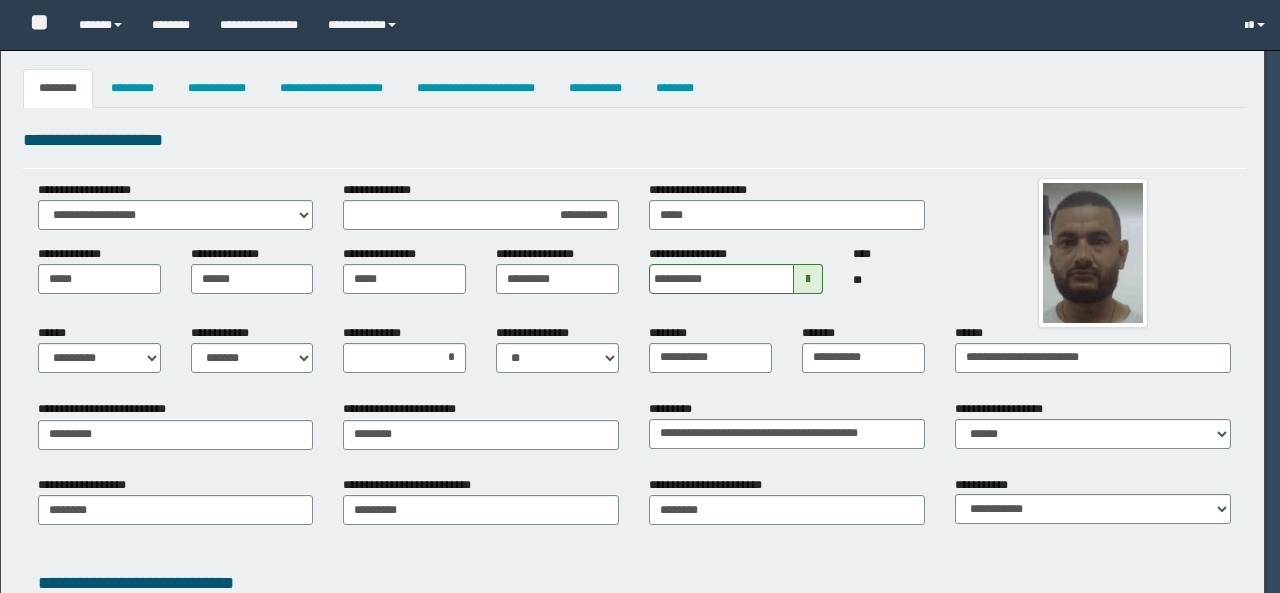 scroll, scrollTop: 0, scrollLeft: 0, axis: both 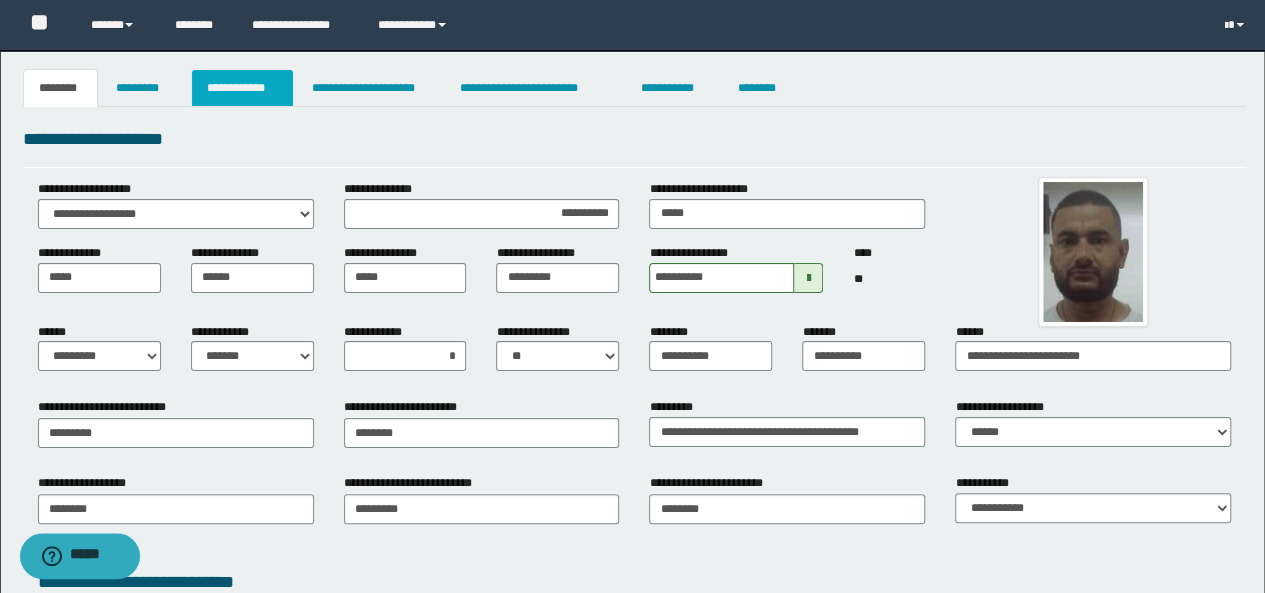 click on "**********" at bounding box center (243, 88) 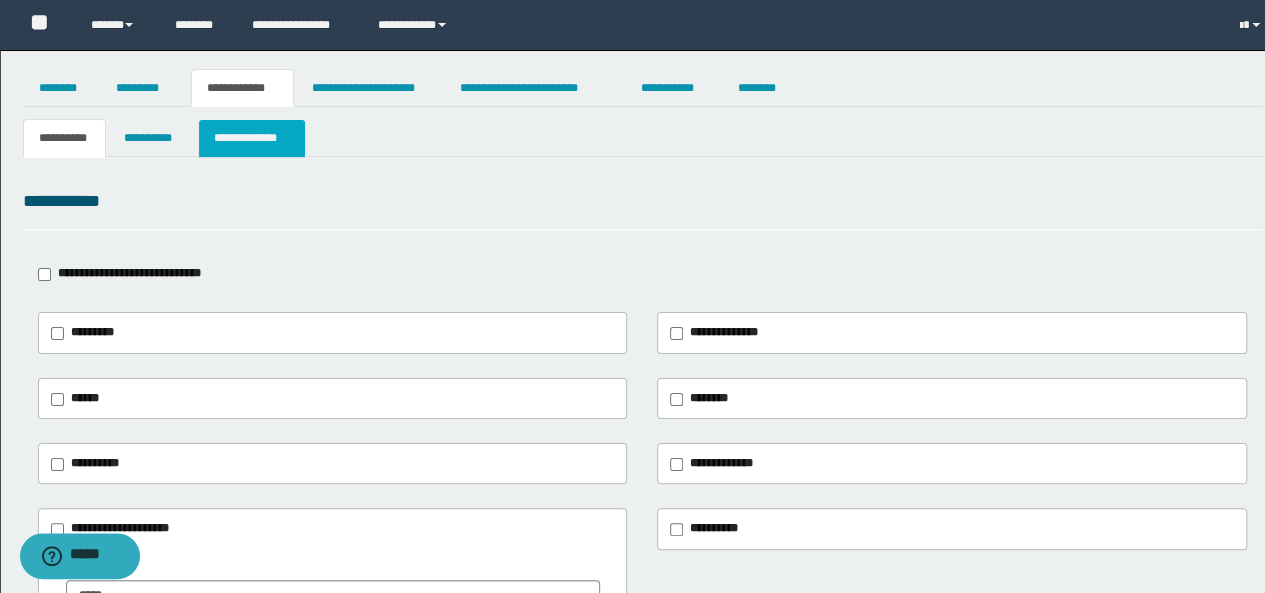 click on "**********" at bounding box center [252, 138] 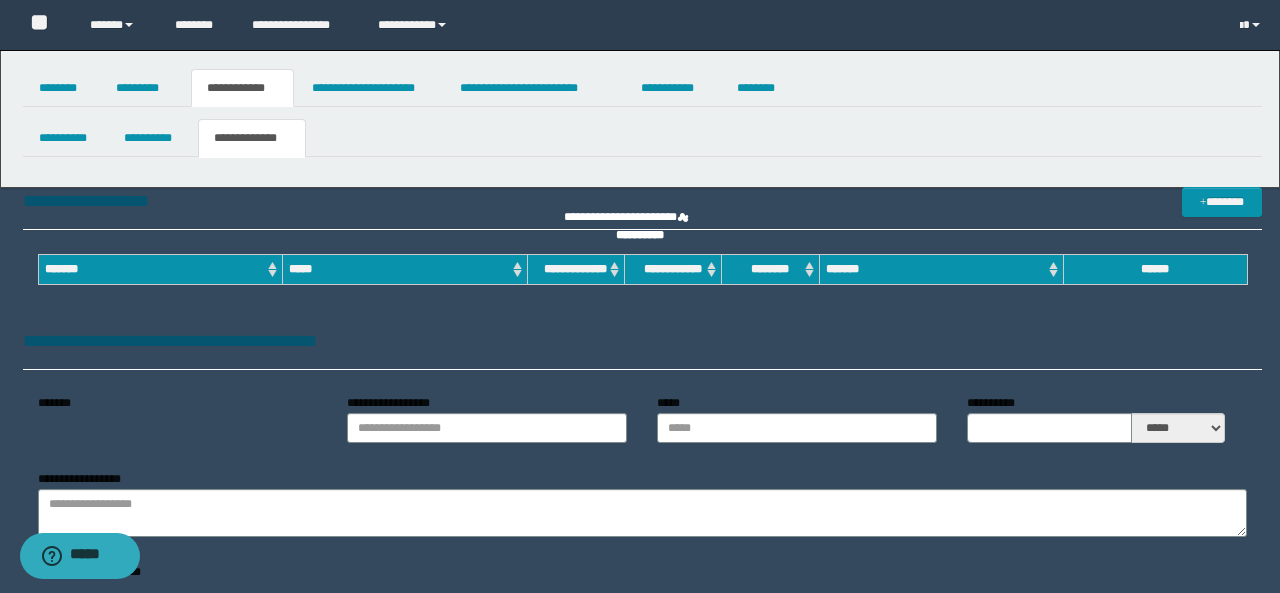 type on "**********" 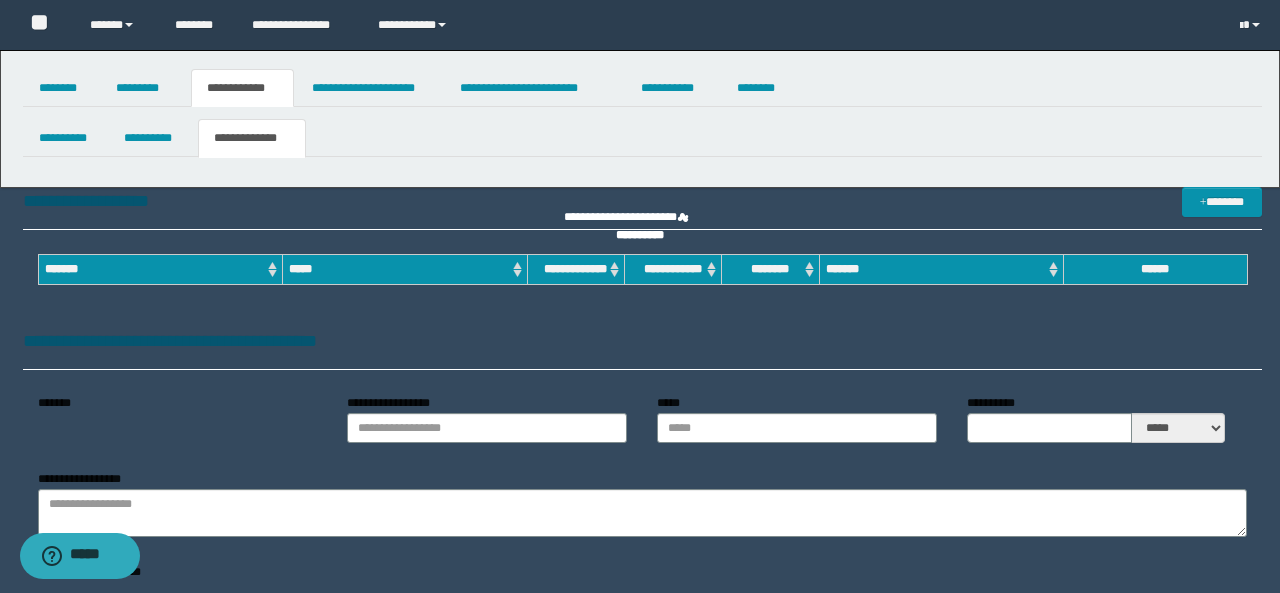 type on "*" 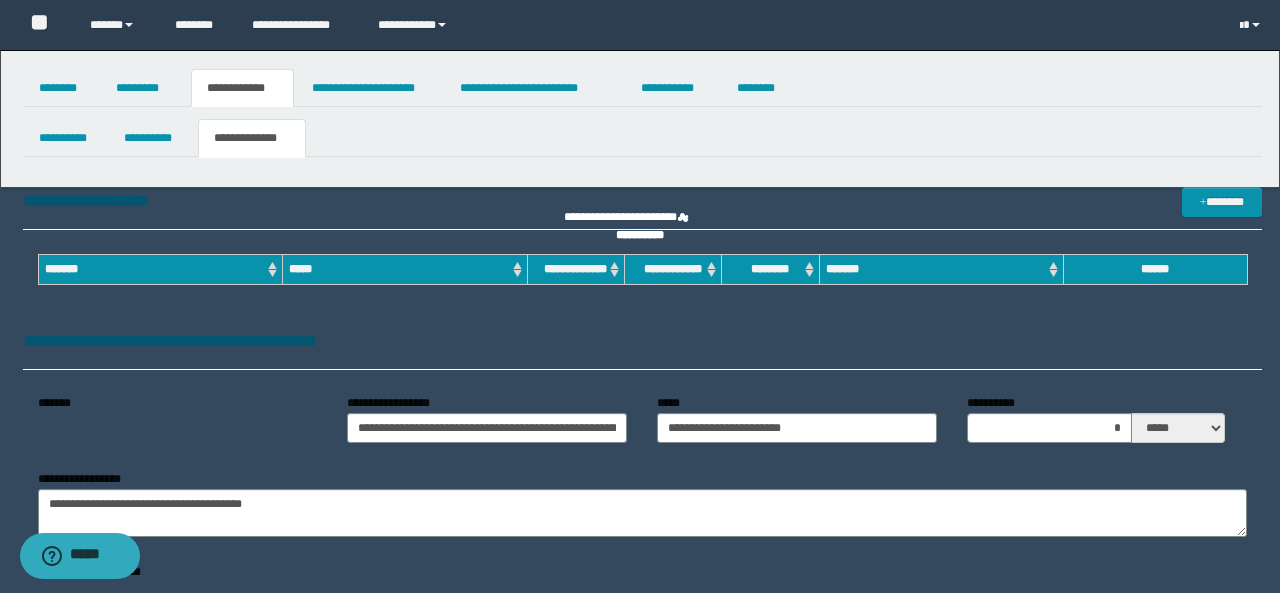 type on "*" 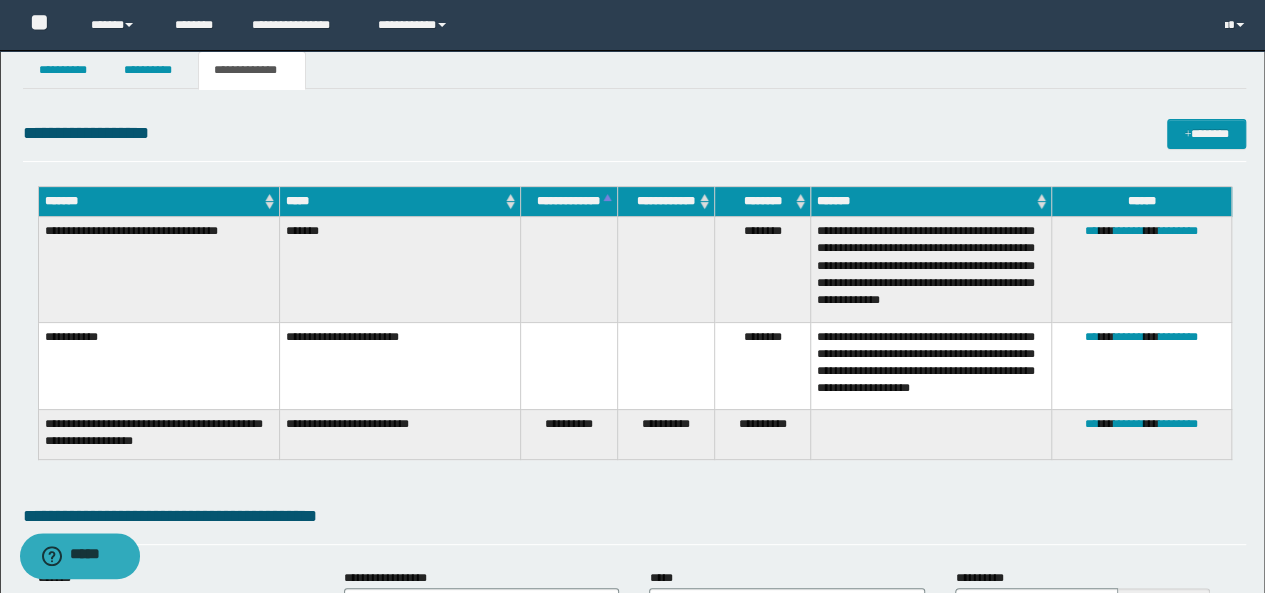scroll, scrollTop: 0, scrollLeft: 0, axis: both 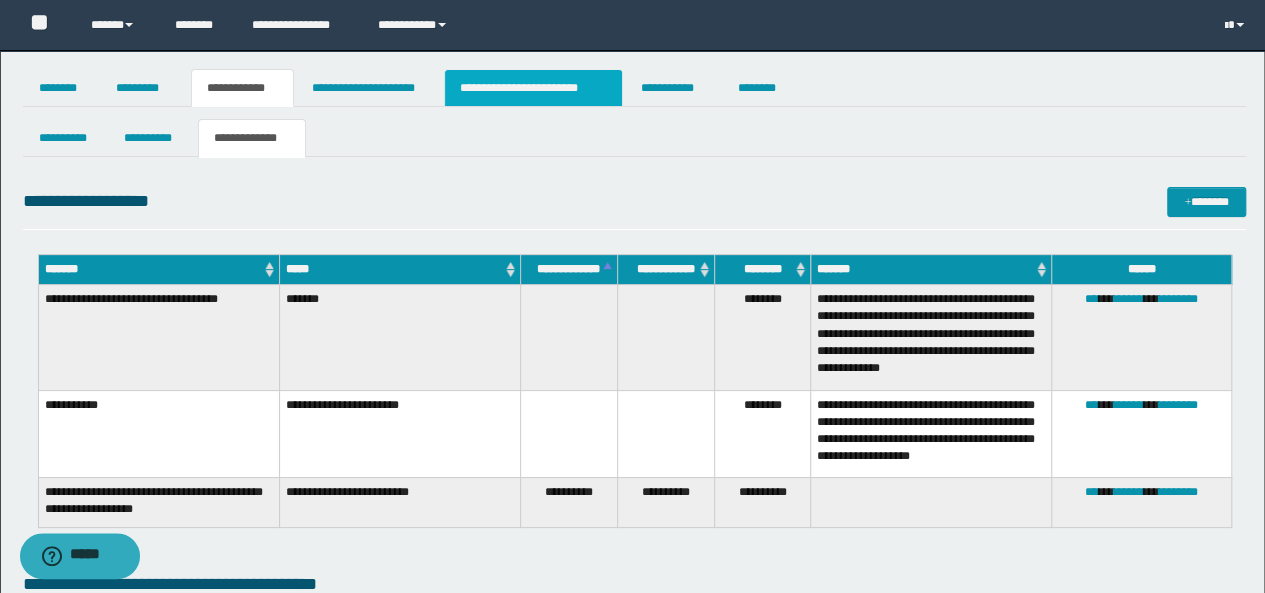 click on "**********" at bounding box center (533, 88) 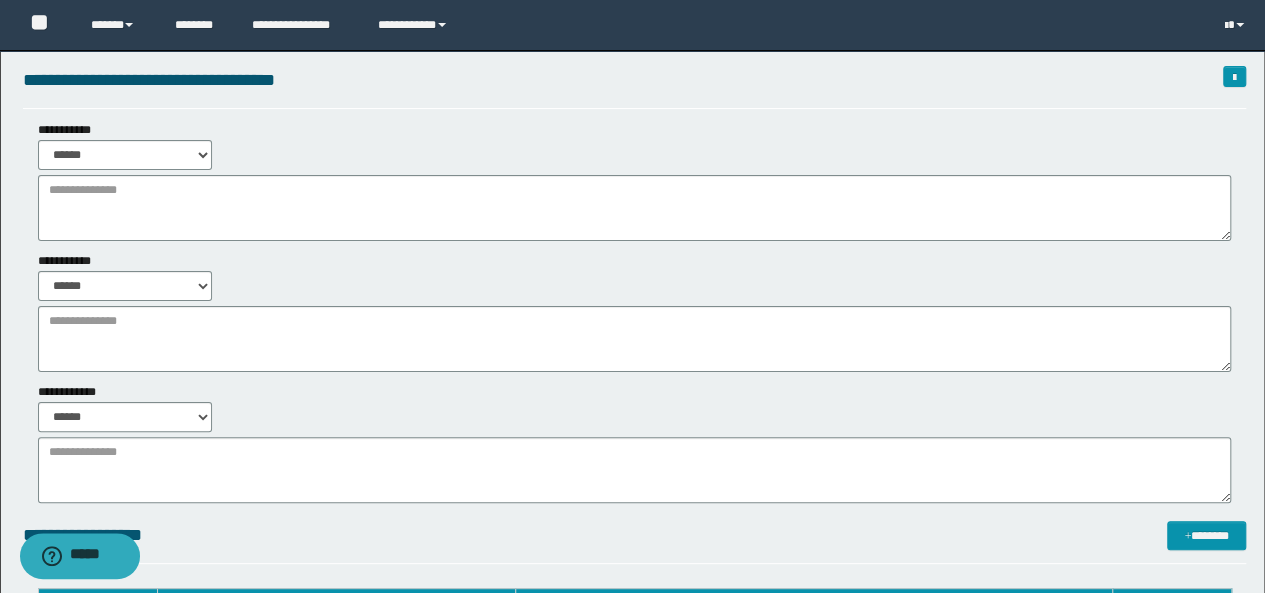 scroll, scrollTop: 0, scrollLeft: 0, axis: both 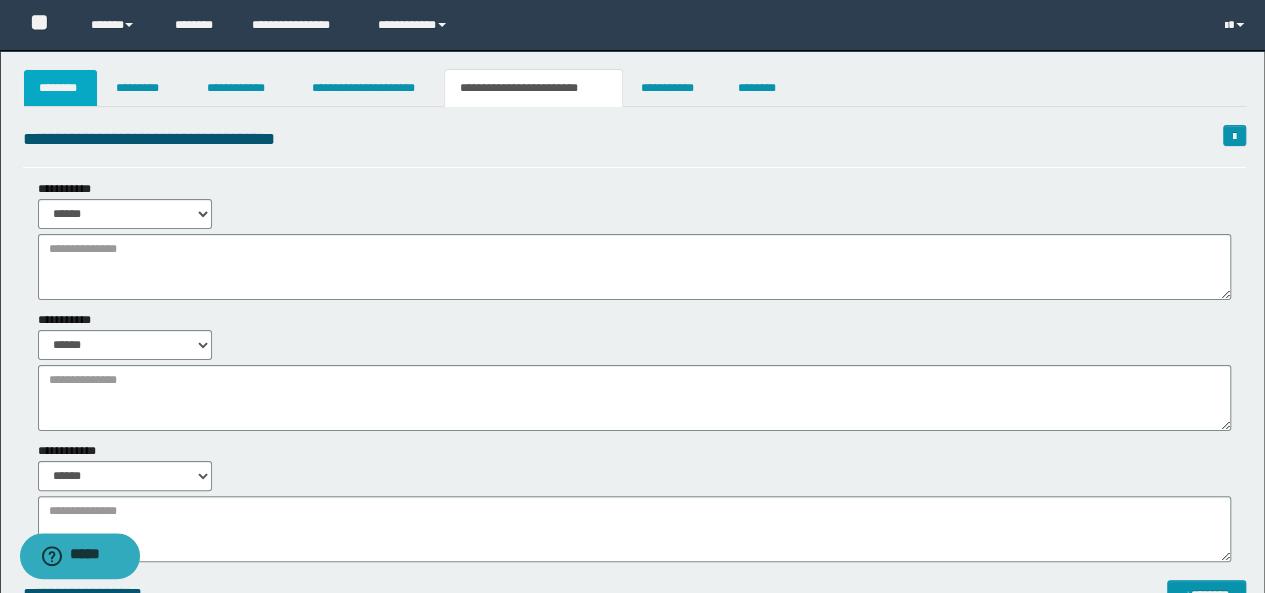 click on "********" at bounding box center (61, 88) 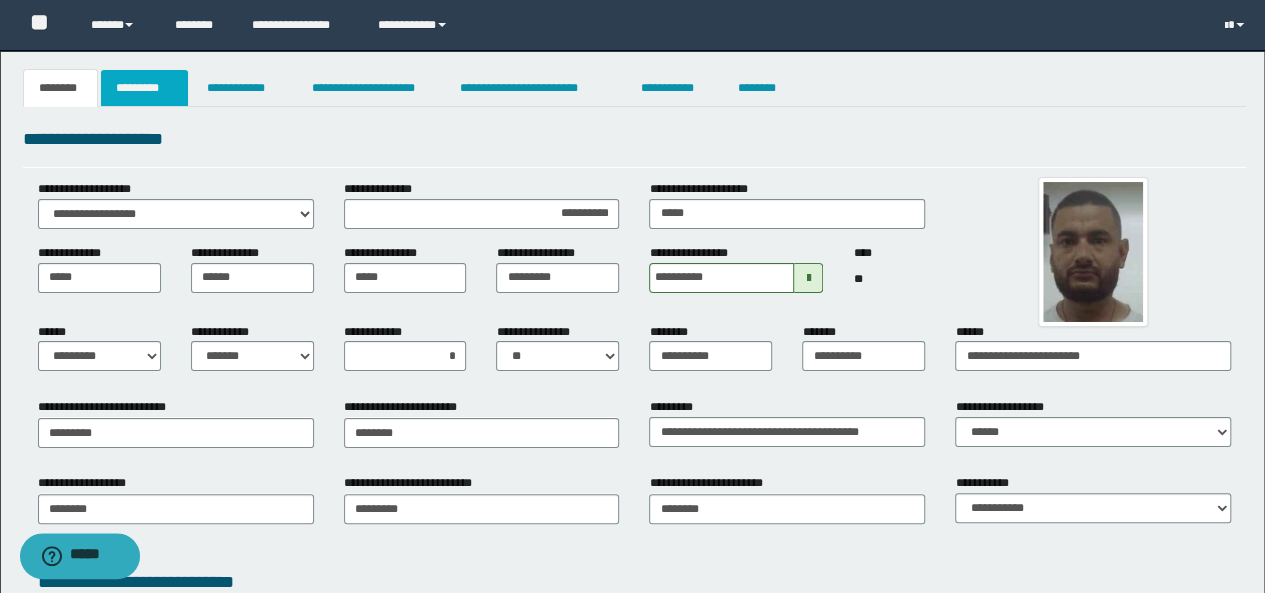 click on "*********" at bounding box center [144, 88] 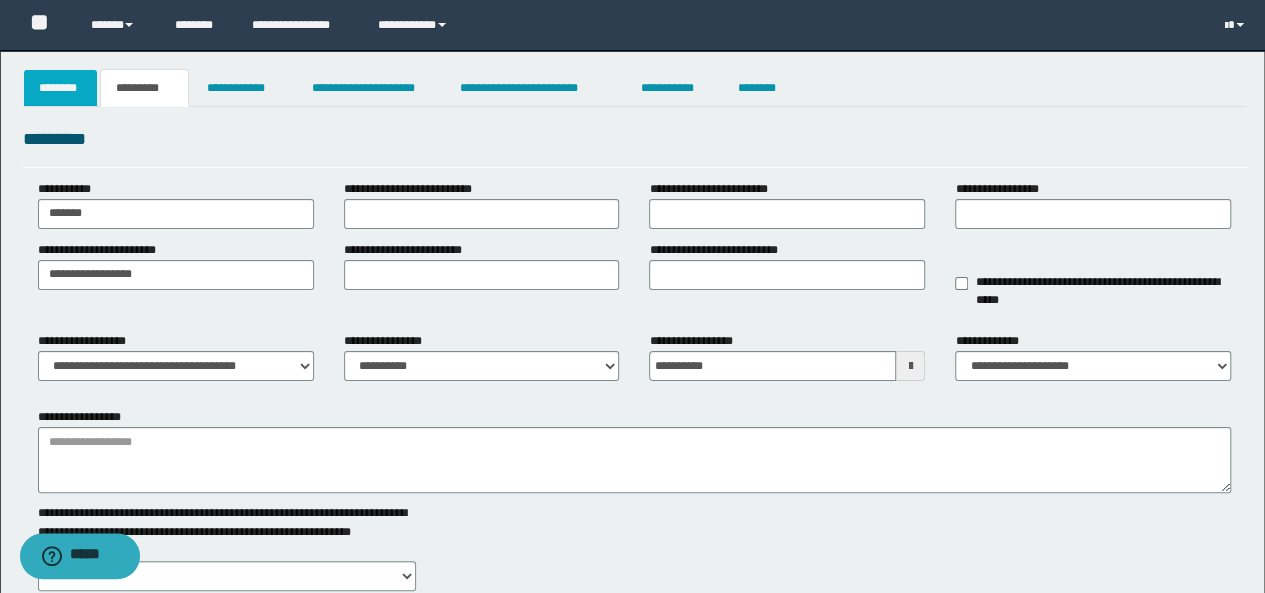 drag, startPoint x: 52, startPoint y: 97, endPoint x: 68, endPoint y: 113, distance: 22.627417 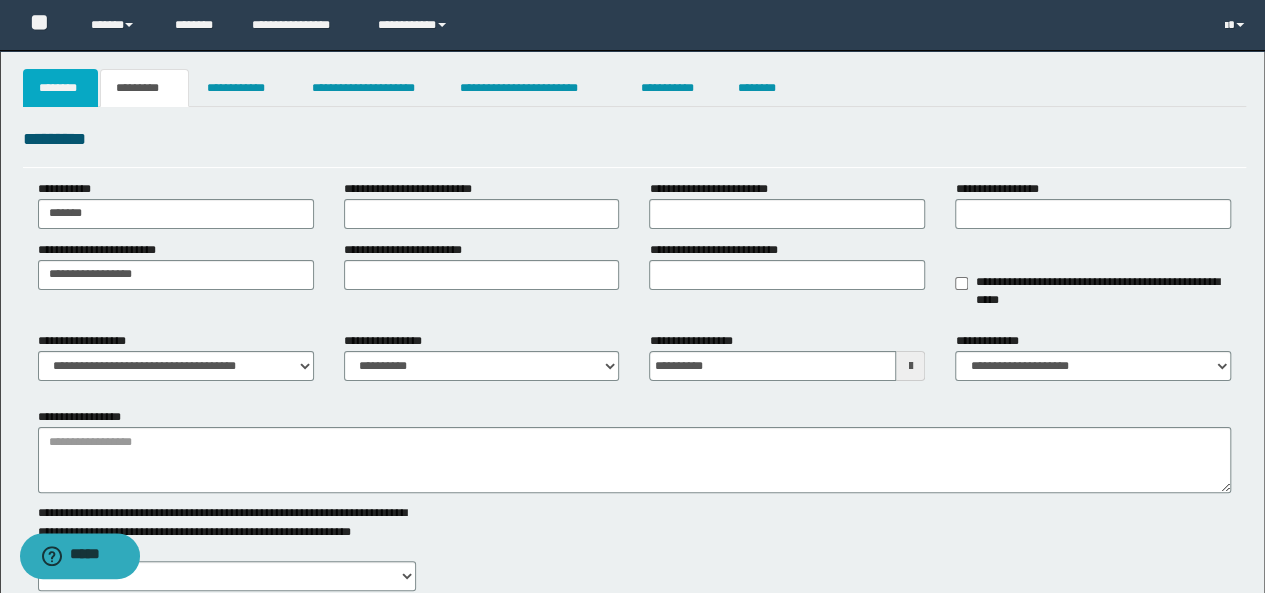 click on "********" at bounding box center [61, 88] 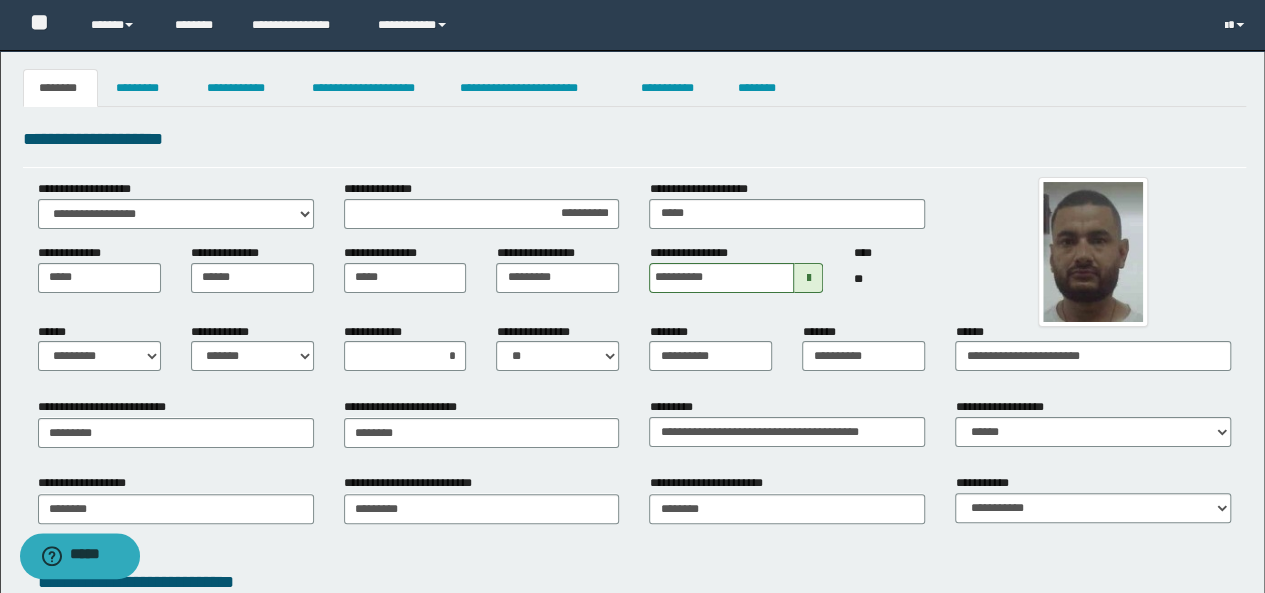 click on "********" at bounding box center [61, 88] 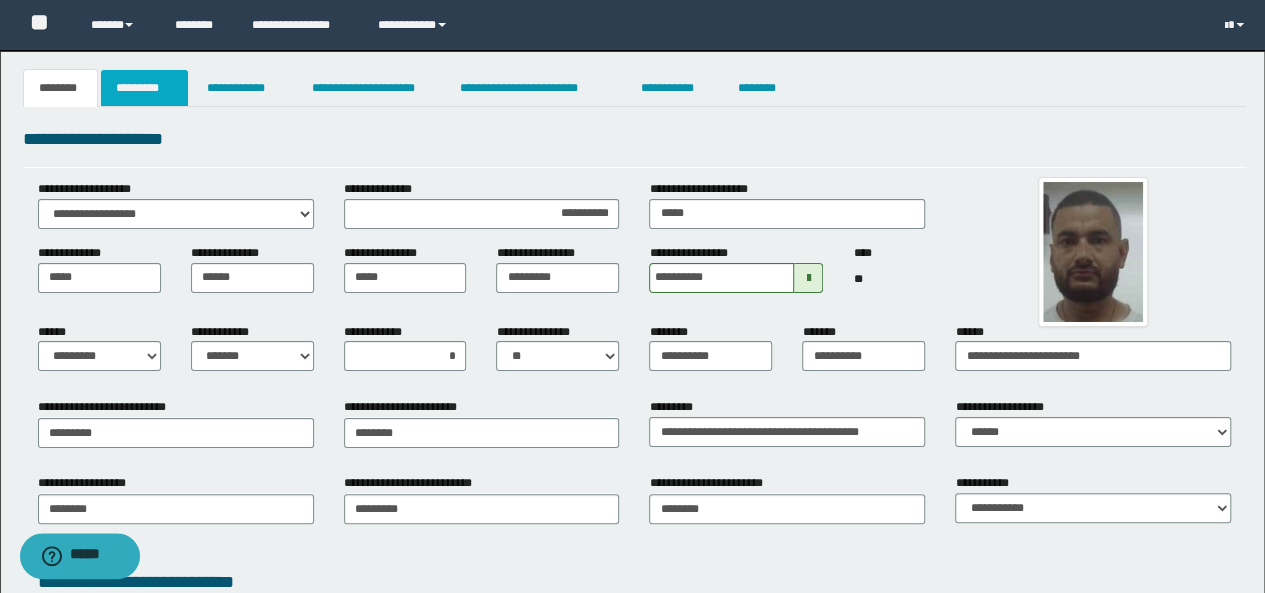 click on "*********" at bounding box center [144, 88] 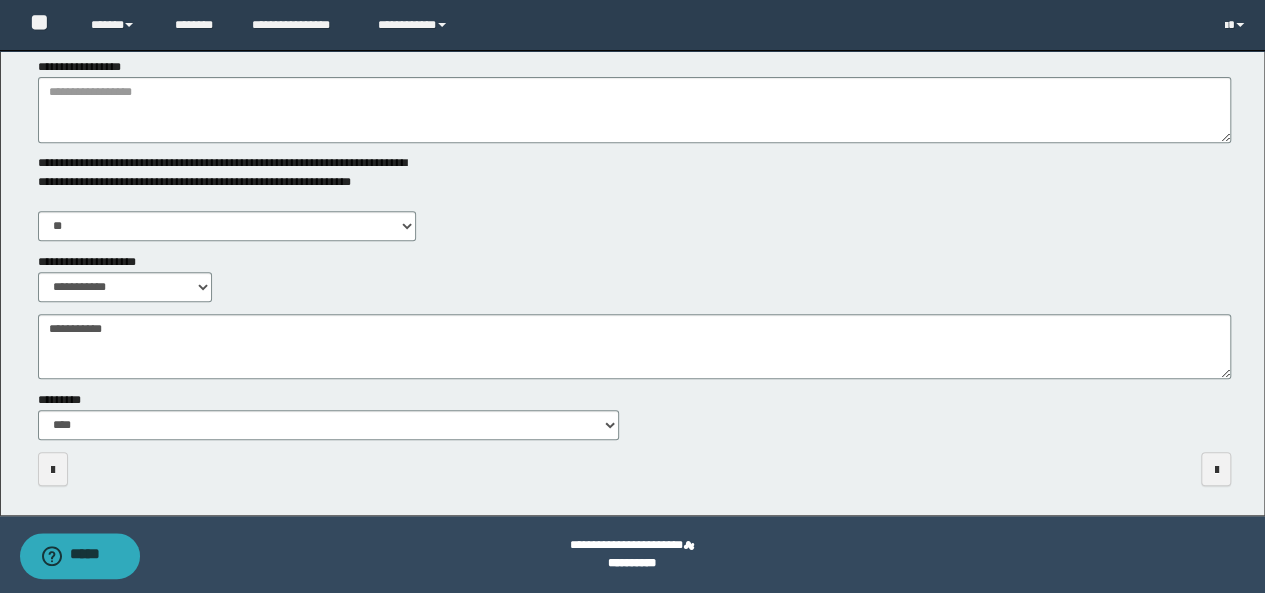 scroll, scrollTop: 0, scrollLeft: 0, axis: both 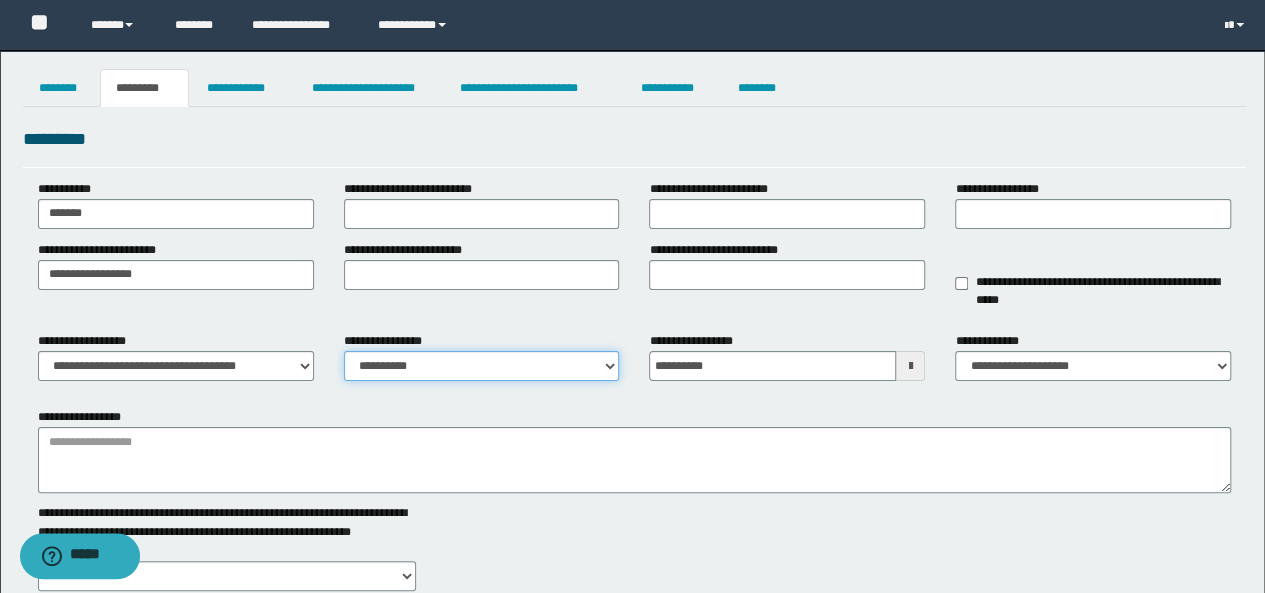 drag, startPoint x: 488, startPoint y: 361, endPoint x: 506, endPoint y: 378, distance: 24.758837 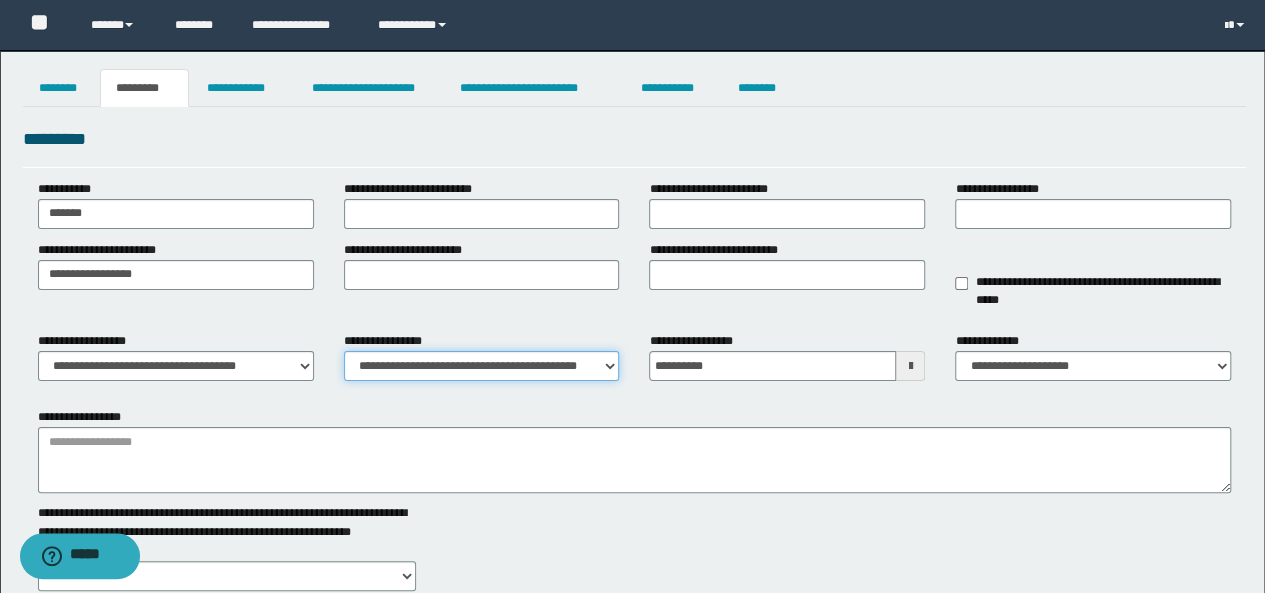 click on "**********" at bounding box center (482, 366) 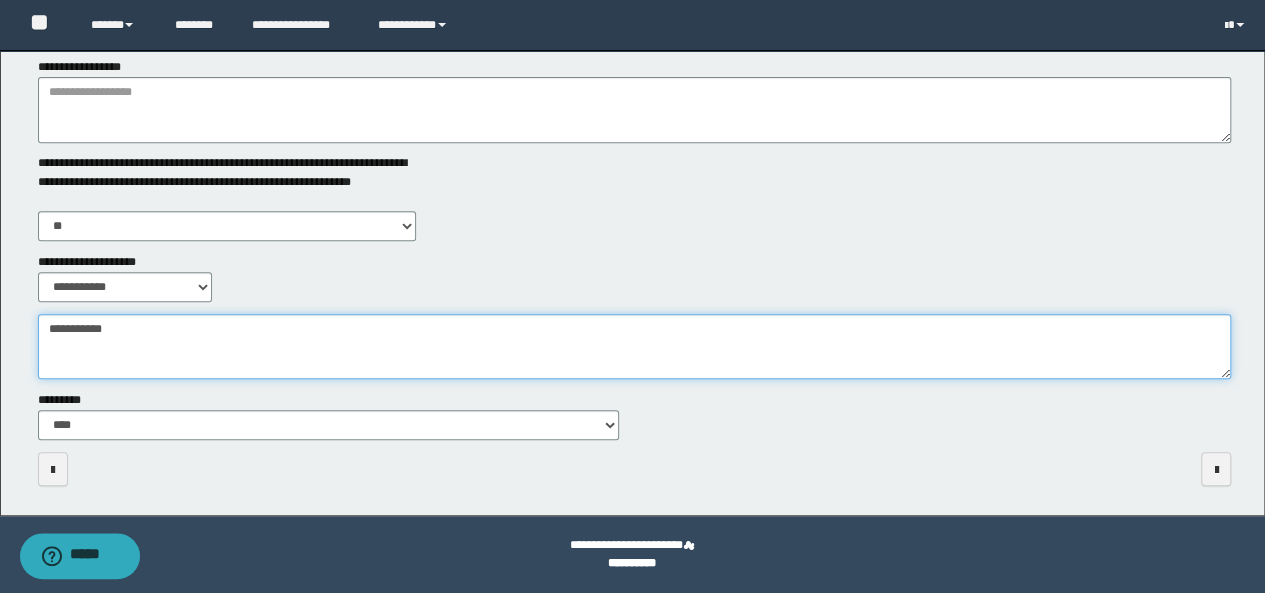 click on "**********" at bounding box center [635, 346] 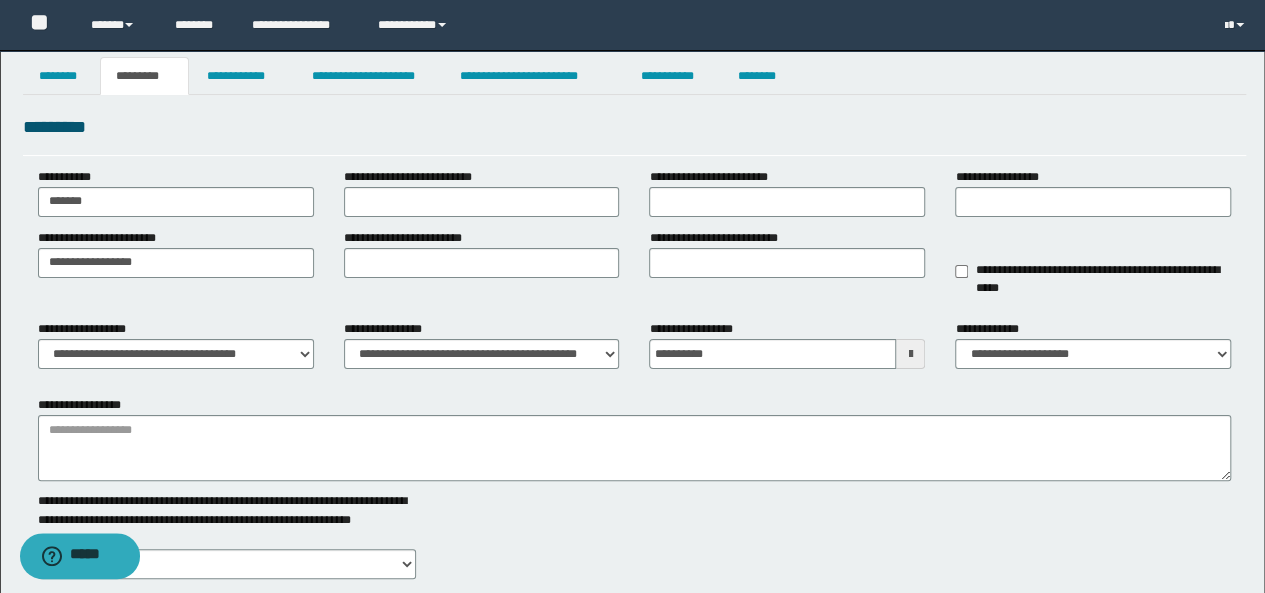 scroll, scrollTop: 0, scrollLeft: 0, axis: both 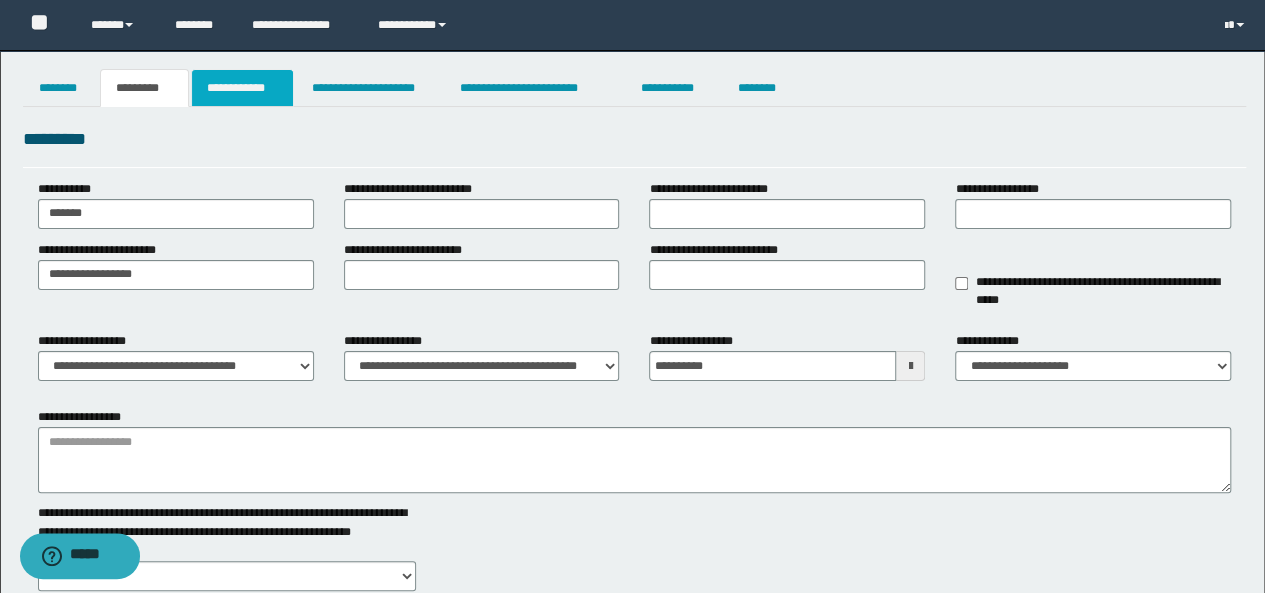 type on "**********" 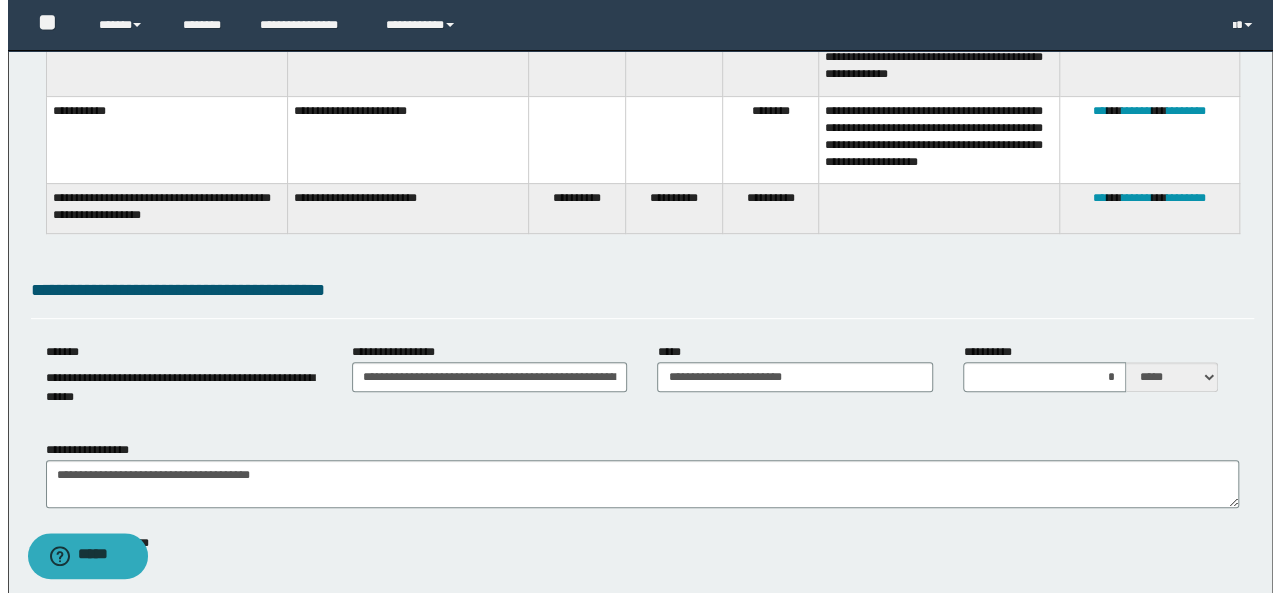 scroll, scrollTop: 200, scrollLeft: 0, axis: vertical 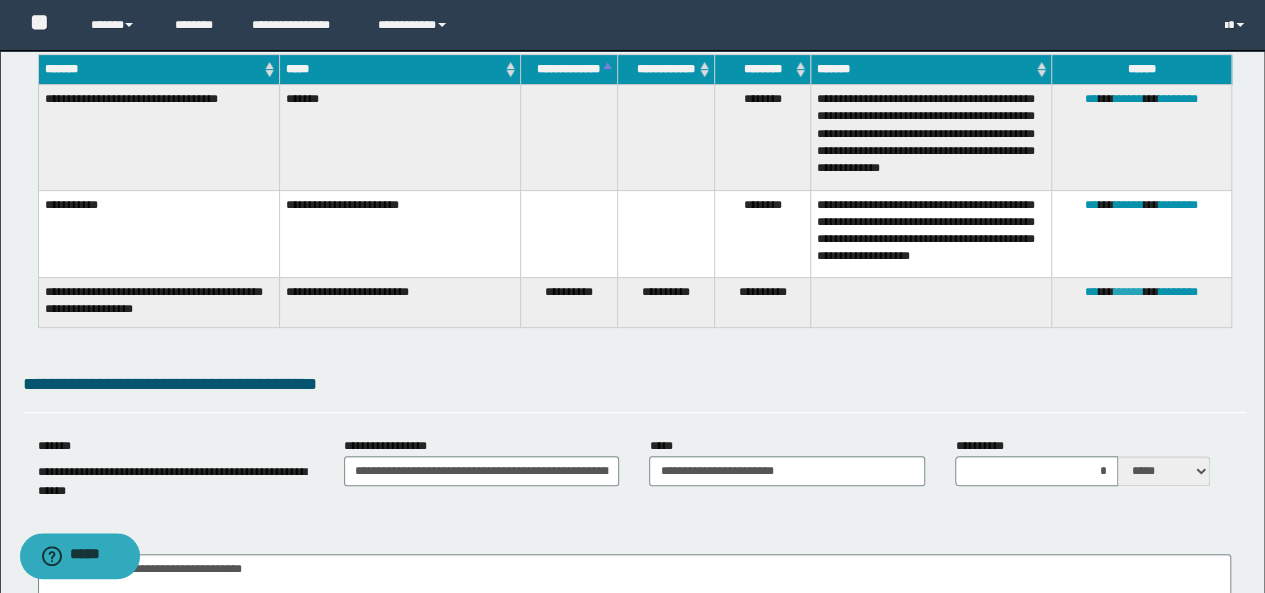 click on "******" at bounding box center [1129, 292] 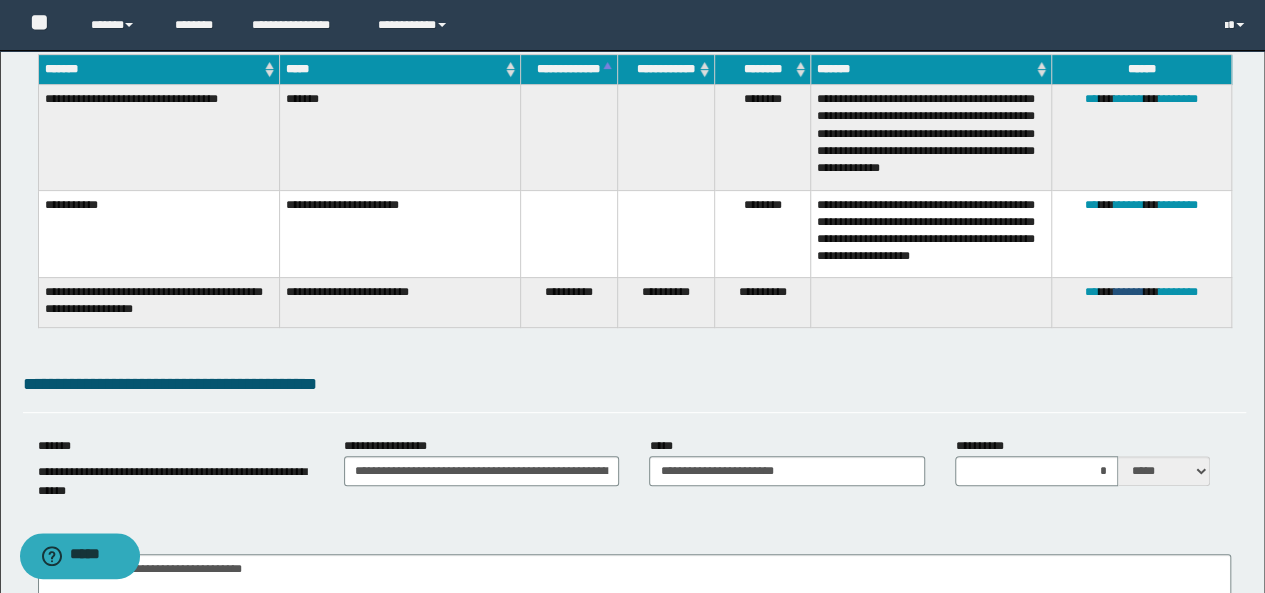 type on "**********" 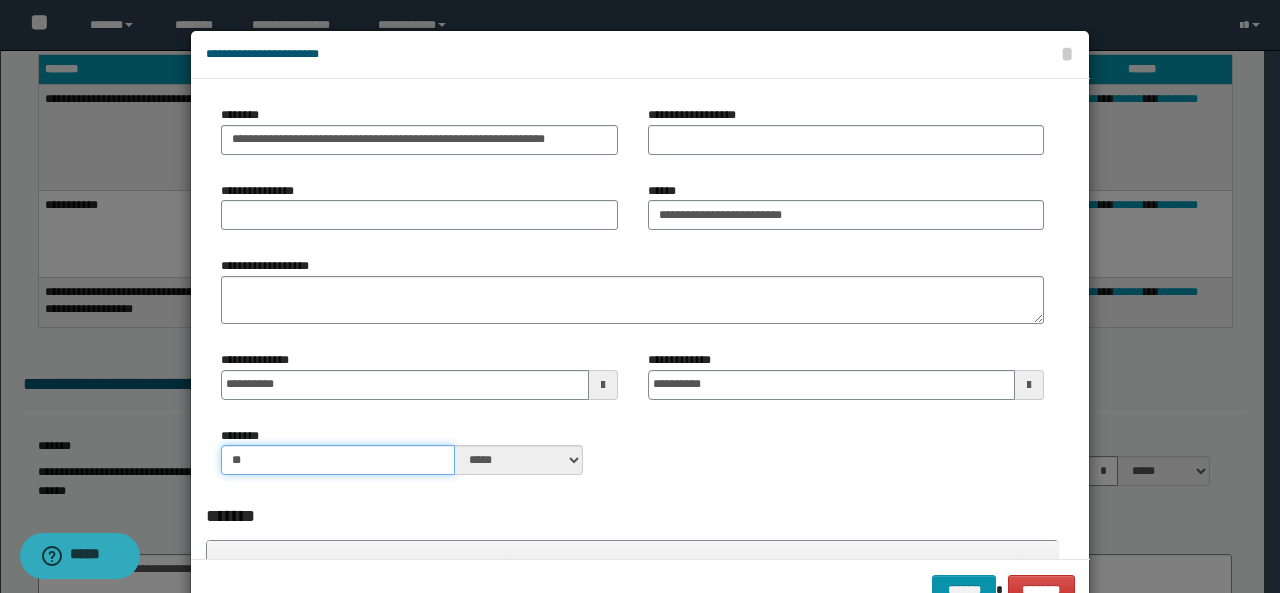 drag, startPoint x: 252, startPoint y: 457, endPoint x: 122, endPoint y: 259, distance: 236.86282 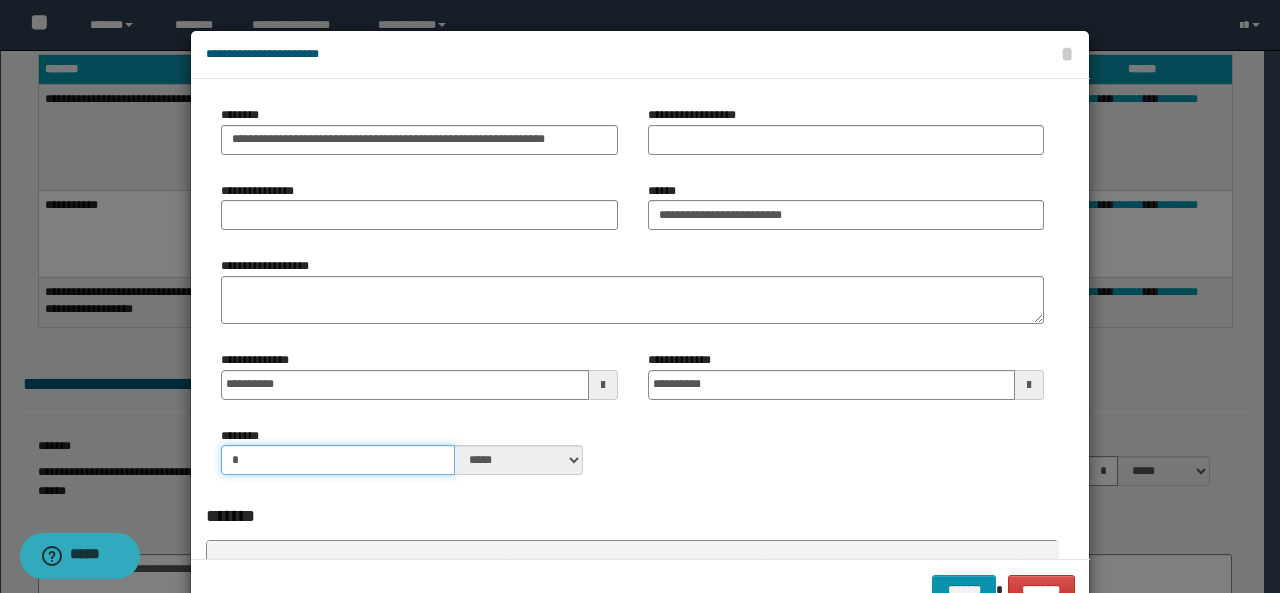 type on "*" 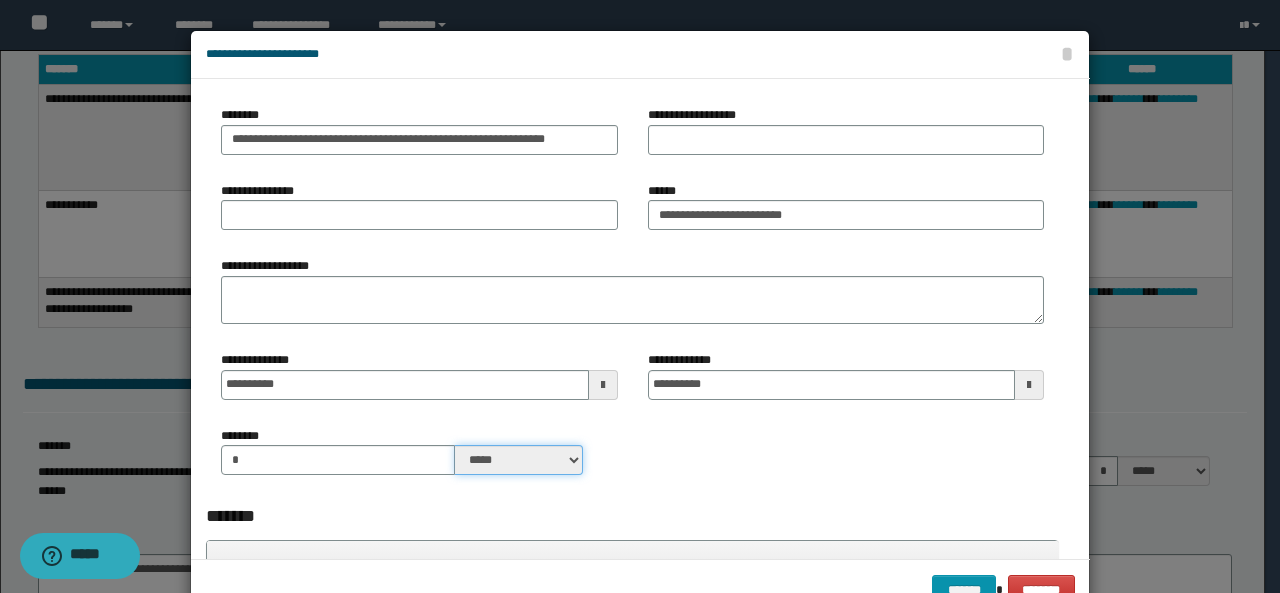 drag, startPoint x: 474, startPoint y: 448, endPoint x: 490, endPoint y: 460, distance: 20 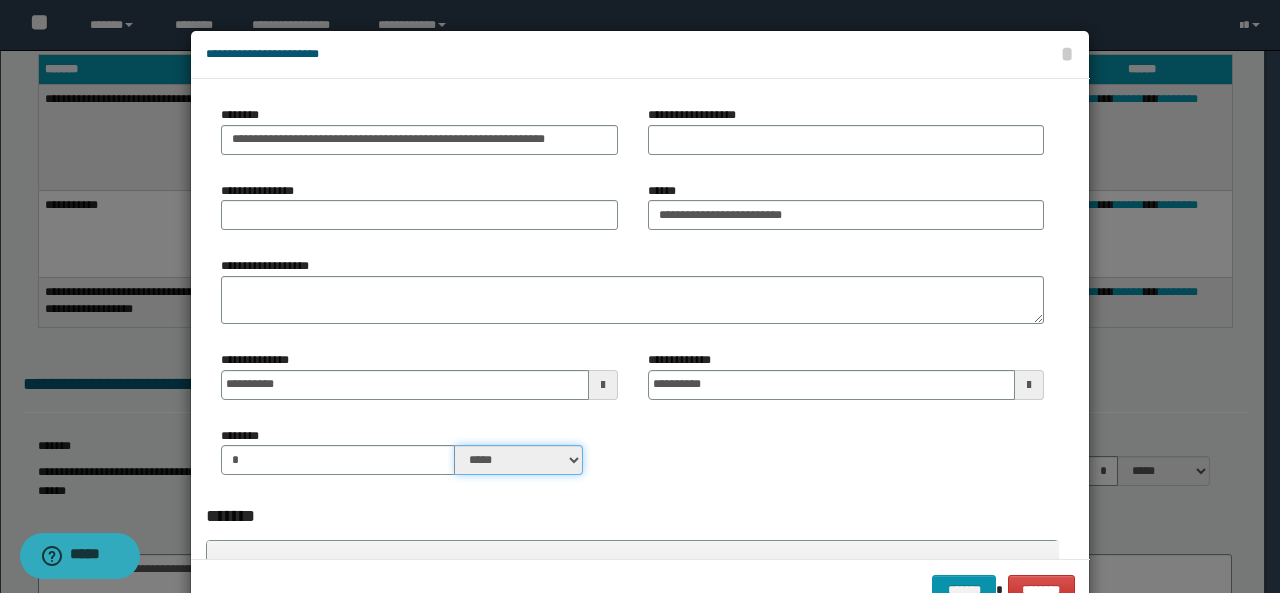 select on "*" 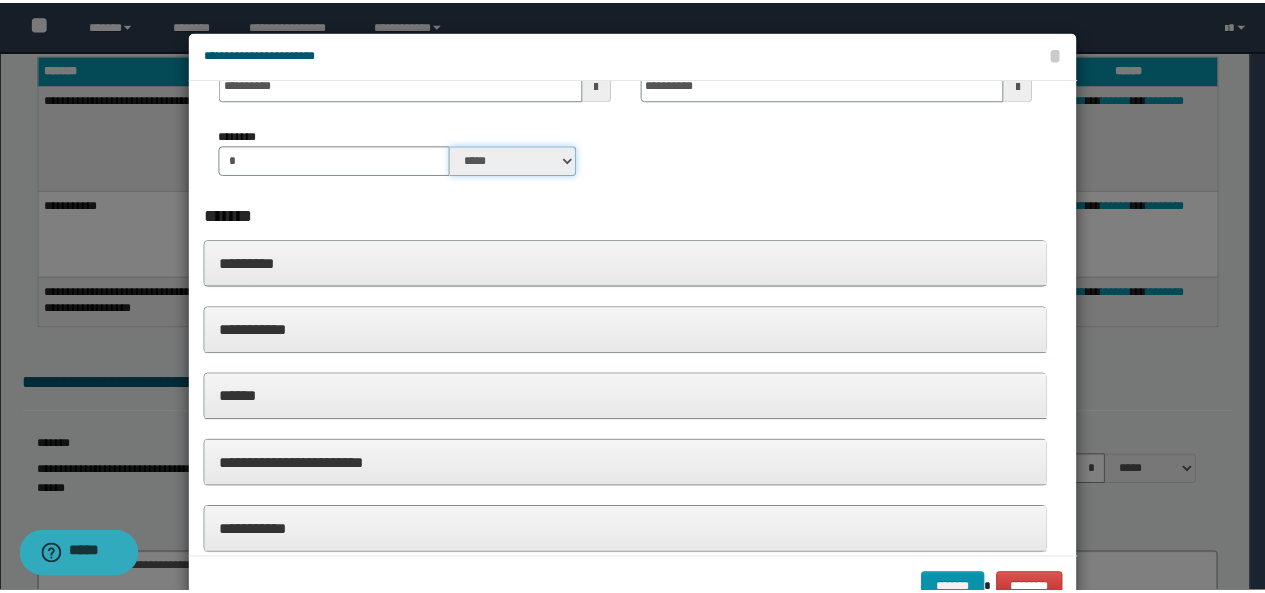 scroll, scrollTop: 0, scrollLeft: 0, axis: both 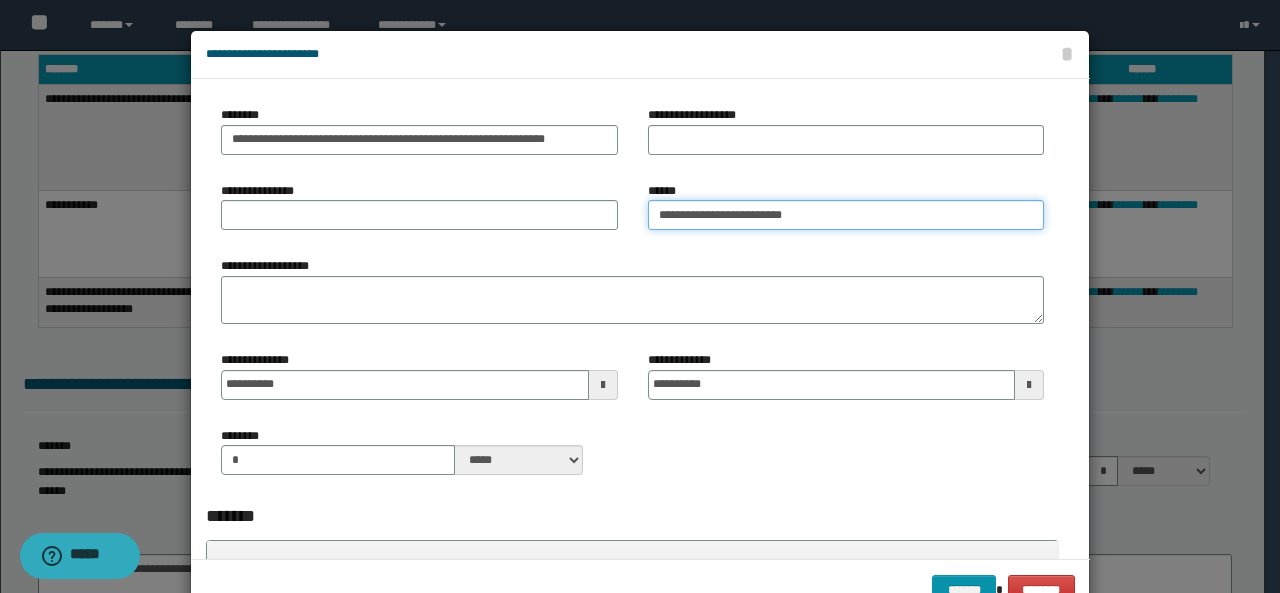 drag, startPoint x: 854, startPoint y: 212, endPoint x: 112, endPoint y: 220, distance: 742.04315 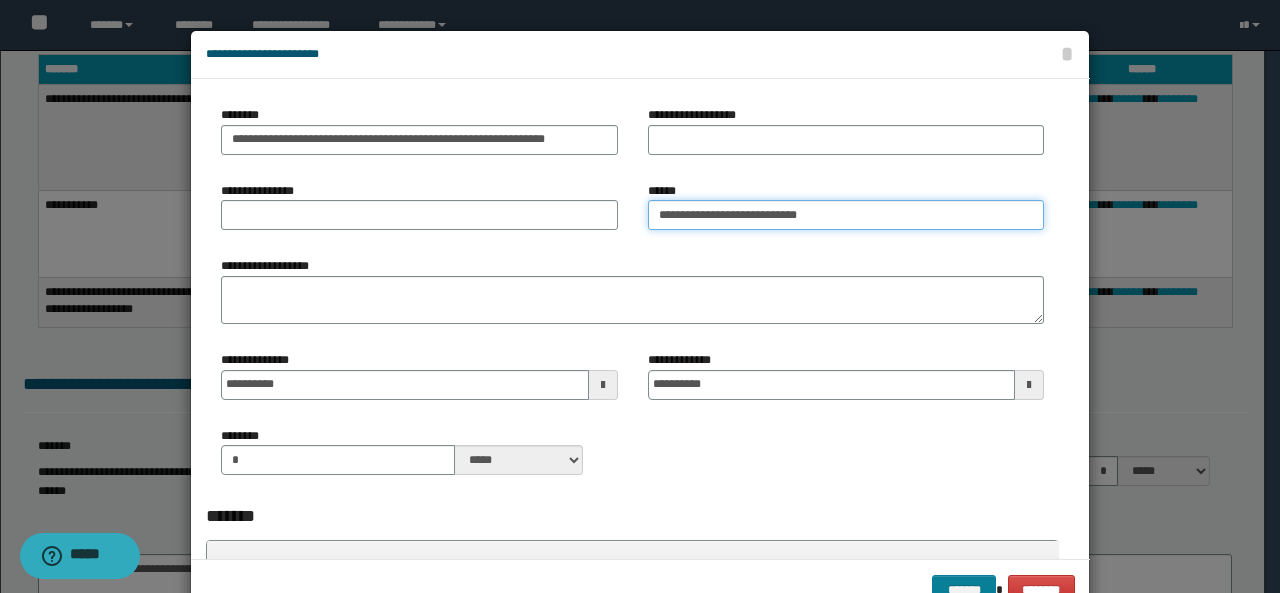 type on "**********" 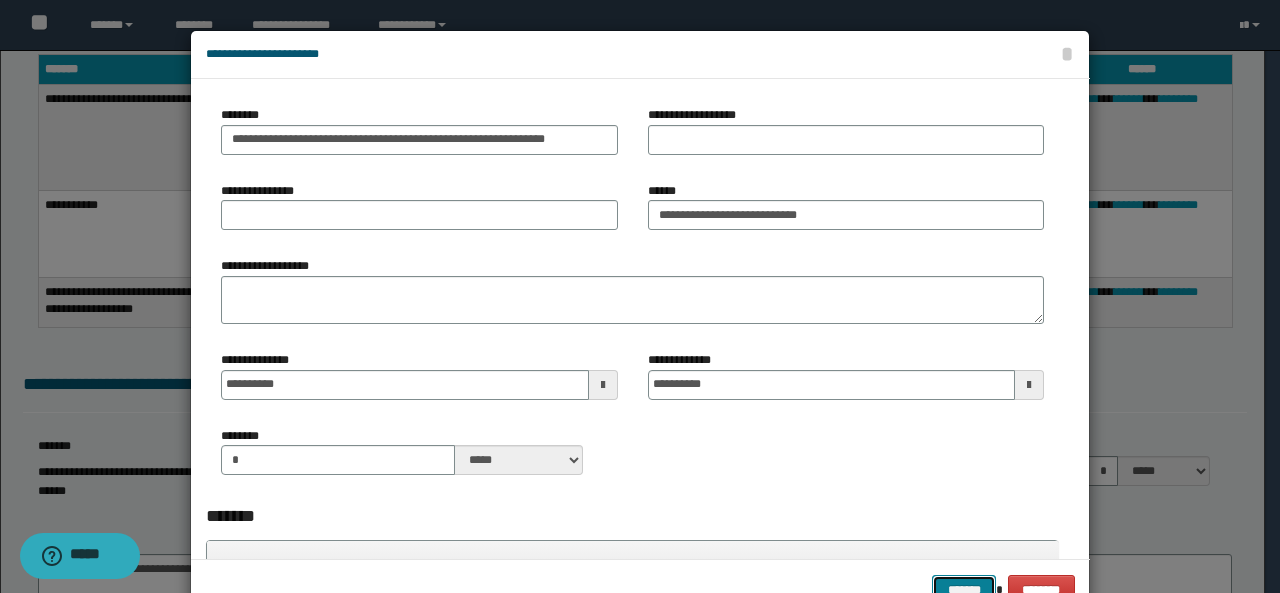drag, startPoint x: 958, startPoint y: 585, endPoint x: 814, endPoint y: 501, distance: 166.70934 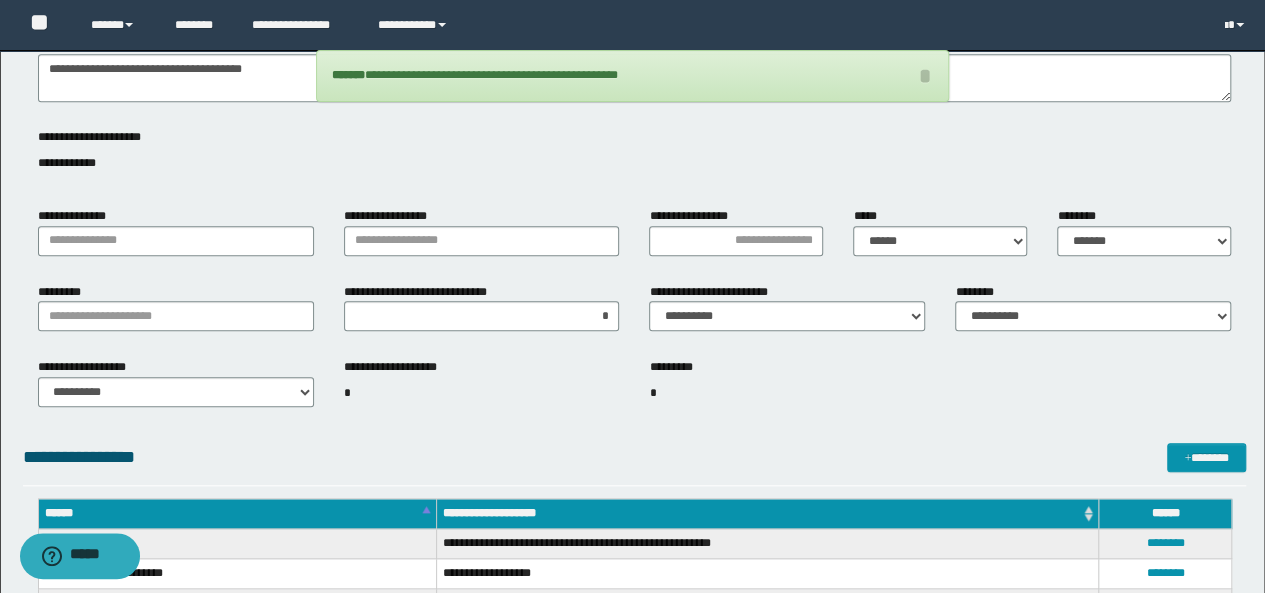 scroll, scrollTop: 0, scrollLeft: 0, axis: both 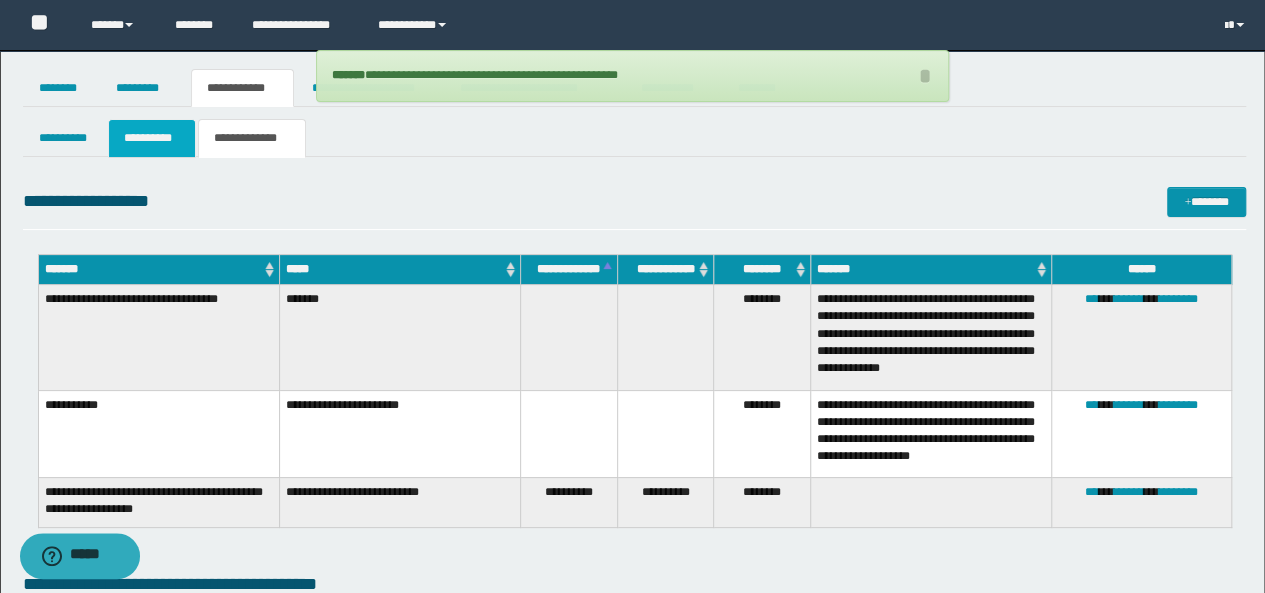 click on "**********" at bounding box center (151, 138) 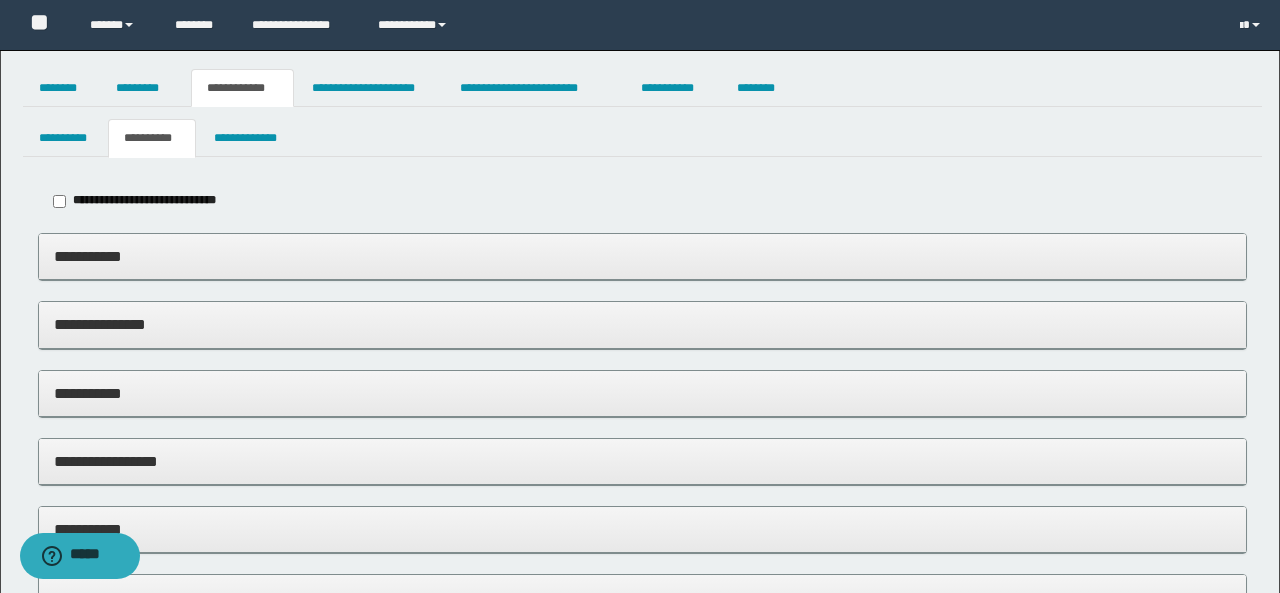 type on "*****" 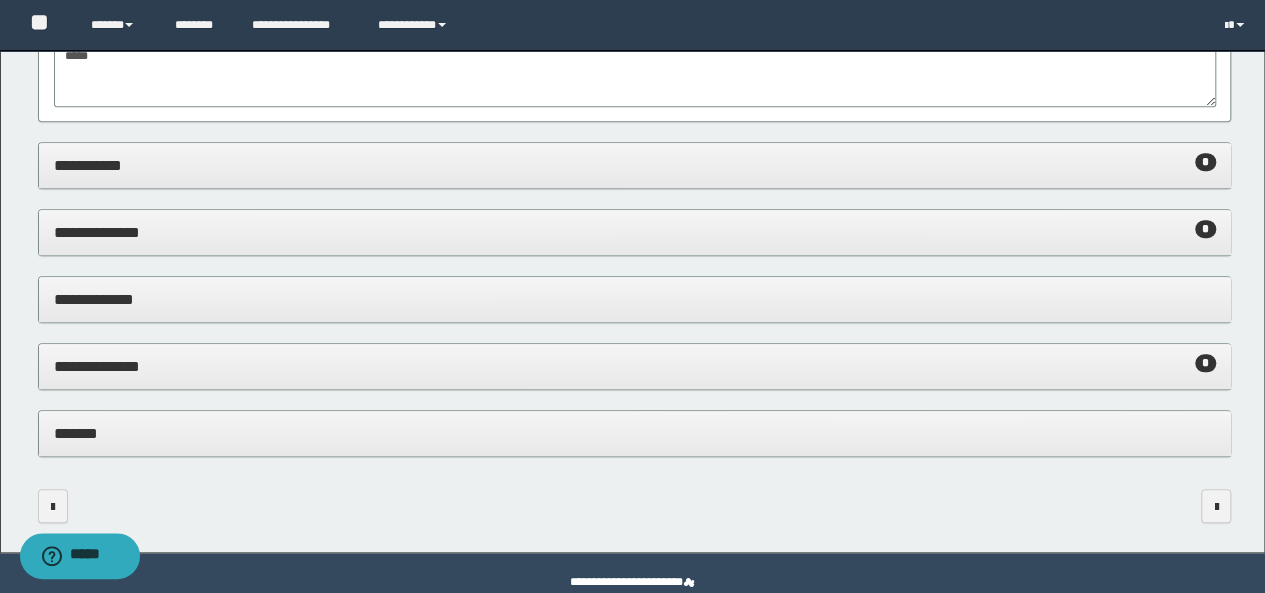 scroll, scrollTop: 683, scrollLeft: 0, axis: vertical 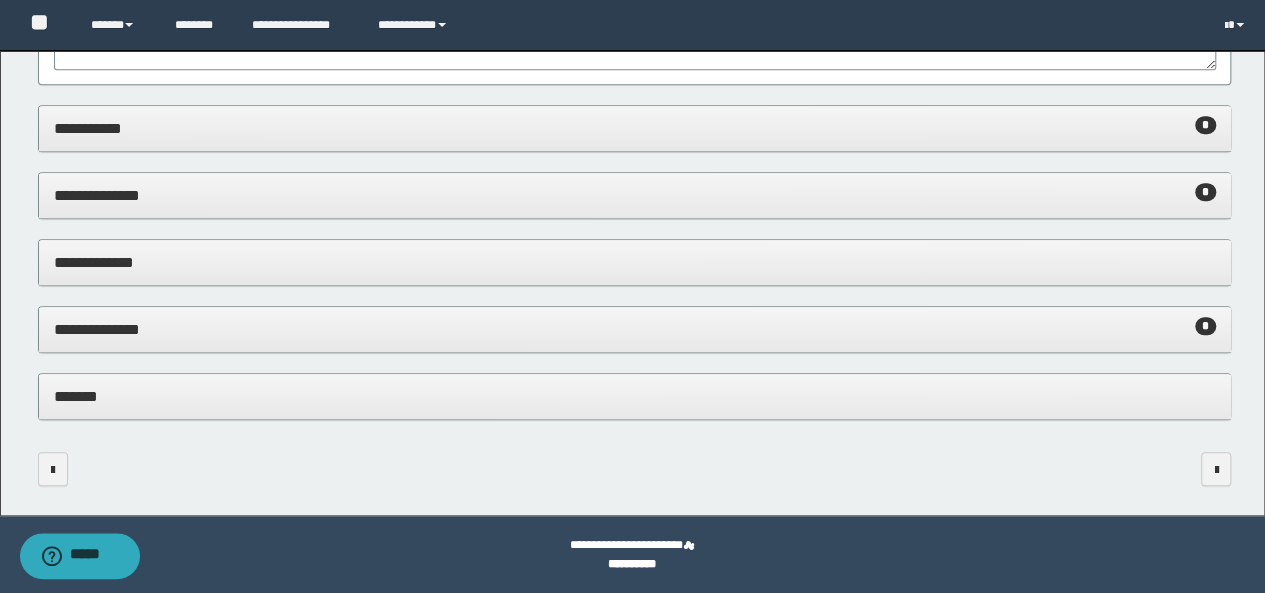 click on "**********" at bounding box center [635, 128] 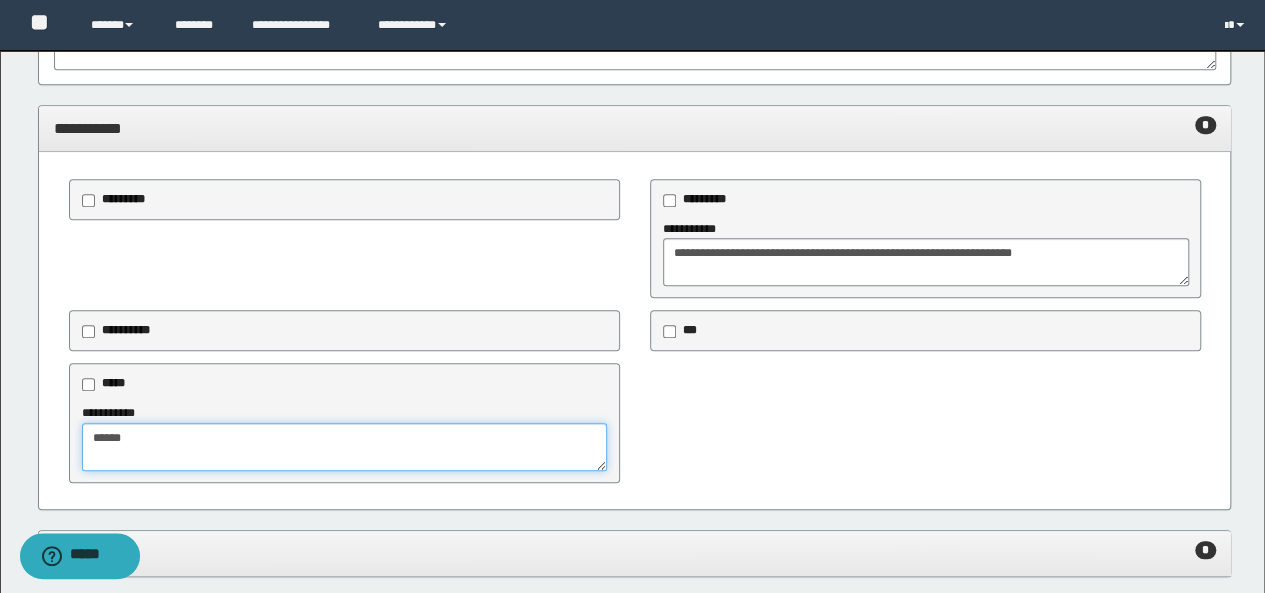 click on "*****" at bounding box center [345, 447] 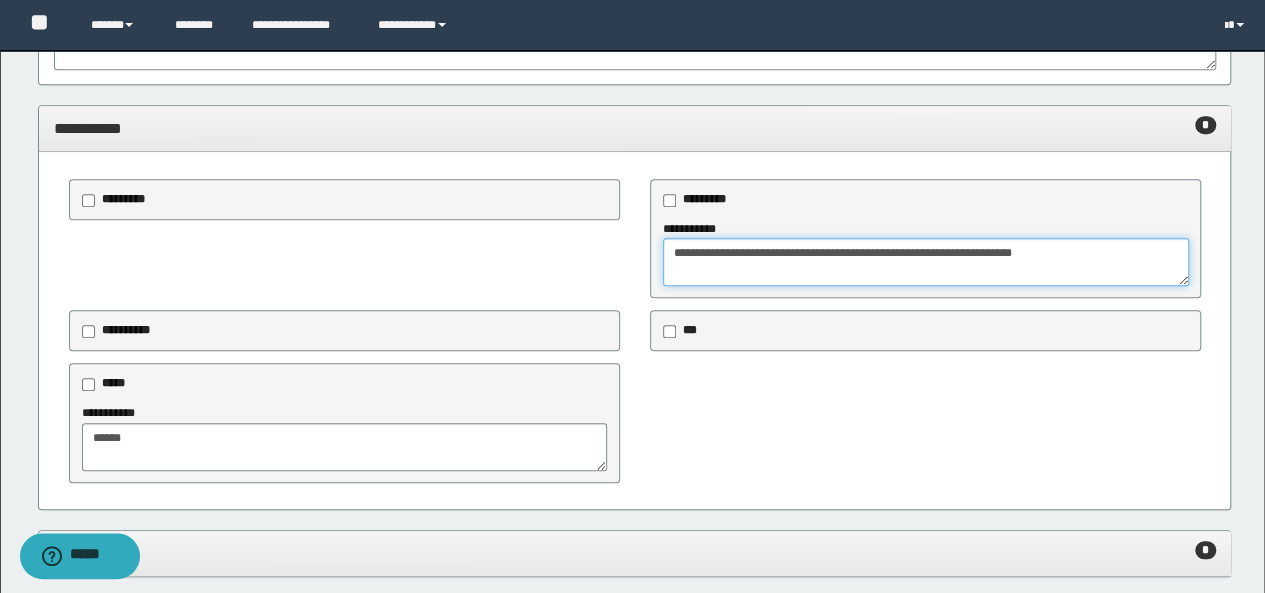 drag, startPoint x: 974, startPoint y: 252, endPoint x: 1171, endPoint y: 245, distance: 197.12433 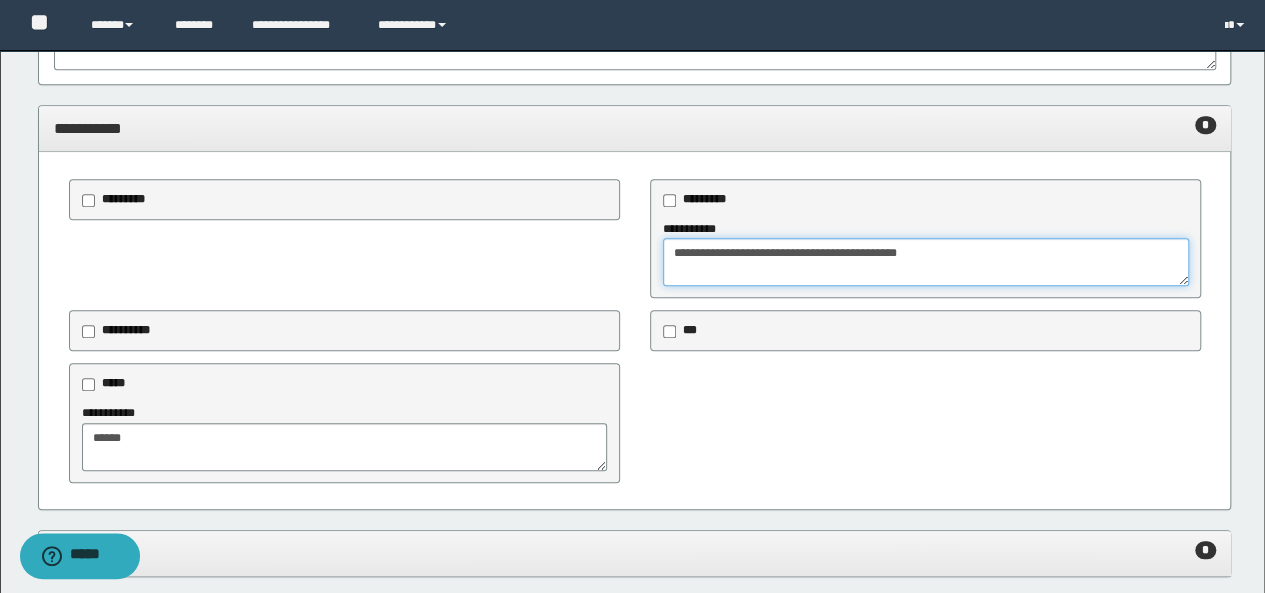 type on "**********" 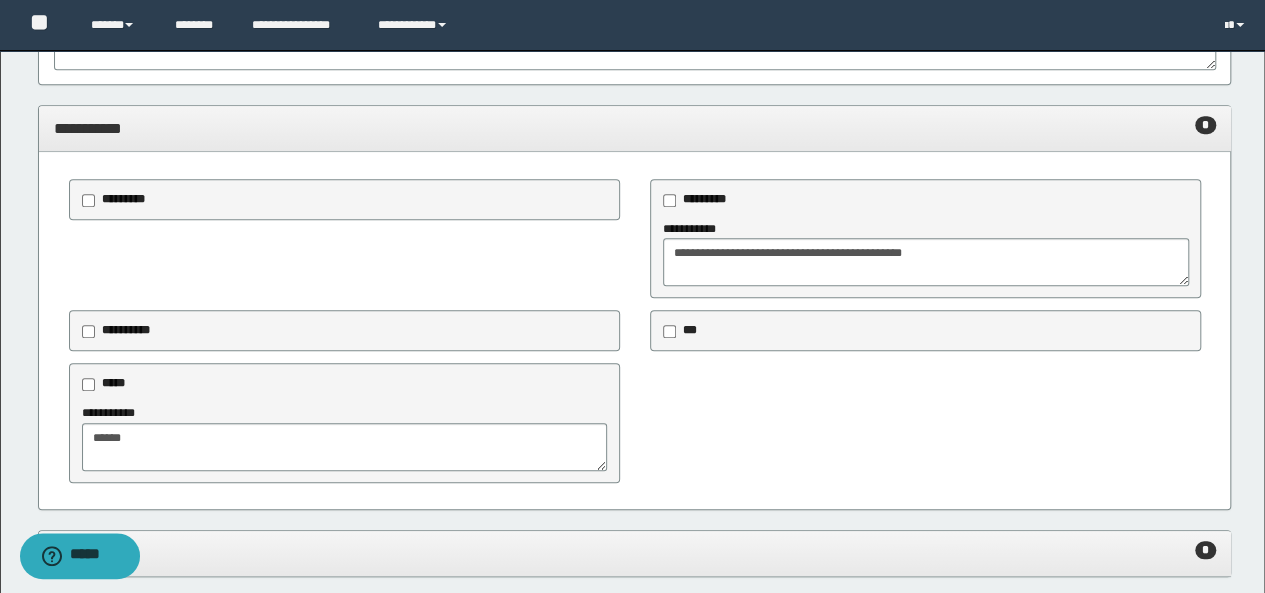 click on "**********" at bounding box center (635, 128) 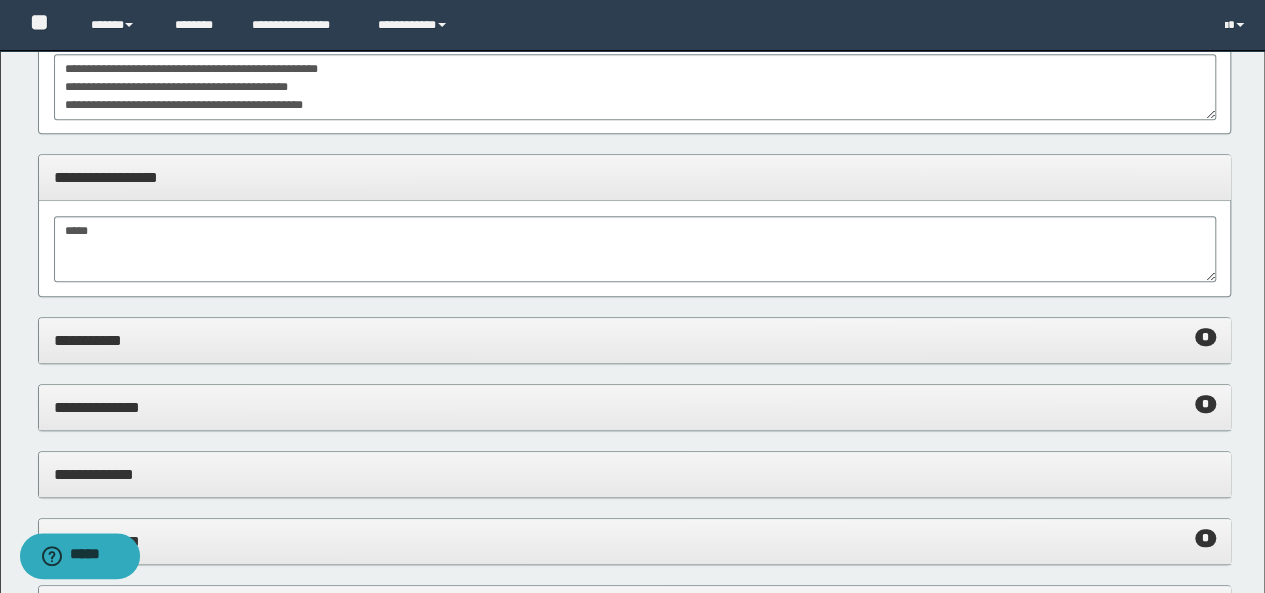 scroll, scrollTop: 383, scrollLeft: 0, axis: vertical 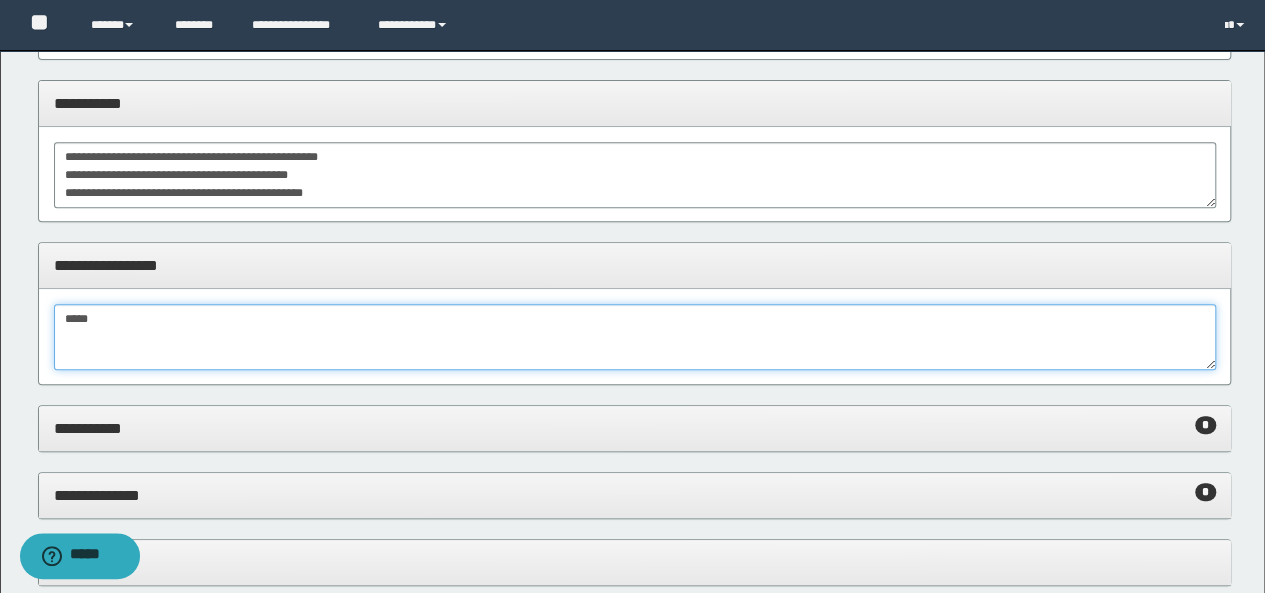 drag, startPoint x: 103, startPoint y: 317, endPoint x: 0, endPoint y: 317, distance: 103 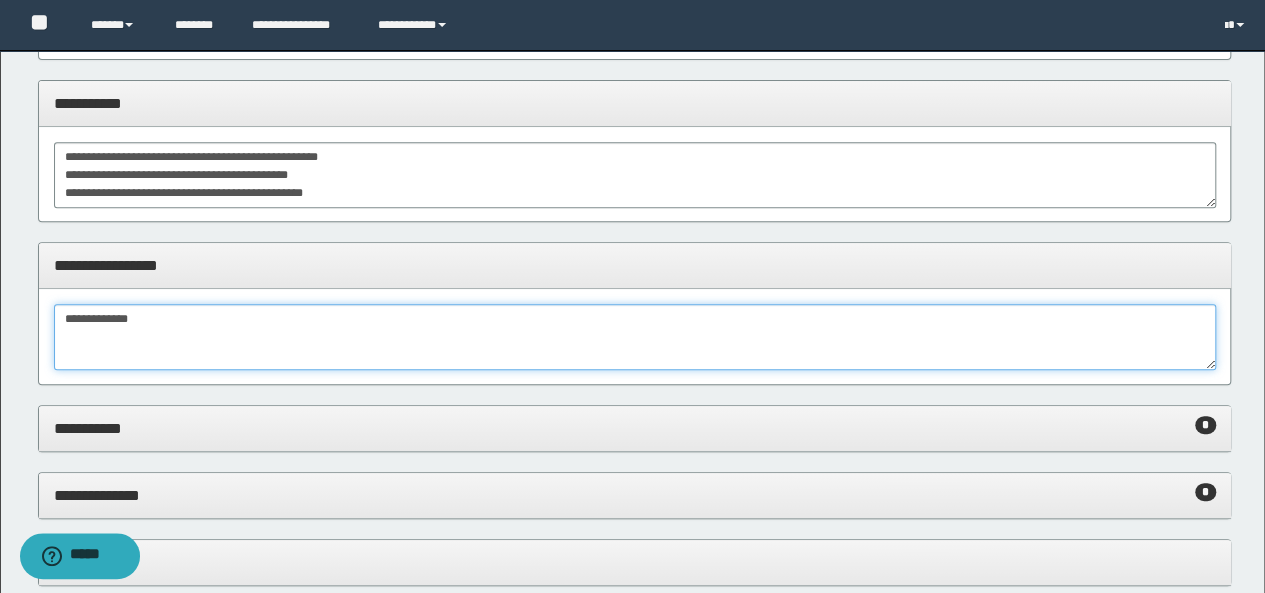 type on "**********" 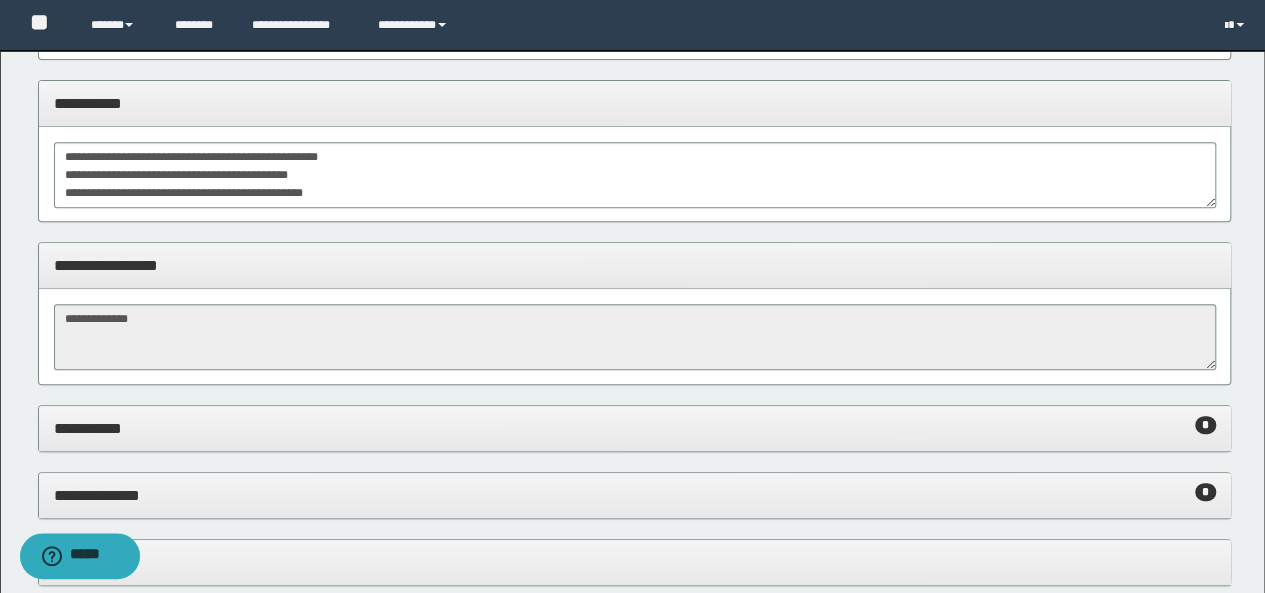 drag, startPoint x: 451, startPoint y: 423, endPoint x: 543, endPoint y: 461, distance: 99.53894 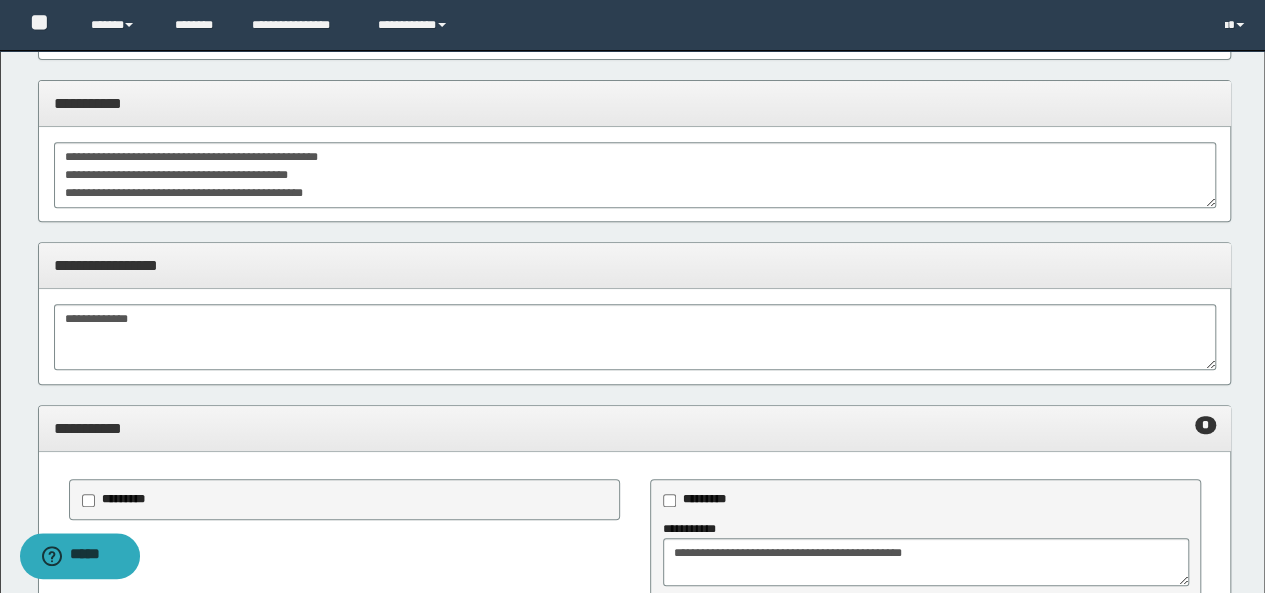 click on "**********" at bounding box center [635, 428] 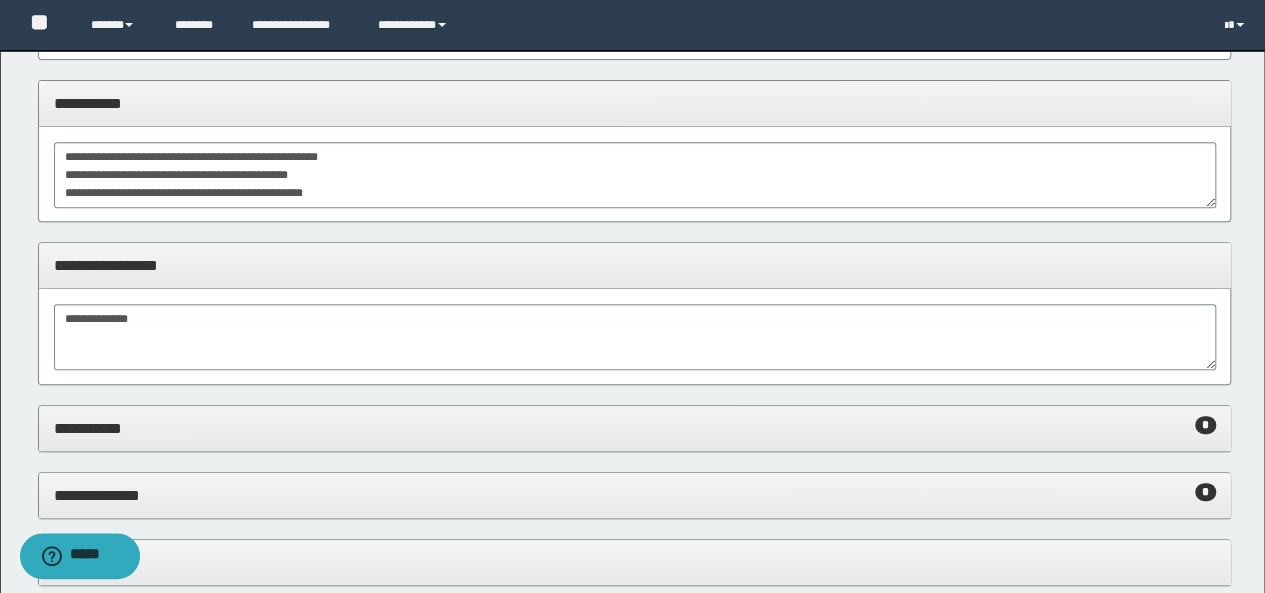 click on "**********" at bounding box center (635, 265) 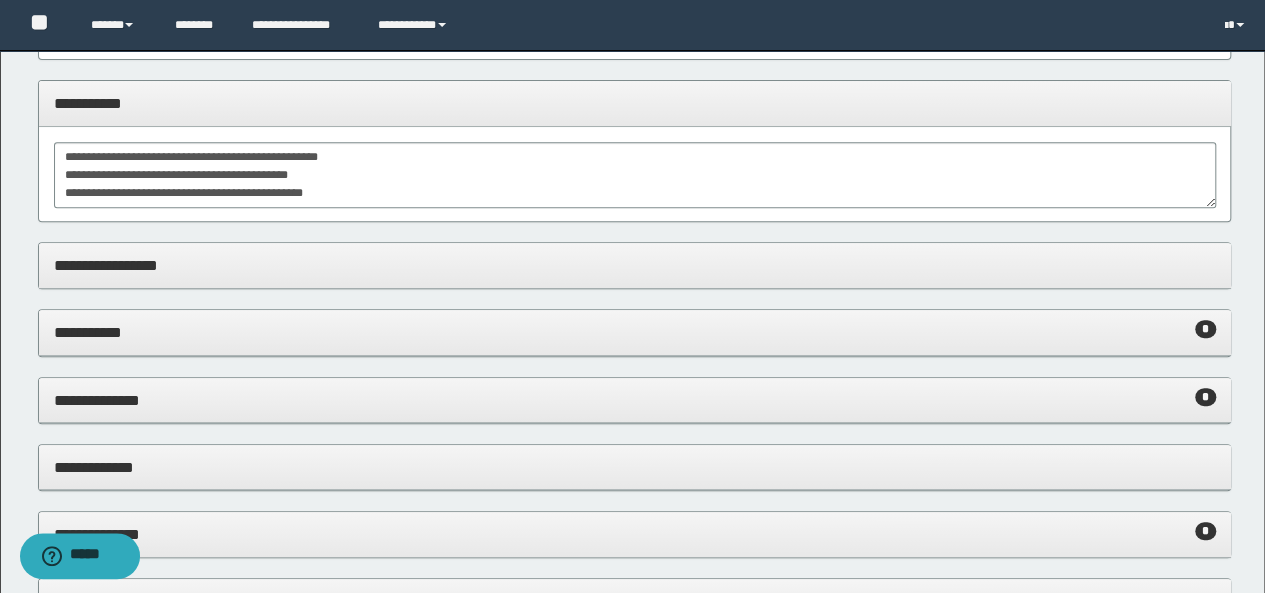 scroll, scrollTop: 283, scrollLeft: 0, axis: vertical 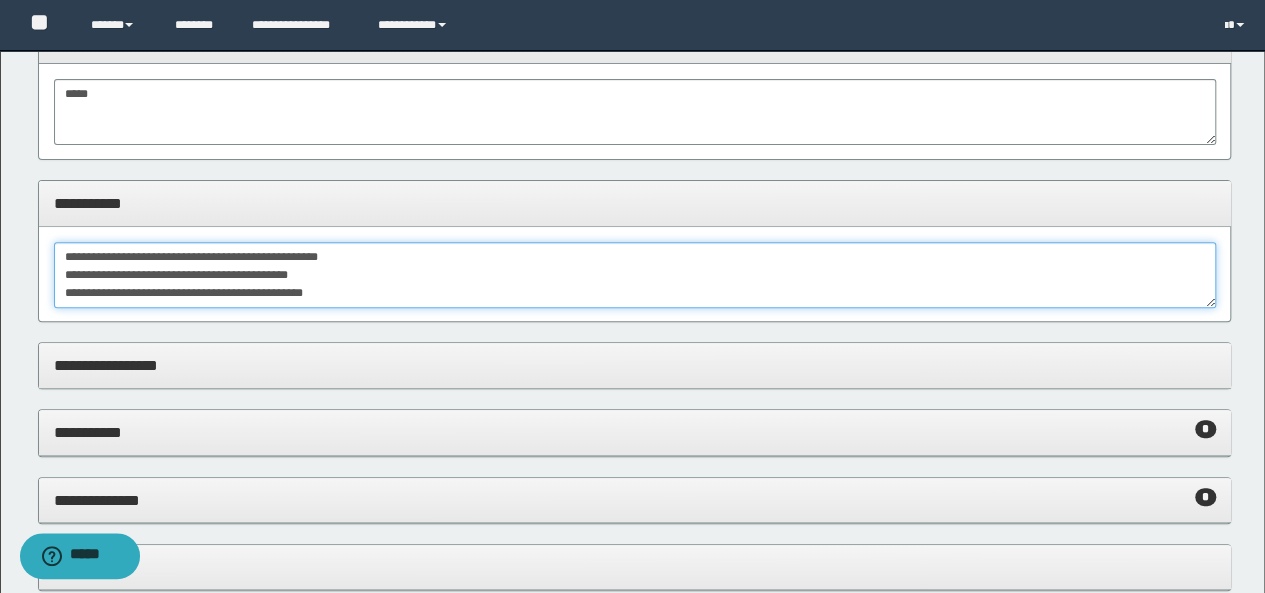 click on "**********" at bounding box center [635, 275] 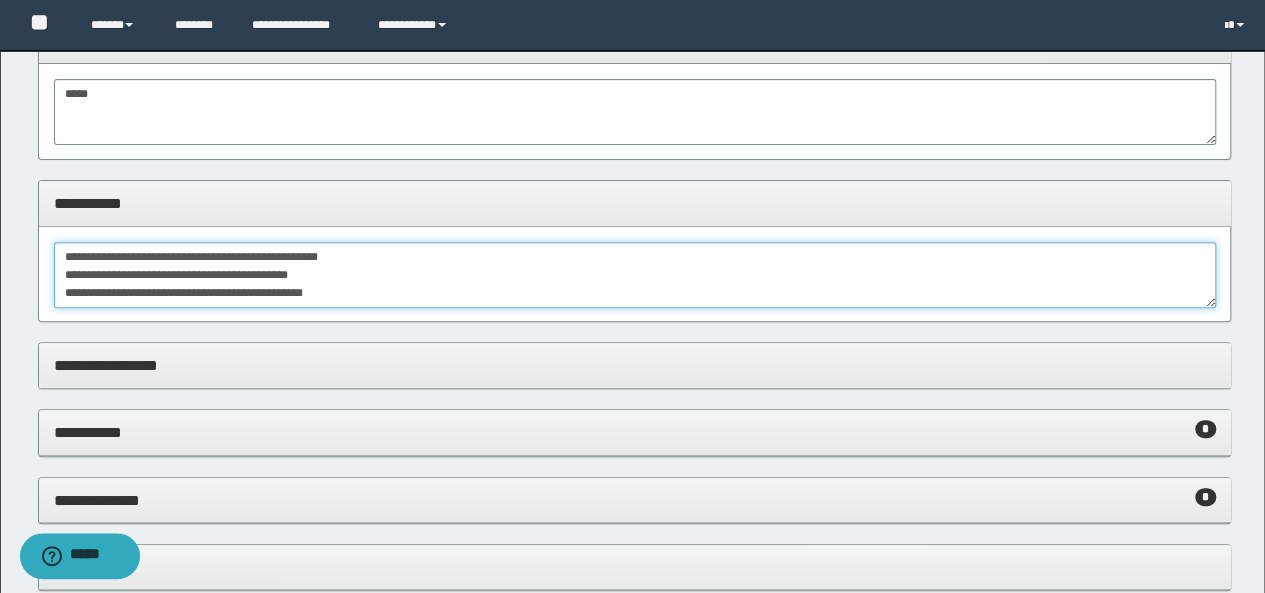 click on "**********" at bounding box center (635, 275) 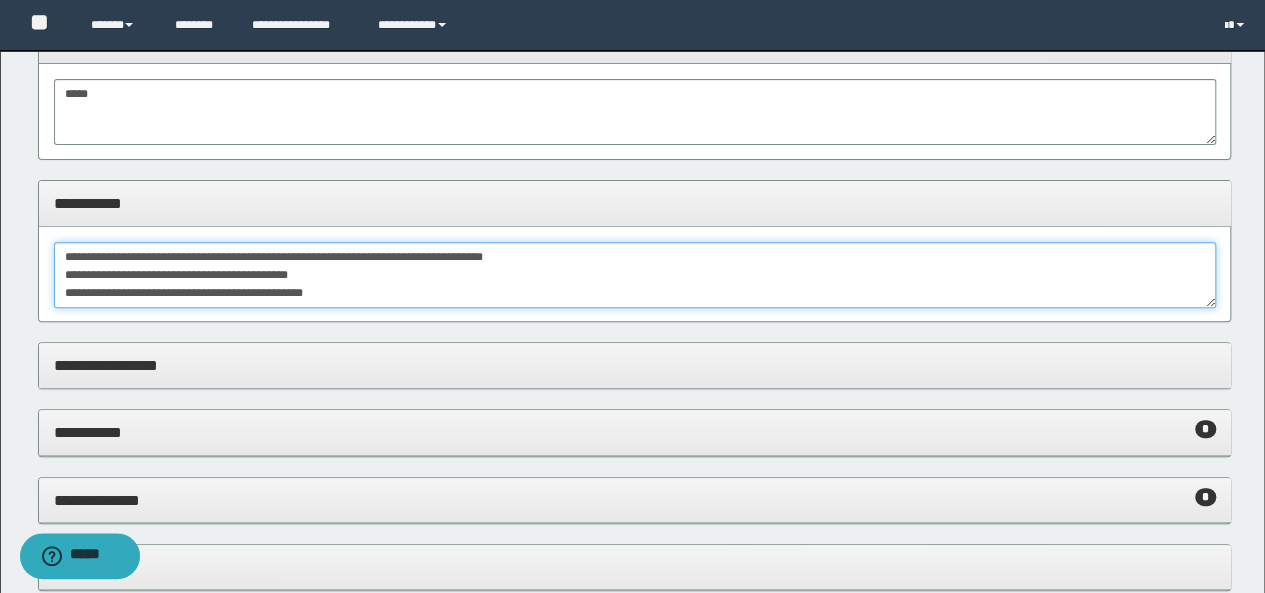 drag, startPoint x: 484, startPoint y: 259, endPoint x: 636, endPoint y: 259, distance: 152 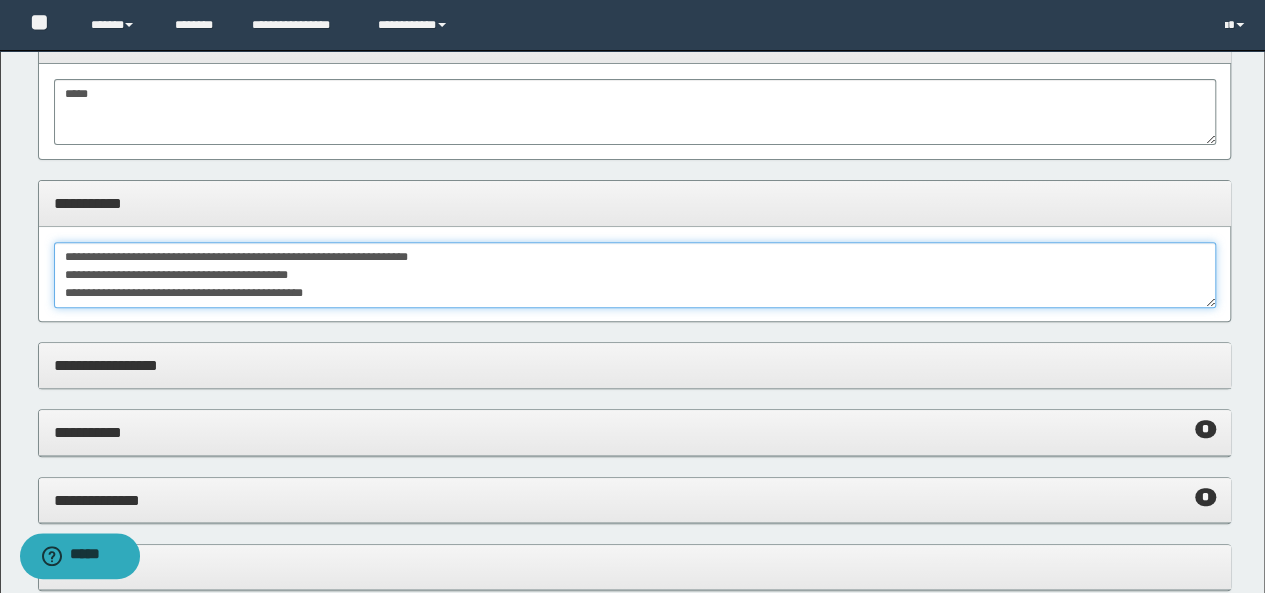 click on "**********" at bounding box center (635, 275) 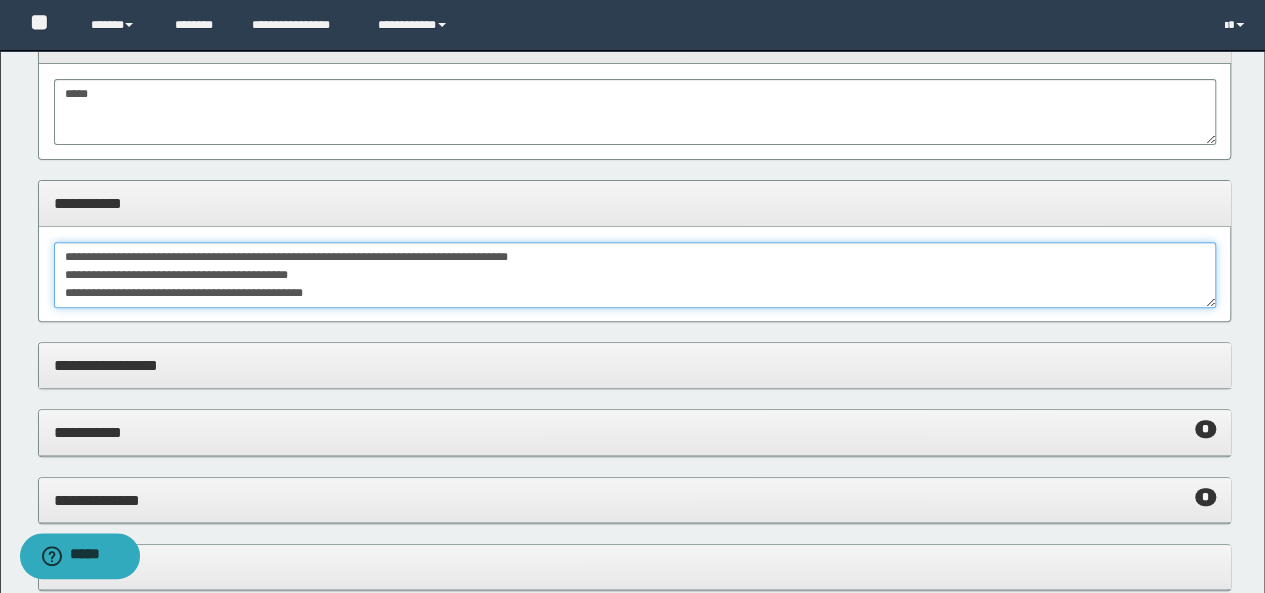 click on "**********" at bounding box center (635, 275) 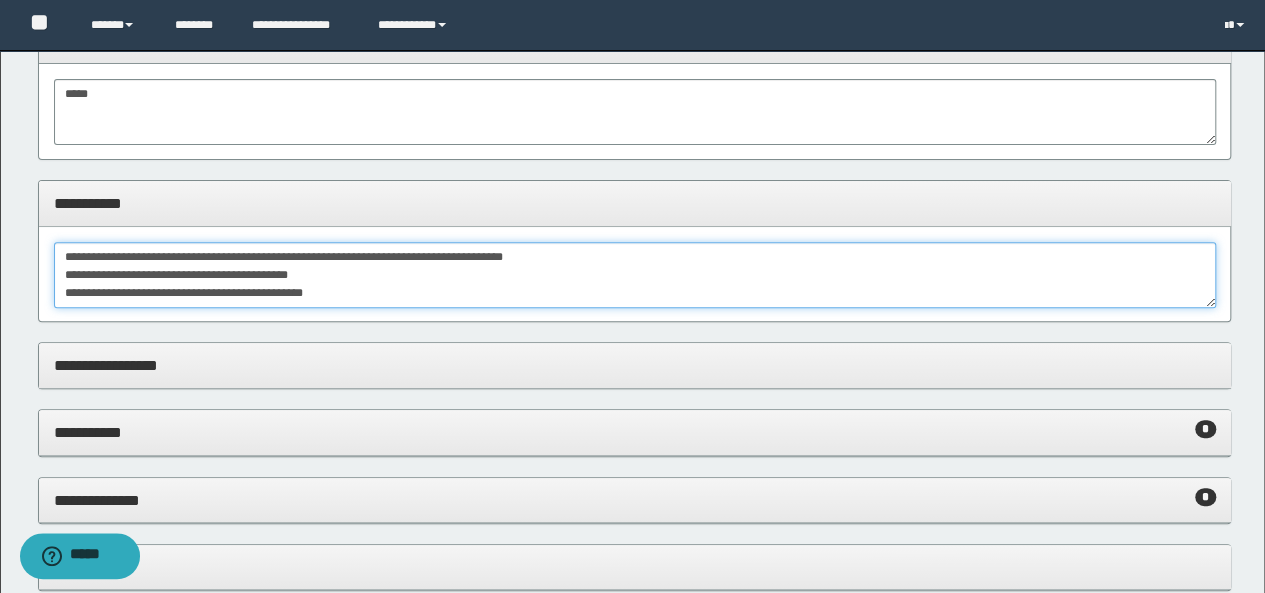 click on "**********" at bounding box center [635, 275] 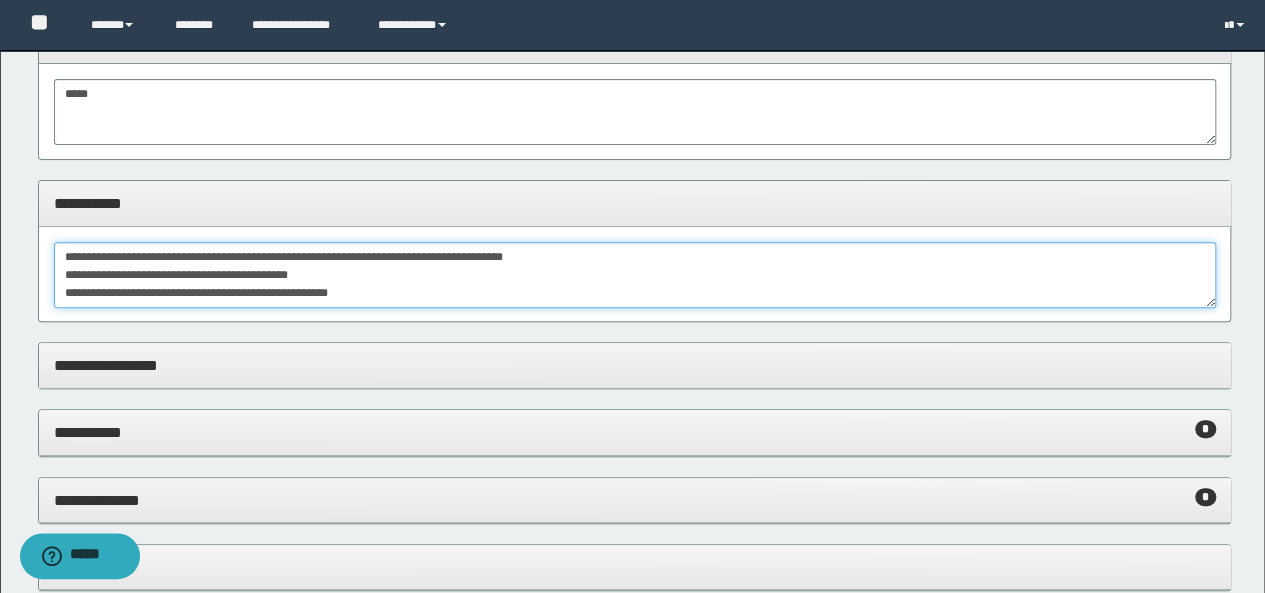 click on "**********" at bounding box center [635, 275] 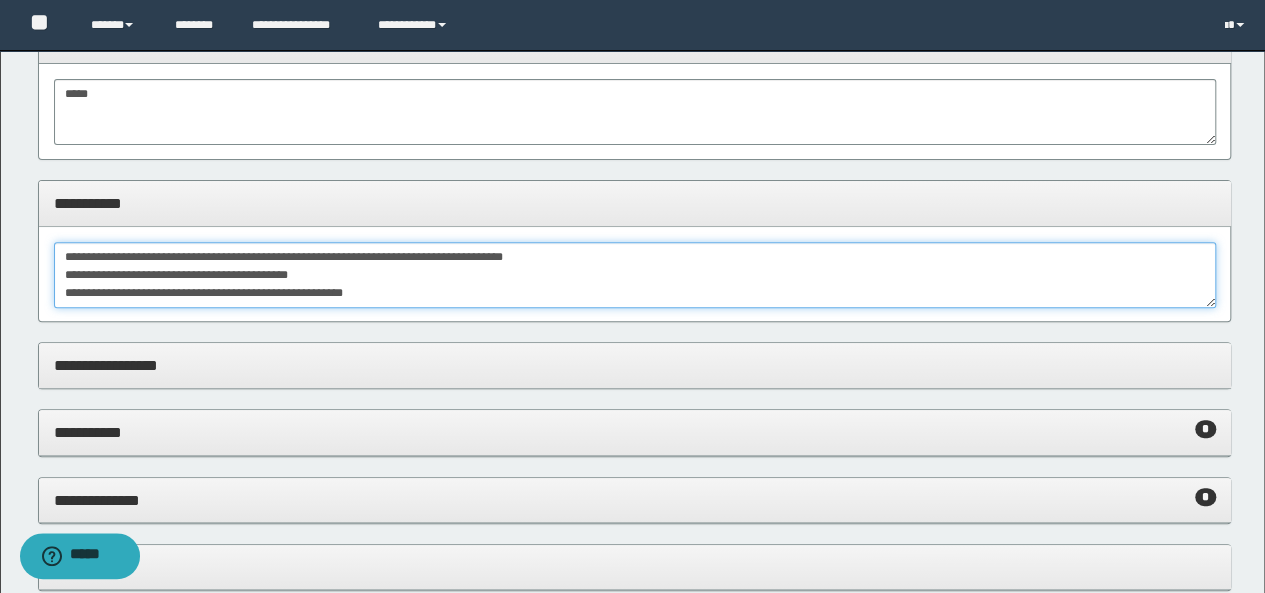 click on "**********" at bounding box center [635, 275] 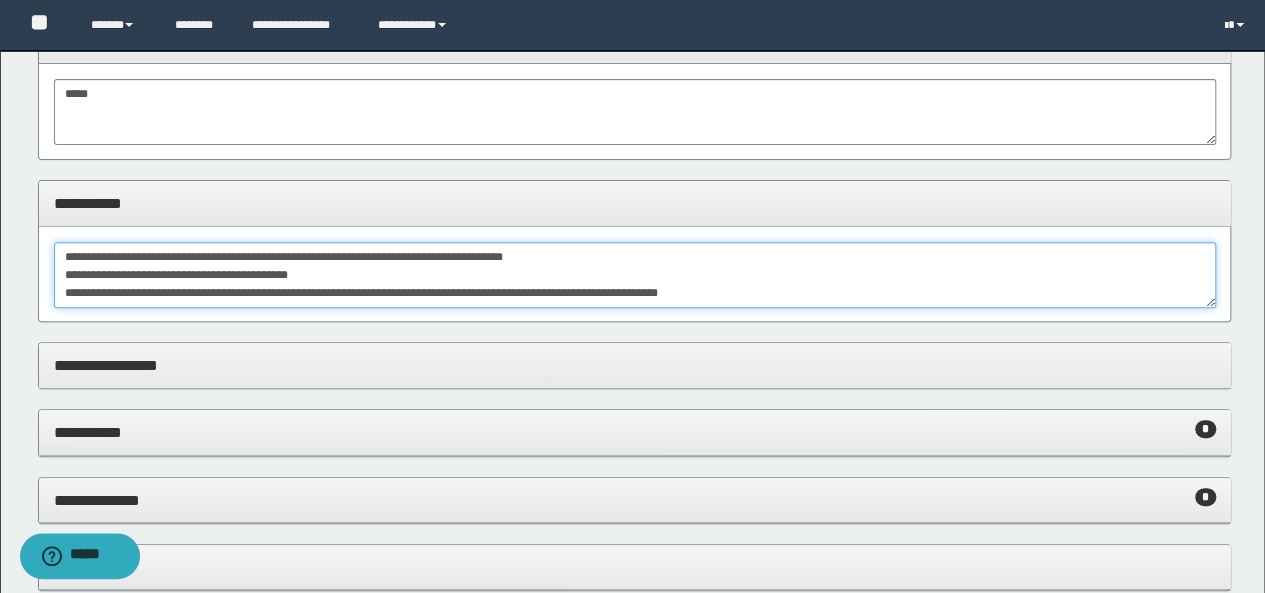 click on "**********" at bounding box center (635, 275) 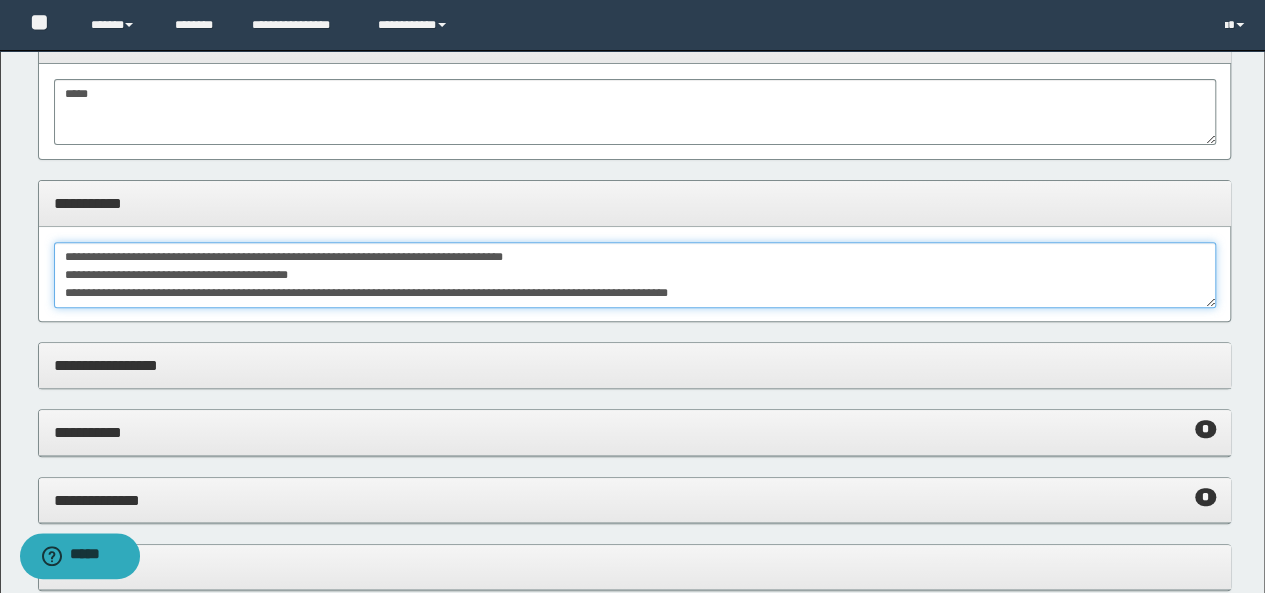 click on "**********" at bounding box center [635, 275] 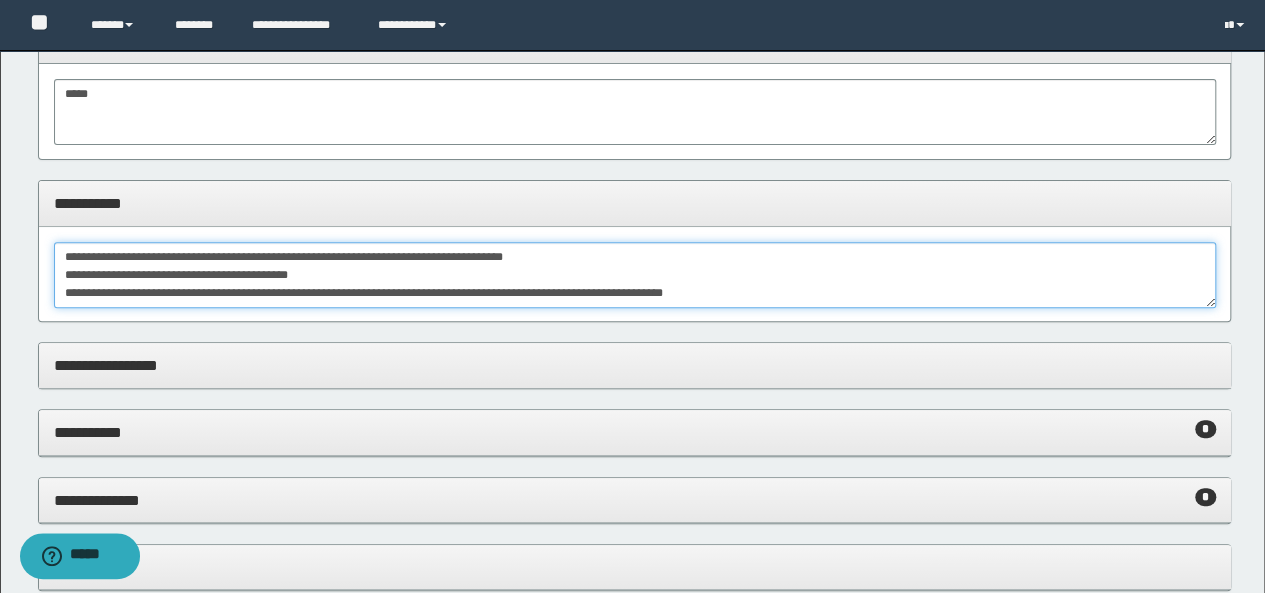 click on "**********" at bounding box center [635, 275] 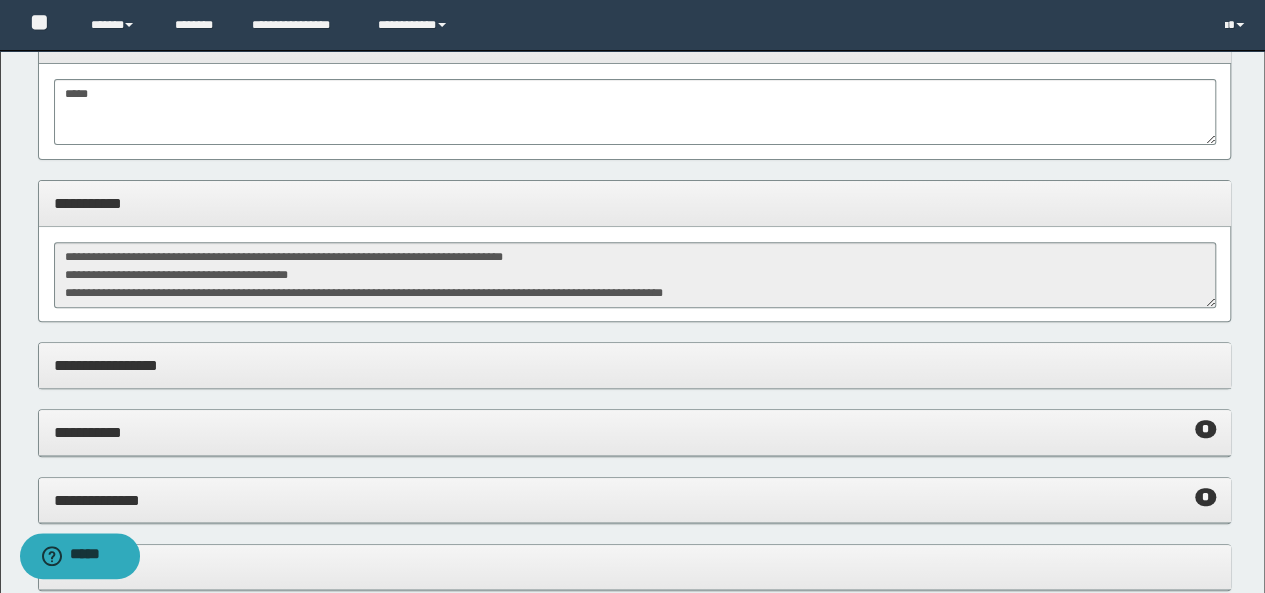click on "**********" at bounding box center (635, 203) 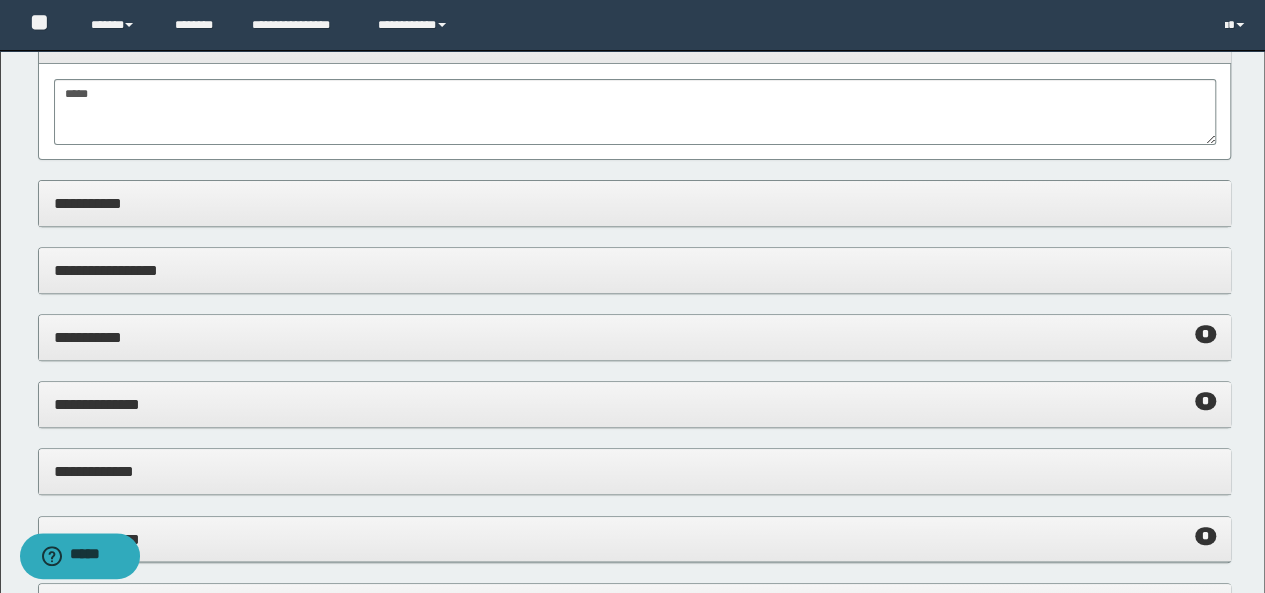 drag, startPoint x: 88, startPoint y: 208, endPoint x: 97, endPoint y: 214, distance: 10.816654 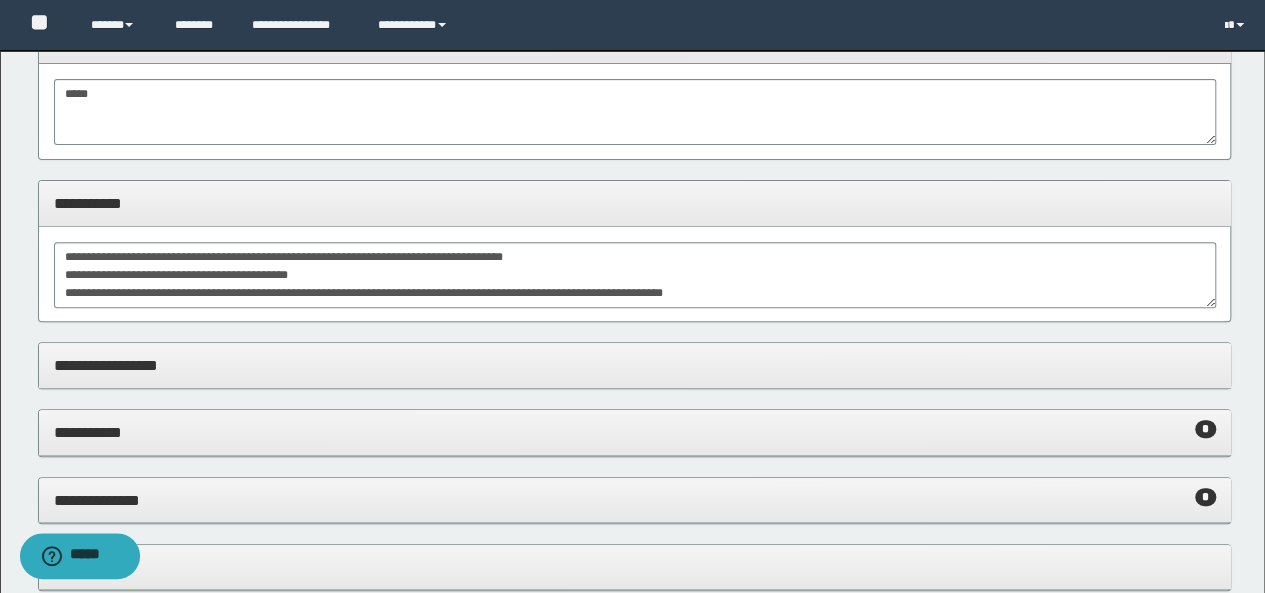 click on "**********" at bounding box center (635, 203) 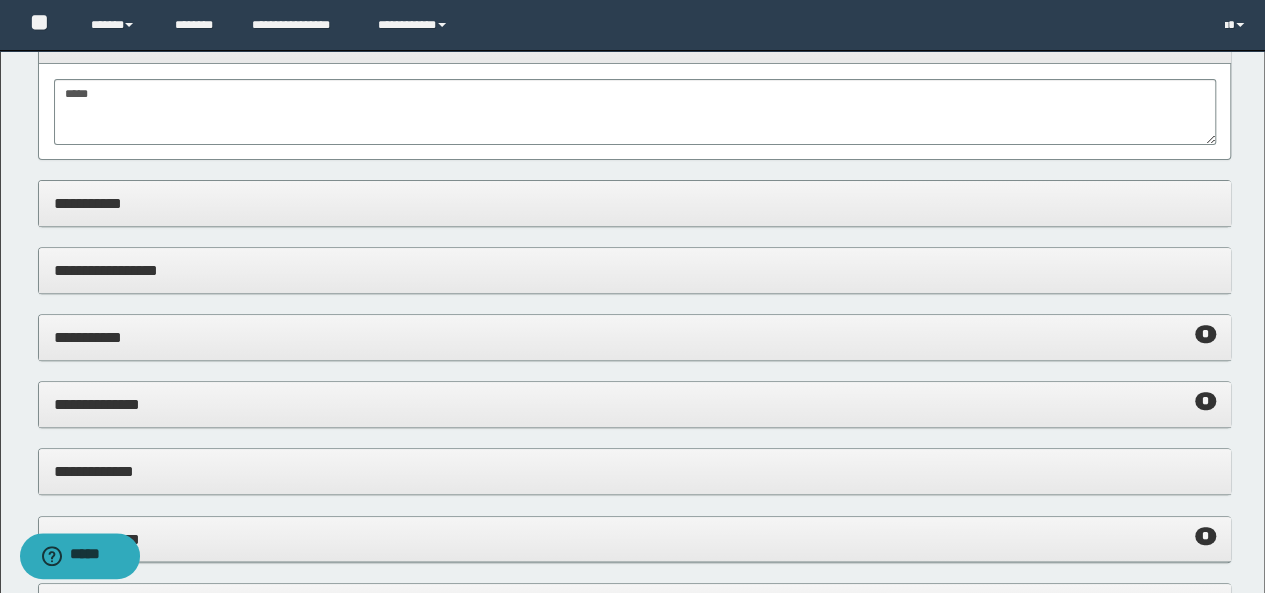 click on "**********" at bounding box center [635, 270] 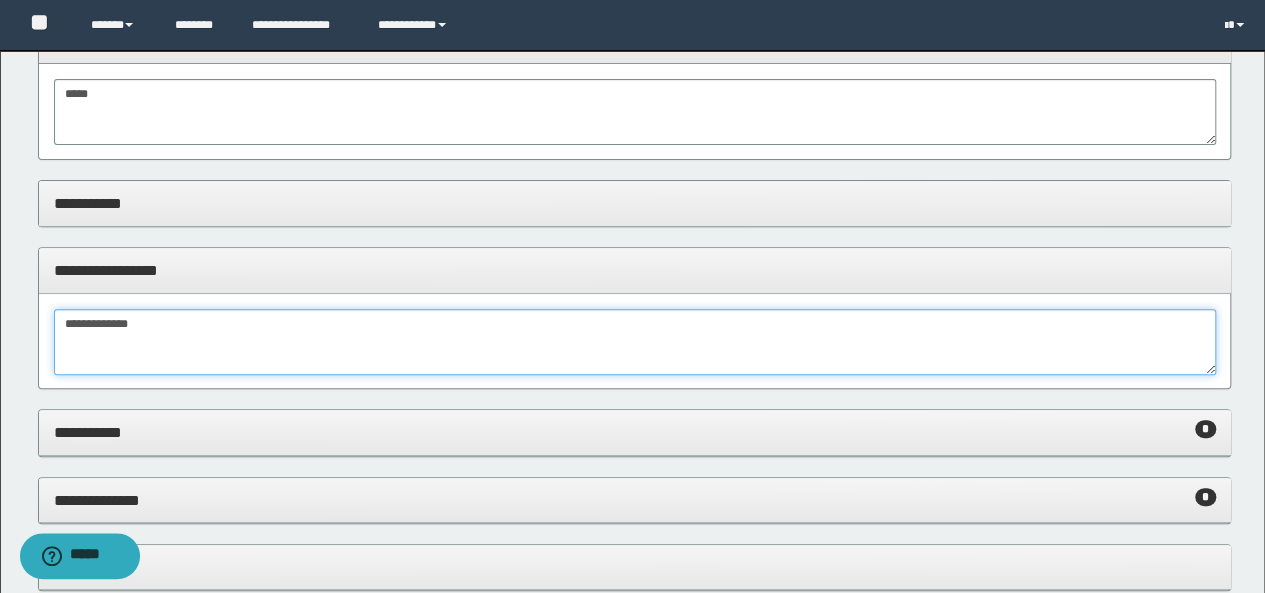 drag, startPoint x: 134, startPoint y: 323, endPoint x: 159, endPoint y: 319, distance: 25.317978 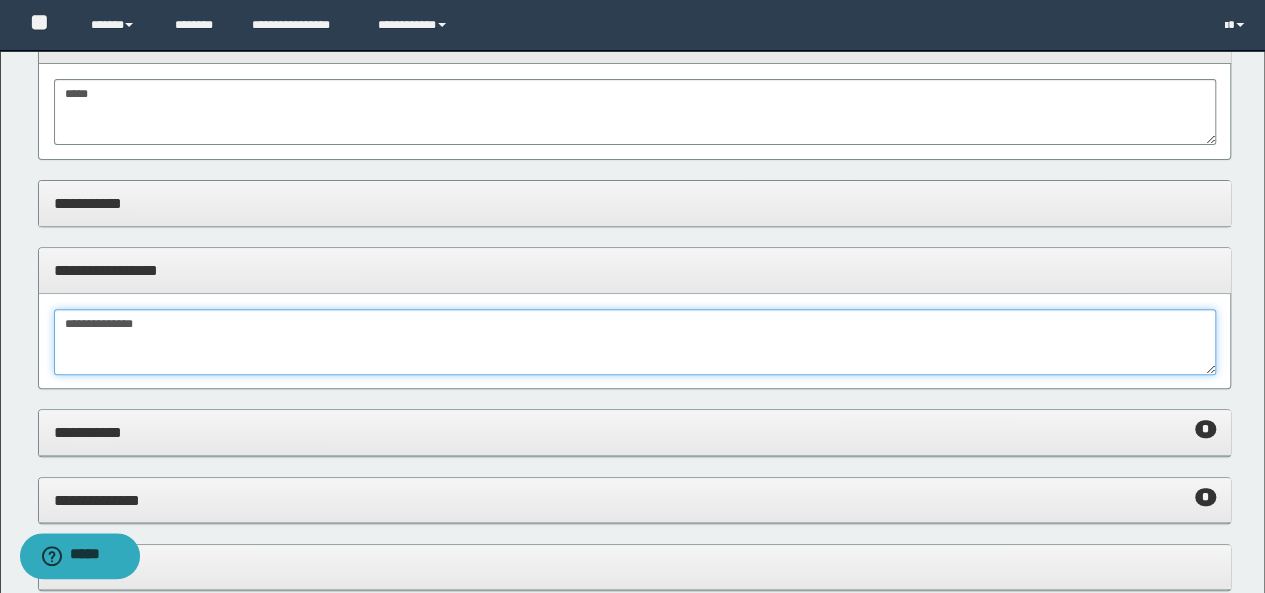 type on "**********" 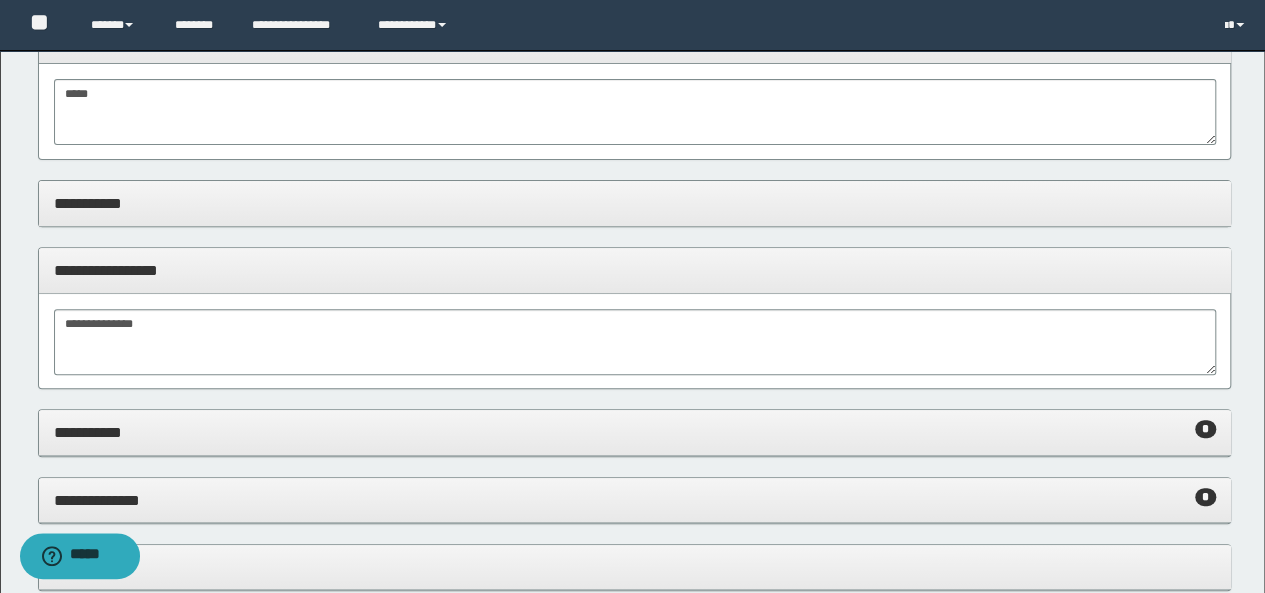 click on "**********" at bounding box center [635, 213] 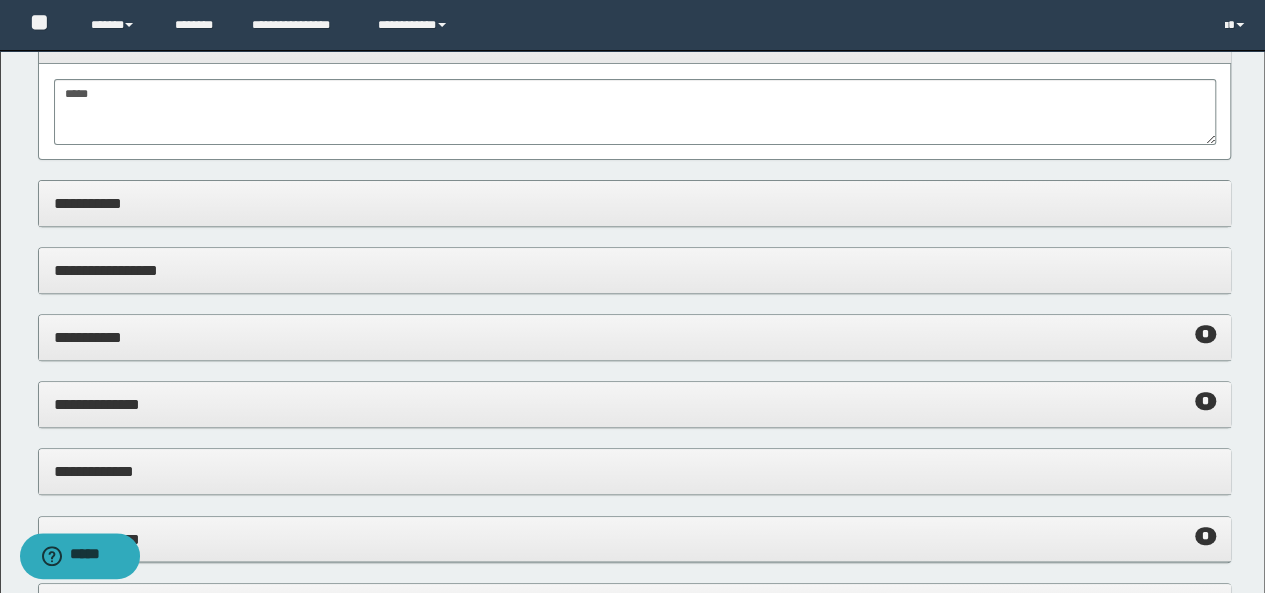 click on "**********" at bounding box center [635, 203] 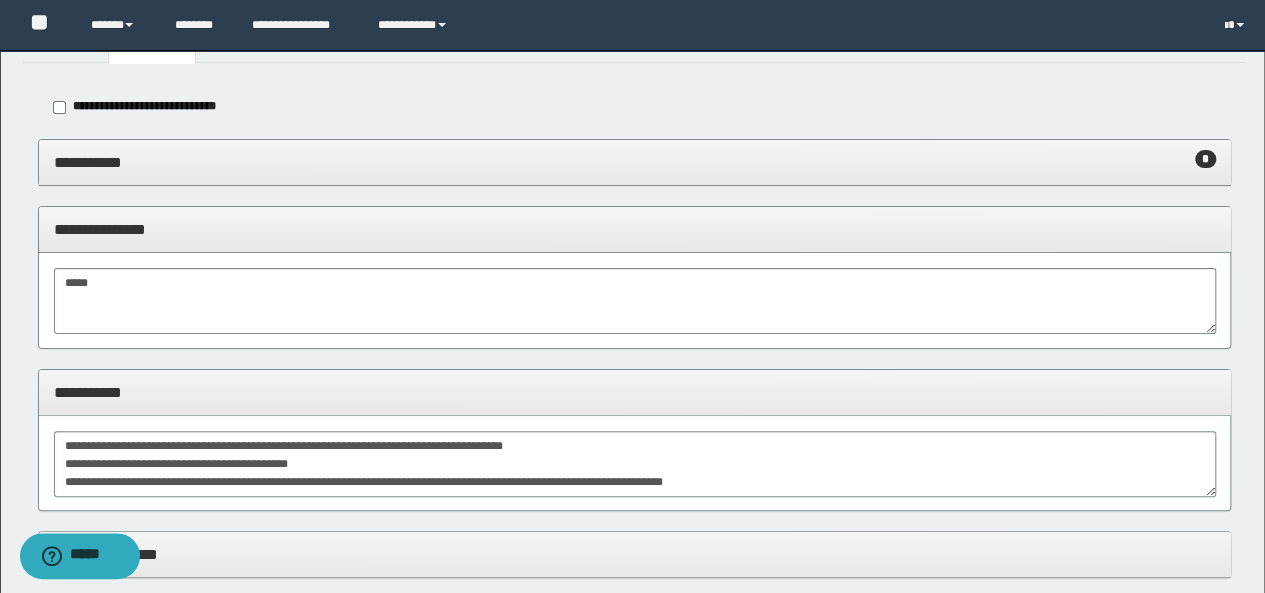 scroll, scrollTop: 0, scrollLeft: 0, axis: both 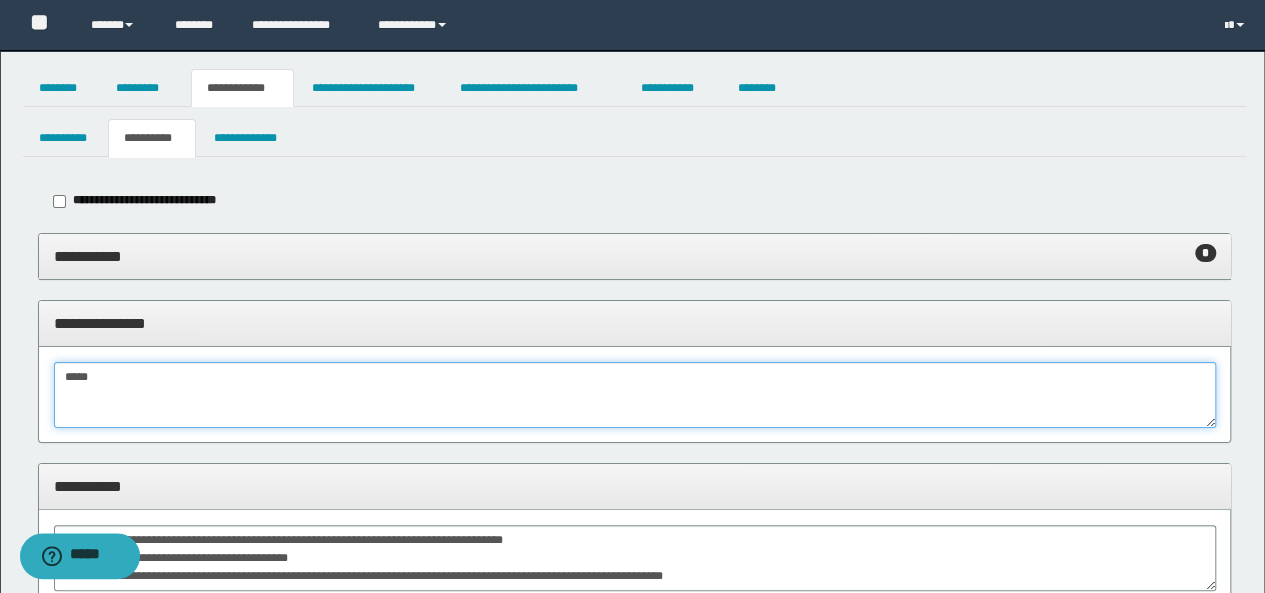 drag, startPoint x: 93, startPoint y: 378, endPoint x: 110, endPoint y: 375, distance: 17.262676 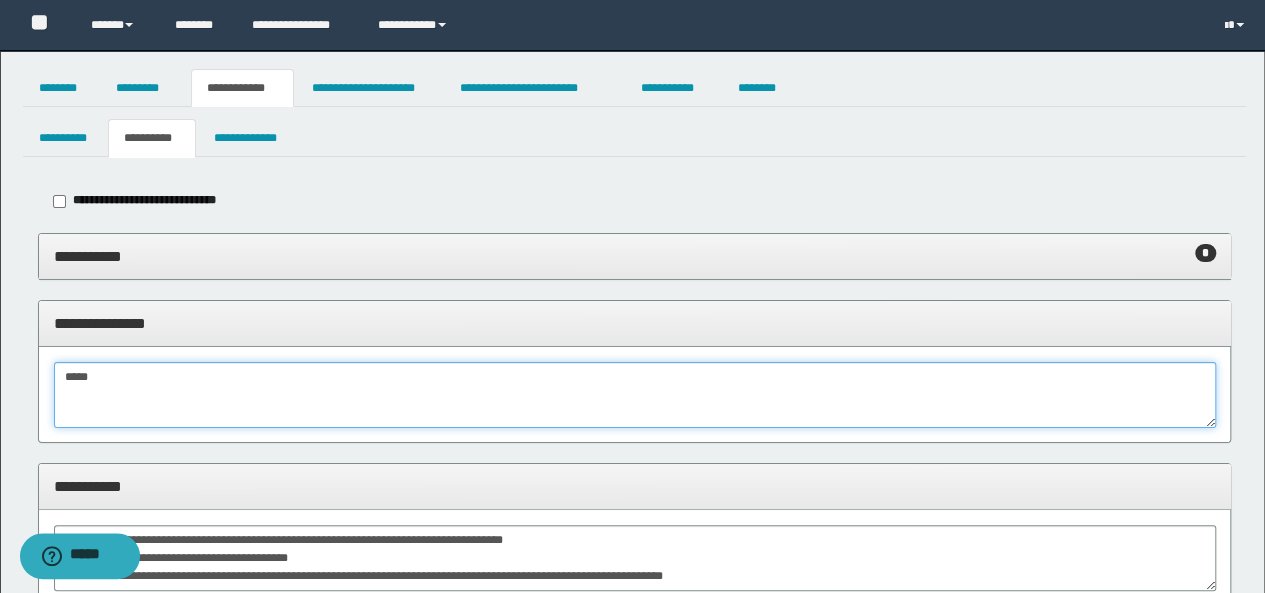 click on "*****" at bounding box center (635, 395) 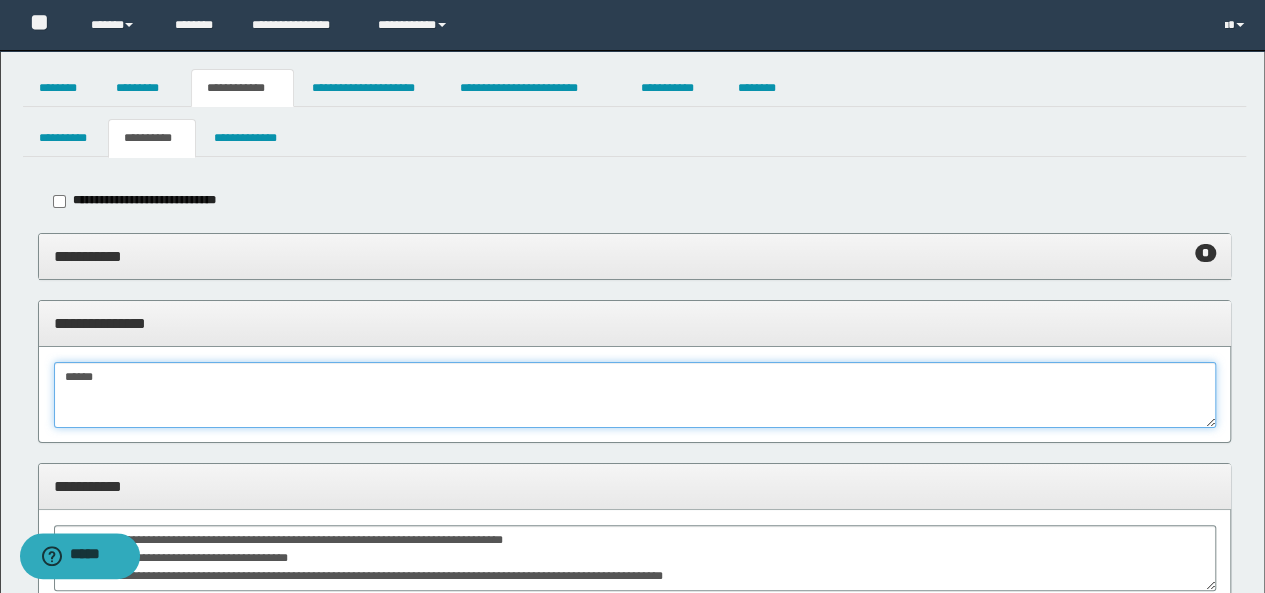type on "******" 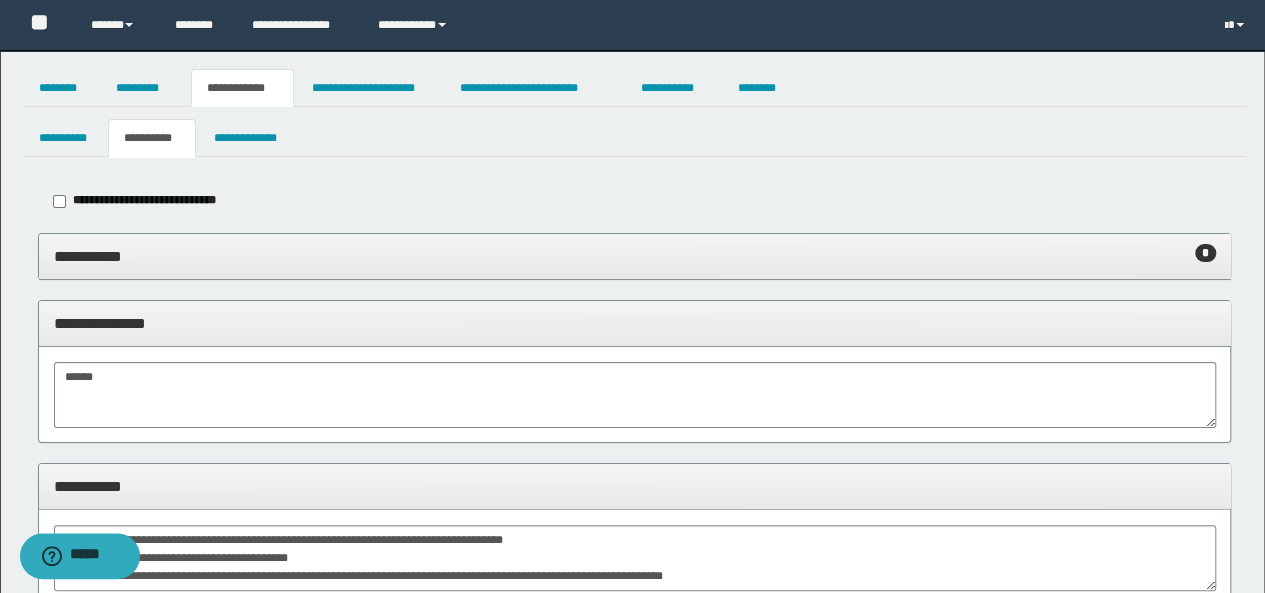 click on "**********" at bounding box center (635, 323) 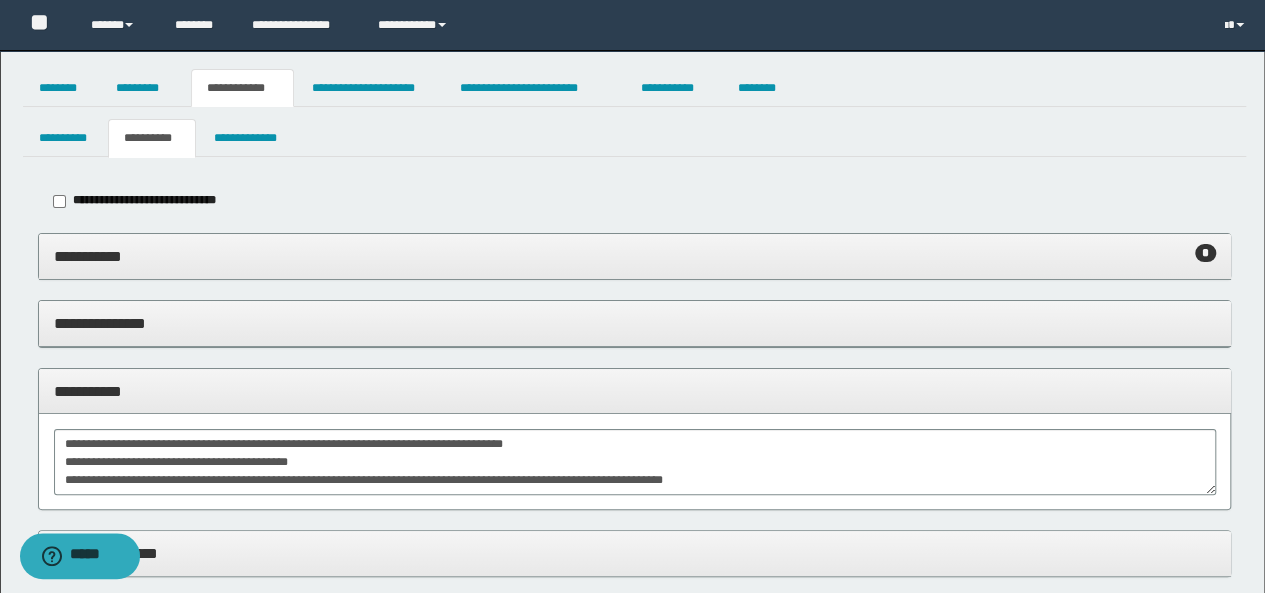 click on "**********" at bounding box center (635, 256) 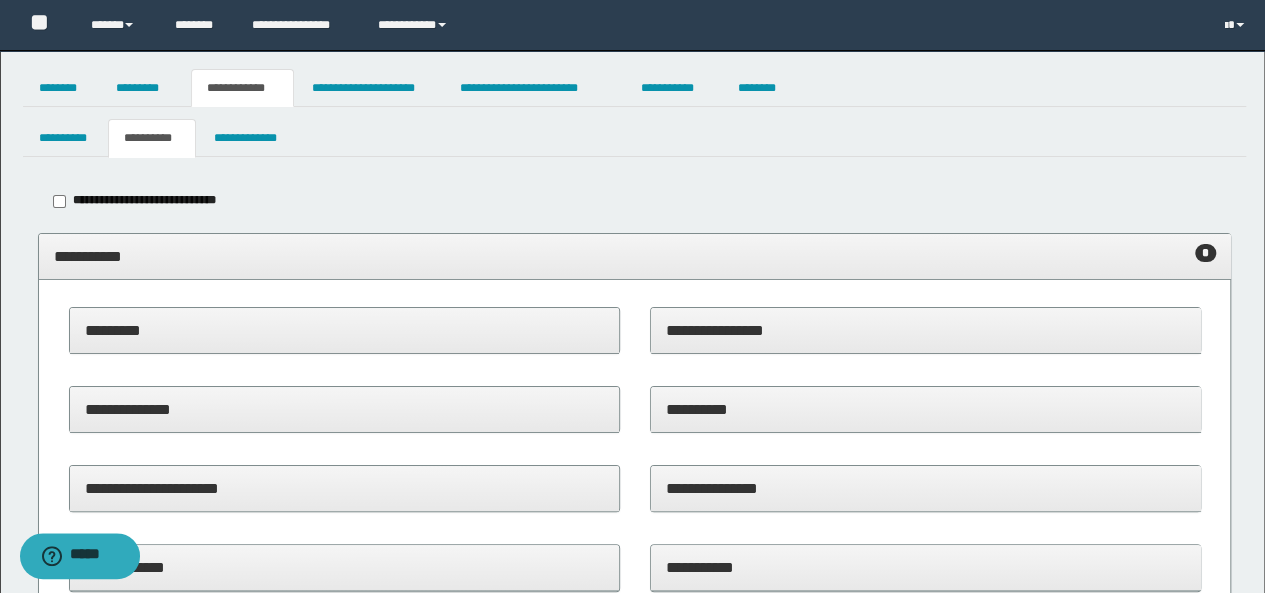 click on "**********" at bounding box center [635, 256] 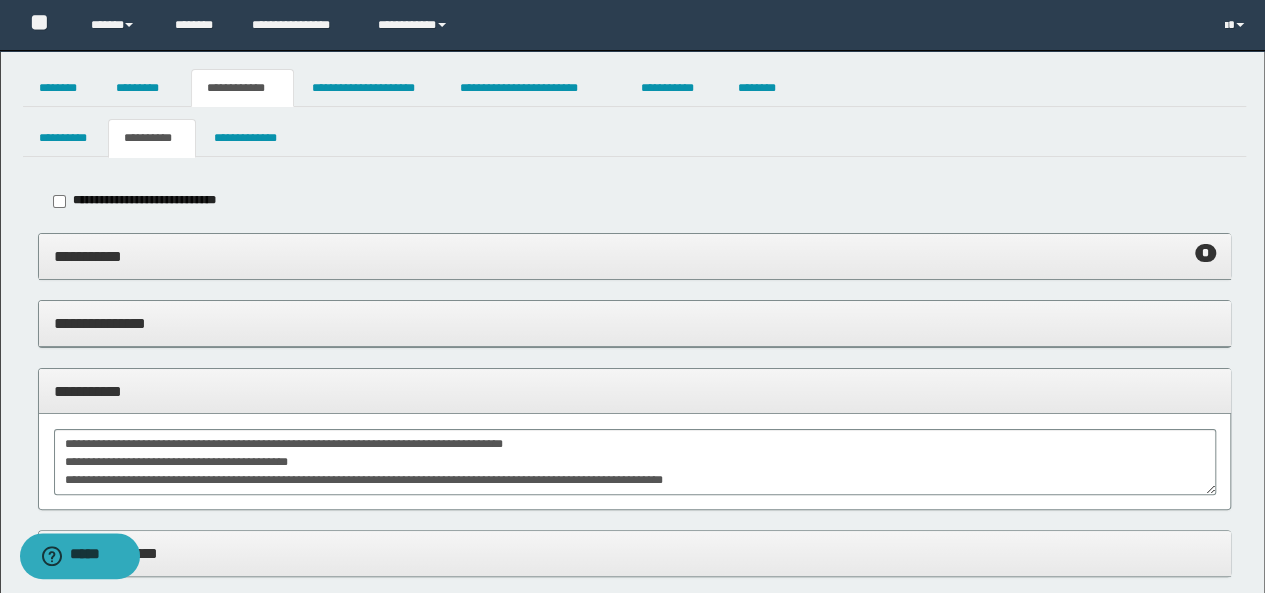click on "**********" at bounding box center [635, 391] 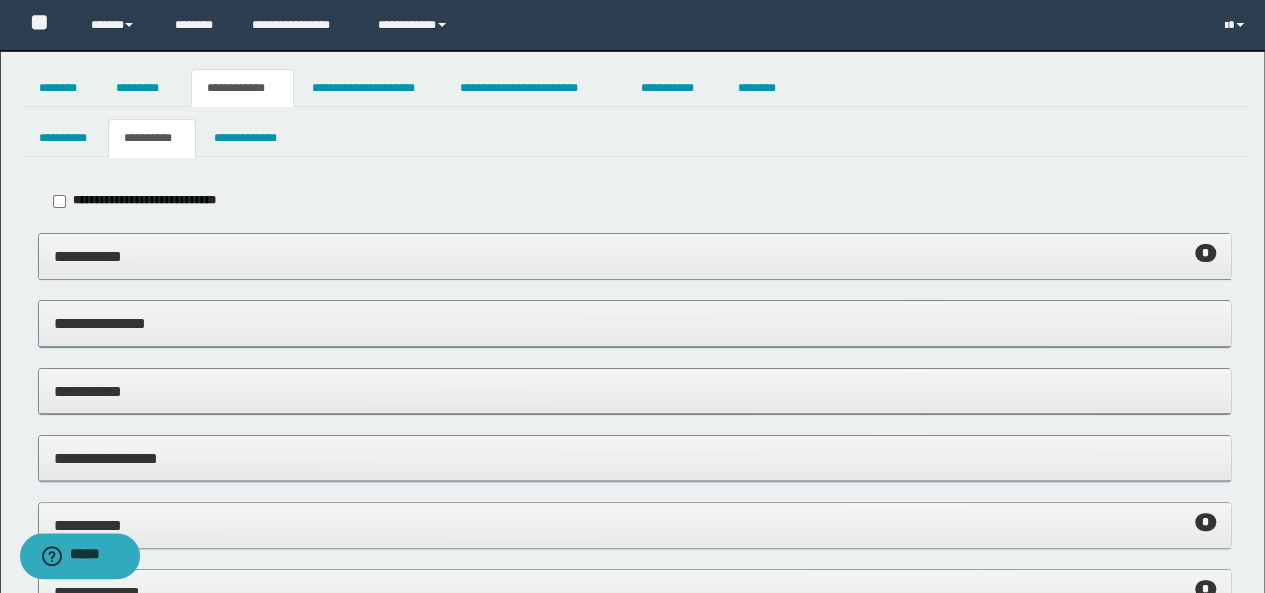 click on "**********" at bounding box center (635, 256) 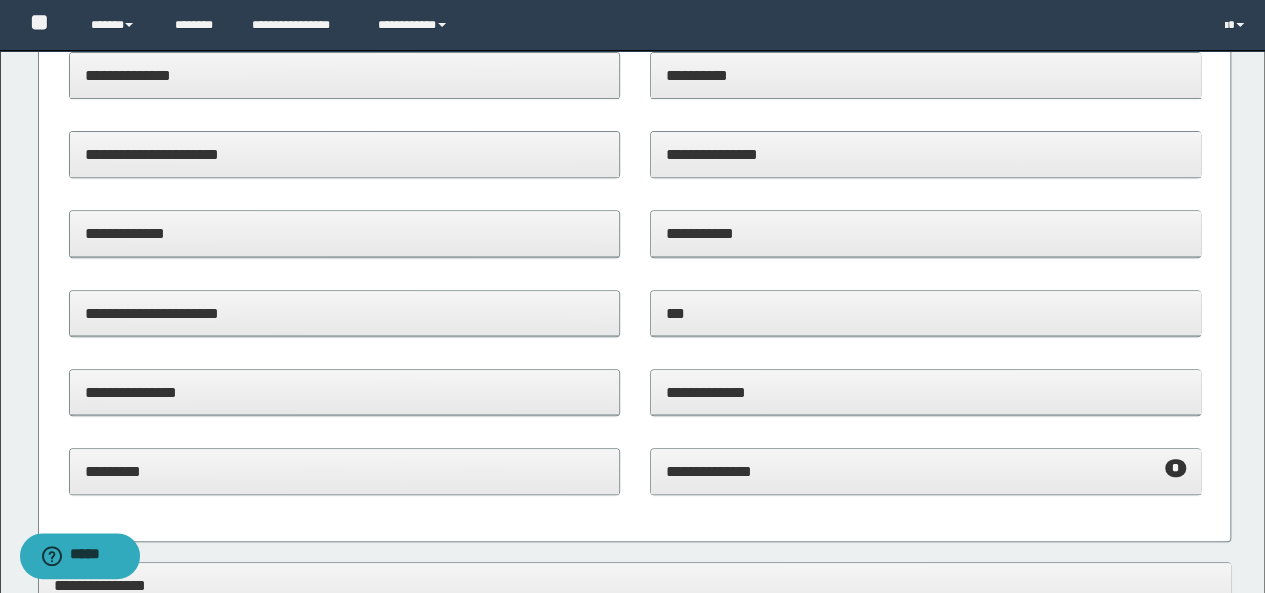 scroll, scrollTop: 400, scrollLeft: 0, axis: vertical 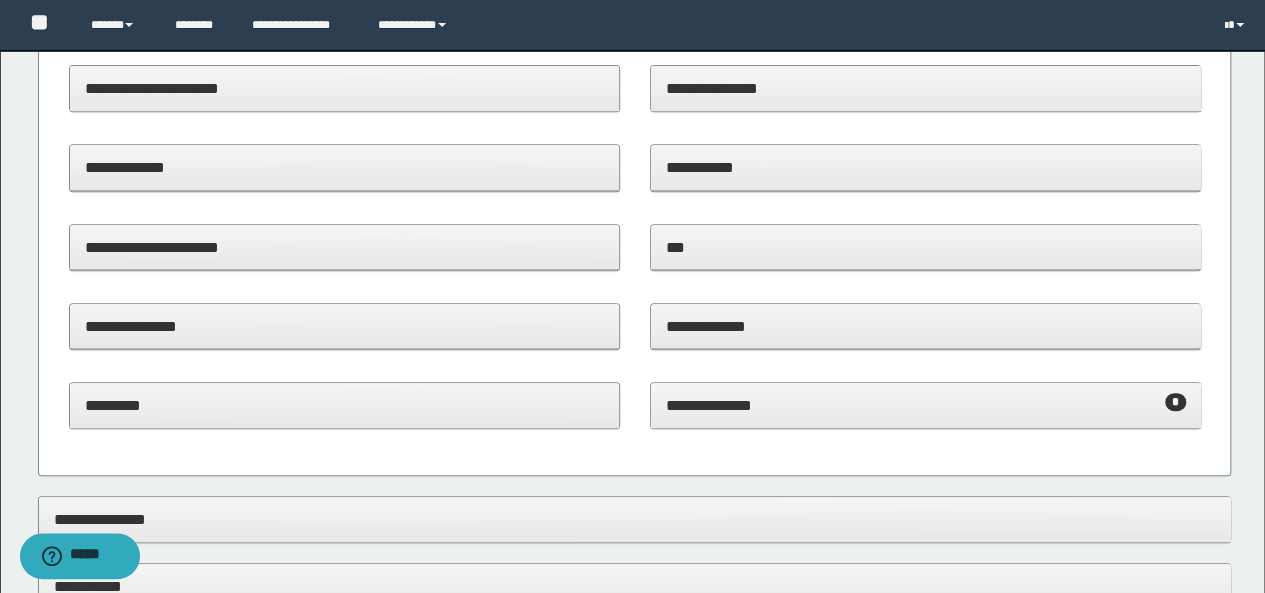 click on "**********" at bounding box center [926, 405] 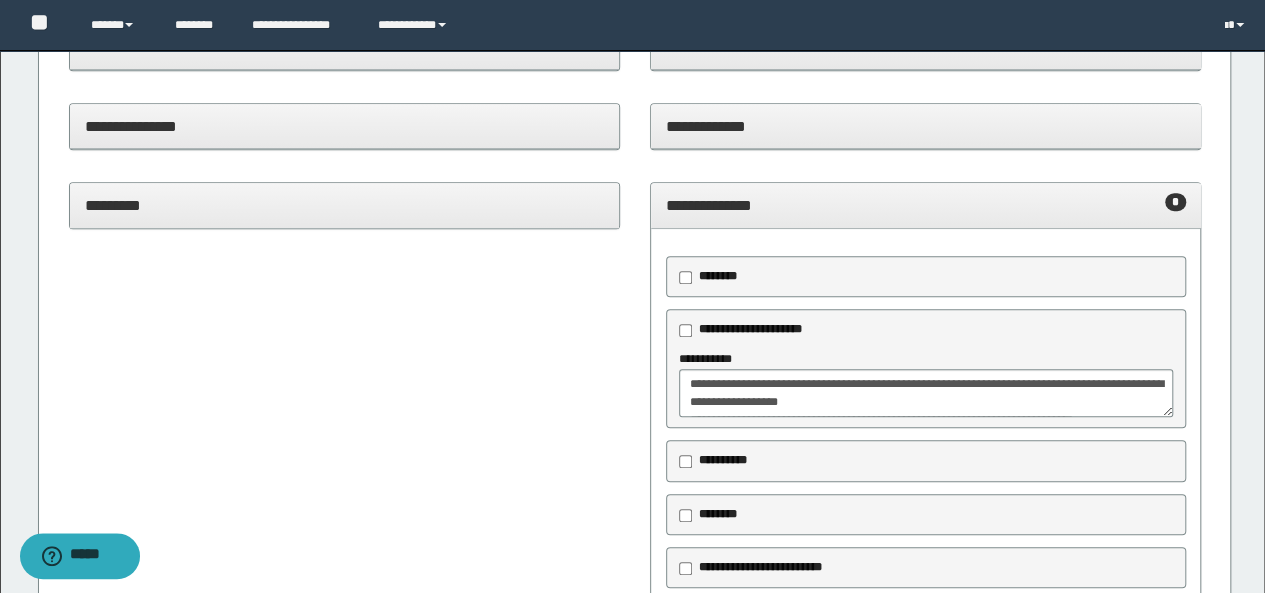 scroll, scrollTop: 700, scrollLeft: 0, axis: vertical 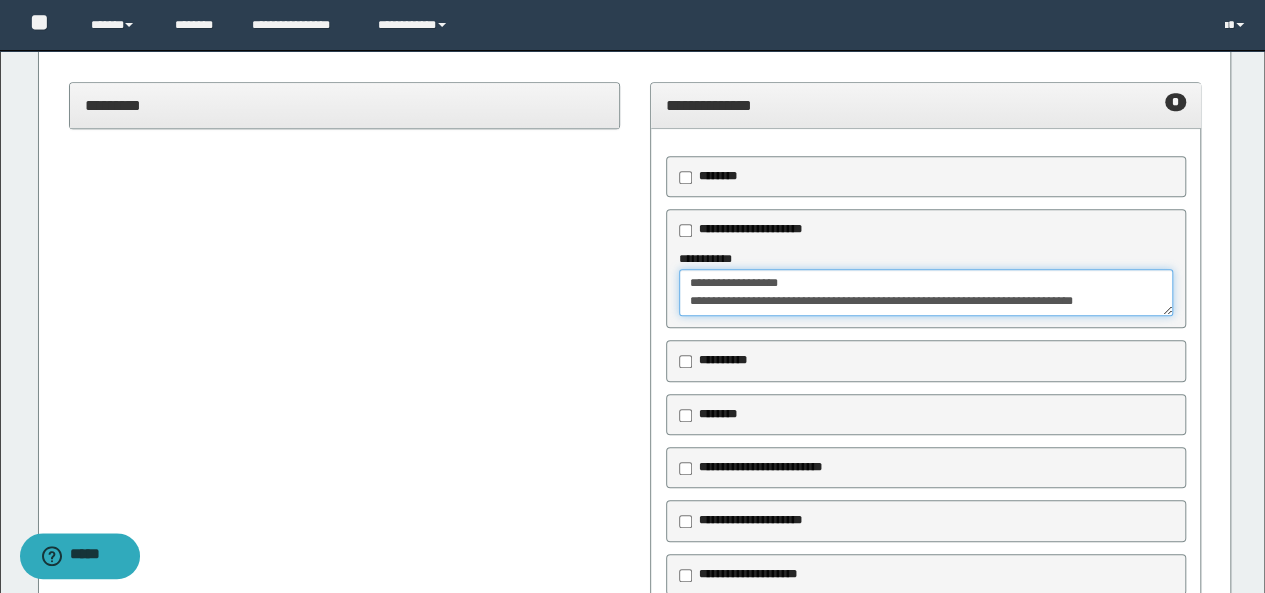 drag, startPoint x: 969, startPoint y: 299, endPoint x: 572, endPoint y: 305, distance: 397.04535 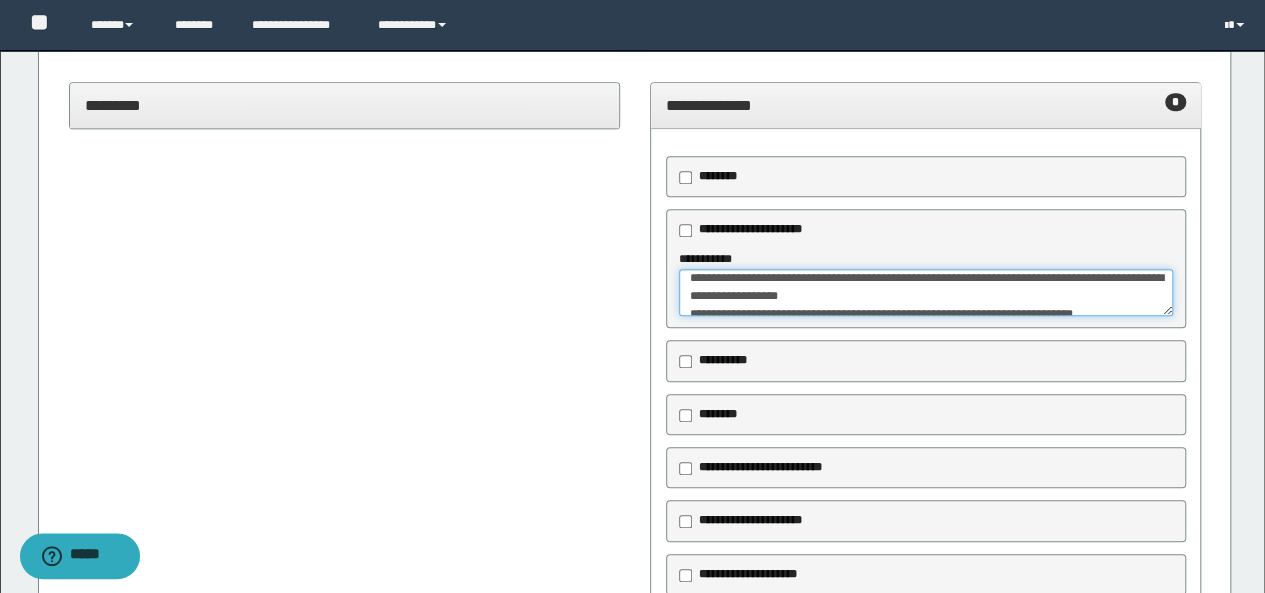 scroll, scrollTop: 0, scrollLeft: 0, axis: both 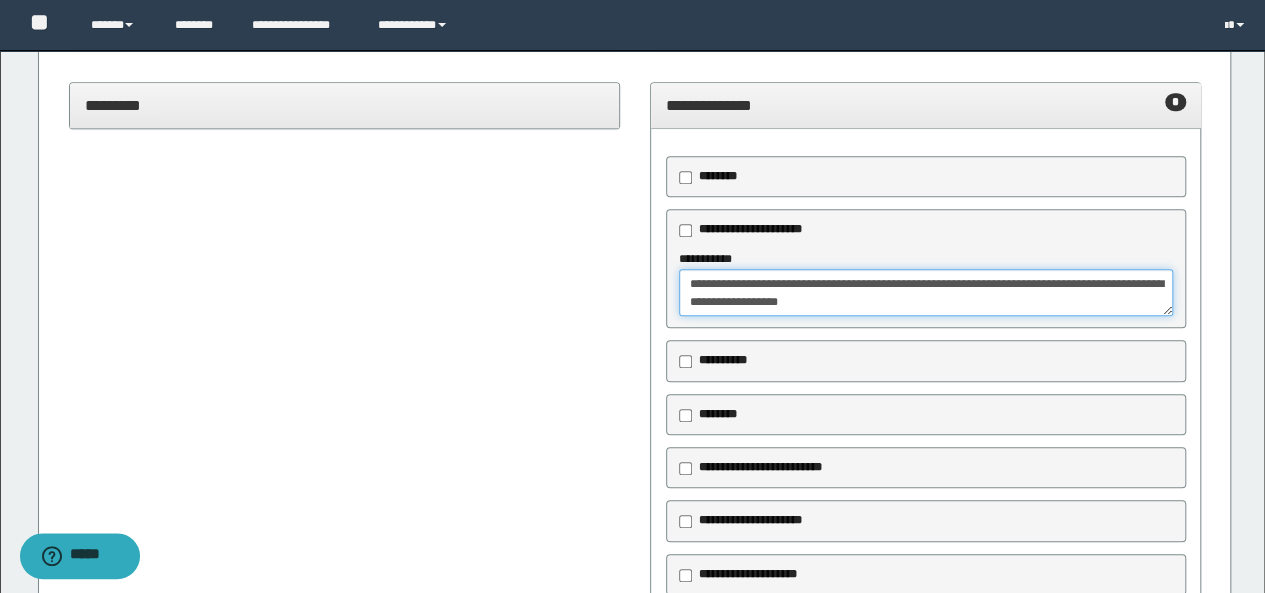 drag, startPoint x: 770, startPoint y: 303, endPoint x: 628, endPoint y: 274, distance: 144.93102 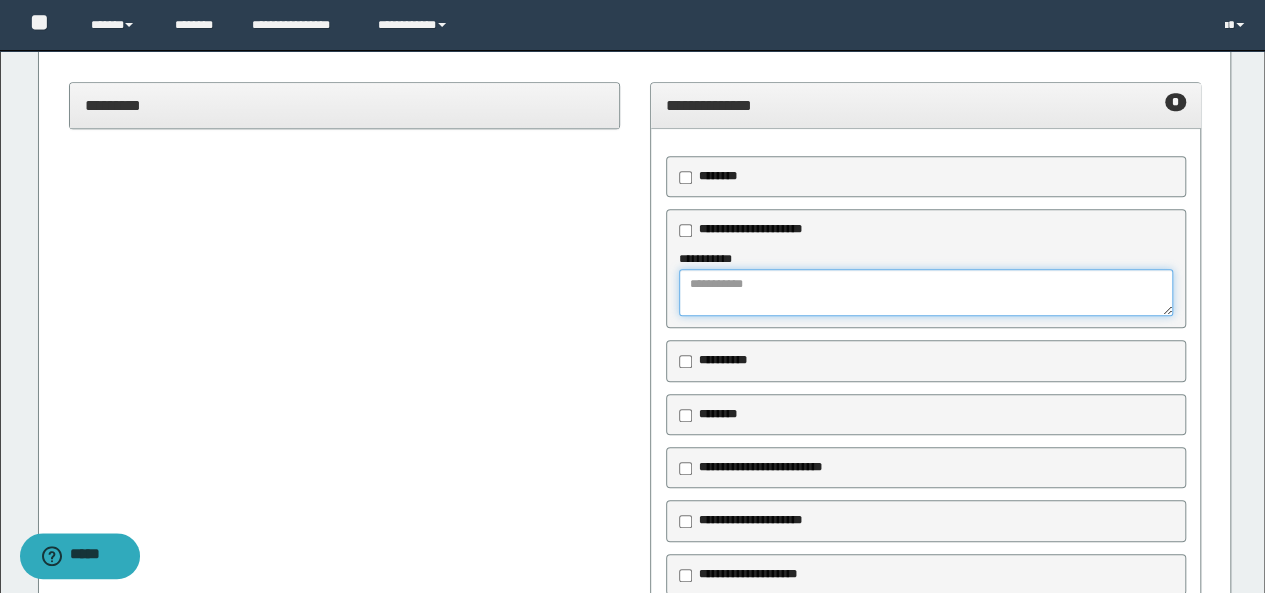 type 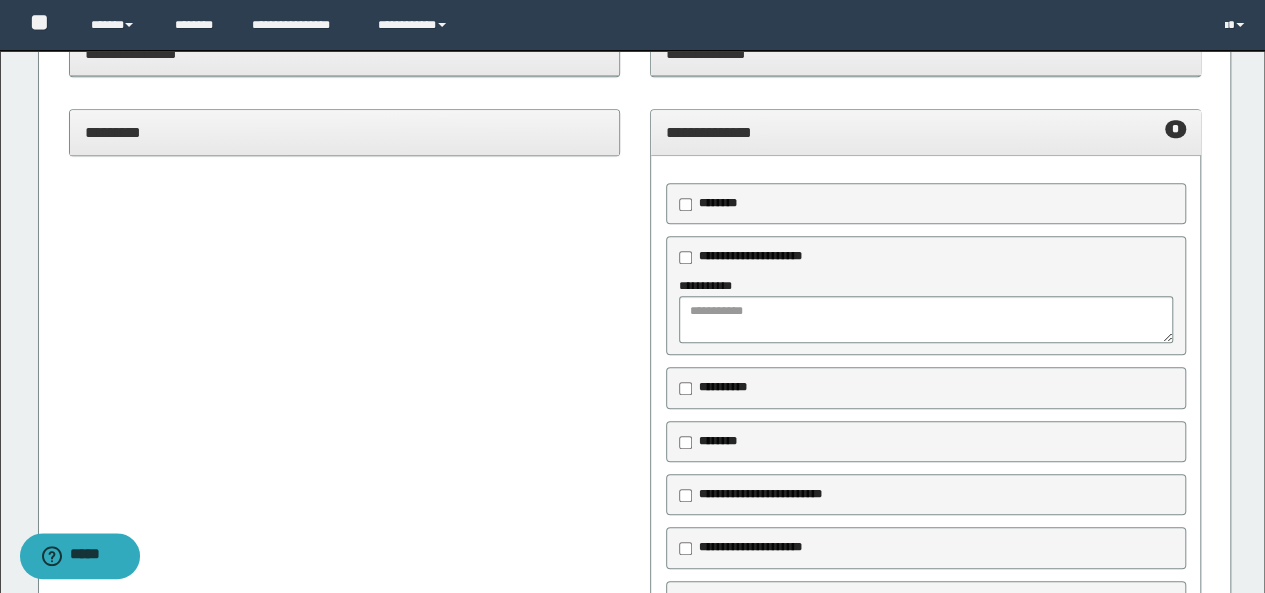 scroll, scrollTop: 600, scrollLeft: 0, axis: vertical 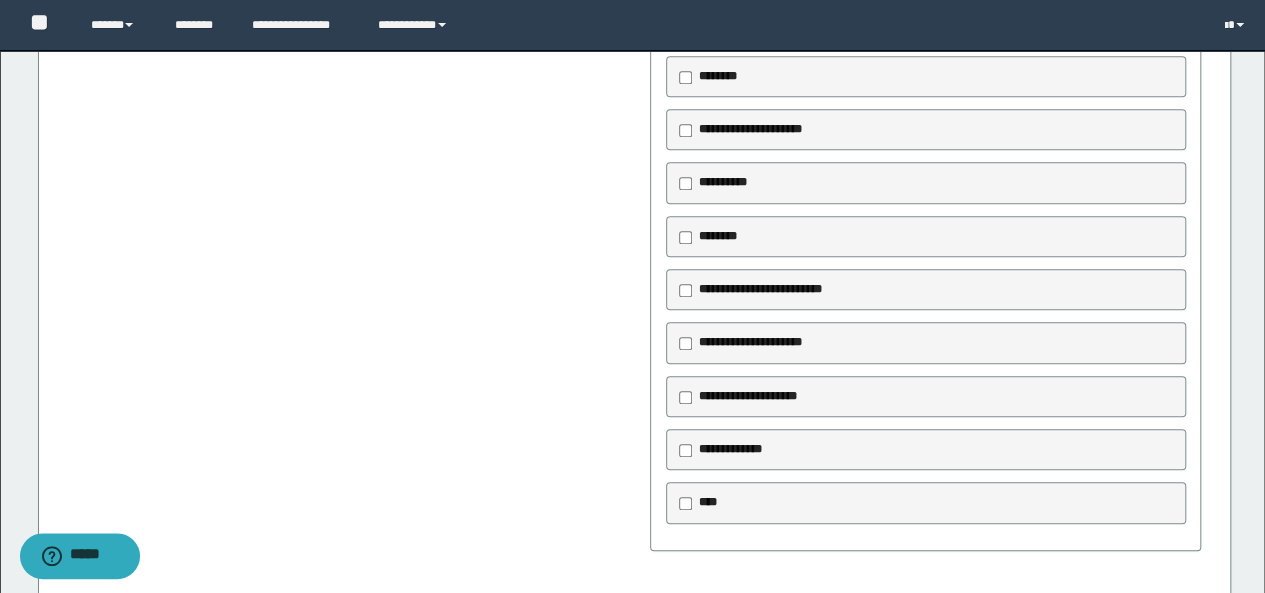 click on "****" at bounding box center [926, 503] 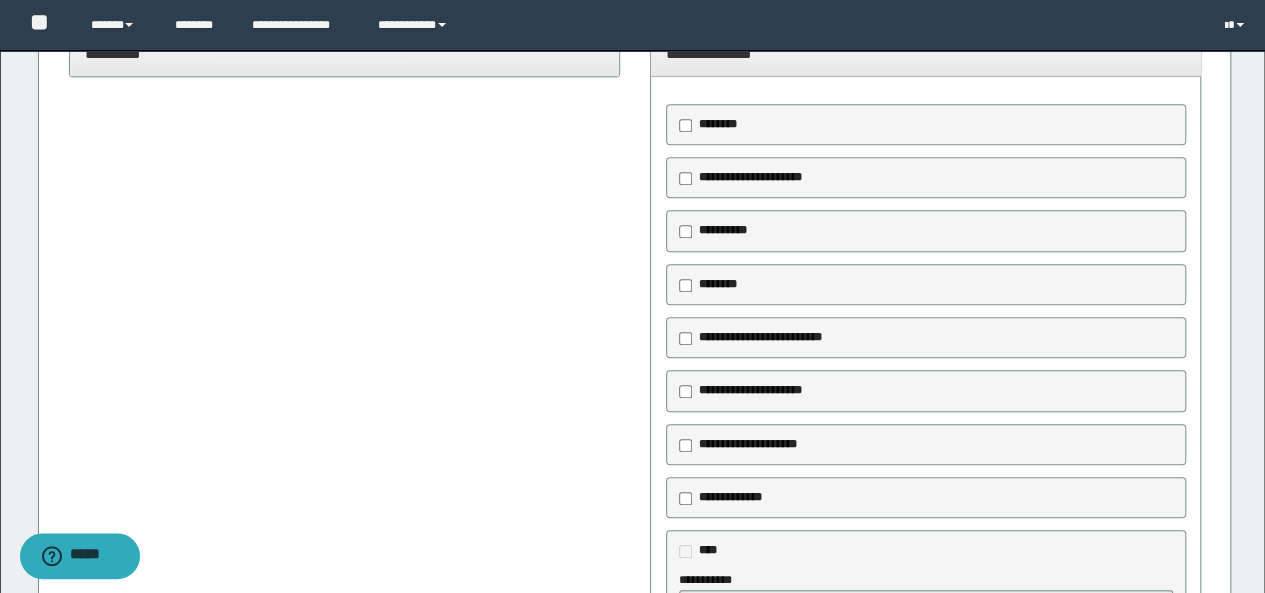 scroll, scrollTop: 600, scrollLeft: 0, axis: vertical 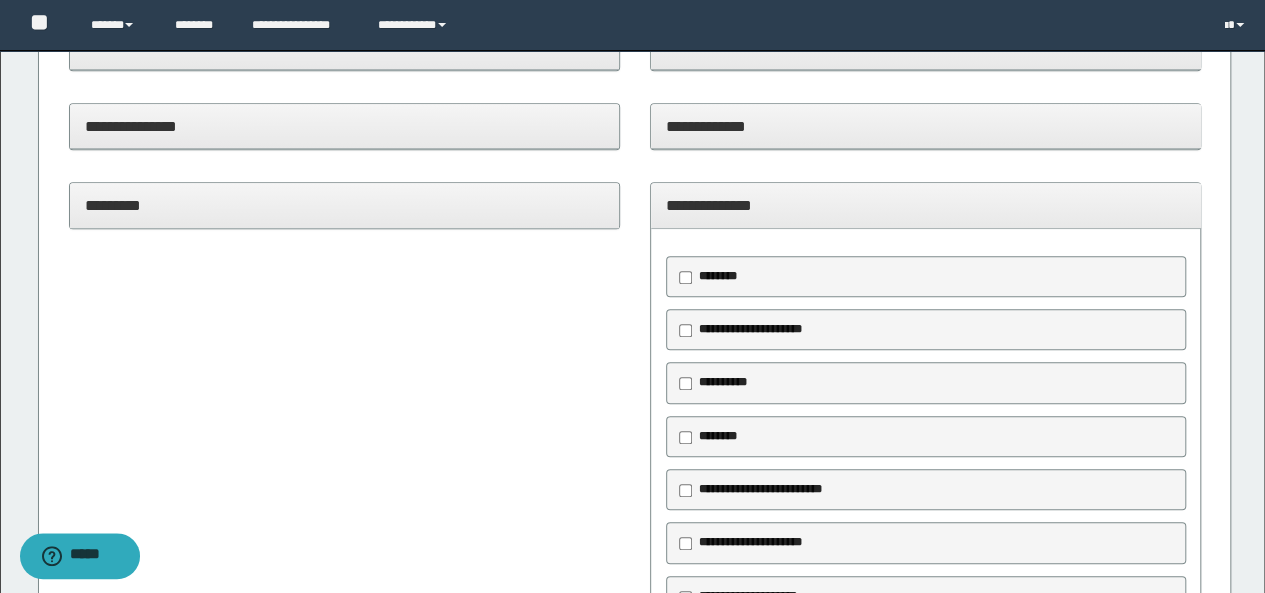click on "**********" at bounding box center [926, 205] 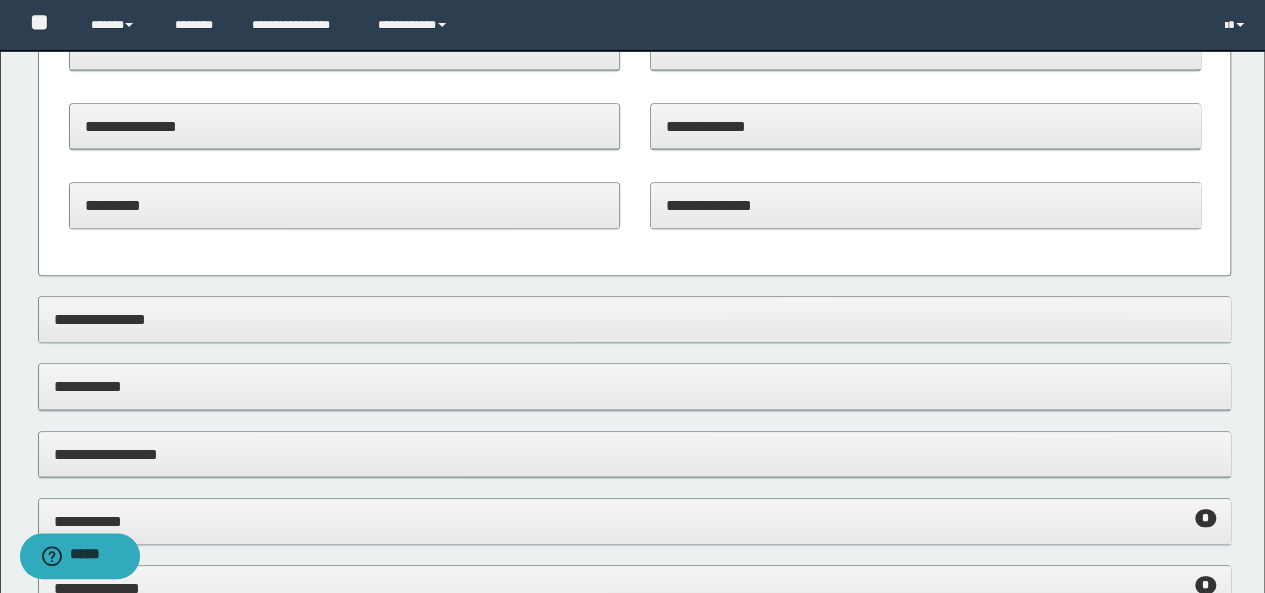 click on "**********" at bounding box center [926, 205] 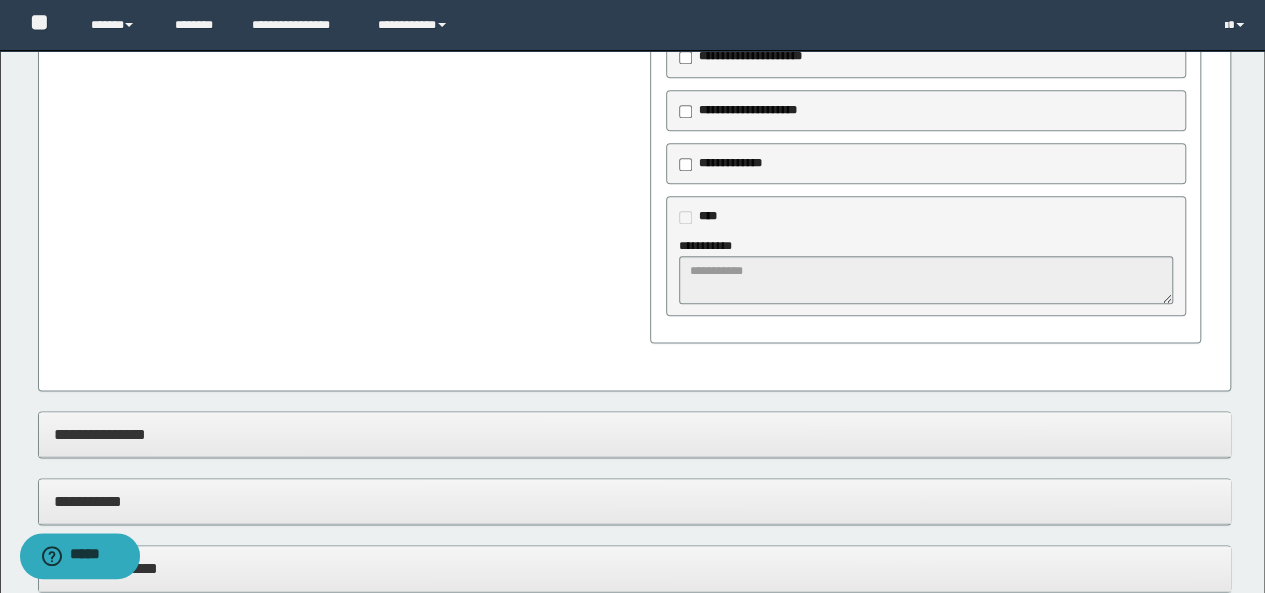 scroll, scrollTop: 1100, scrollLeft: 0, axis: vertical 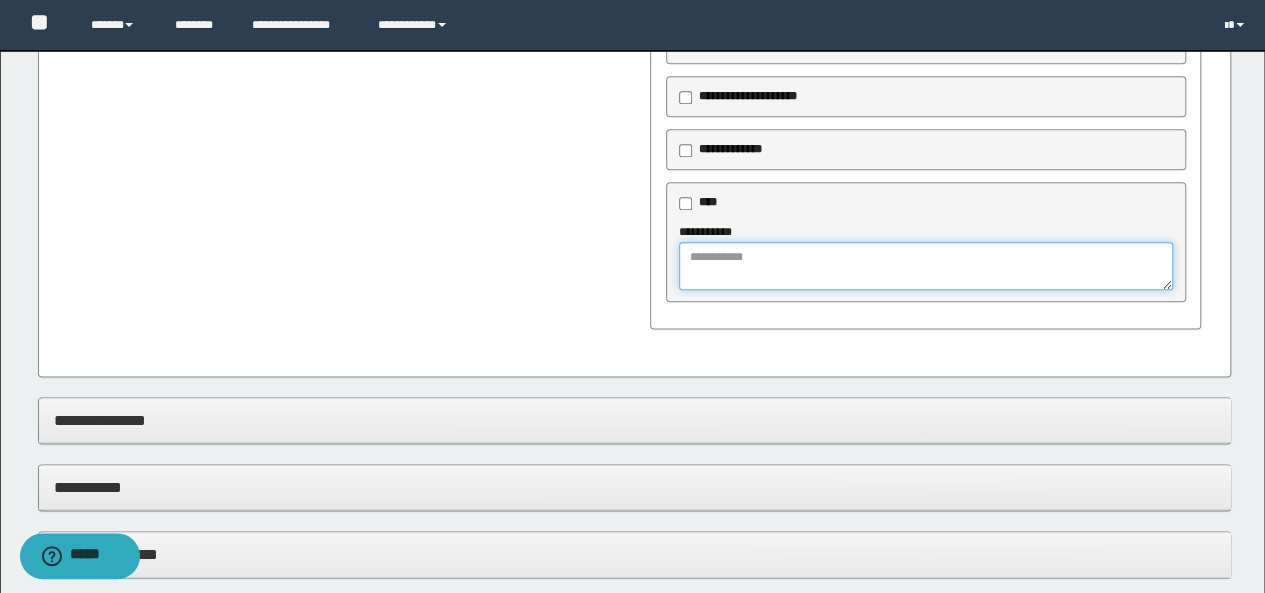 click at bounding box center [926, 266] 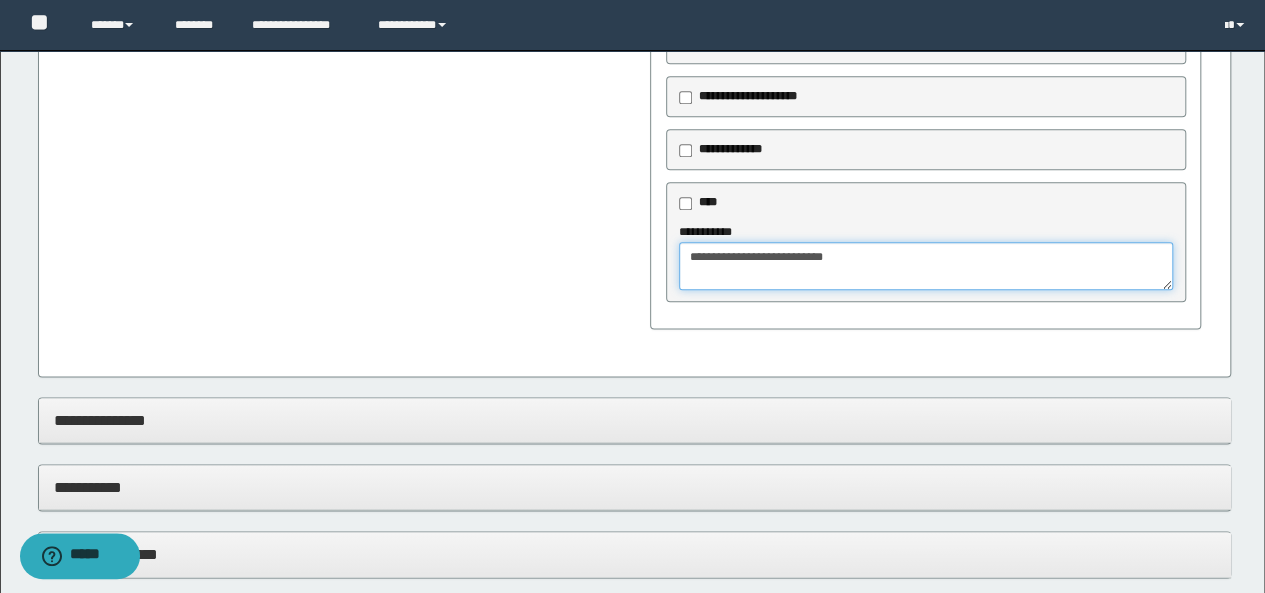 scroll, scrollTop: 700, scrollLeft: 0, axis: vertical 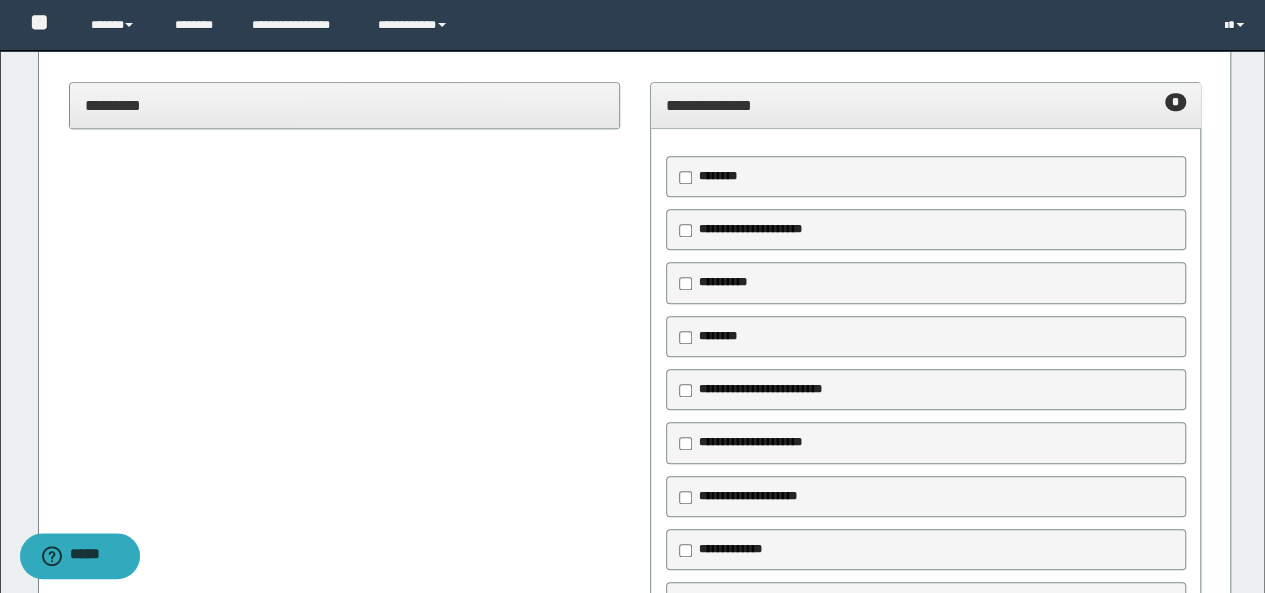 type on "**********" 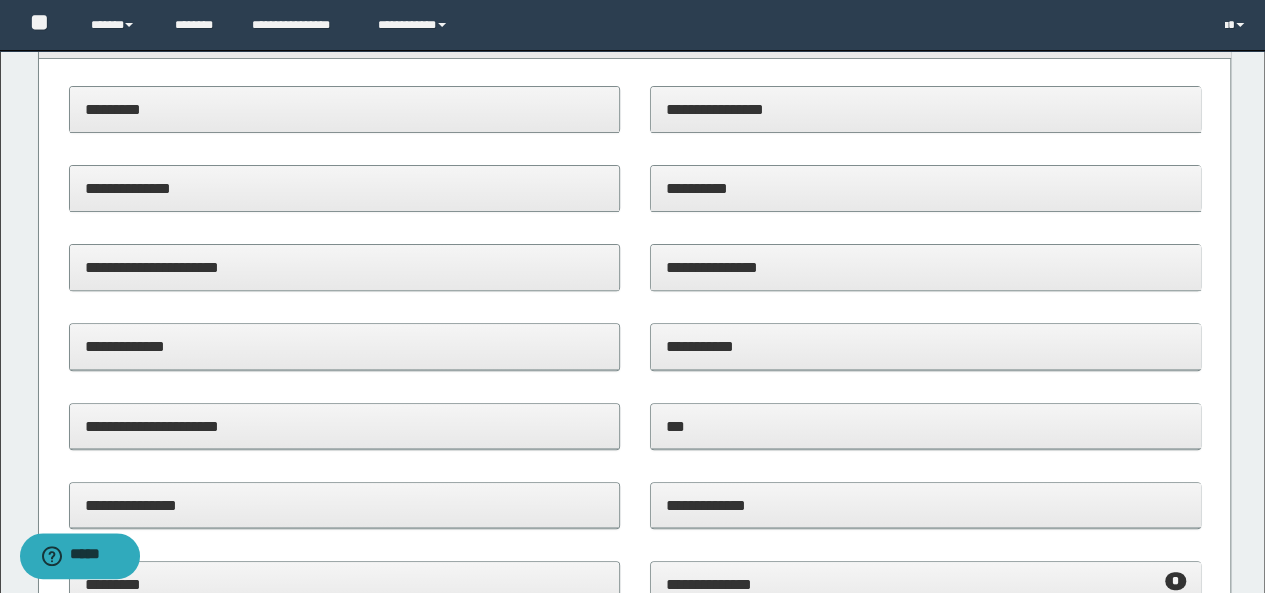 scroll, scrollTop: 100, scrollLeft: 0, axis: vertical 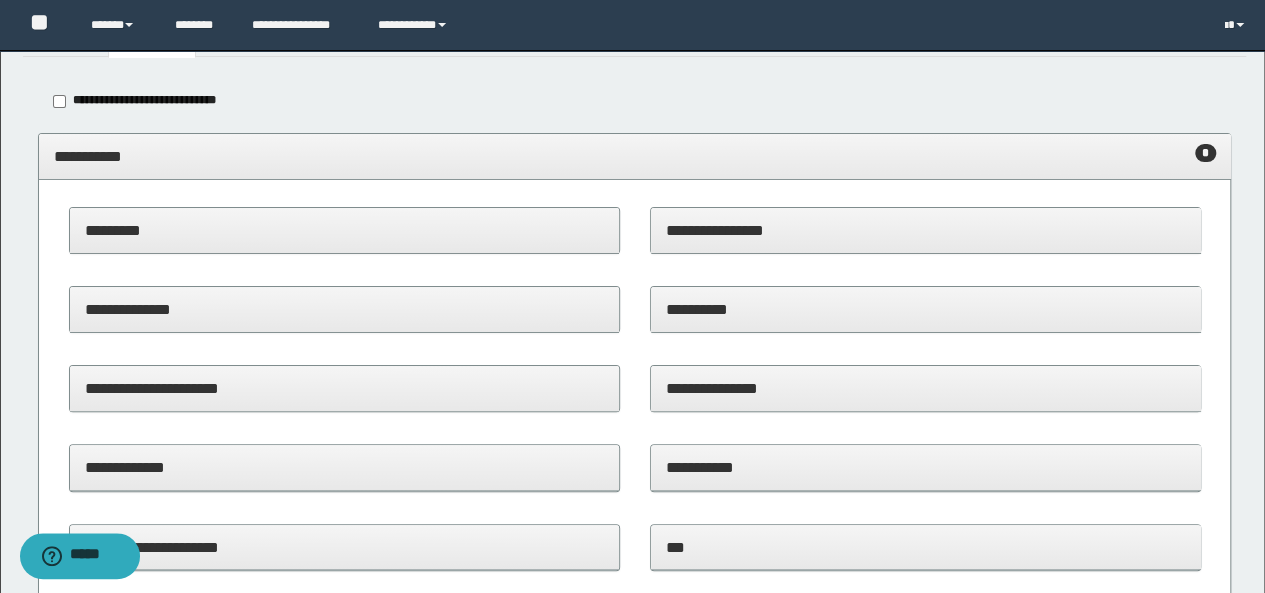 drag, startPoint x: 392, startPoint y: 158, endPoint x: 412, endPoint y: 160, distance: 20.09975 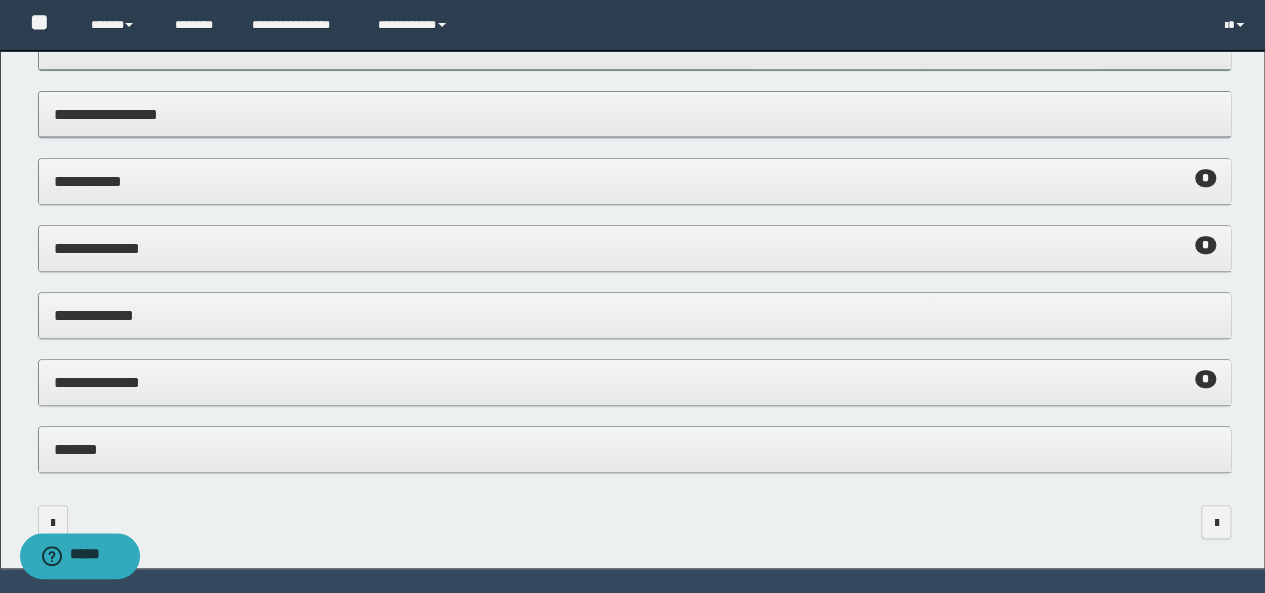 scroll, scrollTop: 397, scrollLeft: 0, axis: vertical 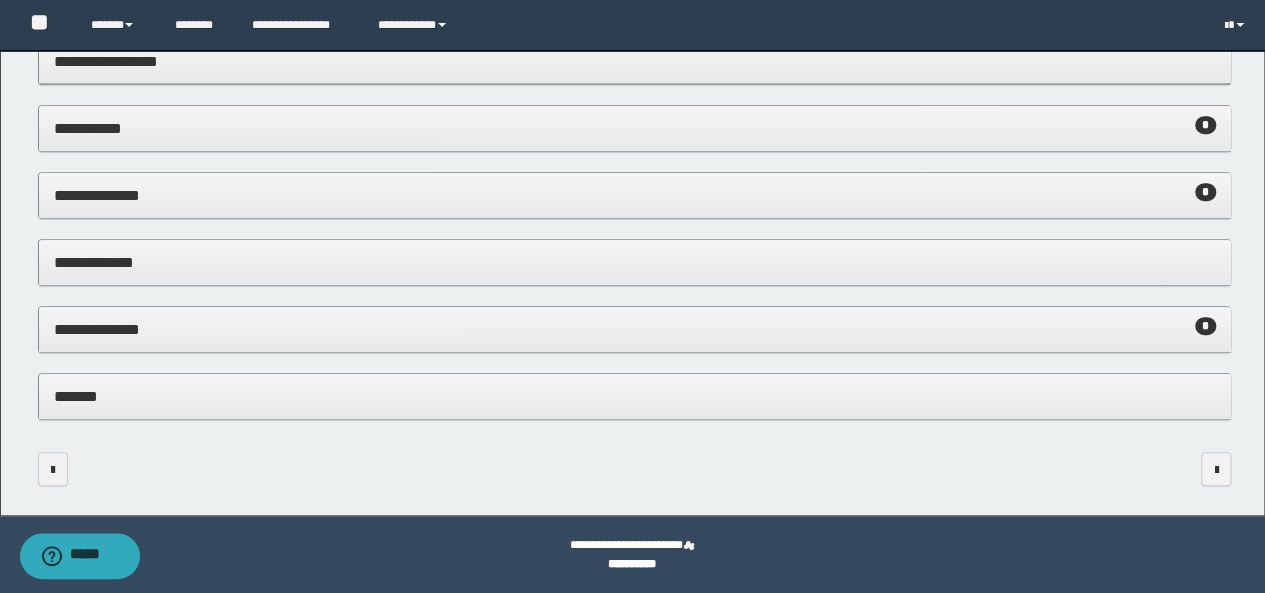 click on "**********" at bounding box center (635, 262) 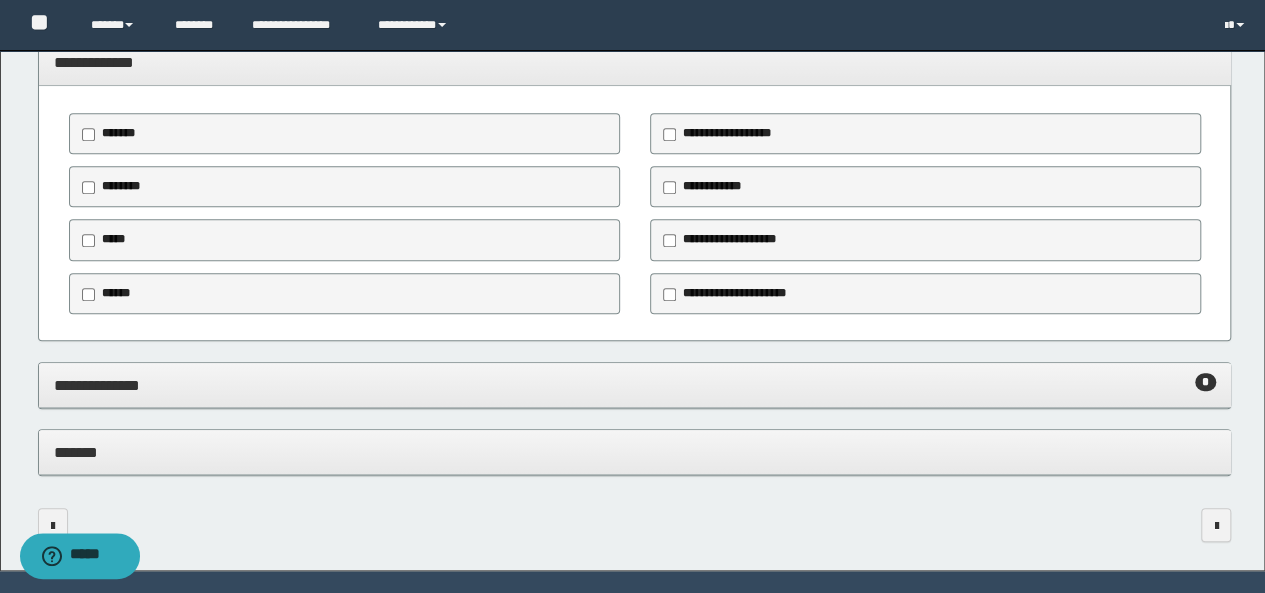 drag, startPoint x: 150, startPoint y: 68, endPoint x: 171, endPoint y: 121, distance: 57.00877 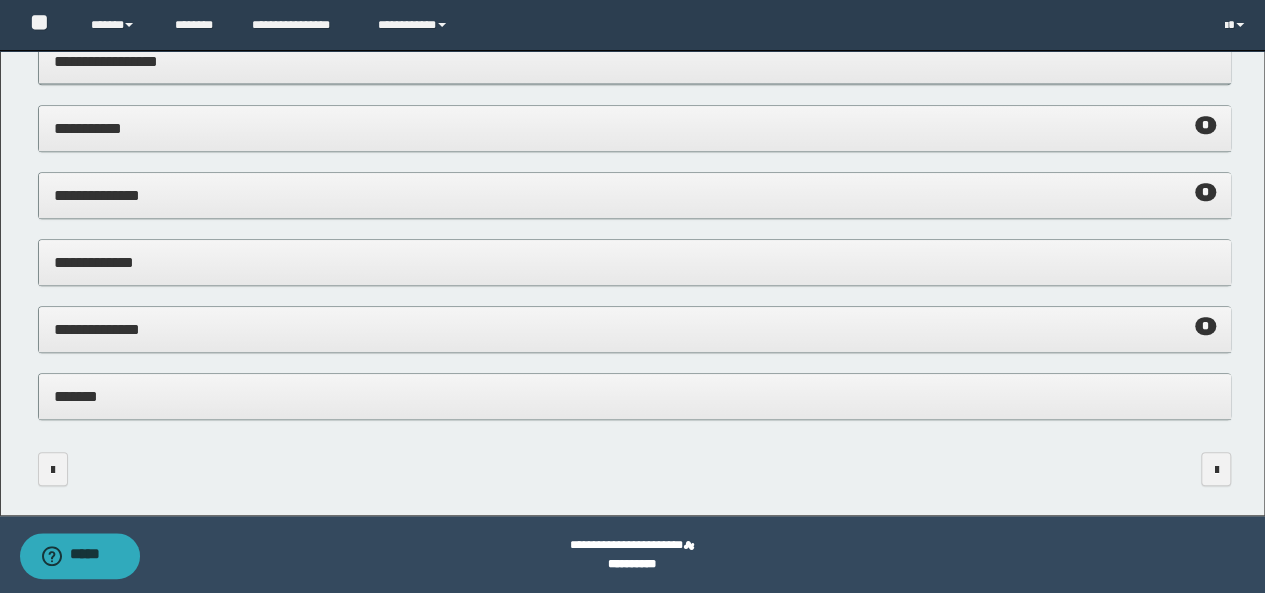 drag, startPoint x: 198, startPoint y: 389, endPoint x: 260, endPoint y: 370, distance: 64.84597 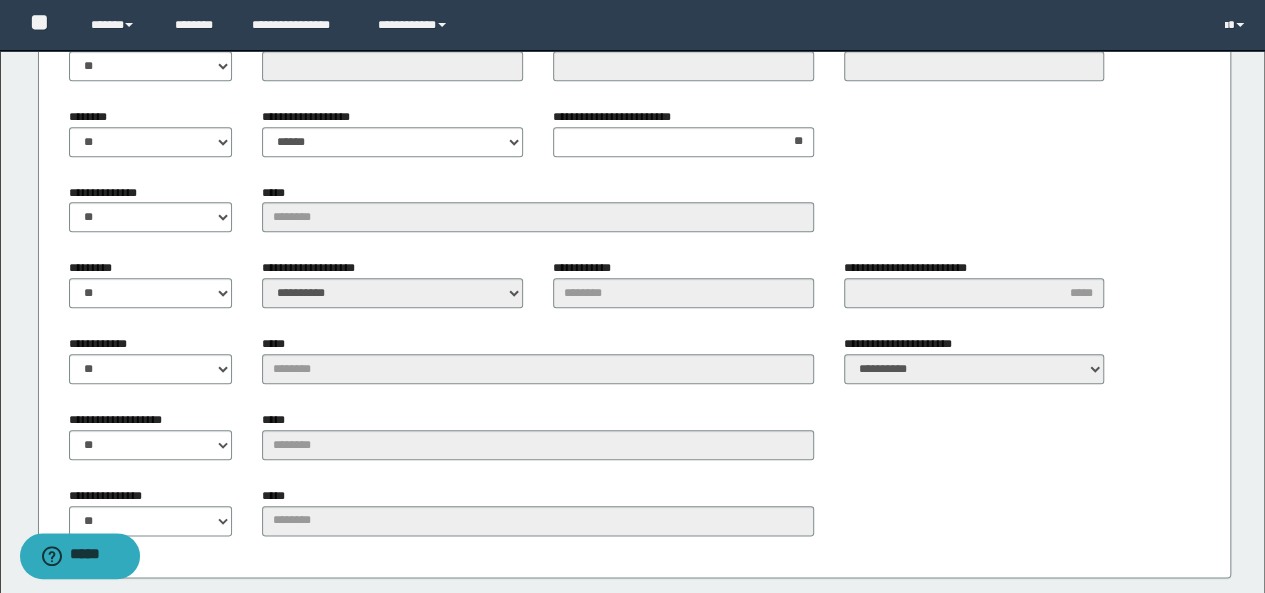 scroll, scrollTop: 846, scrollLeft: 0, axis: vertical 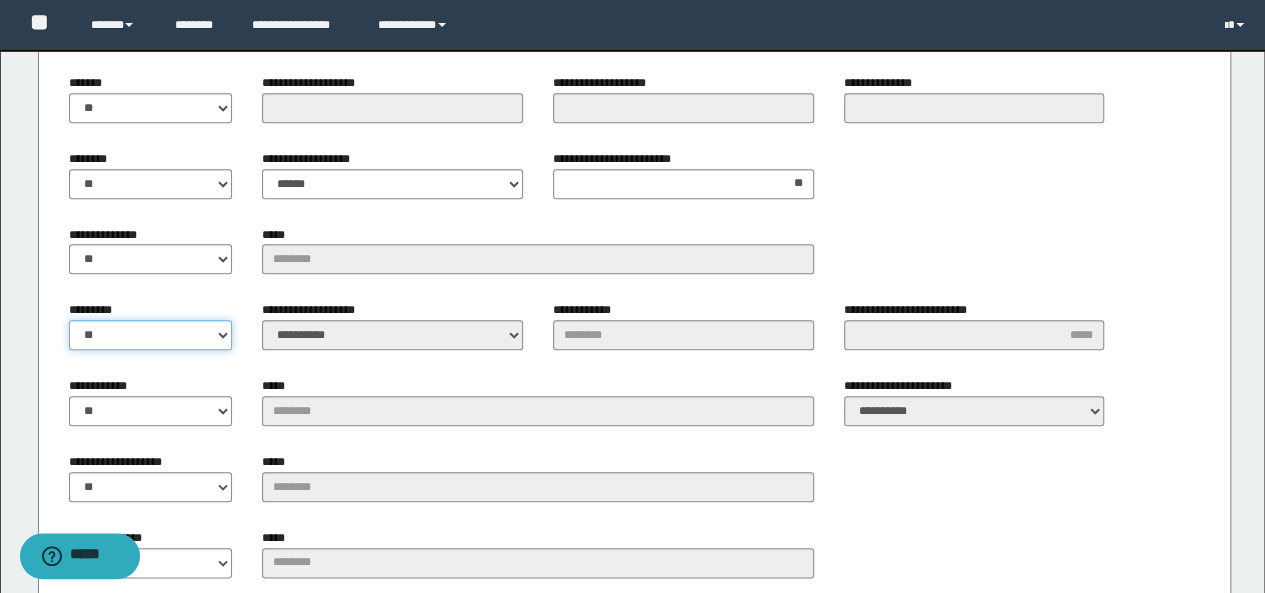 click on "**
**" at bounding box center (151, 335) 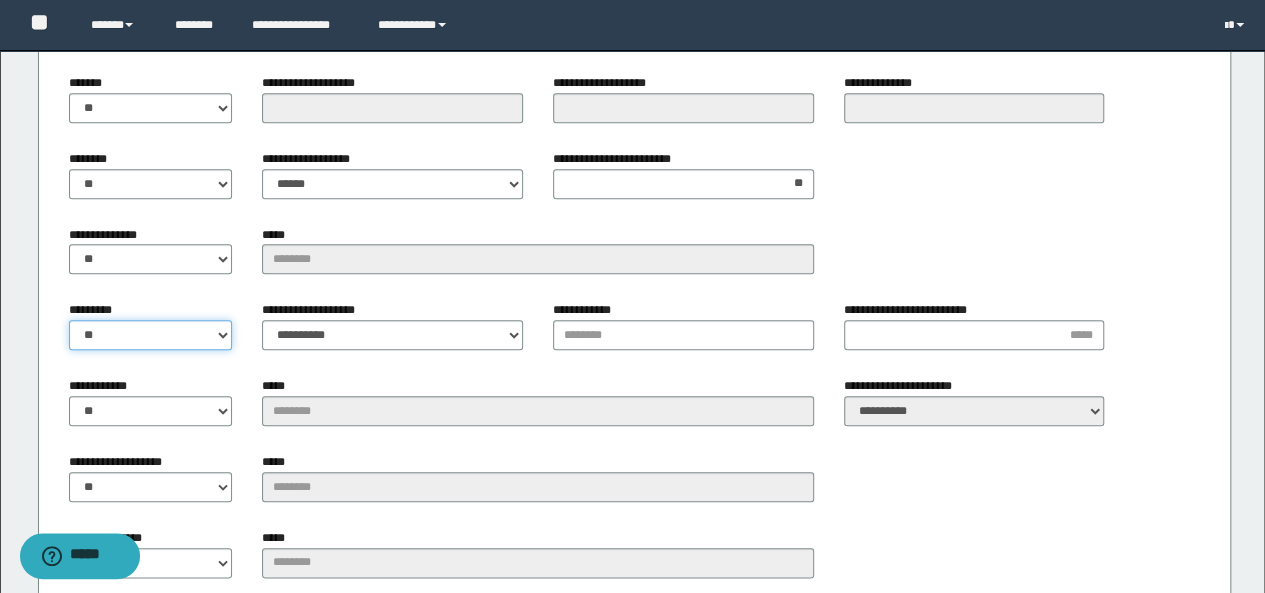 click on "**
**" at bounding box center (151, 335) 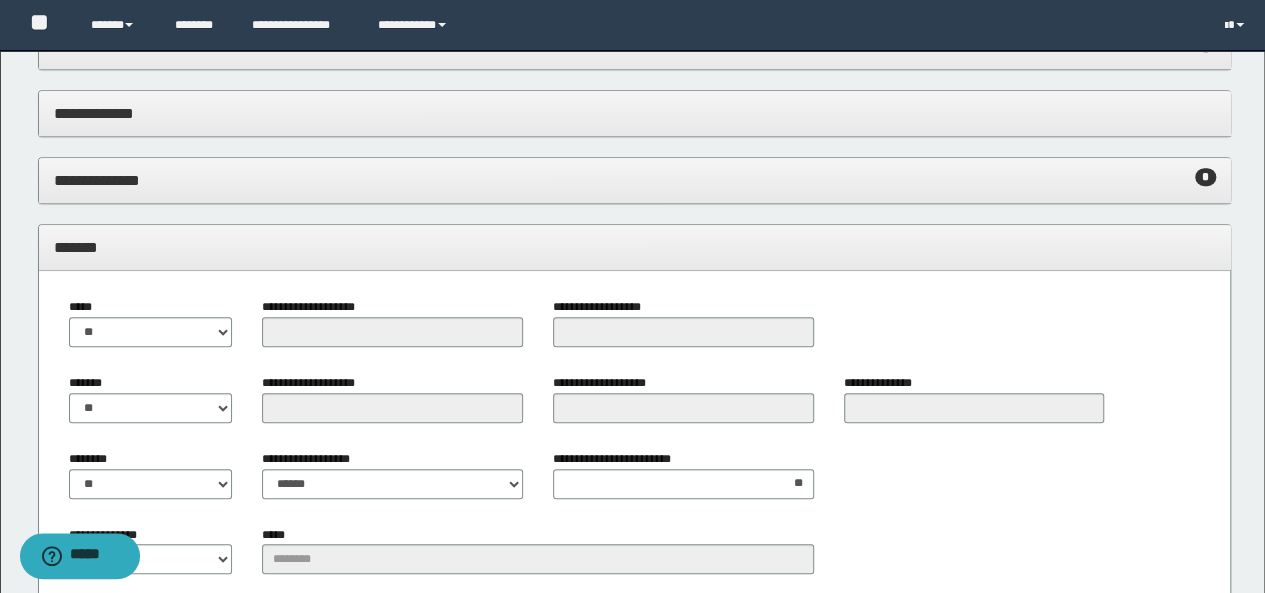 click on "*******" at bounding box center (635, 247) 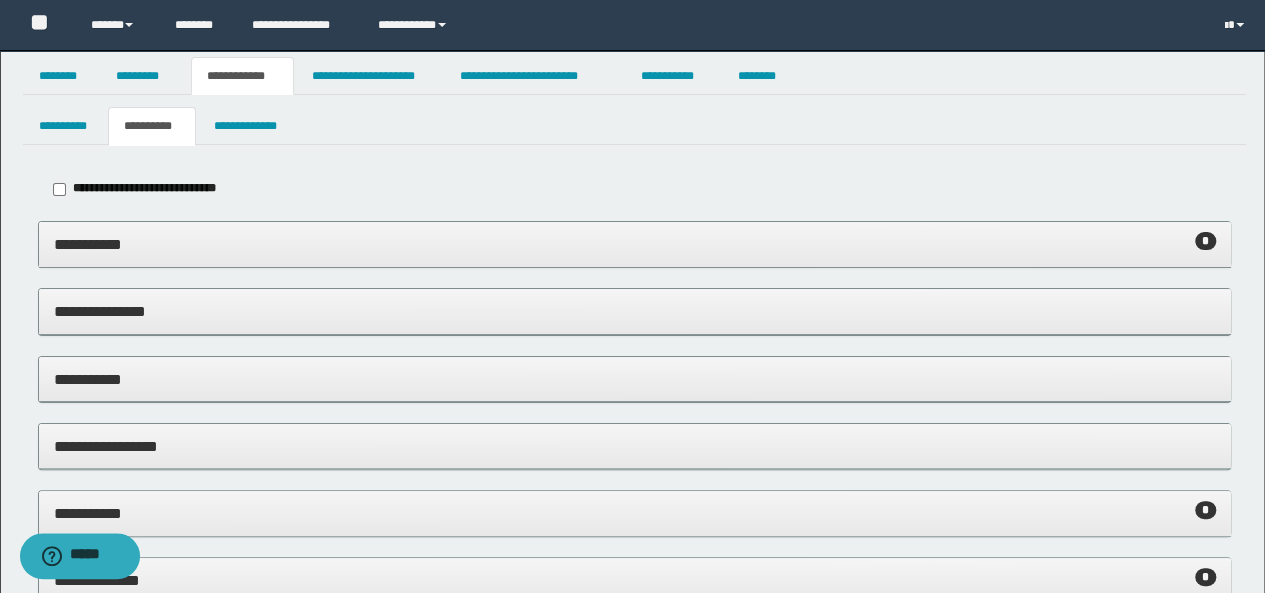 scroll, scrollTop: 0, scrollLeft: 0, axis: both 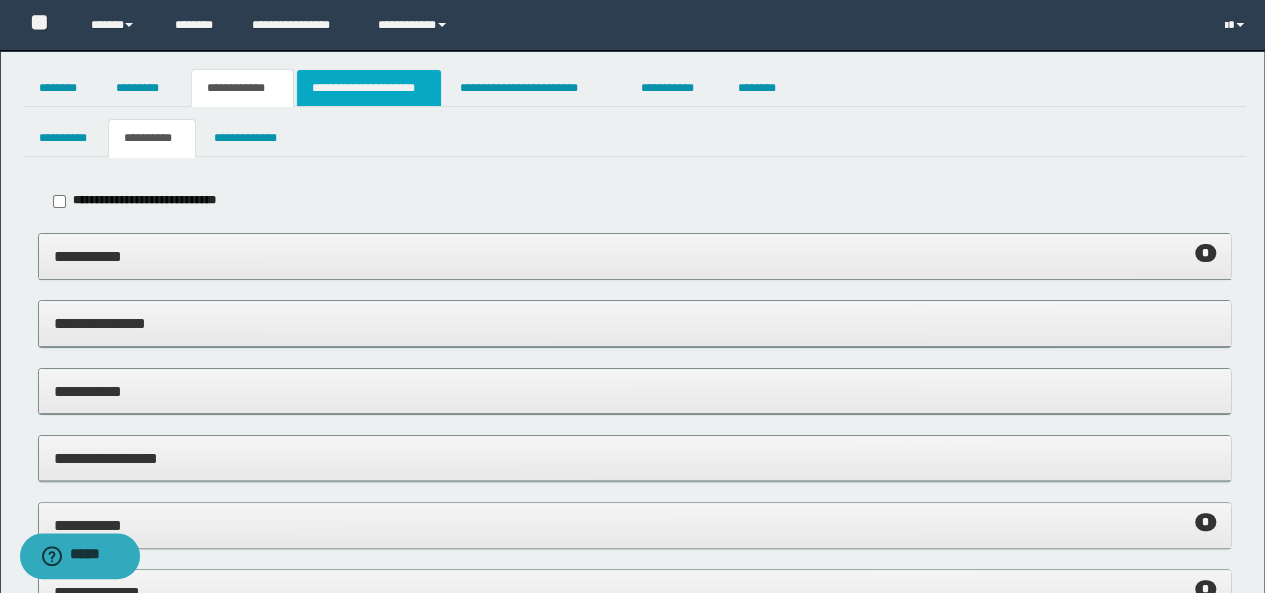 click on "**********" at bounding box center [369, 88] 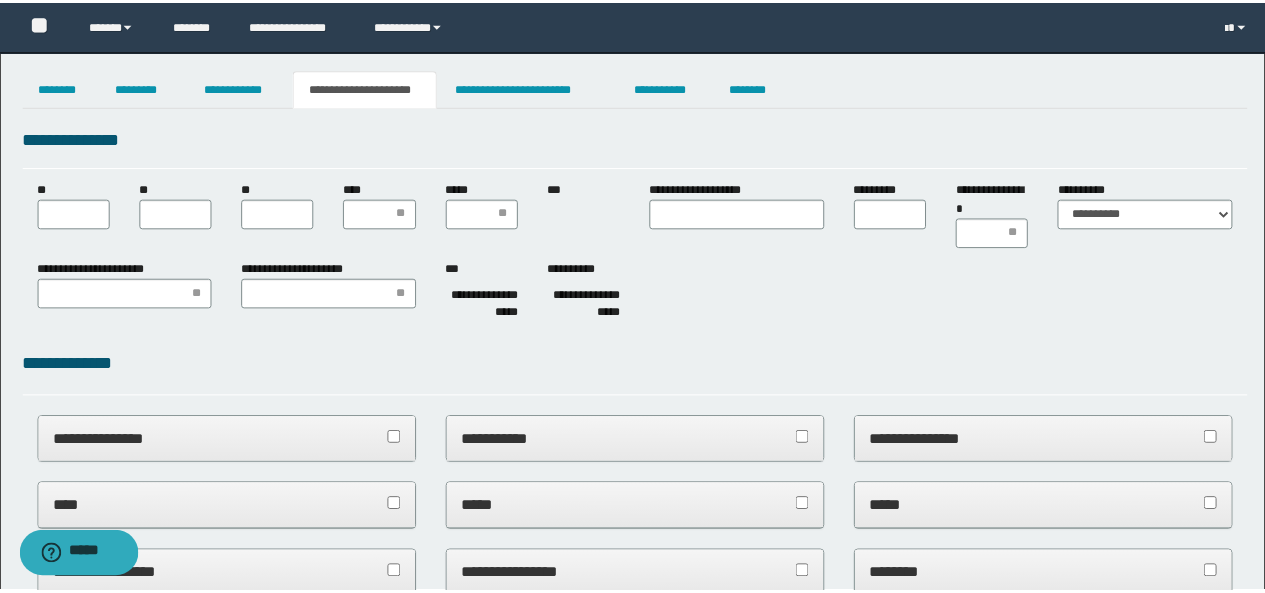 scroll, scrollTop: 0, scrollLeft: 0, axis: both 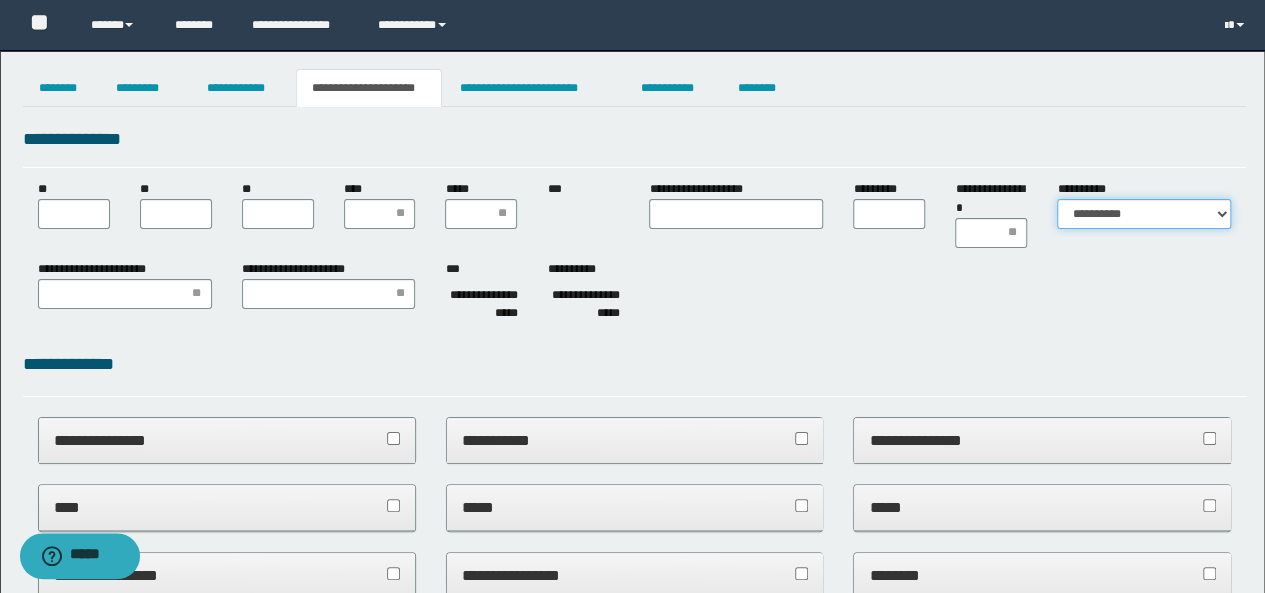 drag, startPoint x: 1128, startPoint y: 210, endPoint x: 1130, endPoint y: 222, distance: 12.165525 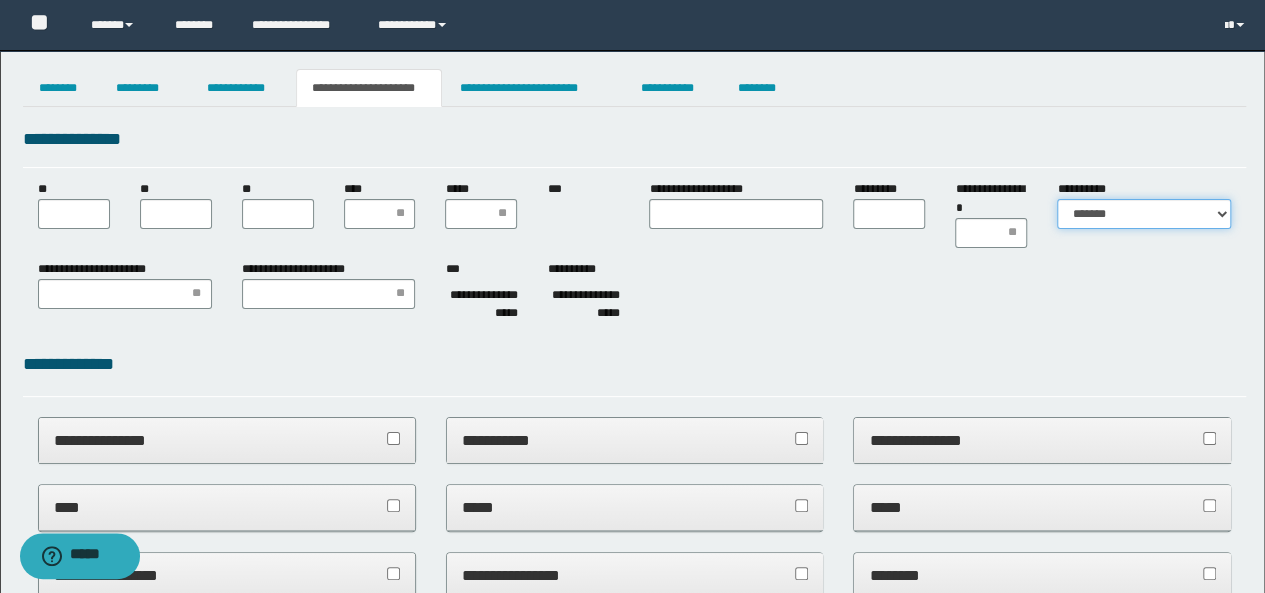 click on "**********" at bounding box center [1144, 214] 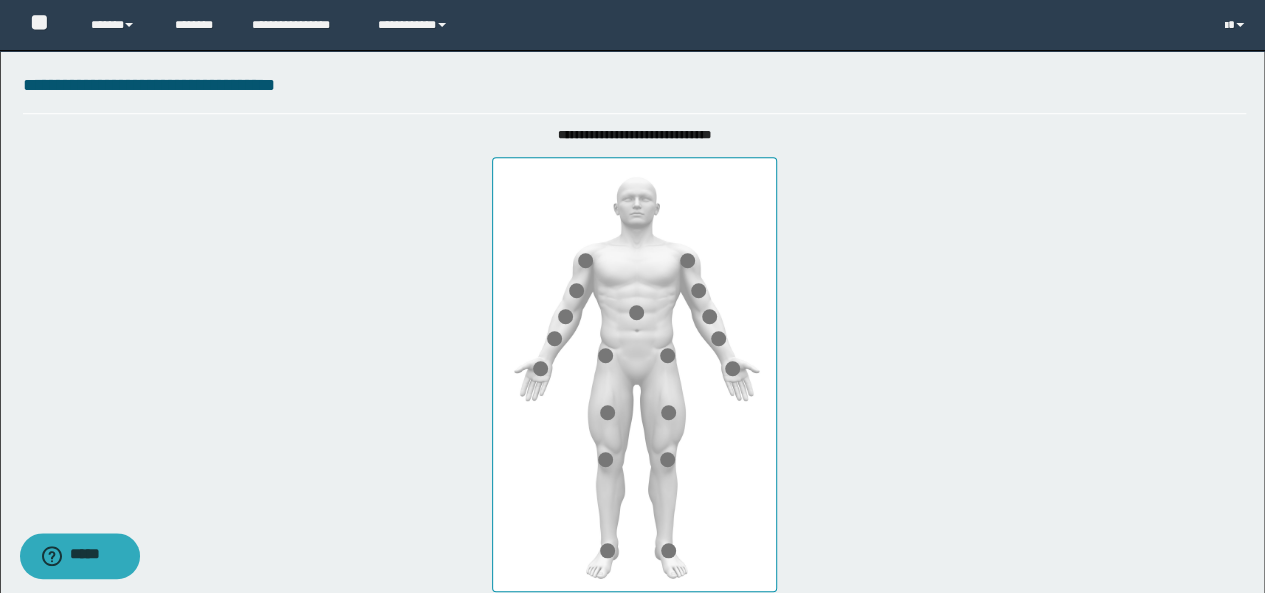 scroll, scrollTop: 1172, scrollLeft: 0, axis: vertical 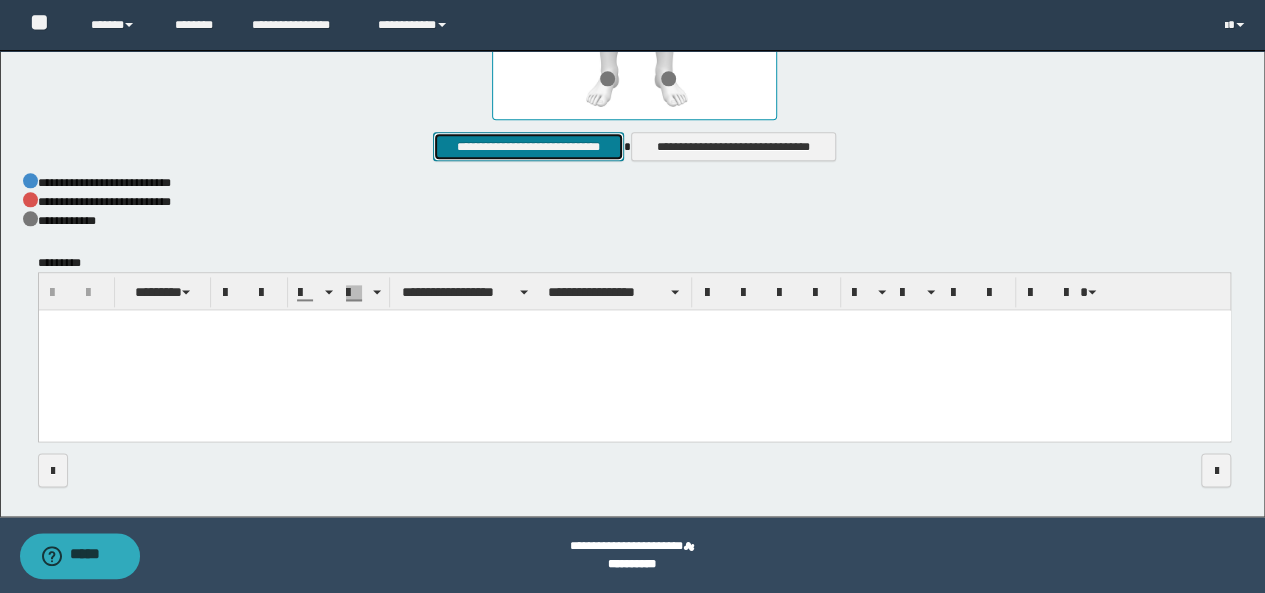 click on "**********" at bounding box center [528, 146] 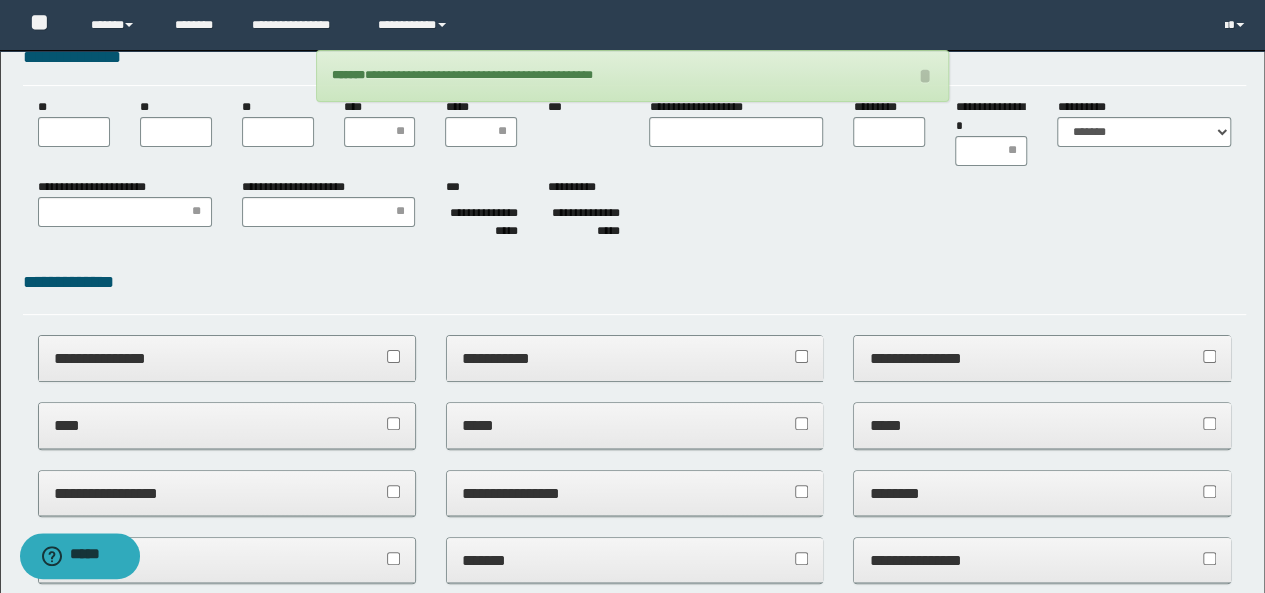 scroll, scrollTop: 0, scrollLeft: 0, axis: both 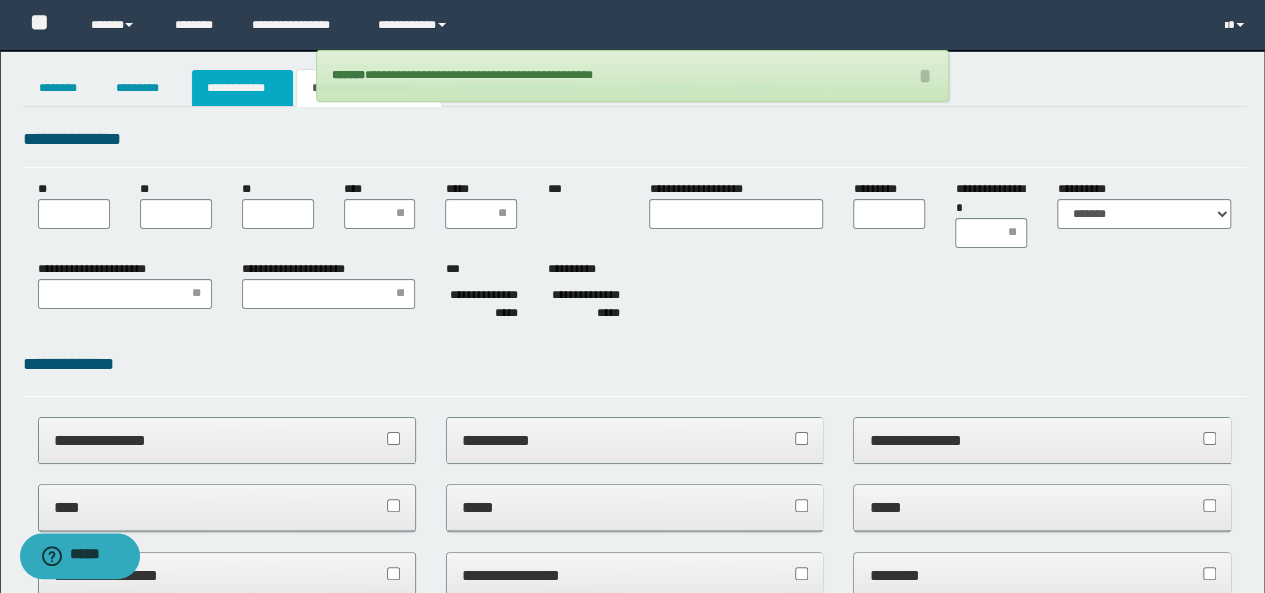 click on "**********" at bounding box center (243, 88) 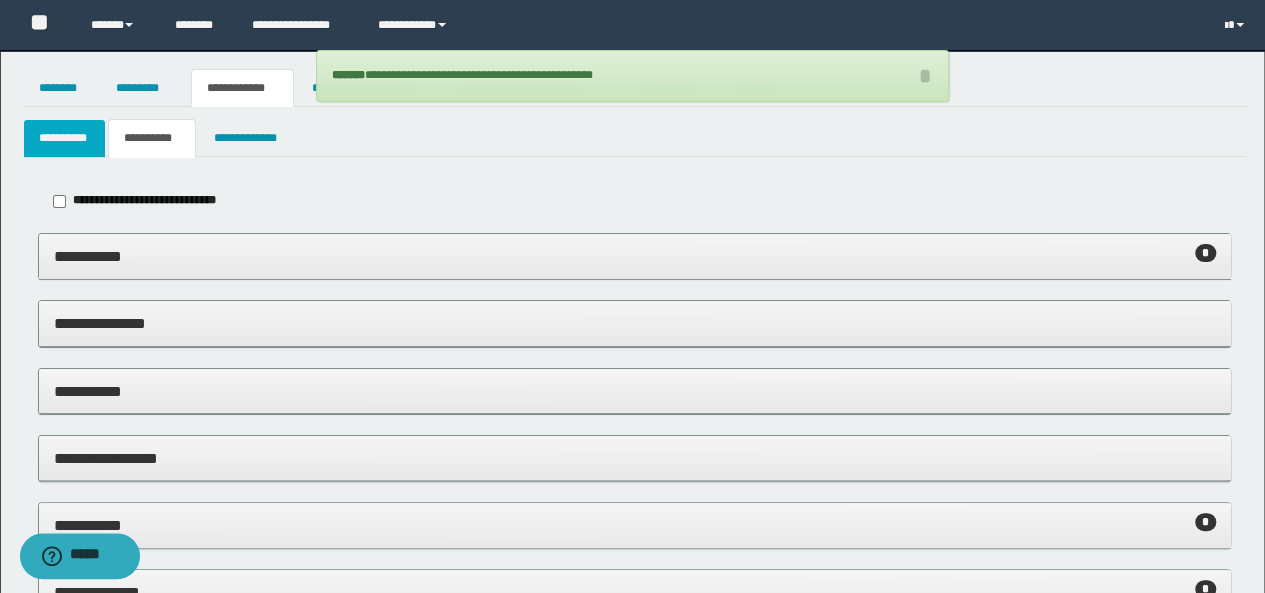 click on "**********" at bounding box center (65, 138) 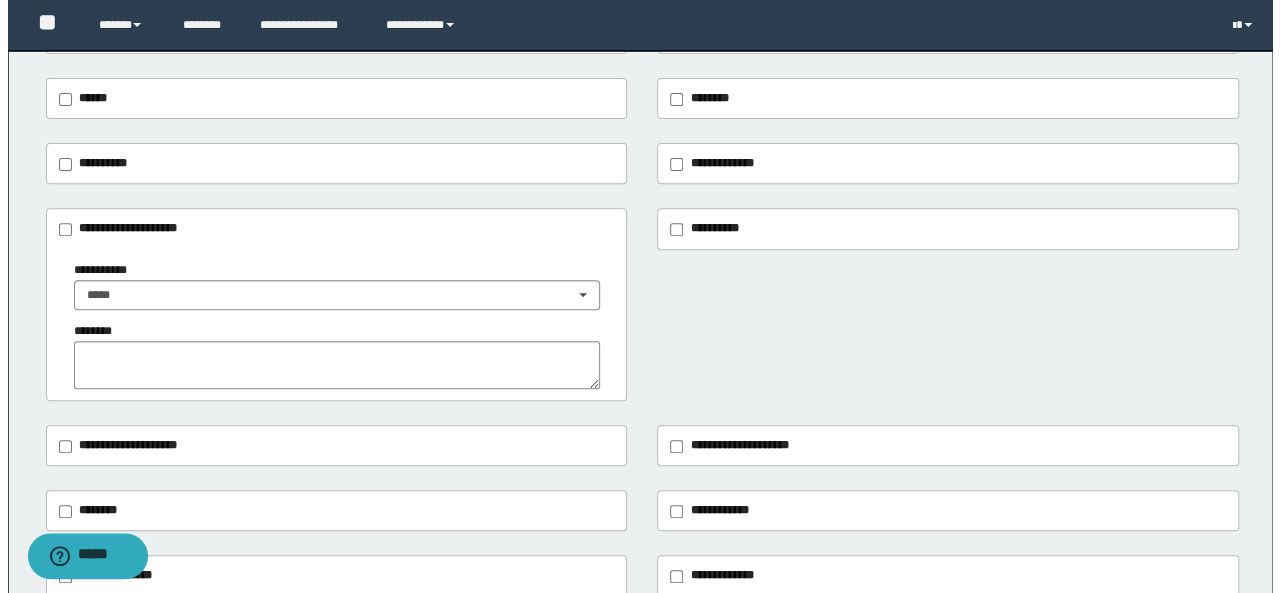 scroll, scrollTop: 0, scrollLeft: 0, axis: both 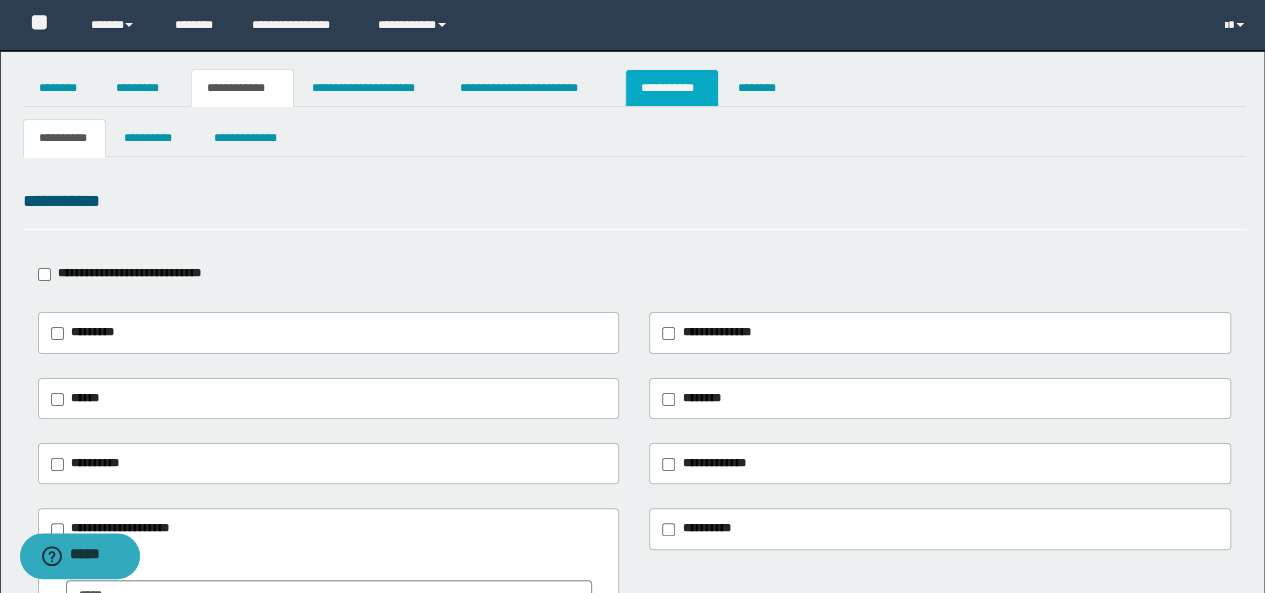 click on "**********" at bounding box center [672, 88] 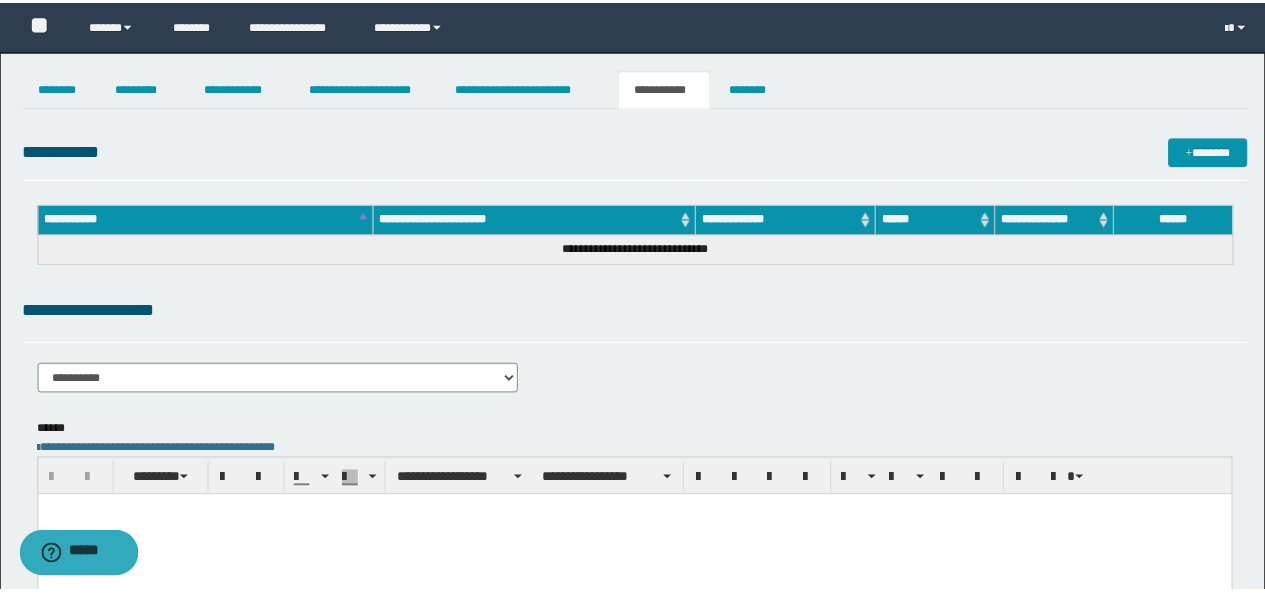 scroll, scrollTop: 0, scrollLeft: 0, axis: both 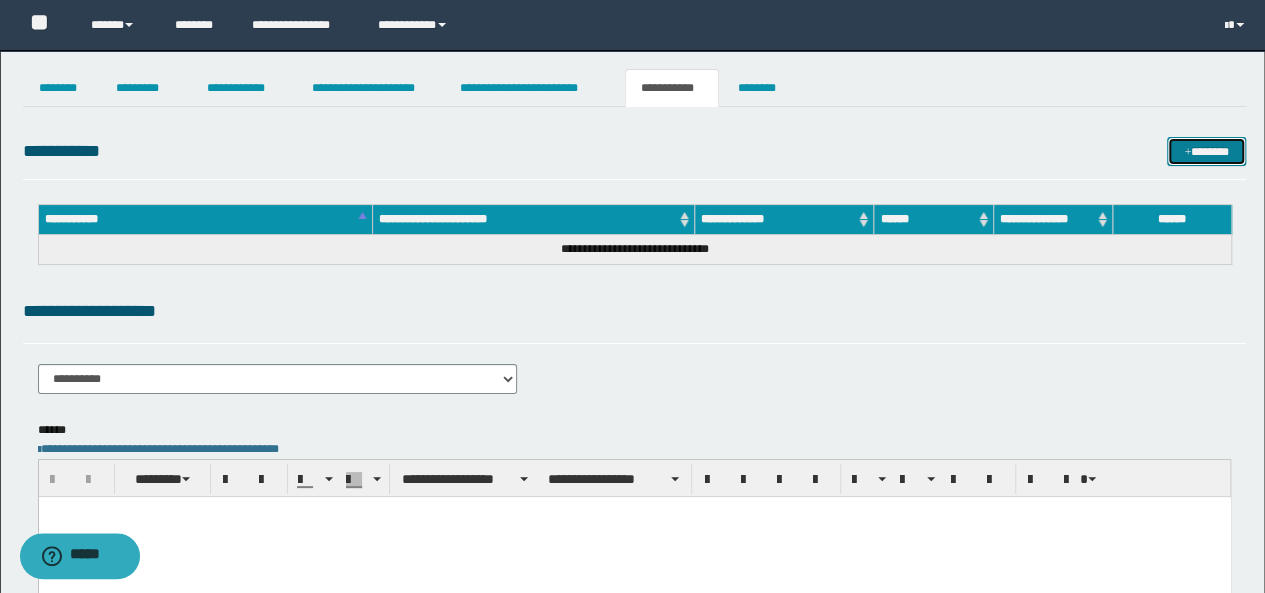 click on "*******" at bounding box center [1206, 151] 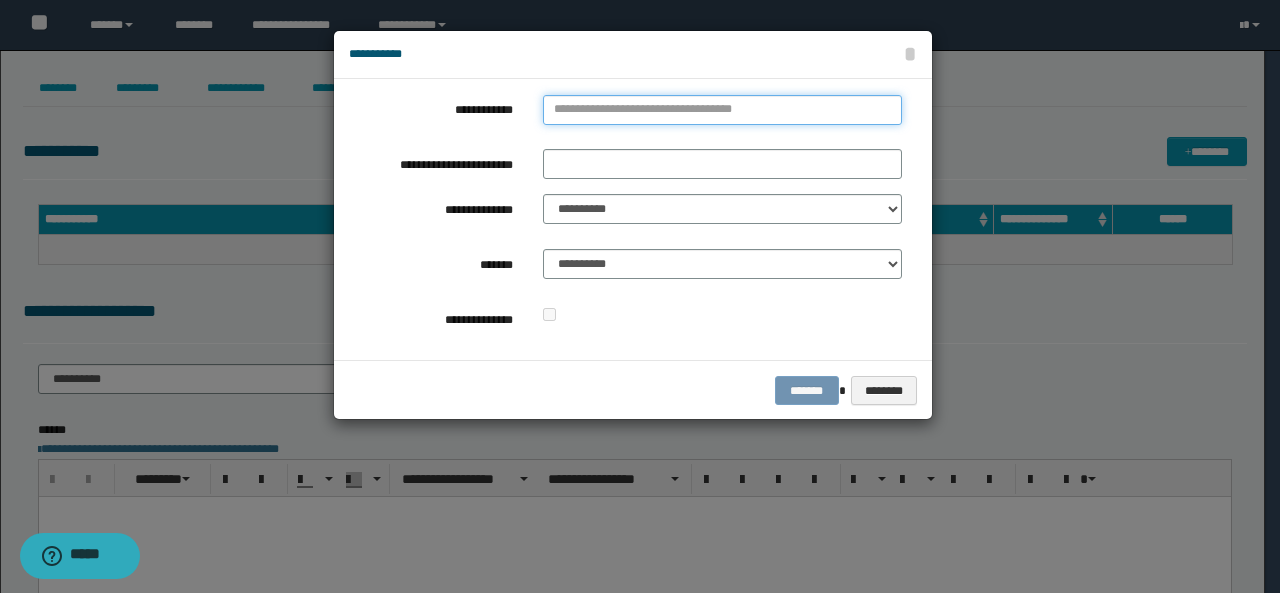 click on "**********" at bounding box center [722, 110] 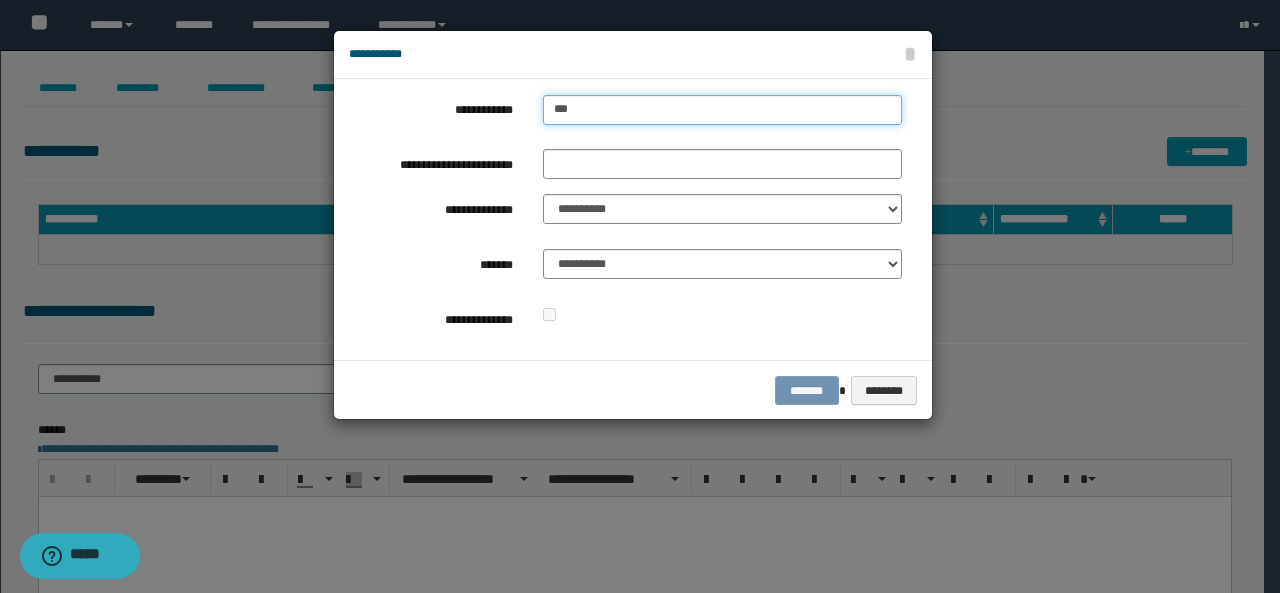 type on "****" 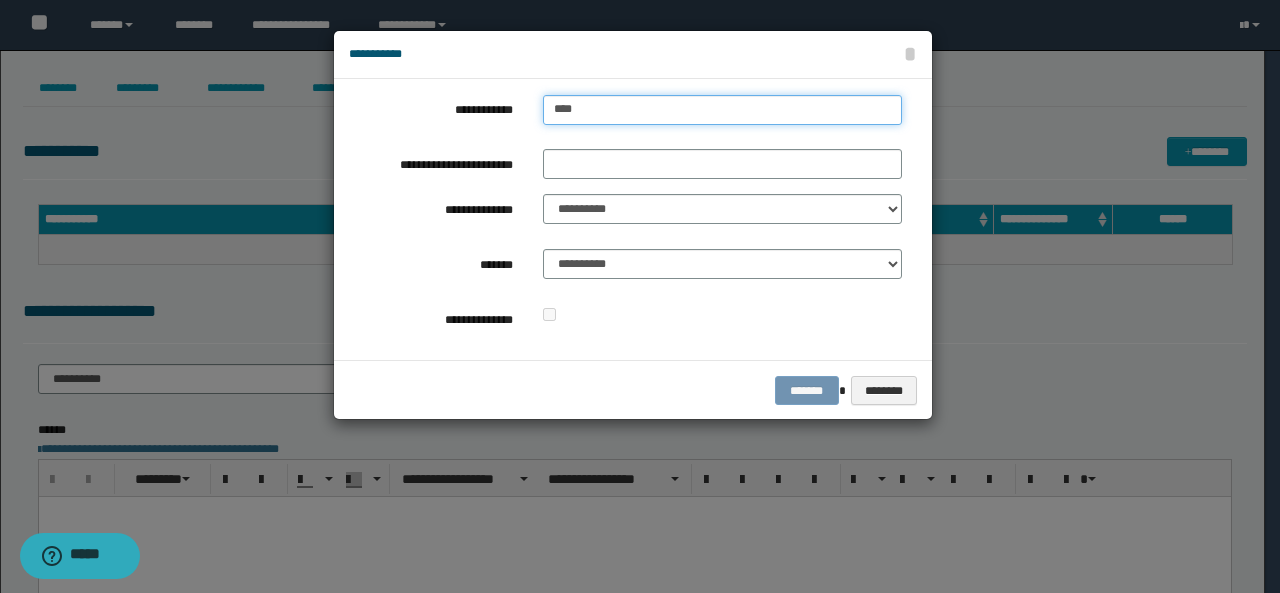 type on "****" 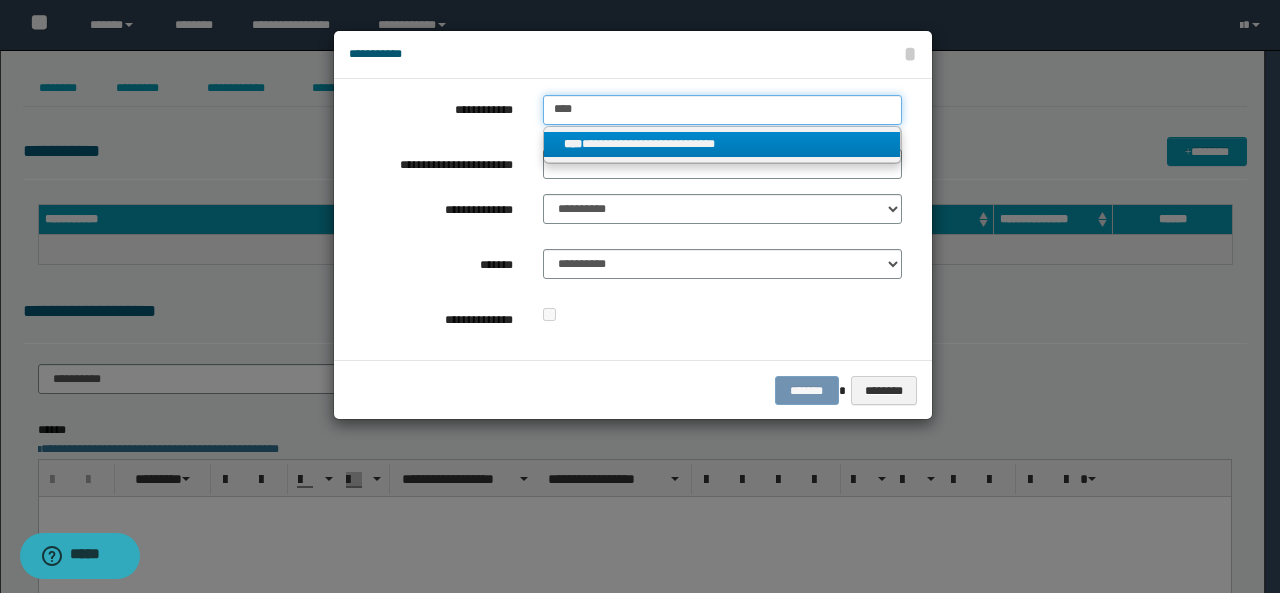 type on "****" 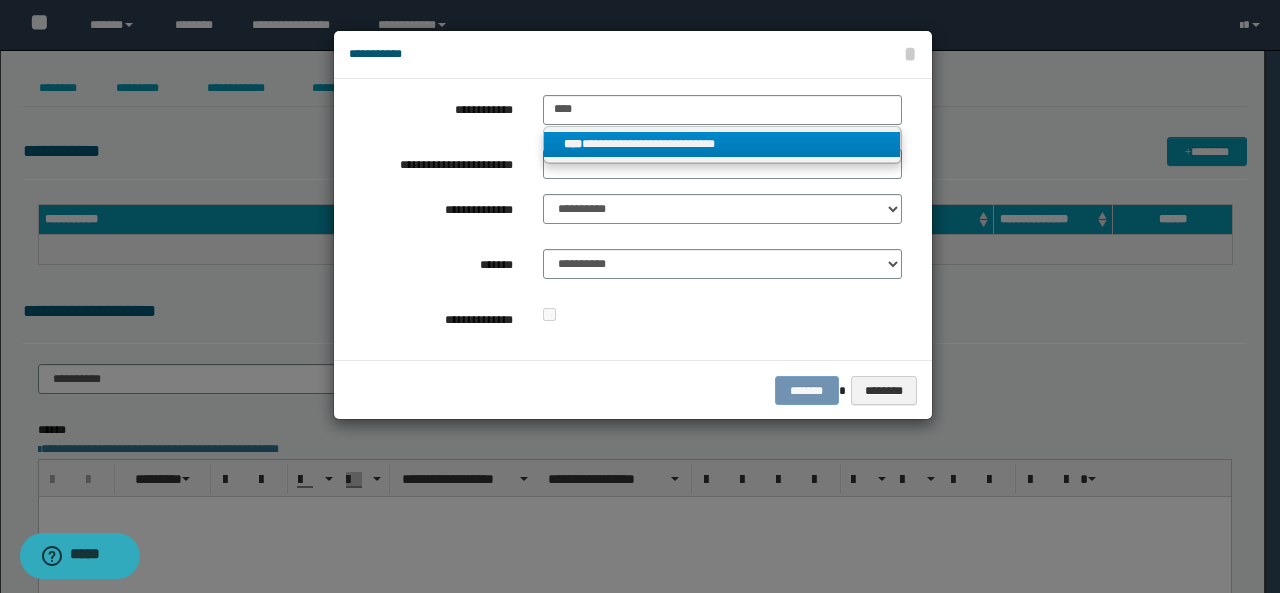 drag, startPoint x: 608, startPoint y: 141, endPoint x: 602, endPoint y: 159, distance: 18.973665 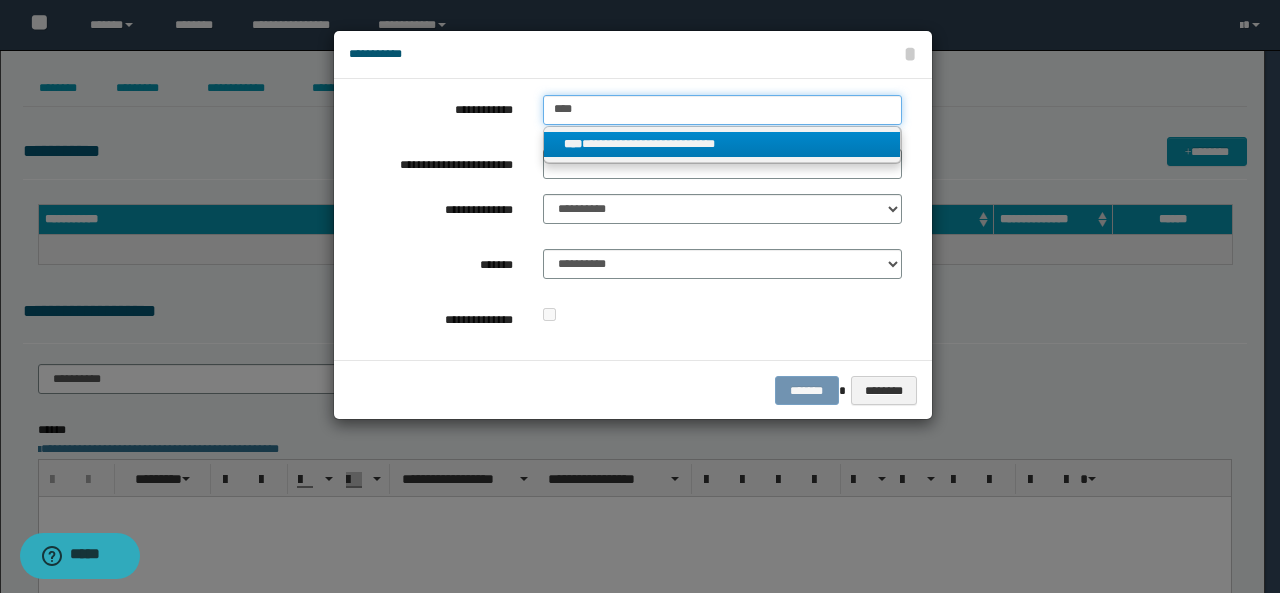 type 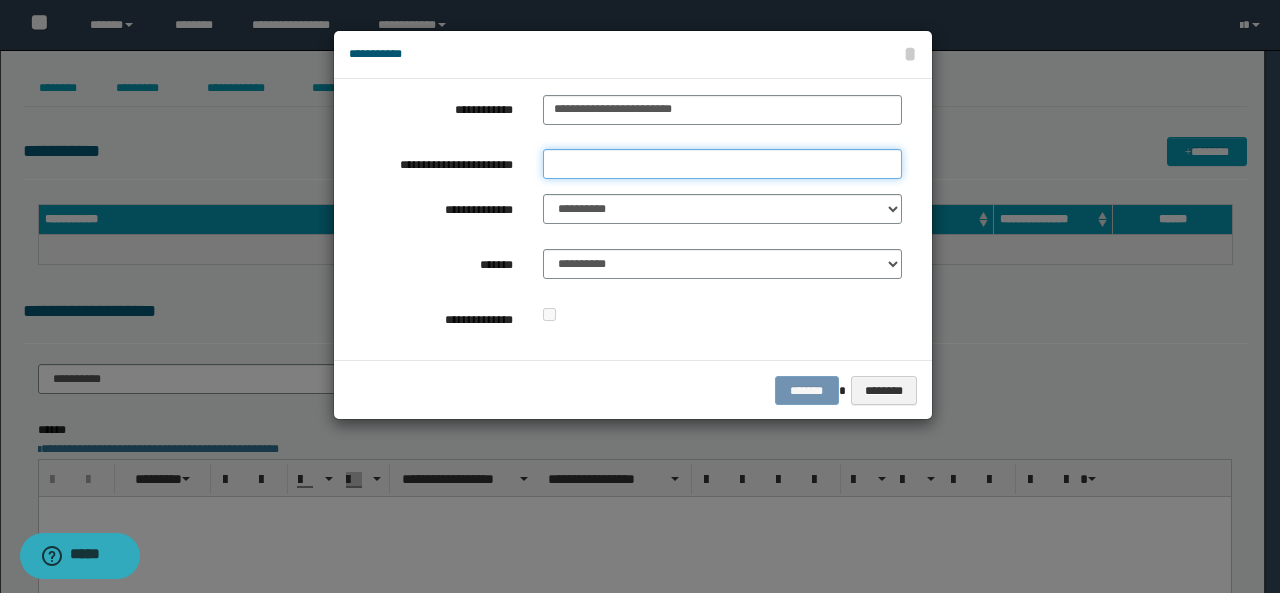 click on "**********" at bounding box center (722, 164) 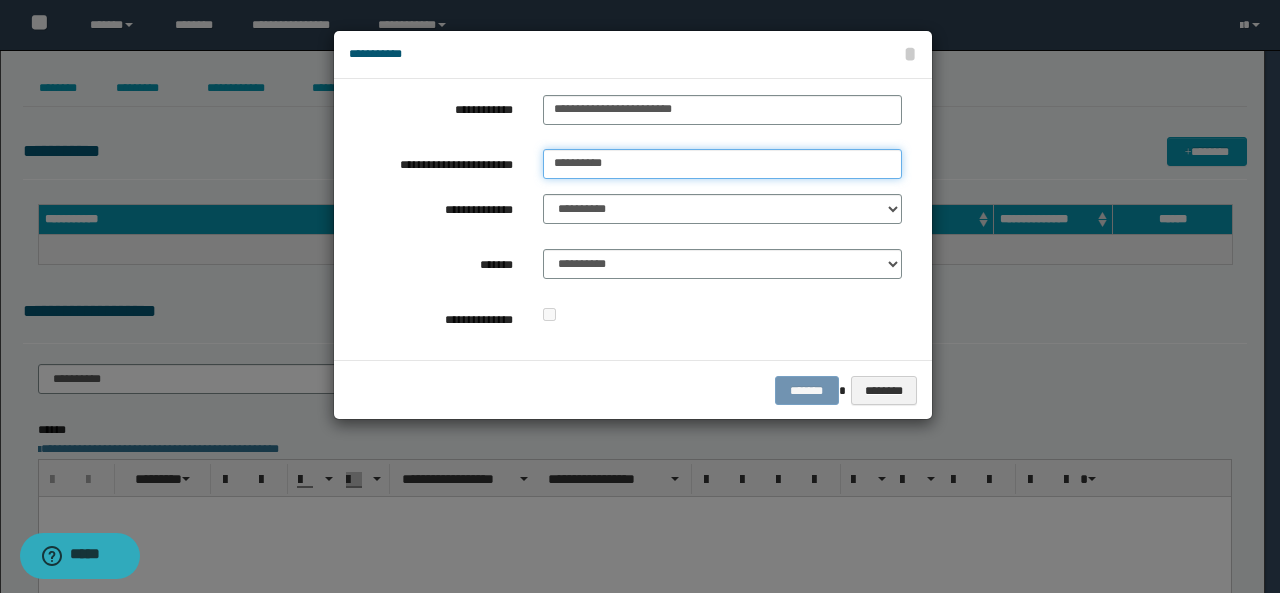 type on "*********" 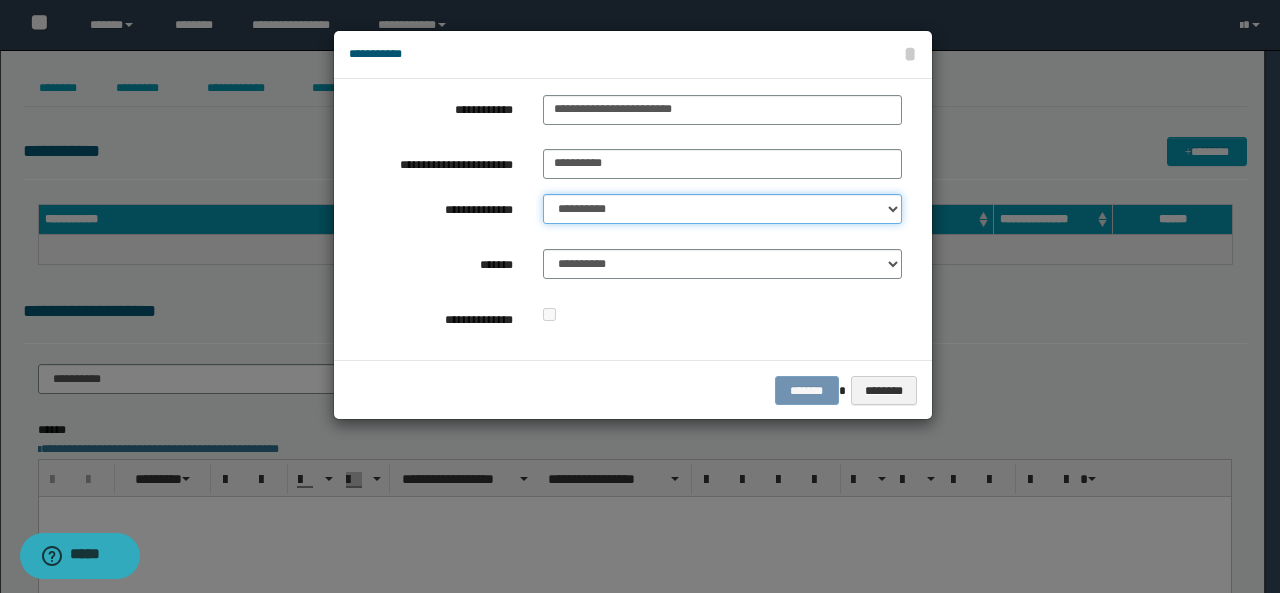 click on "**********" at bounding box center (722, 209) 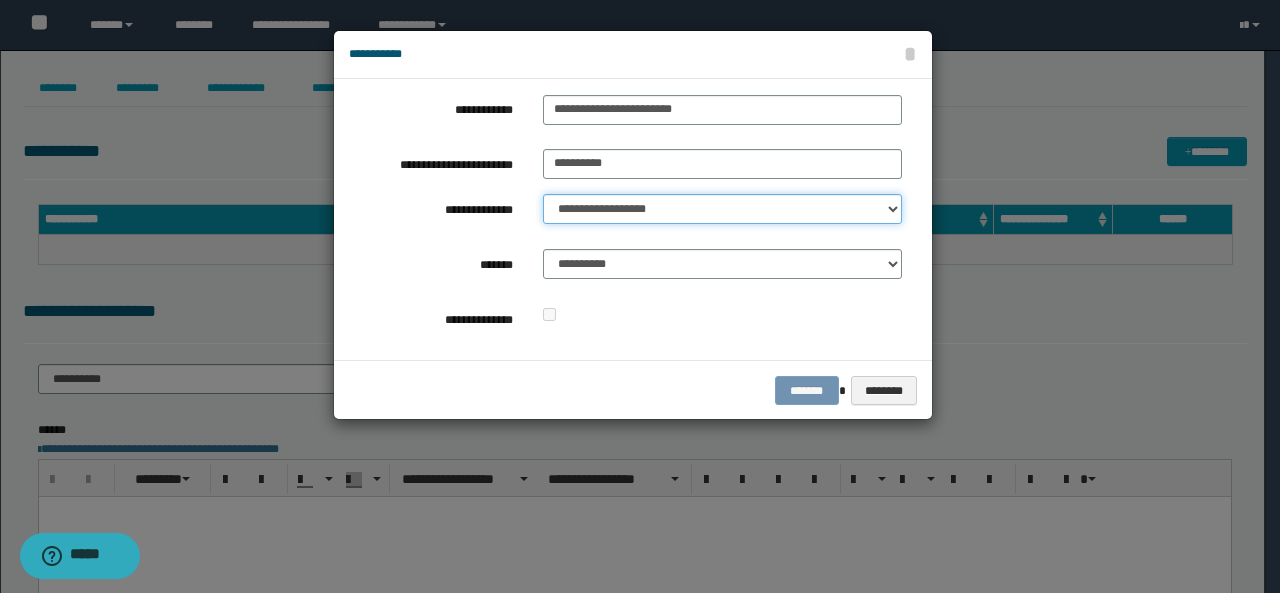 click on "**********" at bounding box center (722, 209) 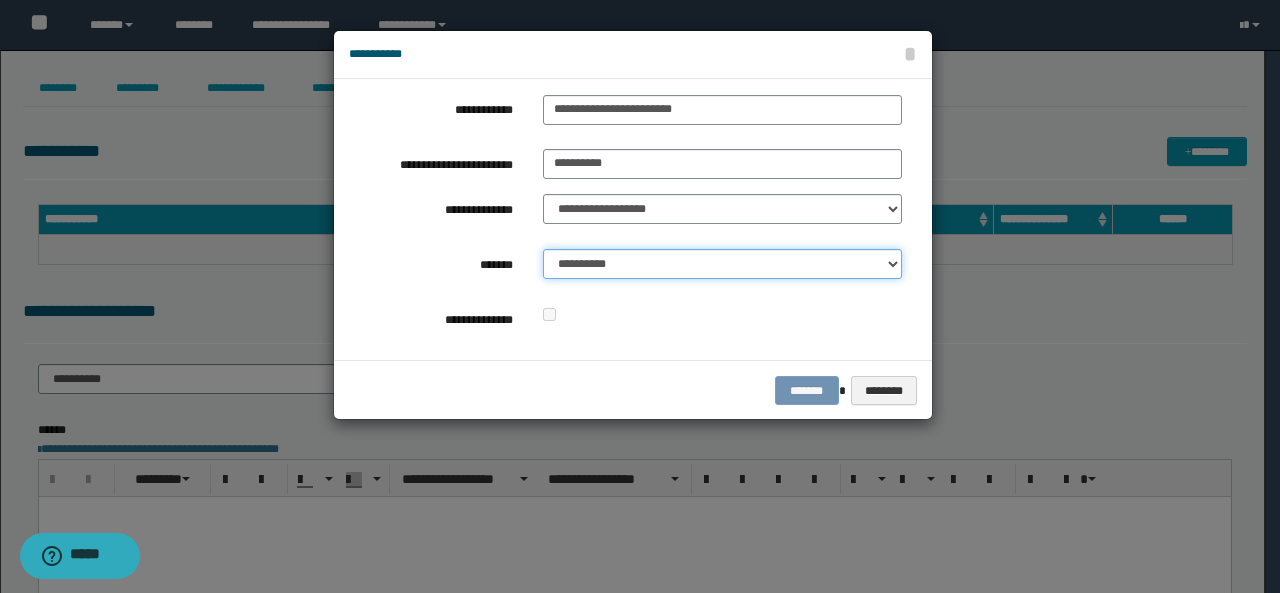 click on "**********" at bounding box center [722, 264] 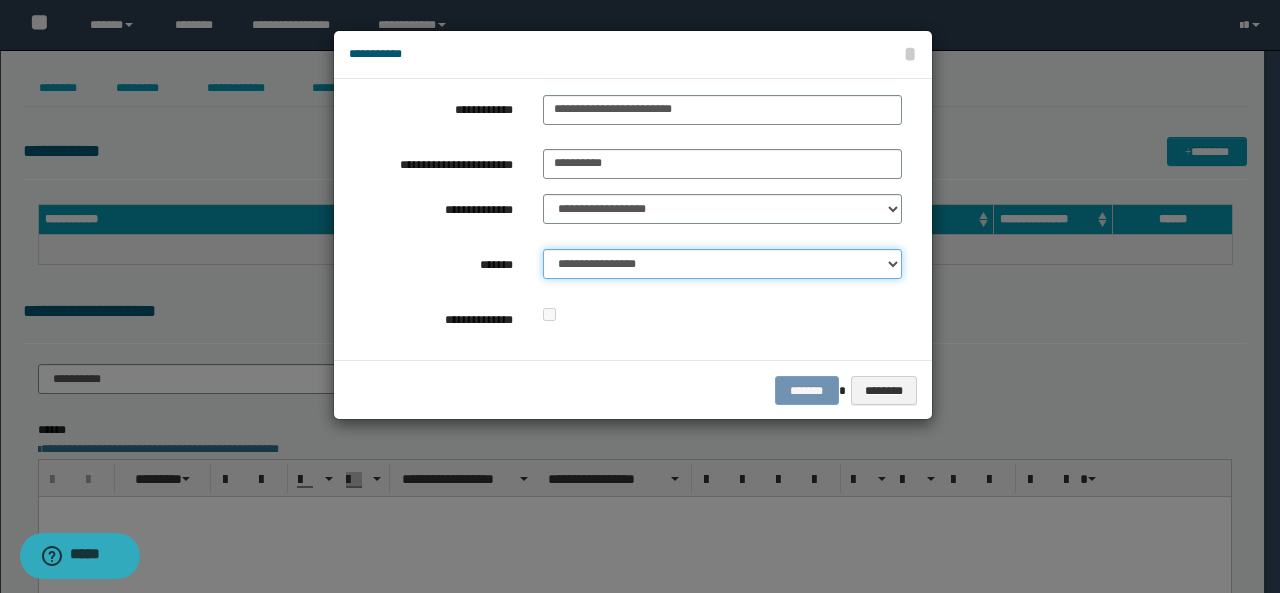click on "**********" at bounding box center [722, 264] 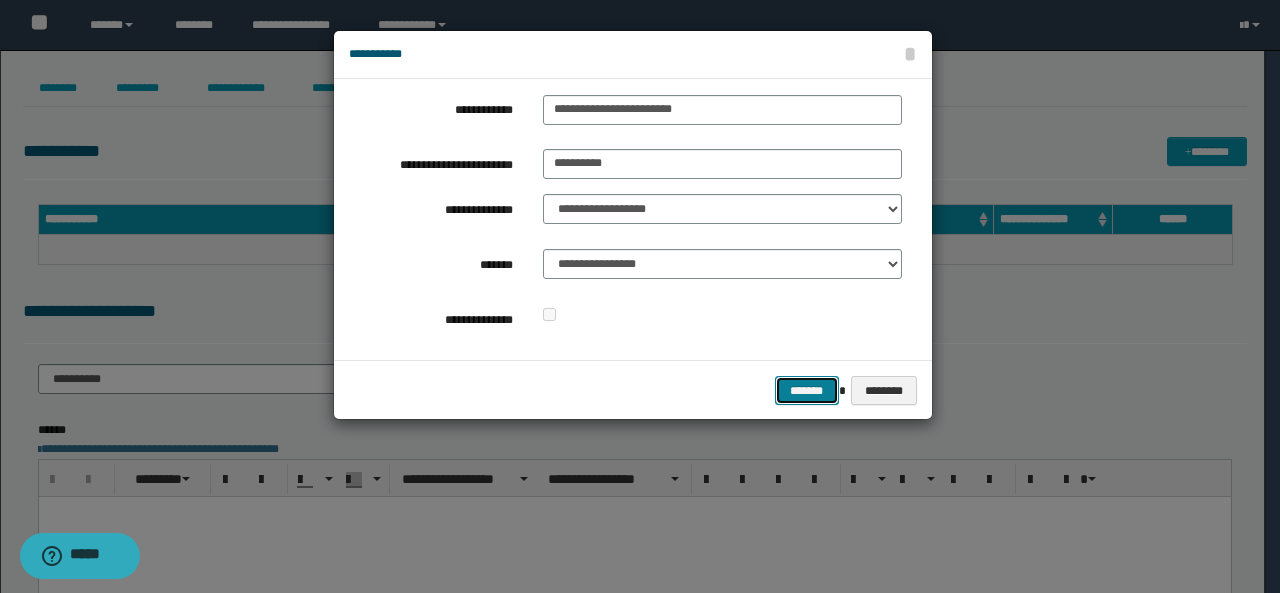 click on "*******" at bounding box center (807, 390) 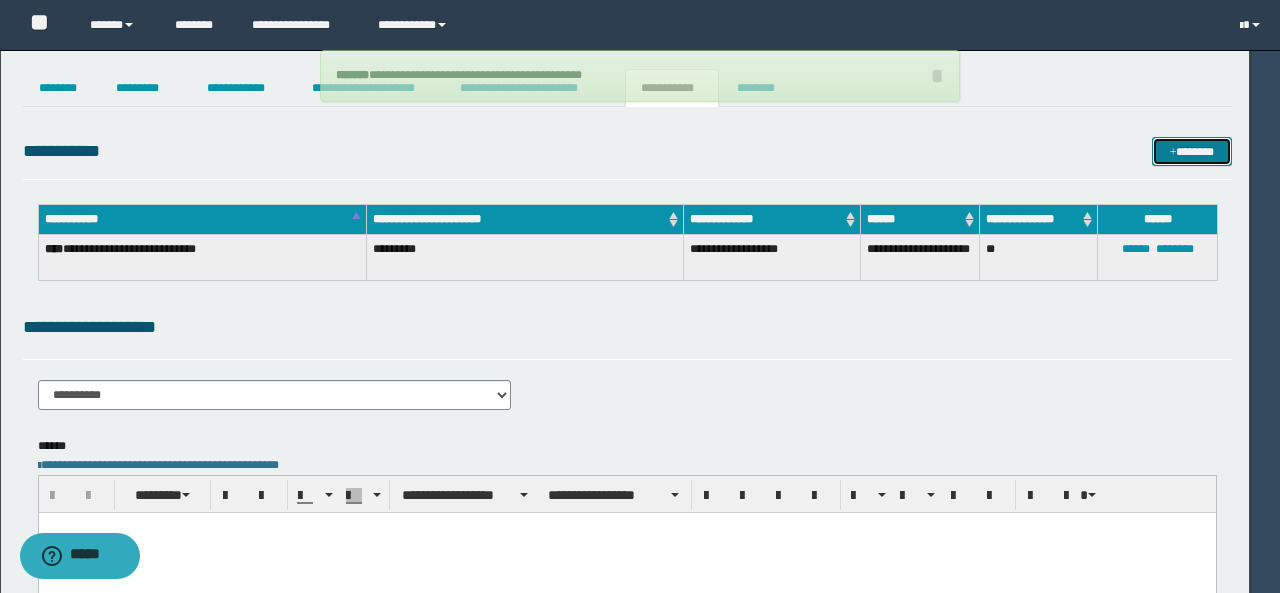 type 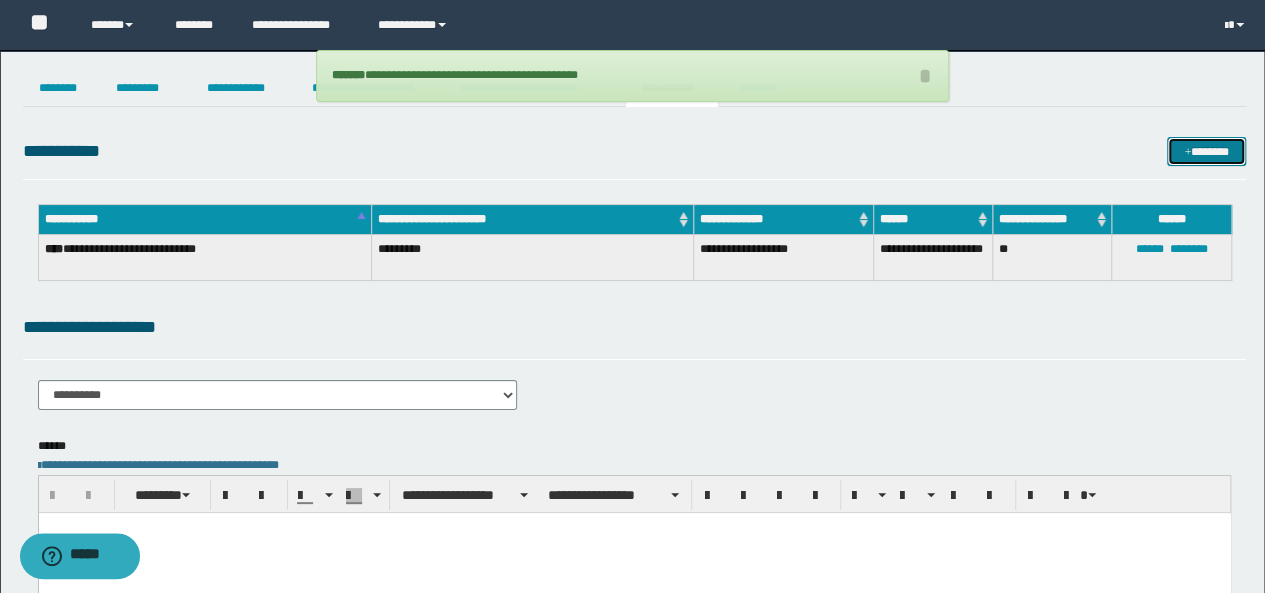 click on "*******" at bounding box center [1206, 151] 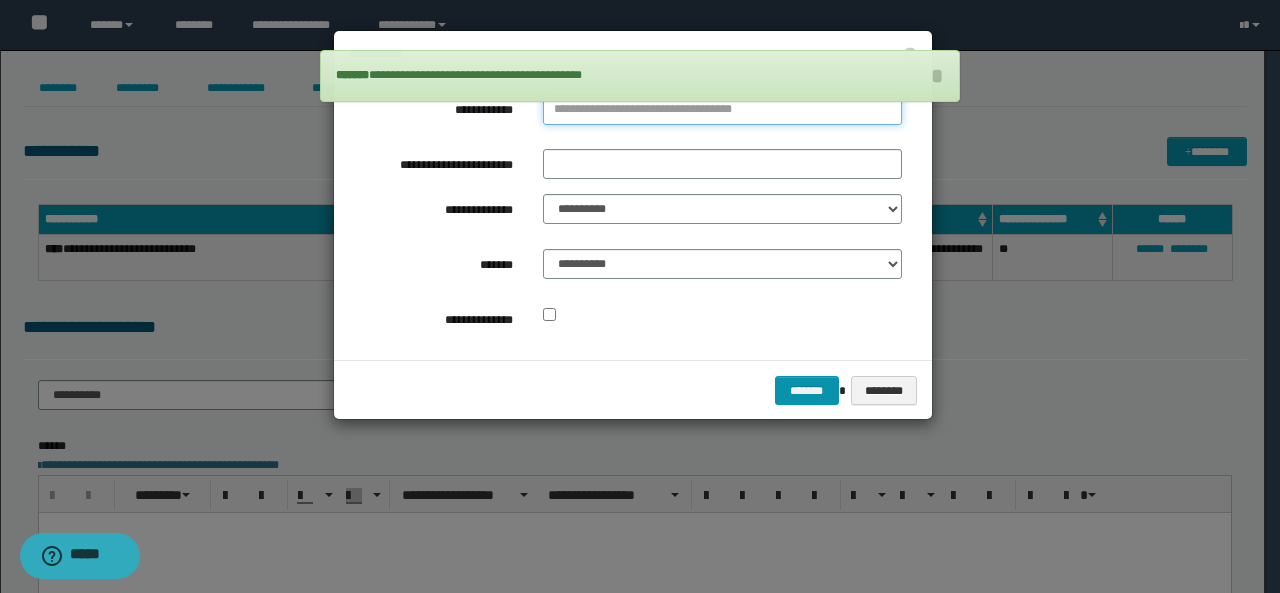 type on "**********" 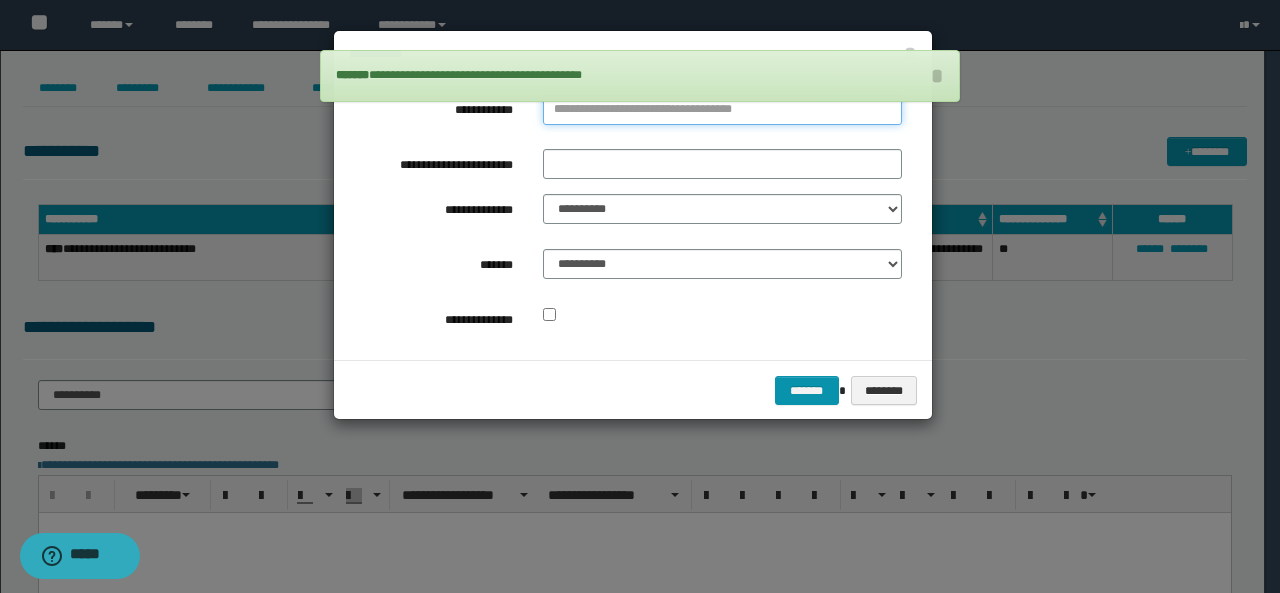 click on "**********" at bounding box center (722, 110) 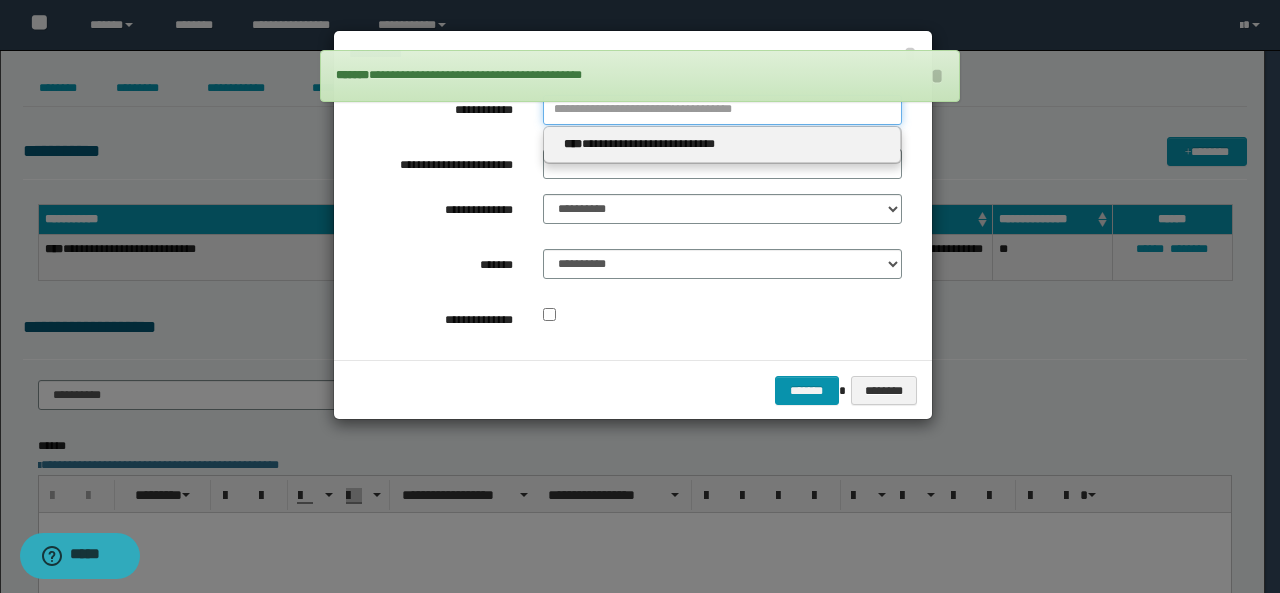 type 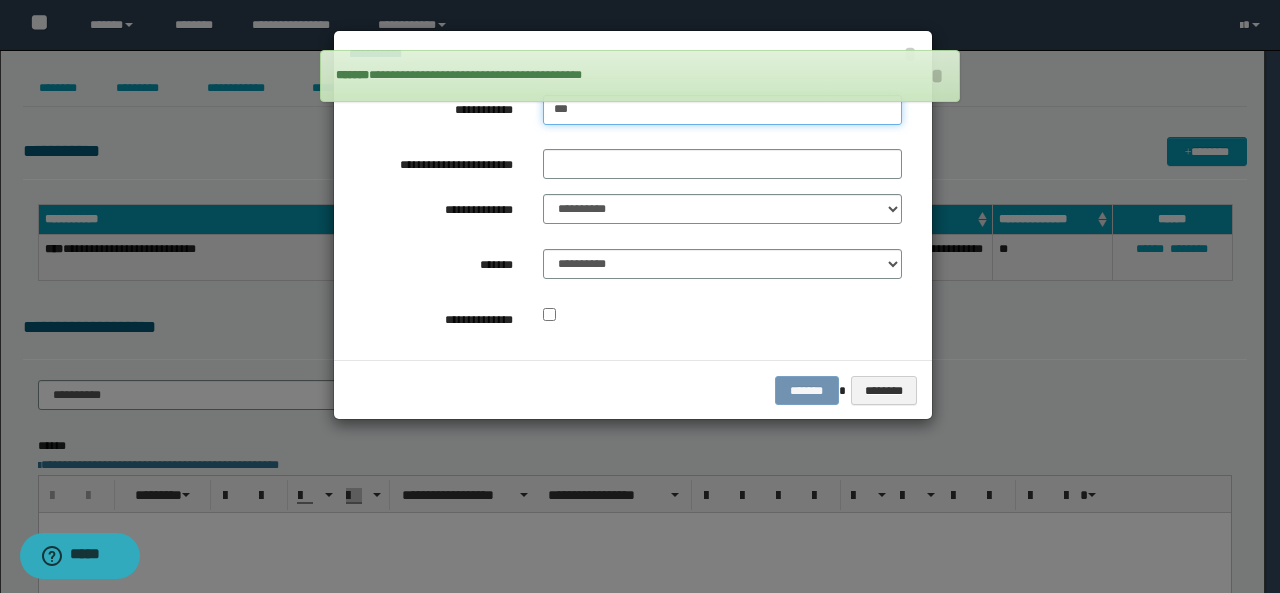 type on "****" 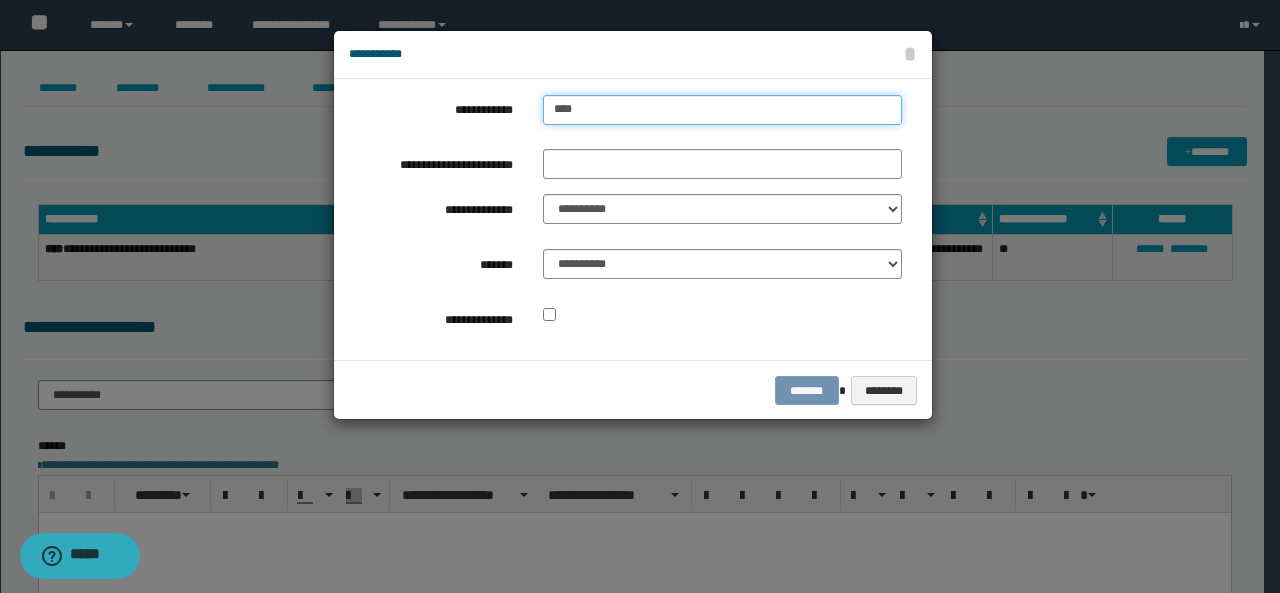 type on "****" 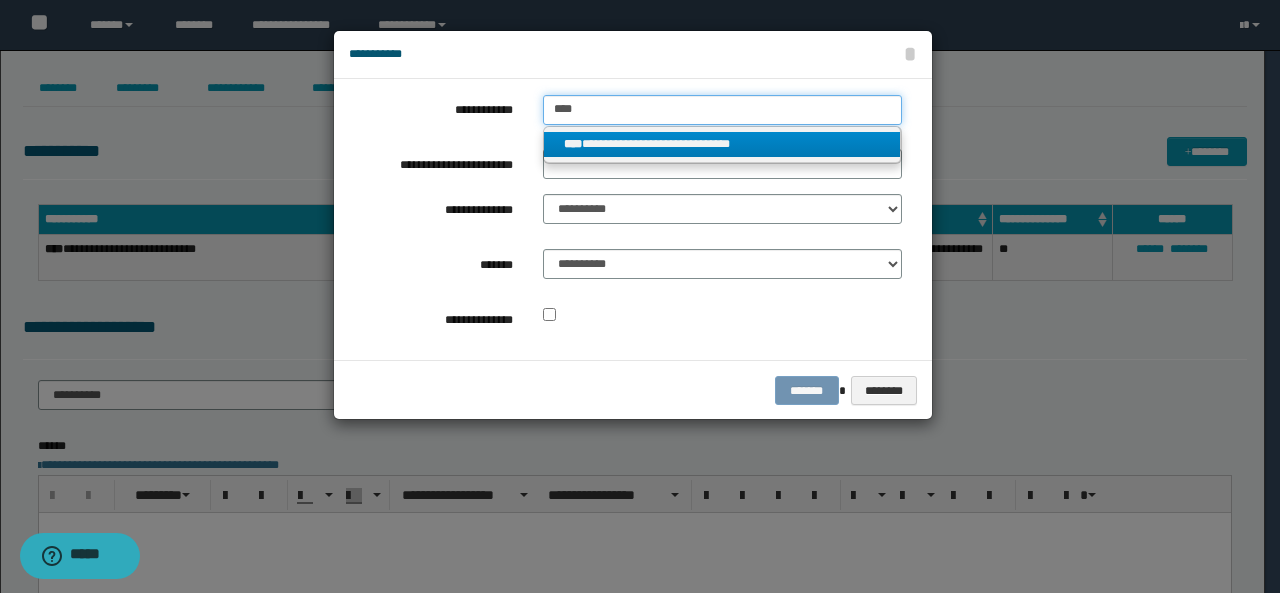 type on "****" 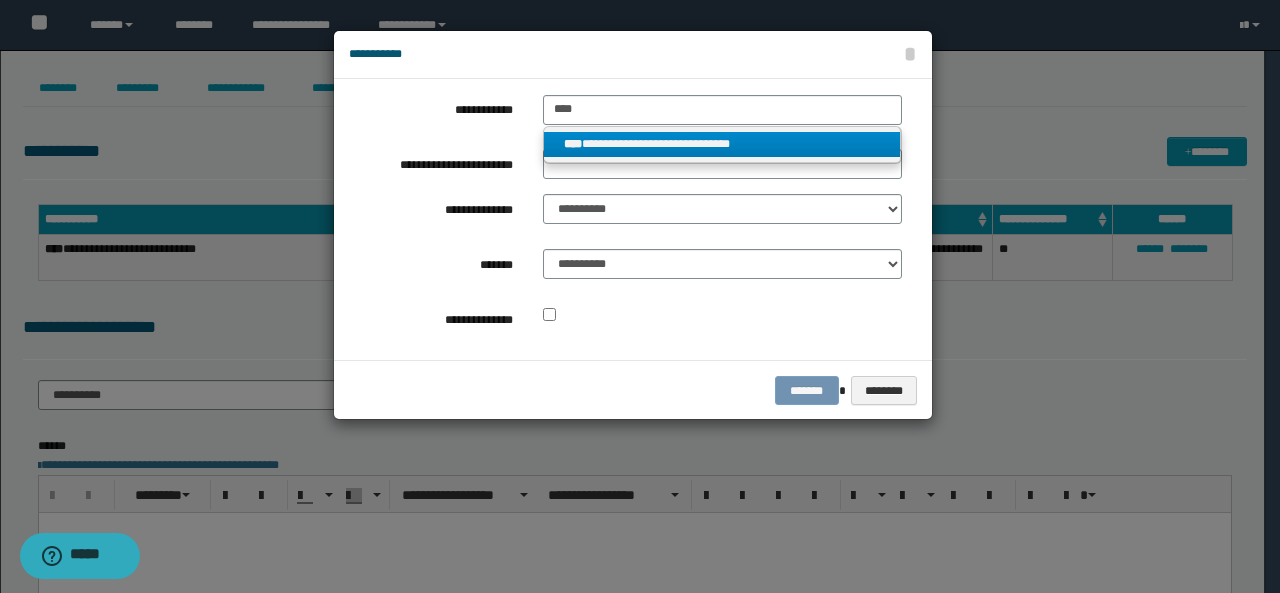 click on "**********" at bounding box center [722, 144] 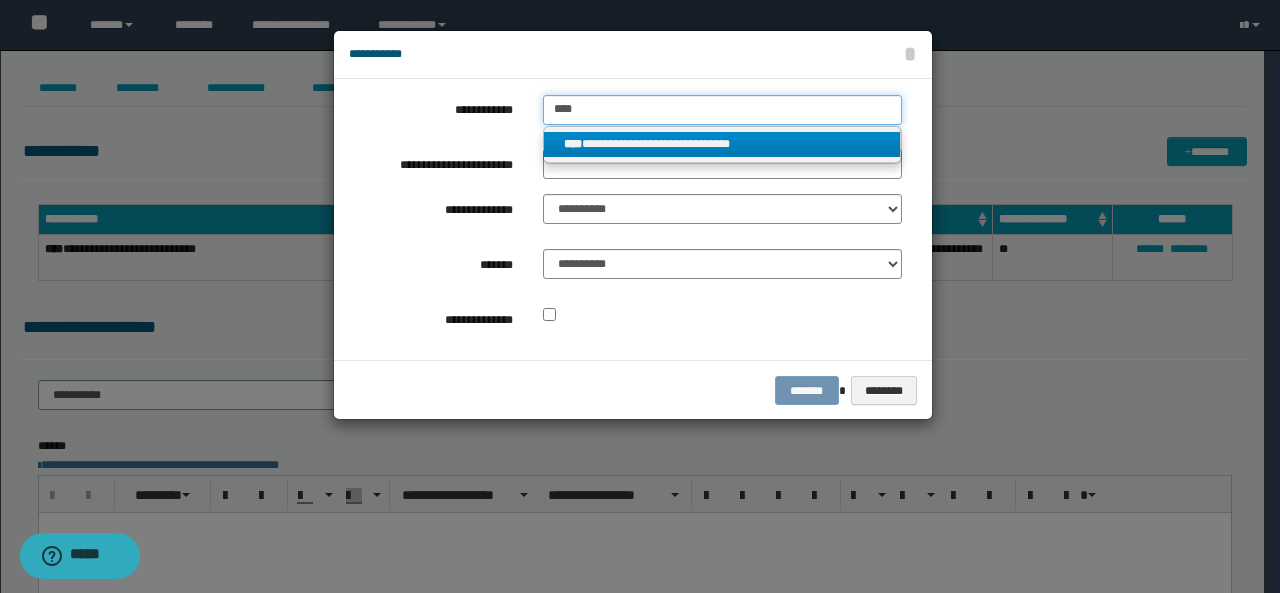 type 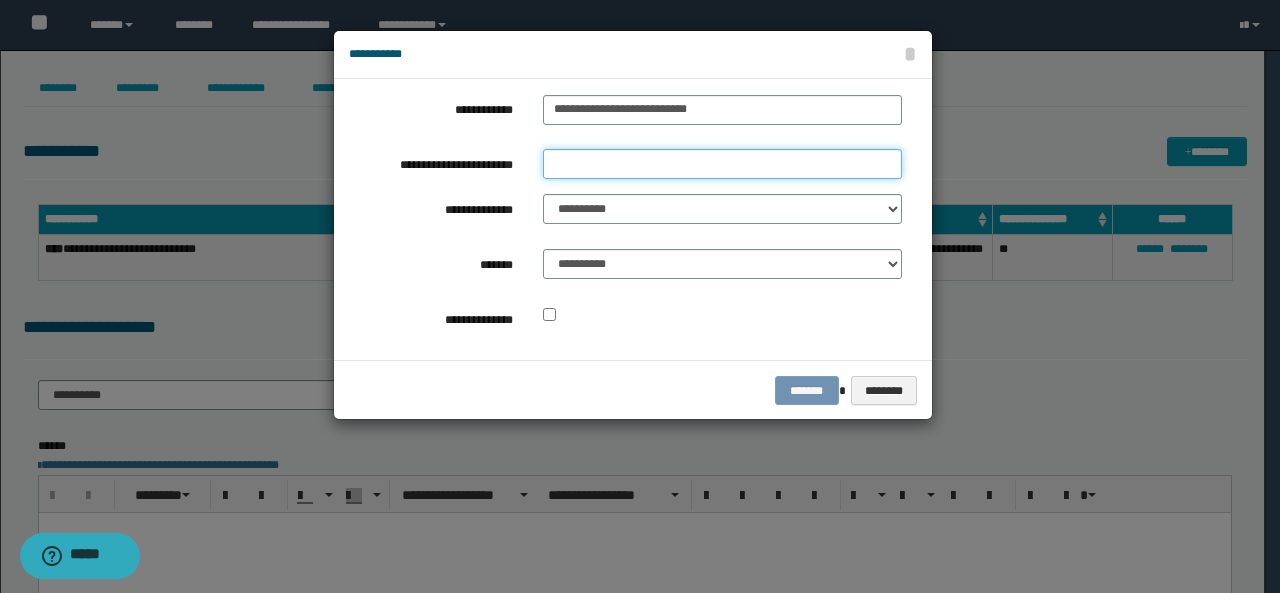 click on "**********" at bounding box center (722, 164) 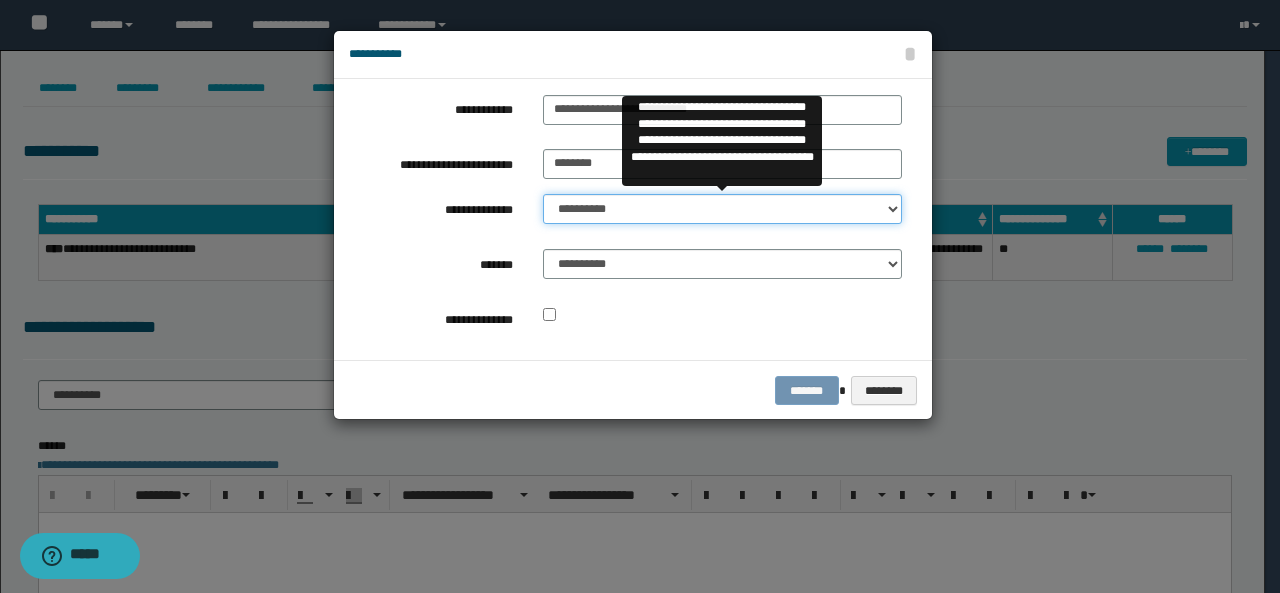 drag, startPoint x: 581, startPoint y: 211, endPoint x: 582, endPoint y: 221, distance: 10.049875 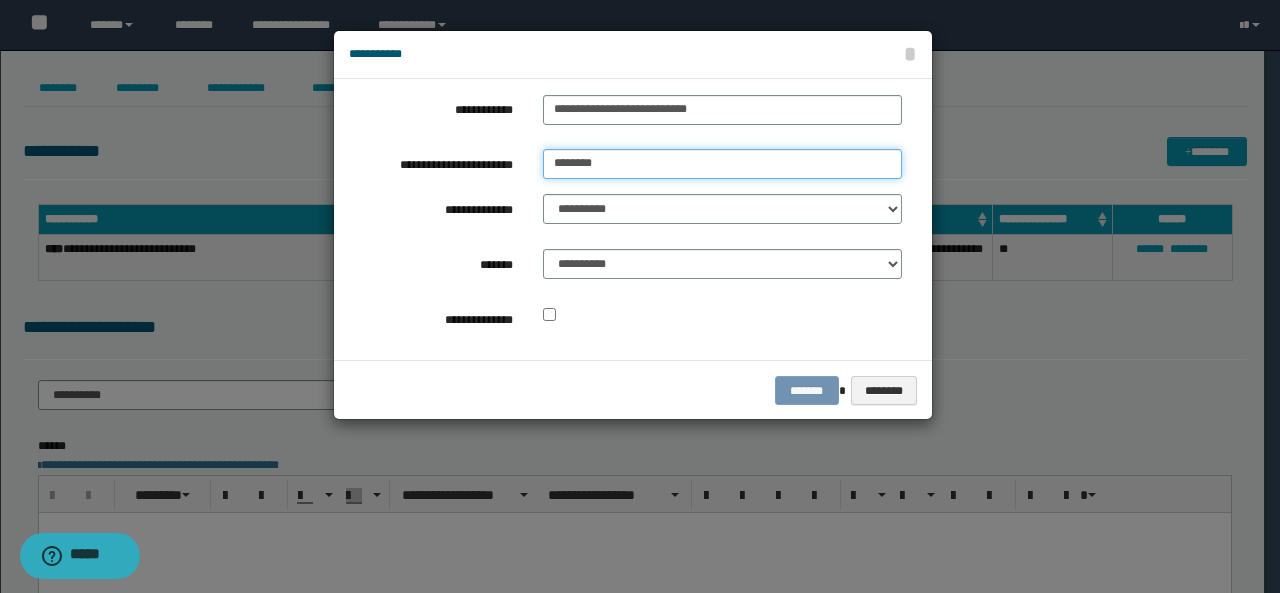click on "********" at bounding box center [722, 164] 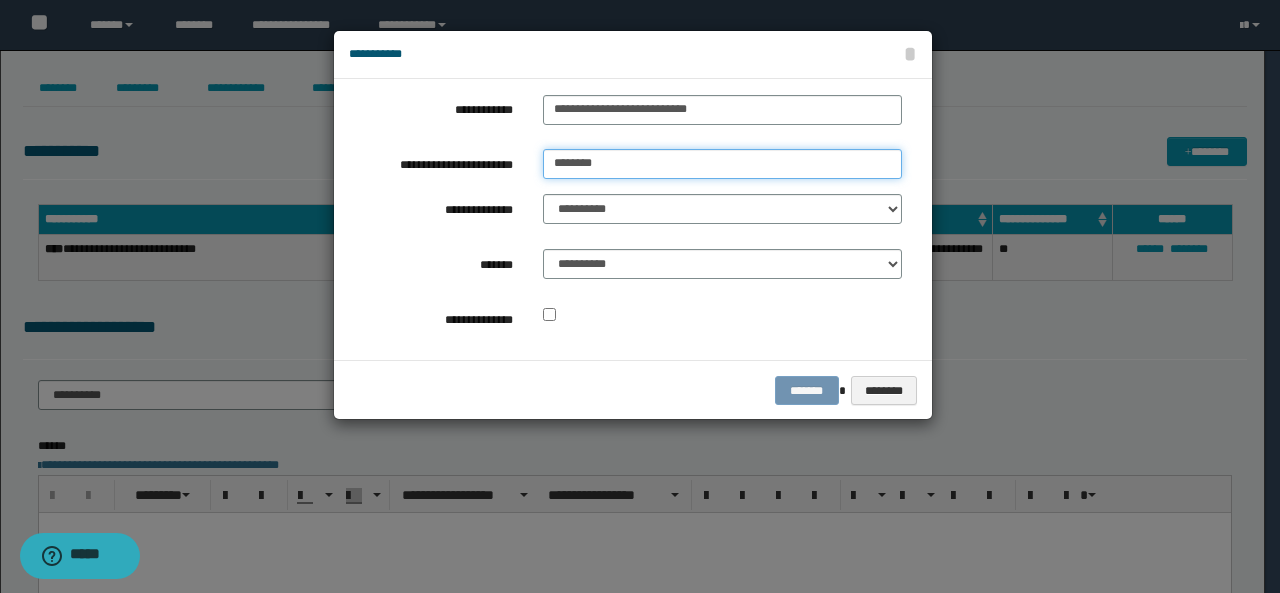 drag, startPoint x: 616, startPoint y: 159, endPoint x: 352, endPoint y: 200, distance: 267.16473 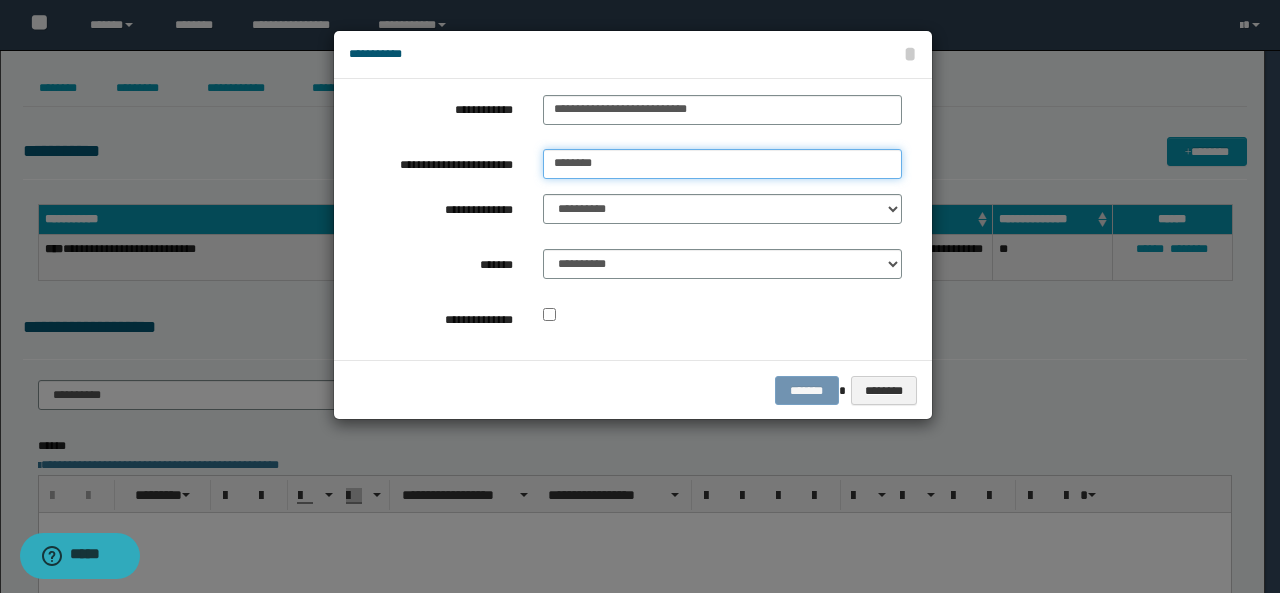 click on "**********" at bounding box center (640, 296) 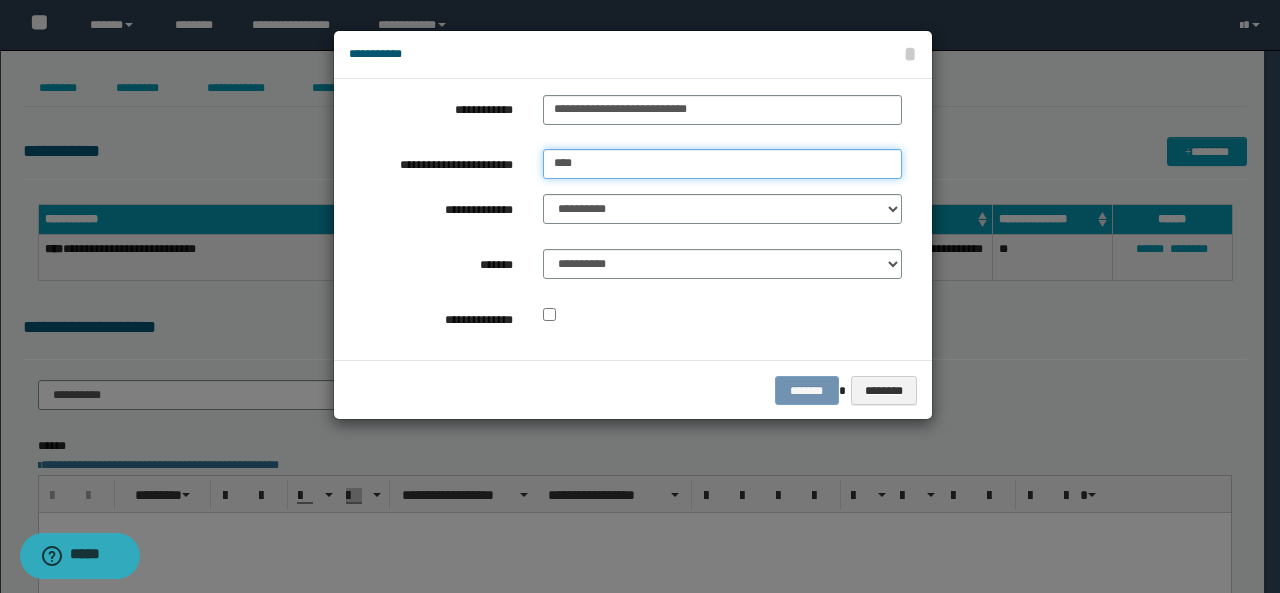 type on "**********" 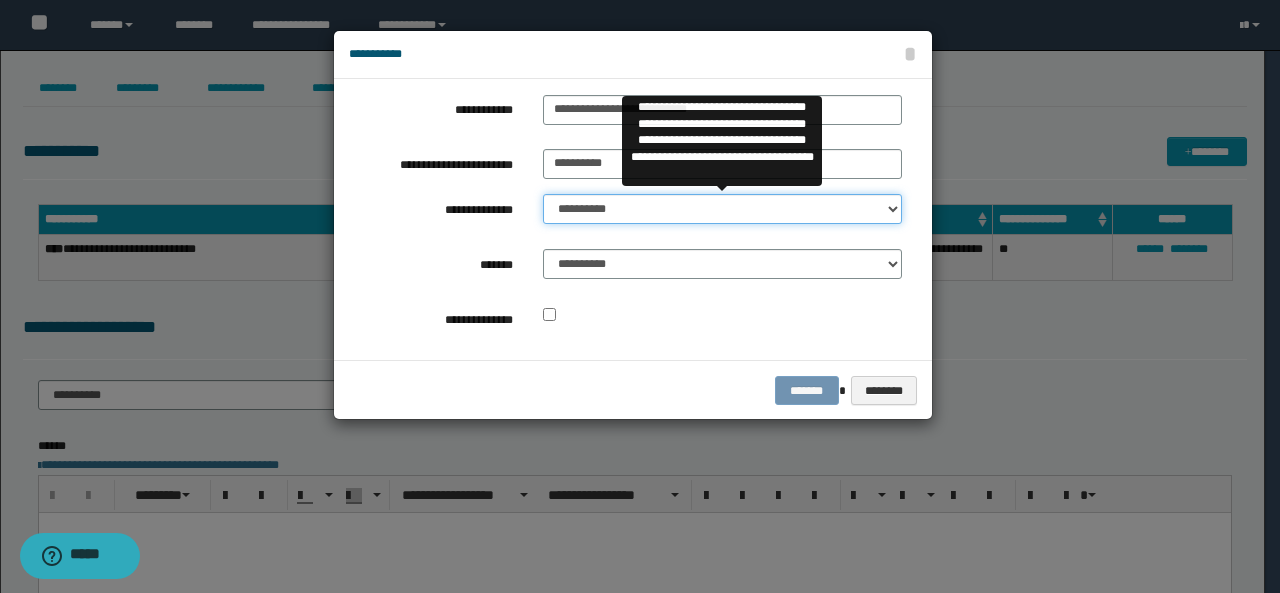 drag, startPoint x: 568, startPoint y: 205, endPoint x: 574, endPoint y: 221, distance: 17.088007 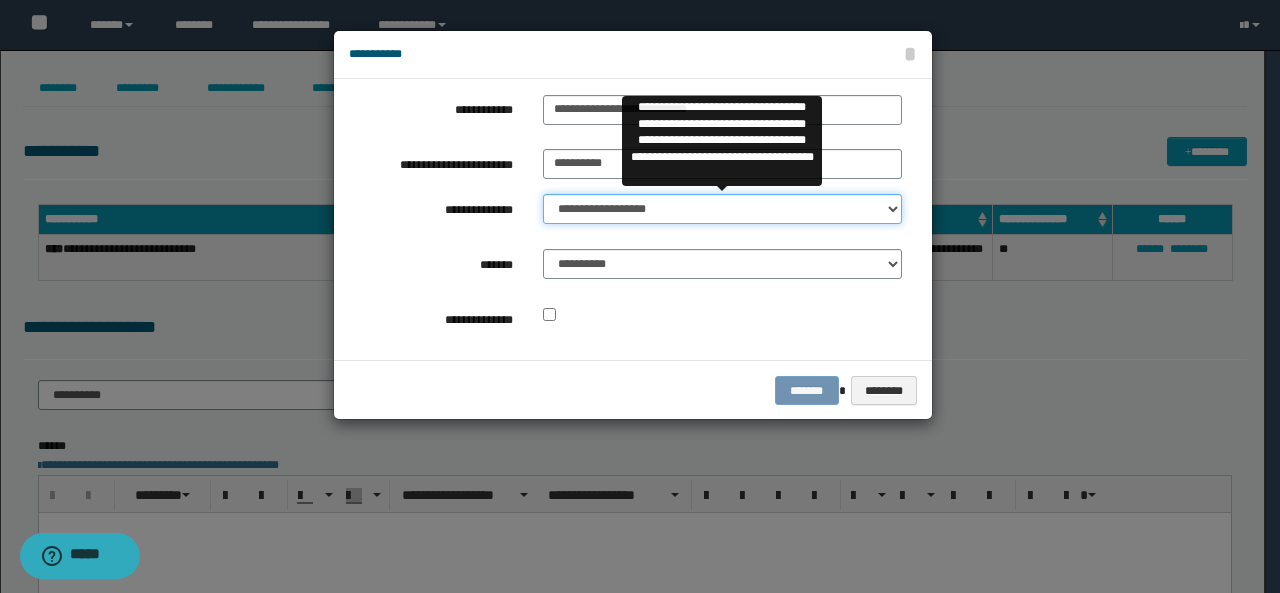 click on "**********" at bounding box center [722, 209] 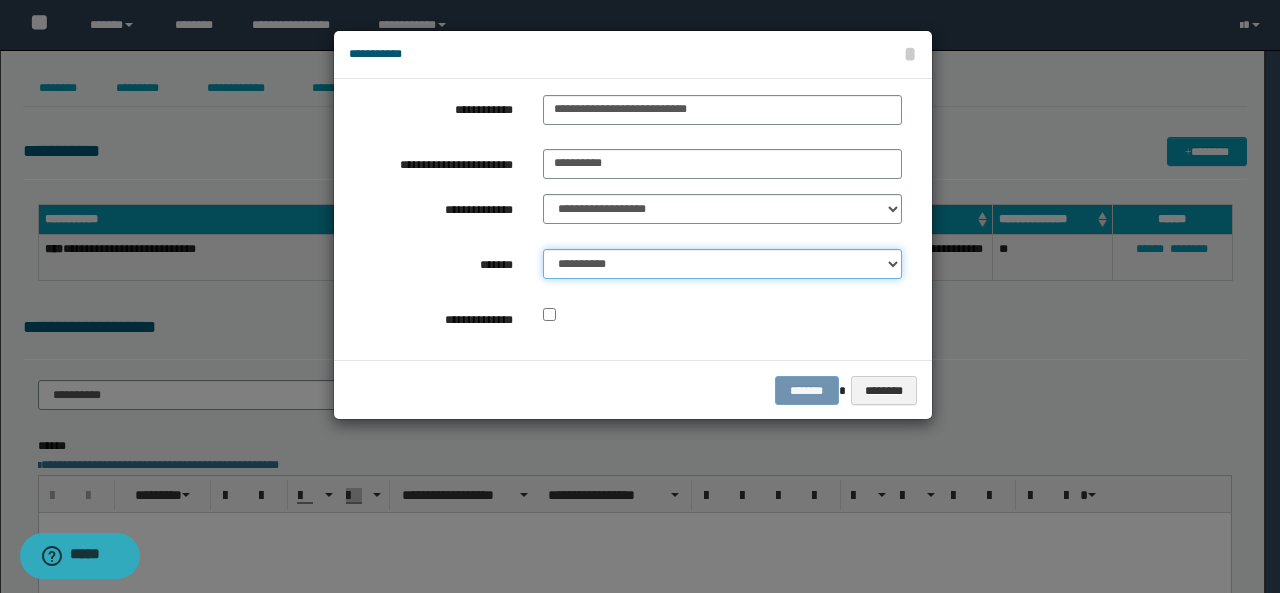 drag, startPoint x: 604, startPoint y: 261, endPoint x: 608, endPoint y: 274, distance: 13.601471 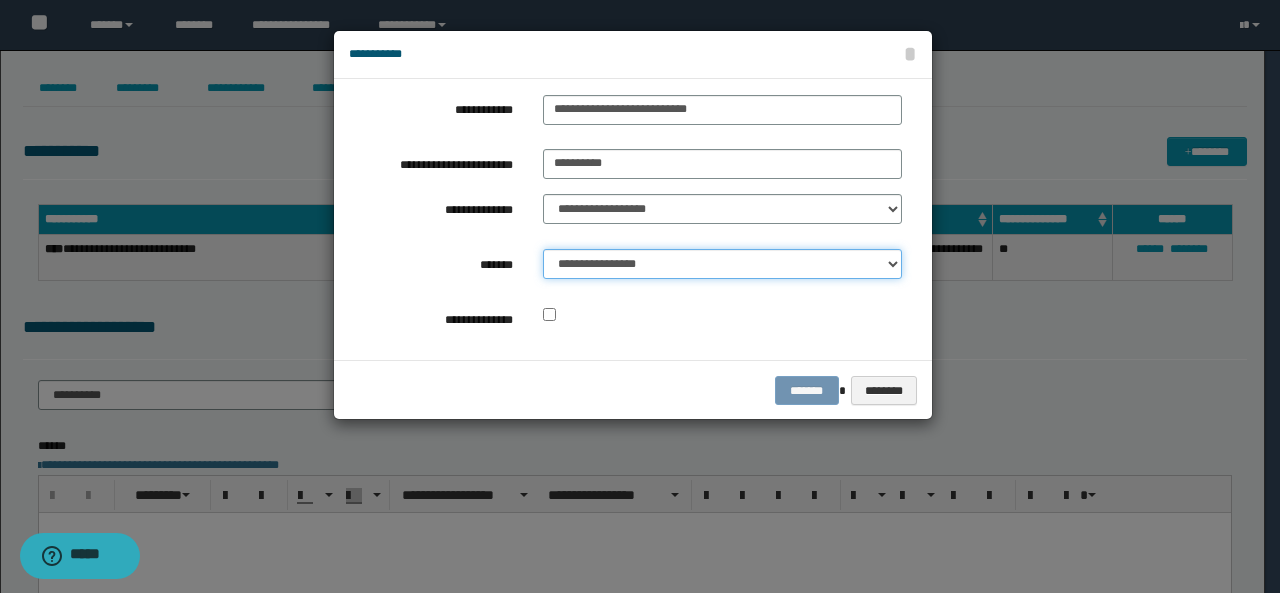 click on "**********" at bounding box center (722, 264) 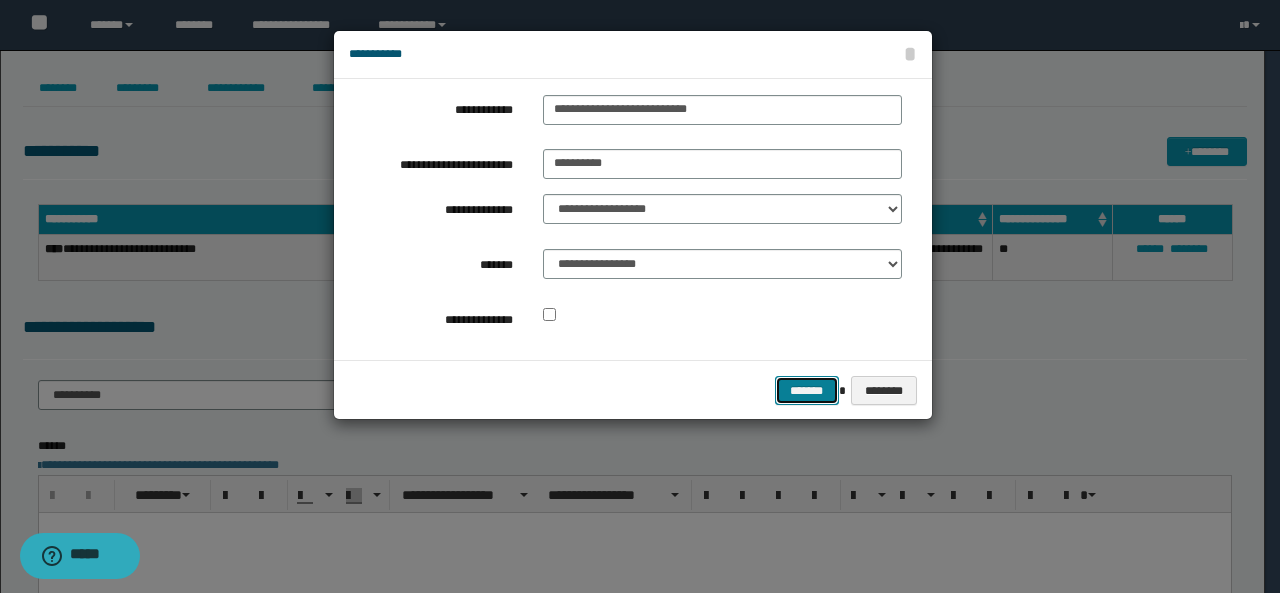click on "*******" at bounding box center (807, 390) 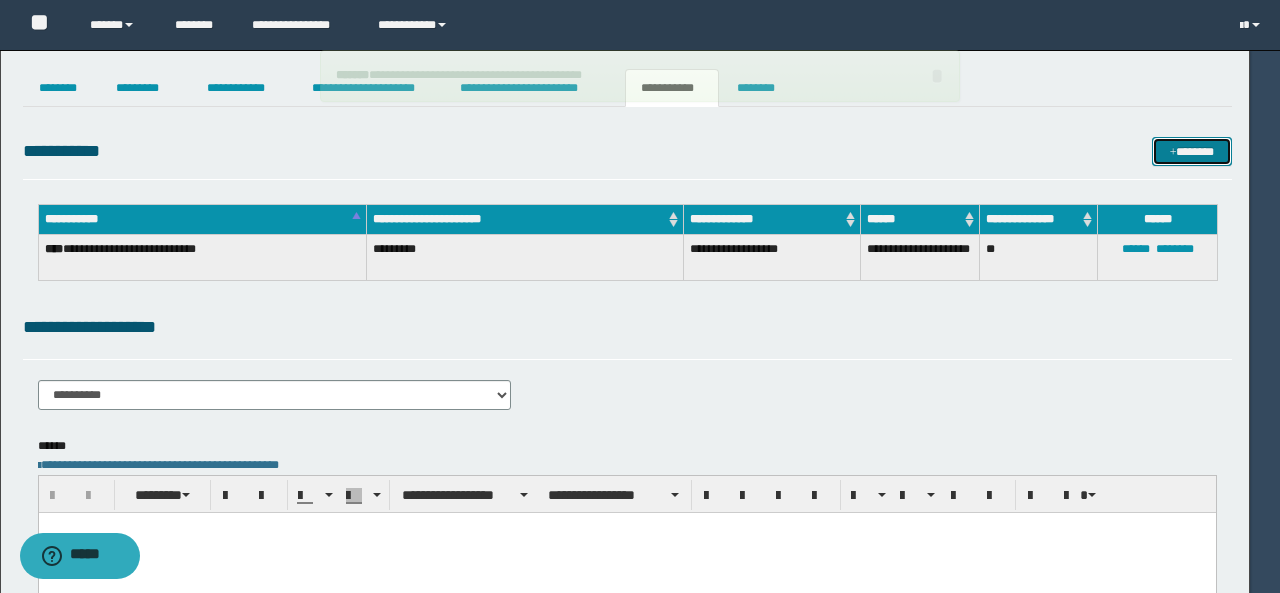 type 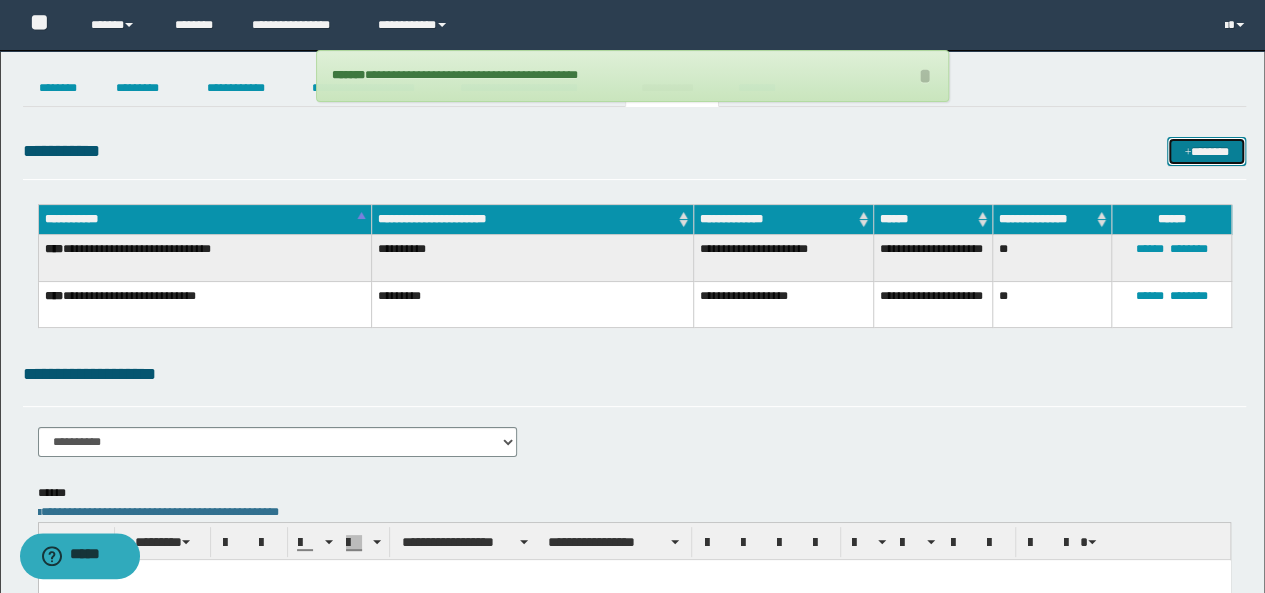 click on "*******" at bounding box center [1206, 151] 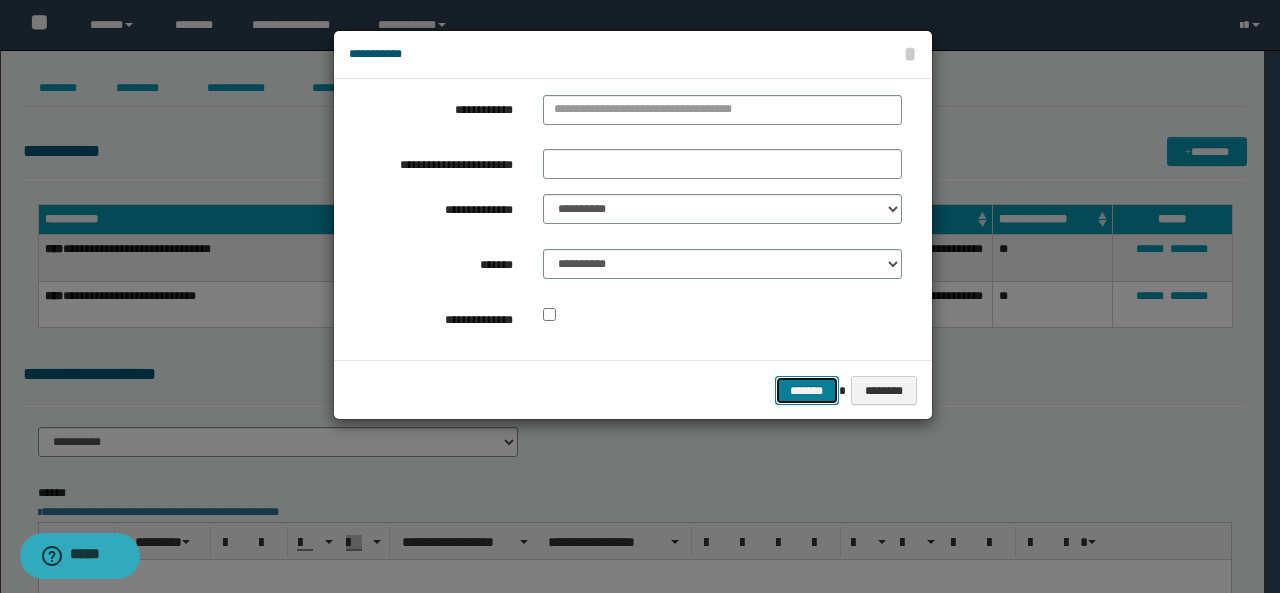 drag, startPoint x: 806, startPoint y: 393, endPoint x: 294, endPoint y: 349, distance: 513.88715 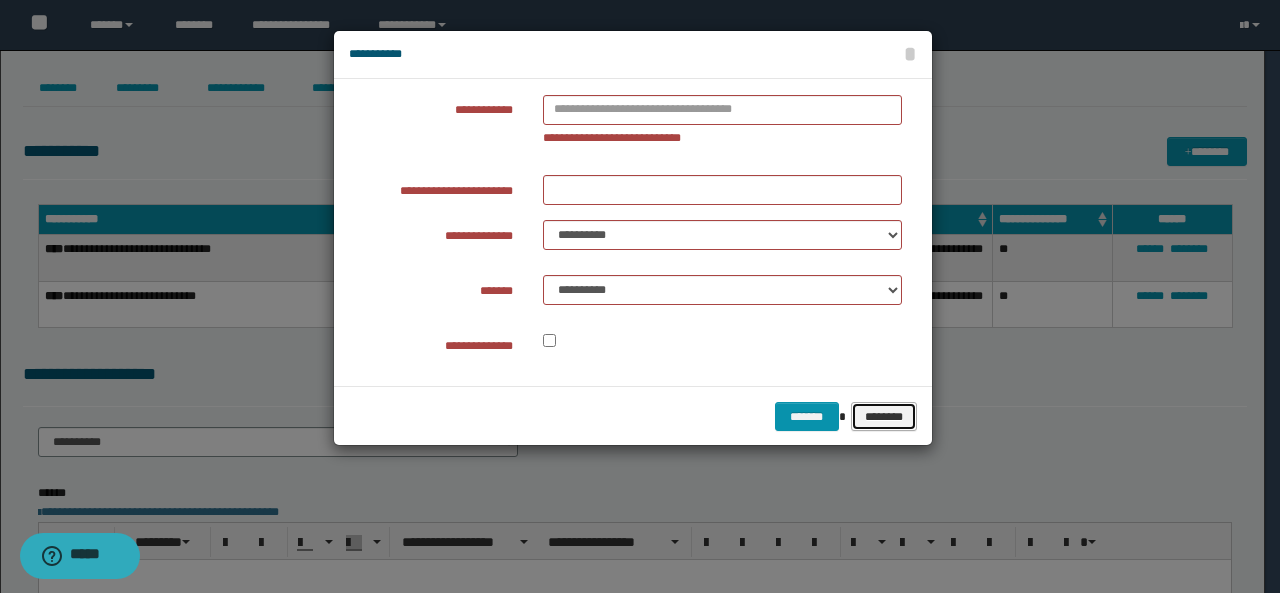 click on "********" at bounding box center [884, 416] 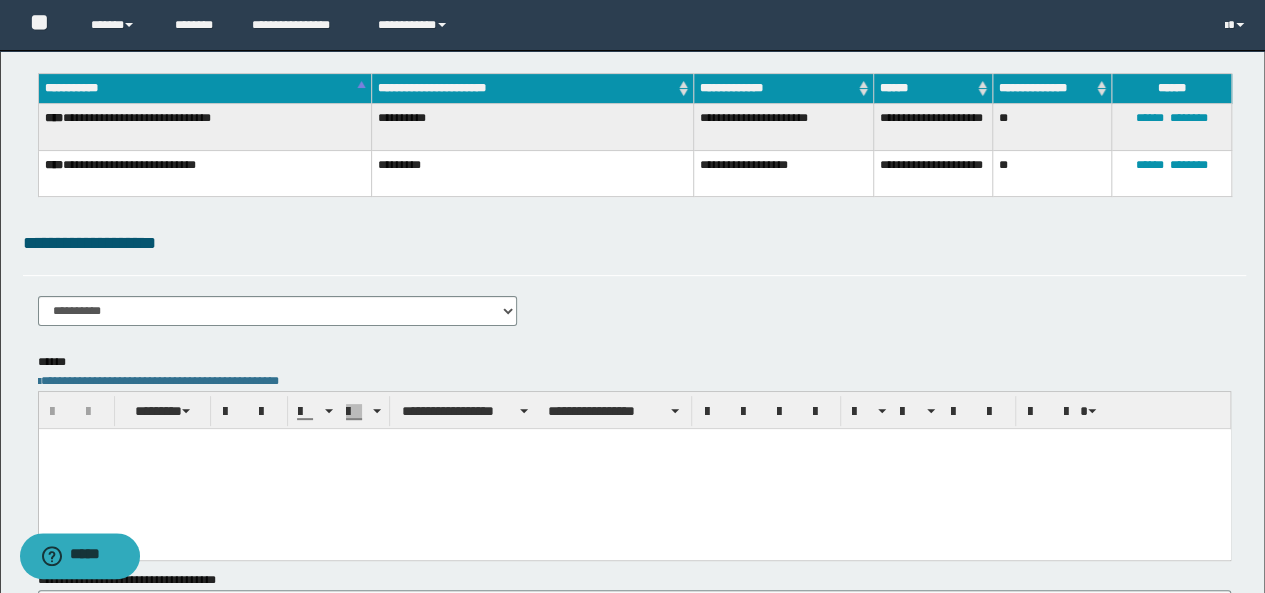 scroll, scrollTop: 200, scrollLeft: 0, axis: vertical 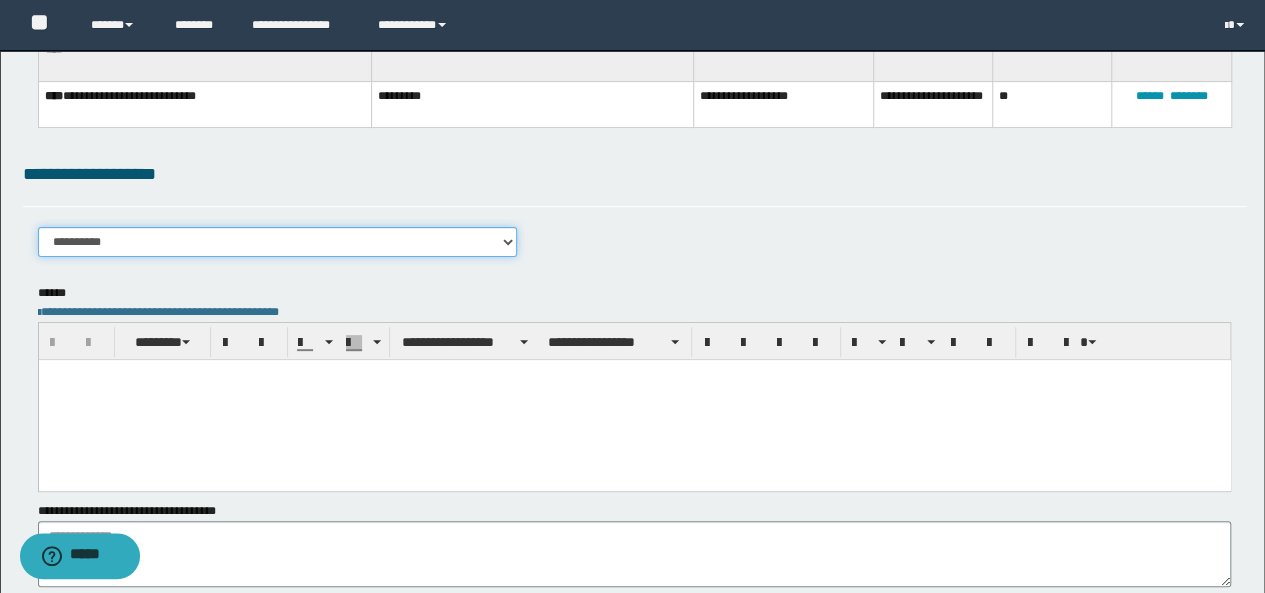 click on "**********" at bounding box center (278, 242) 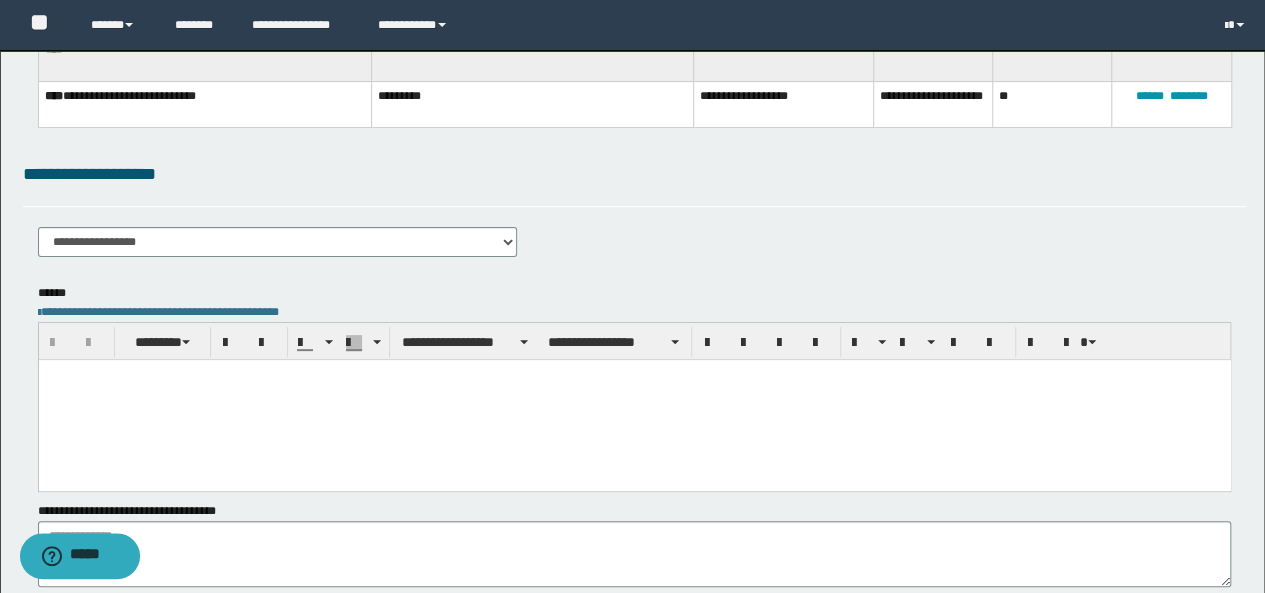 paste 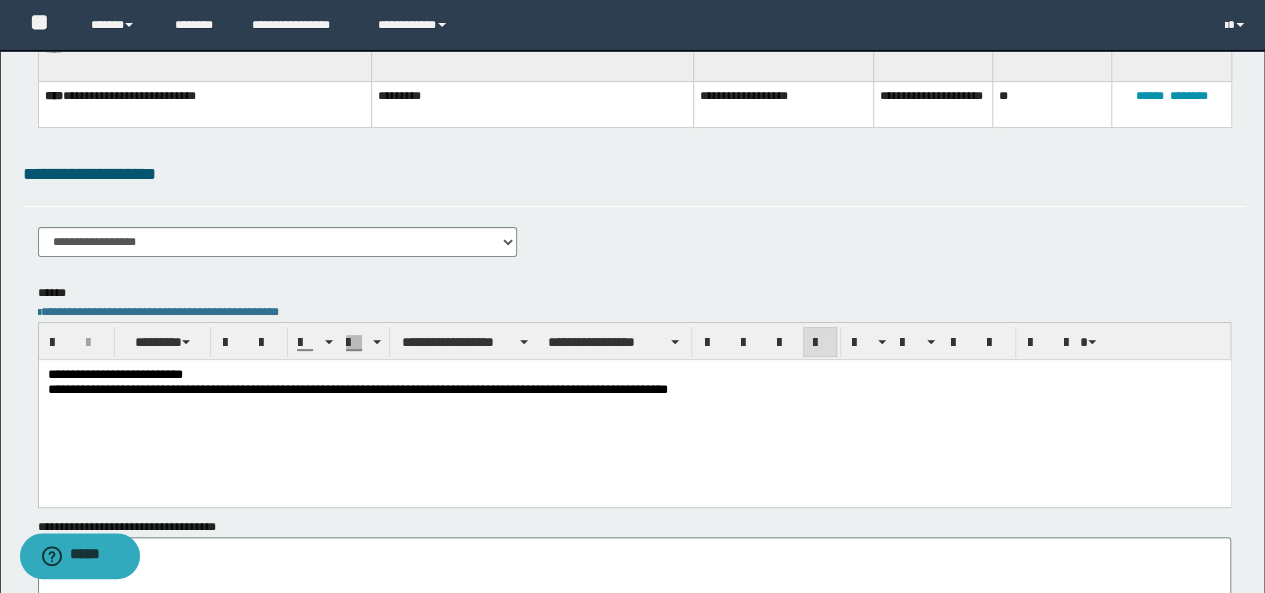 click on "**********" at bounding box center (634, 375) 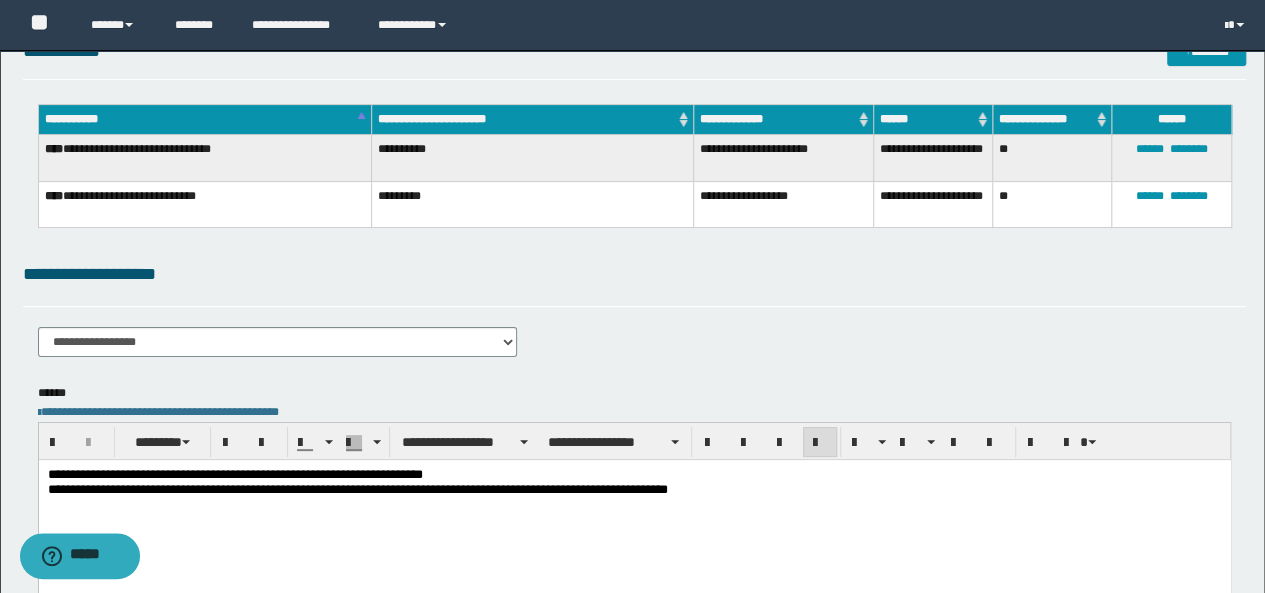 scroll, scrollTop: 0, scrollLeft: 0, axis: both 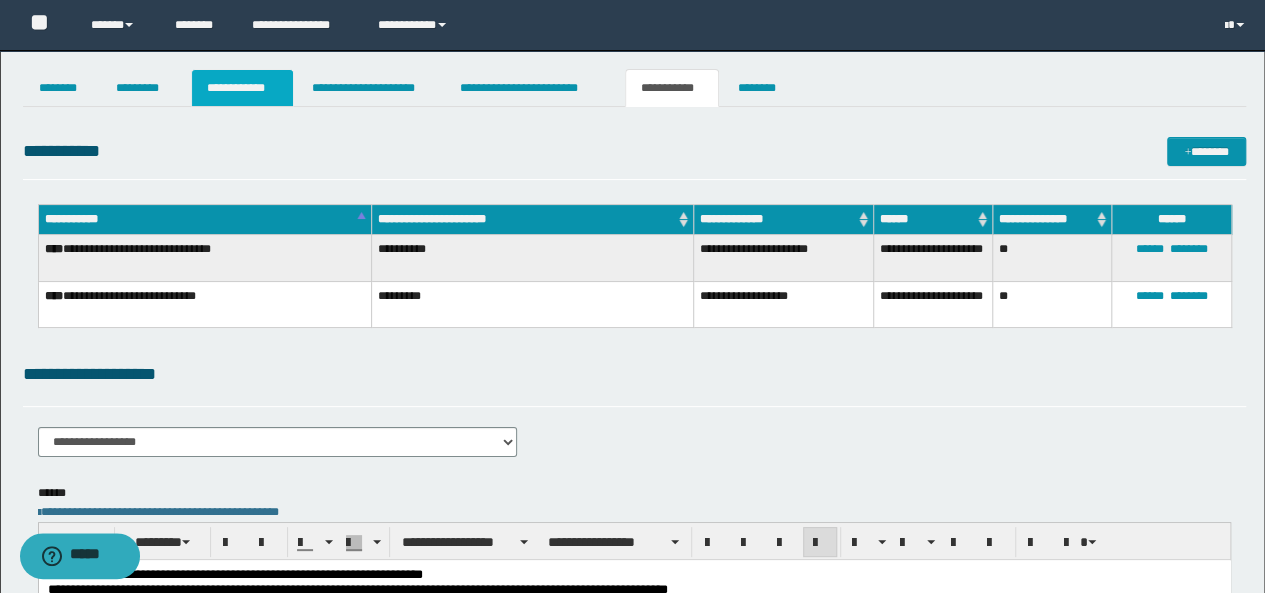 click on "**********" at bounding box center (243, 88) 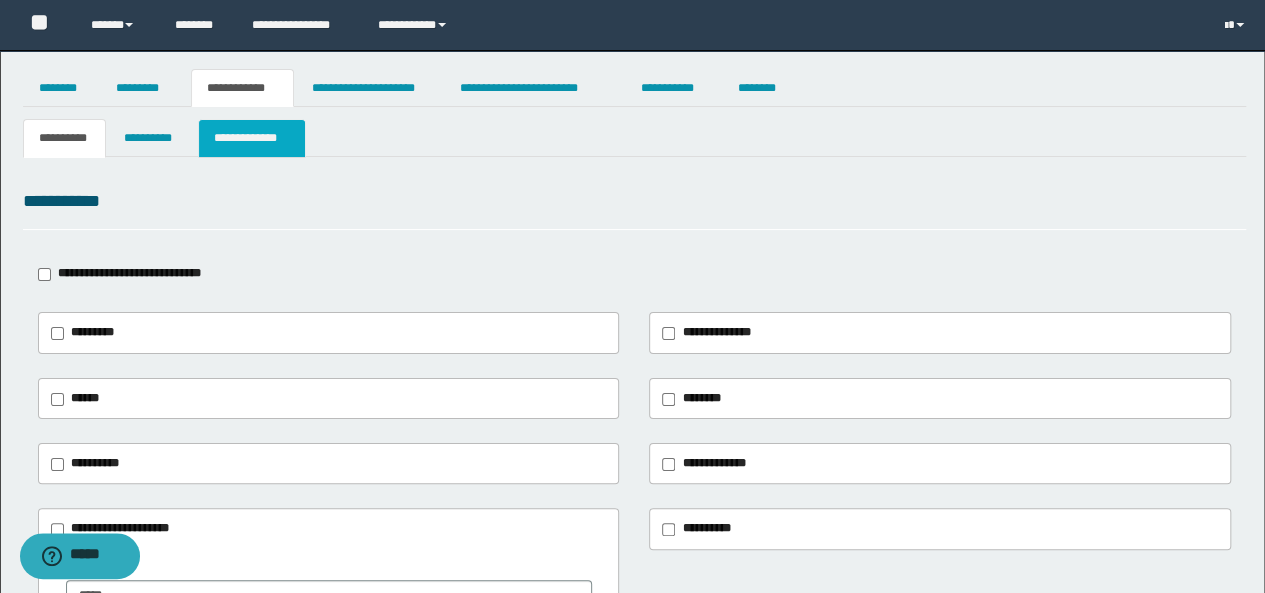 click on "**********" at bounding box center (252, 138) 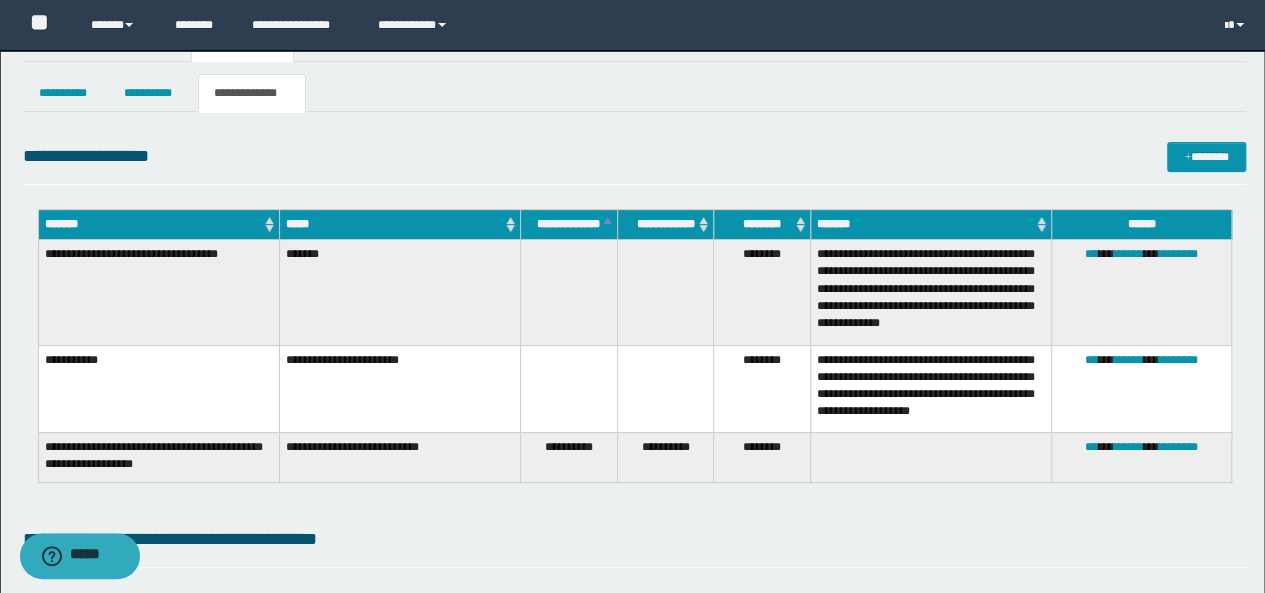 scroll, scrollTop: 0, scrollLeft: 0, axis: both 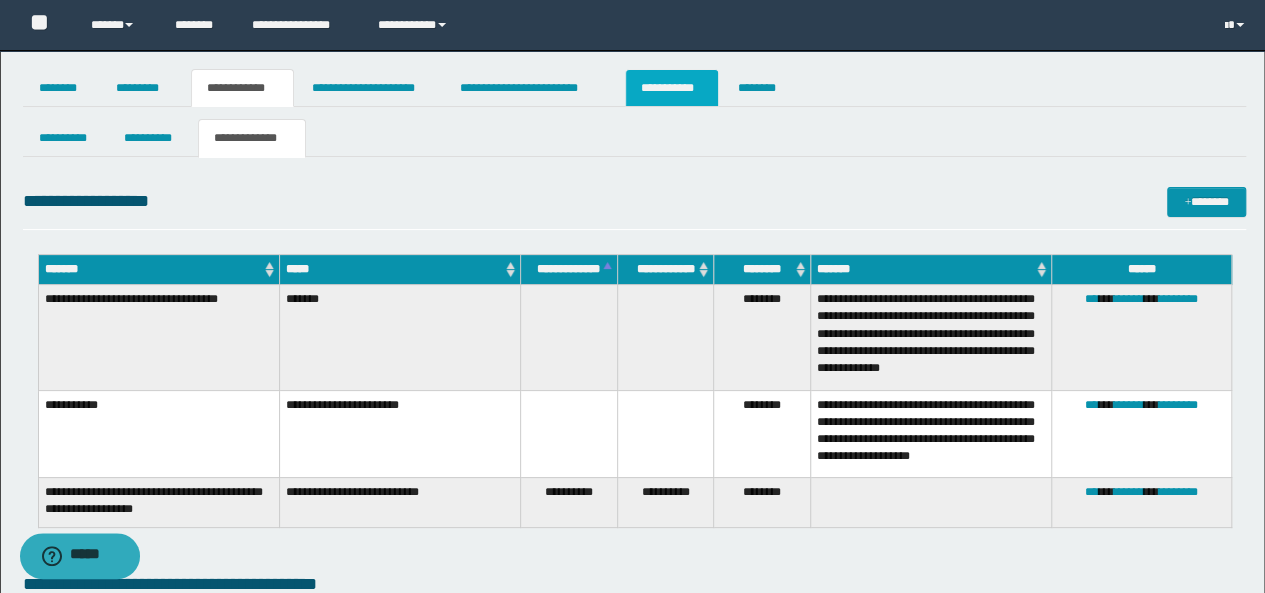 click on "**********" at bounding box center [672, 88] 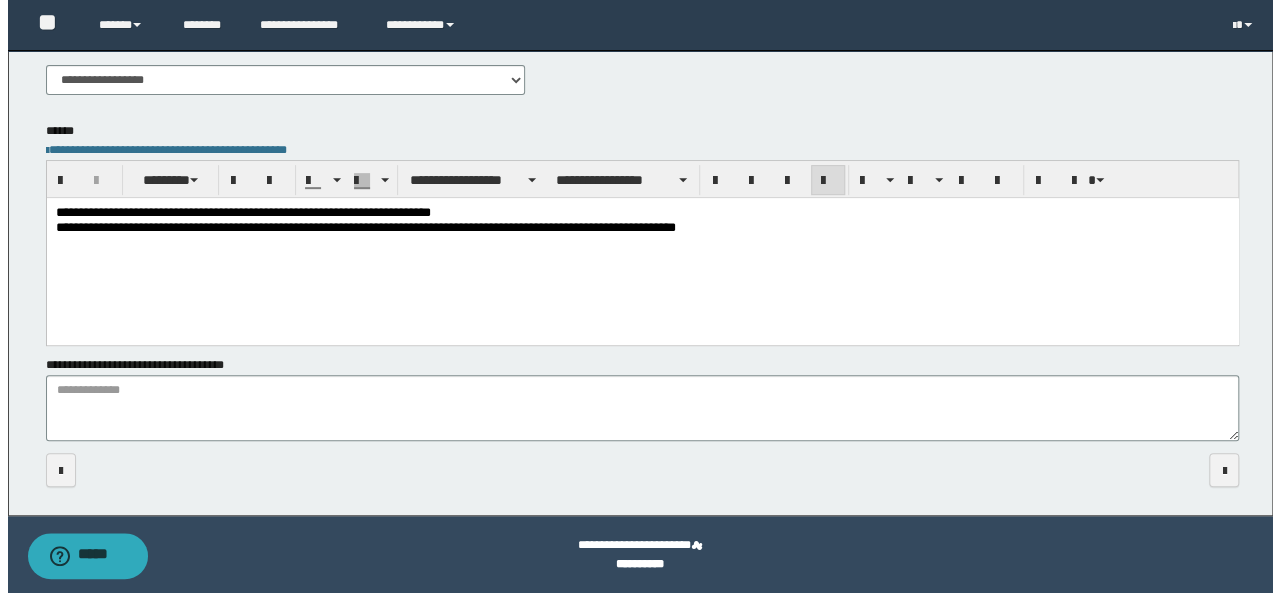 scroll, scrollTop: 0, scrollLeft: 0, axis: both 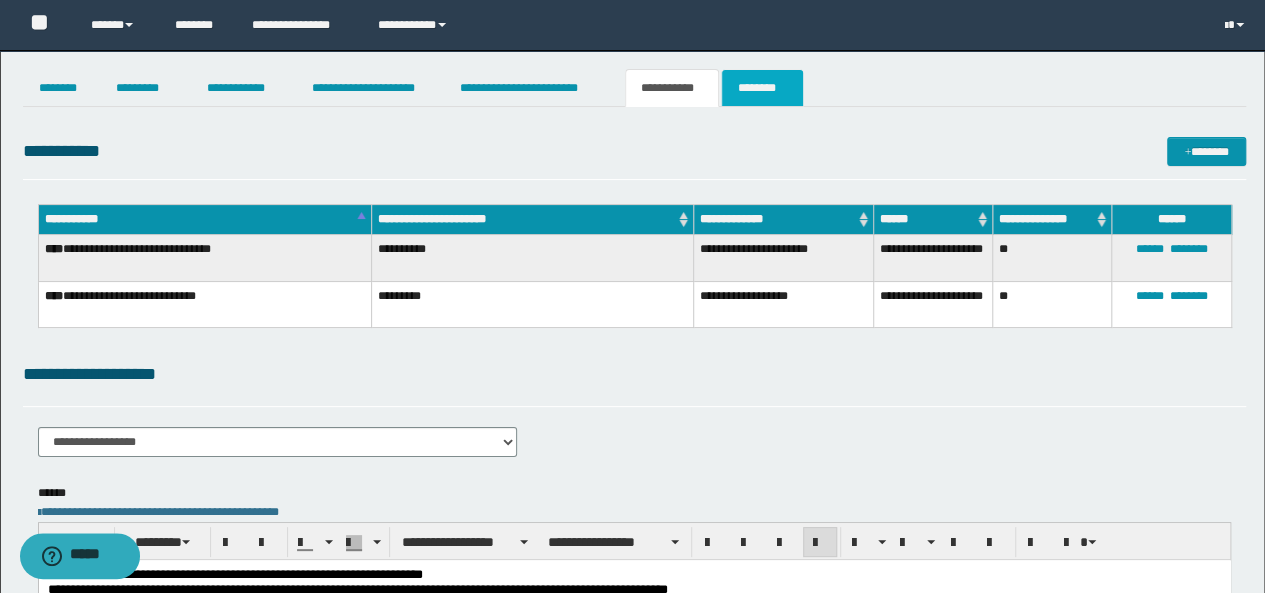 click on "********" at bounding box center [762, 88] 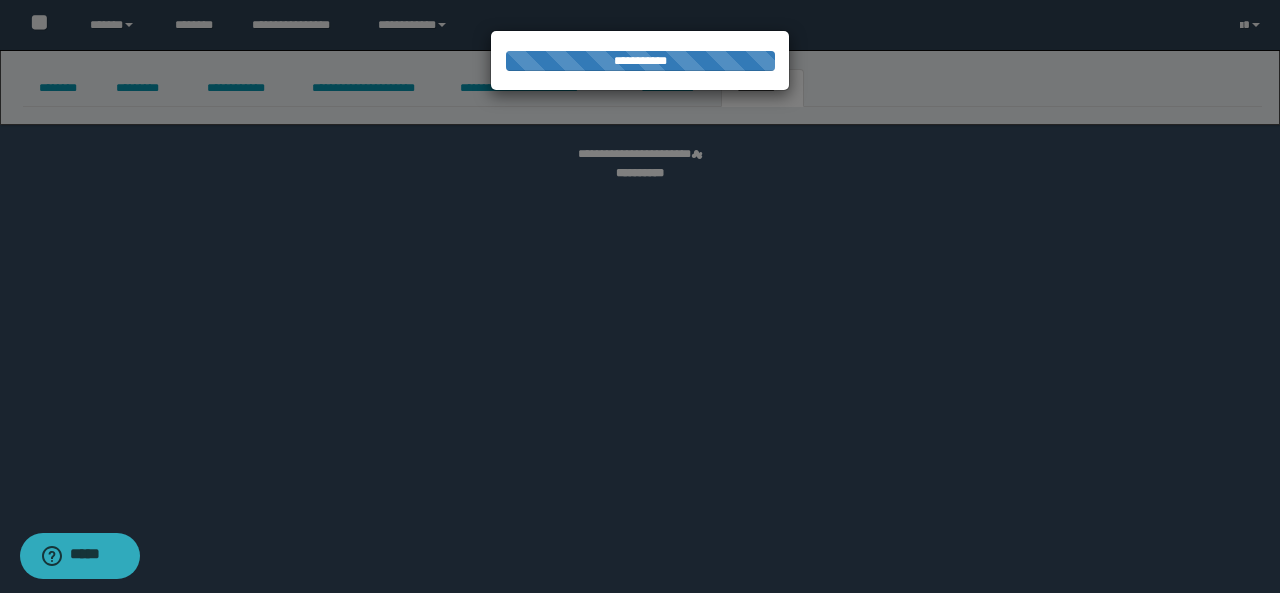 select 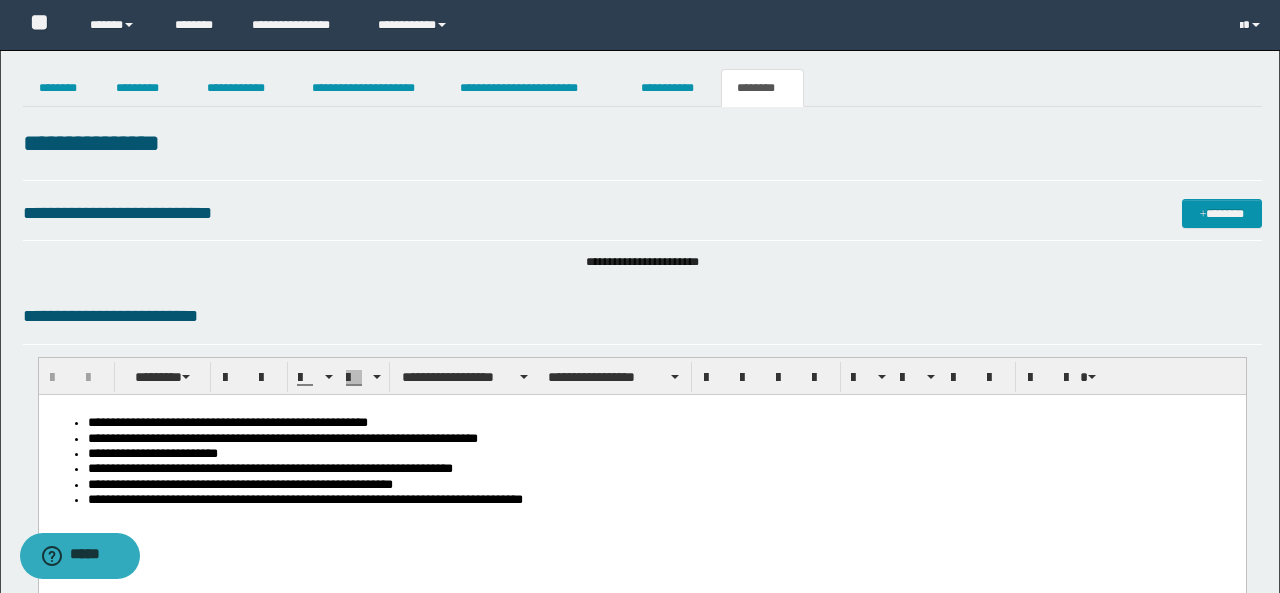 scroll, scrollTop: 0, scrollLeft: 0, axis: both 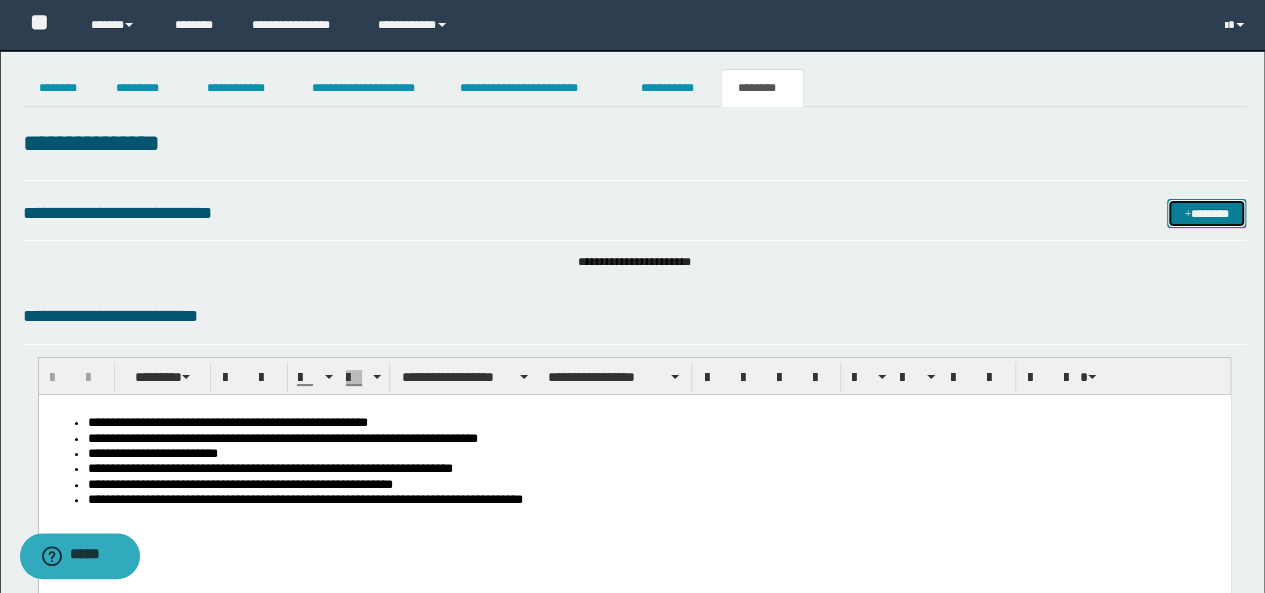 click at bounding box center (1187, 215) 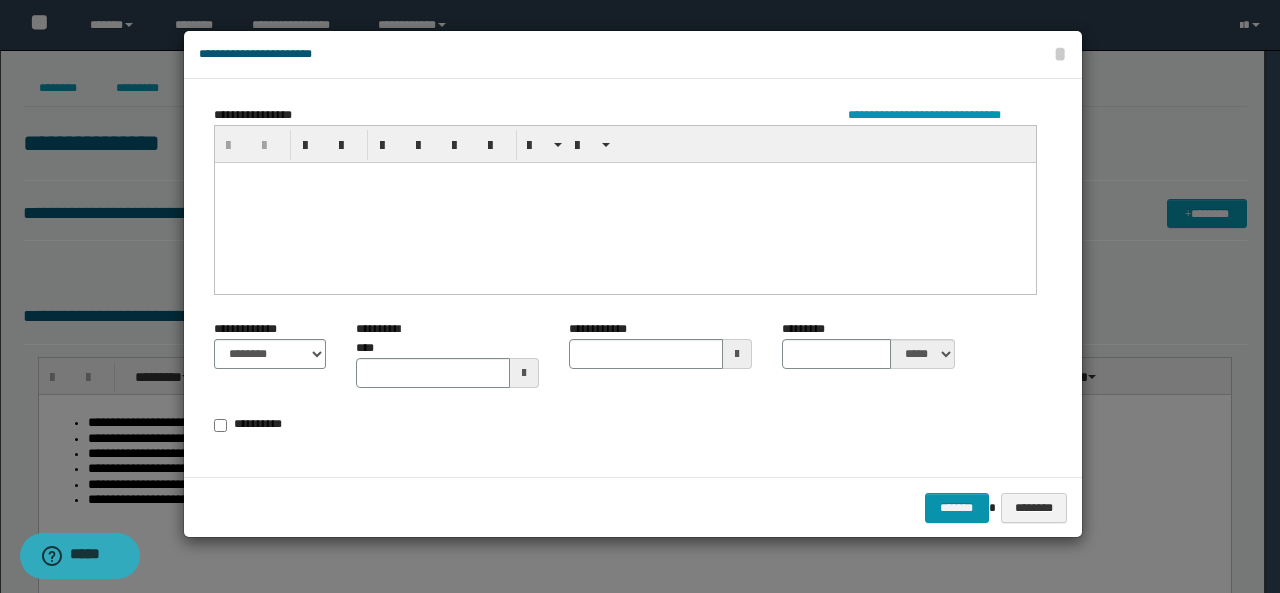 drag, startPoint x: 268, startPoint y: 205, endPoint x: 292, endPoint y: 222, distance: 29.410883 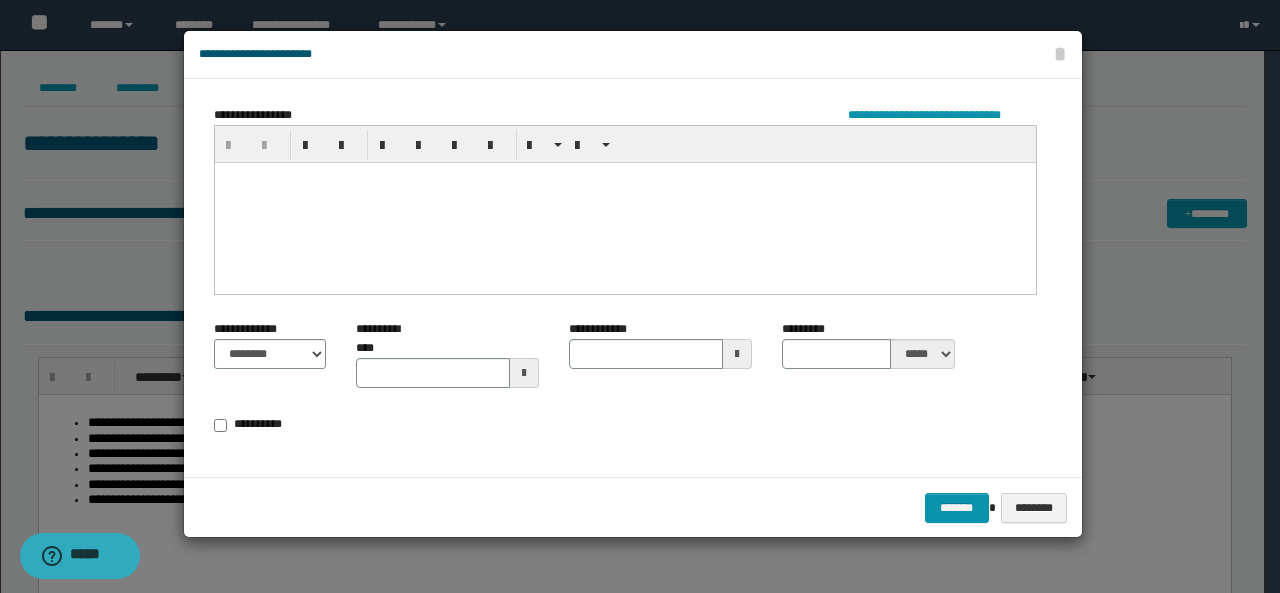 type 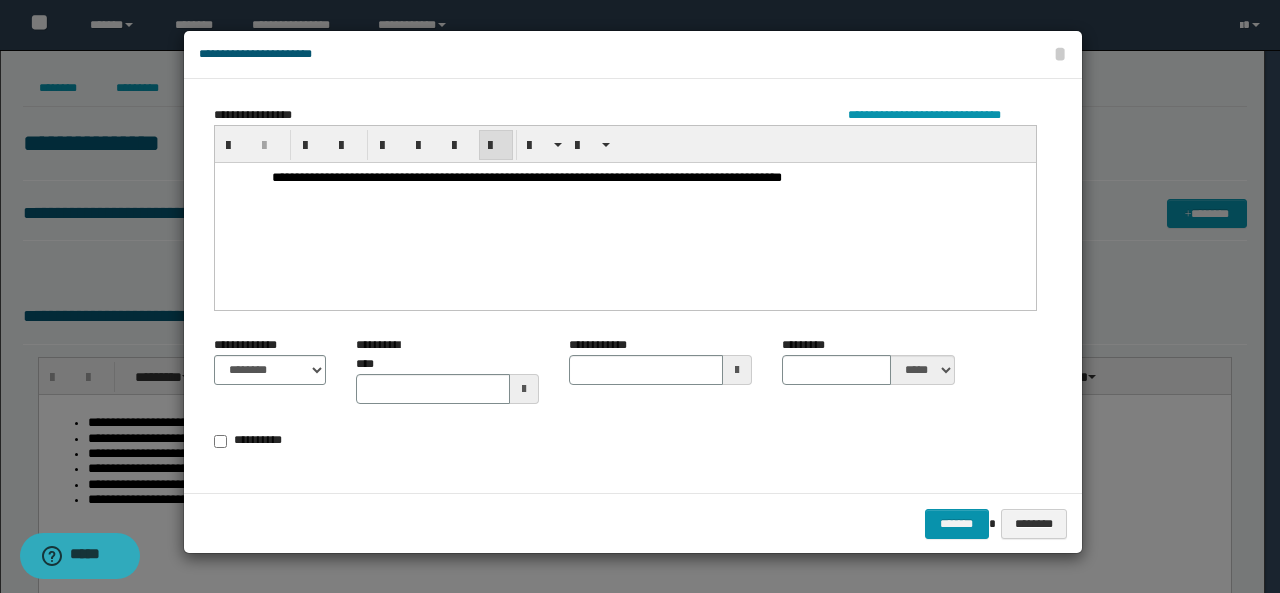 type 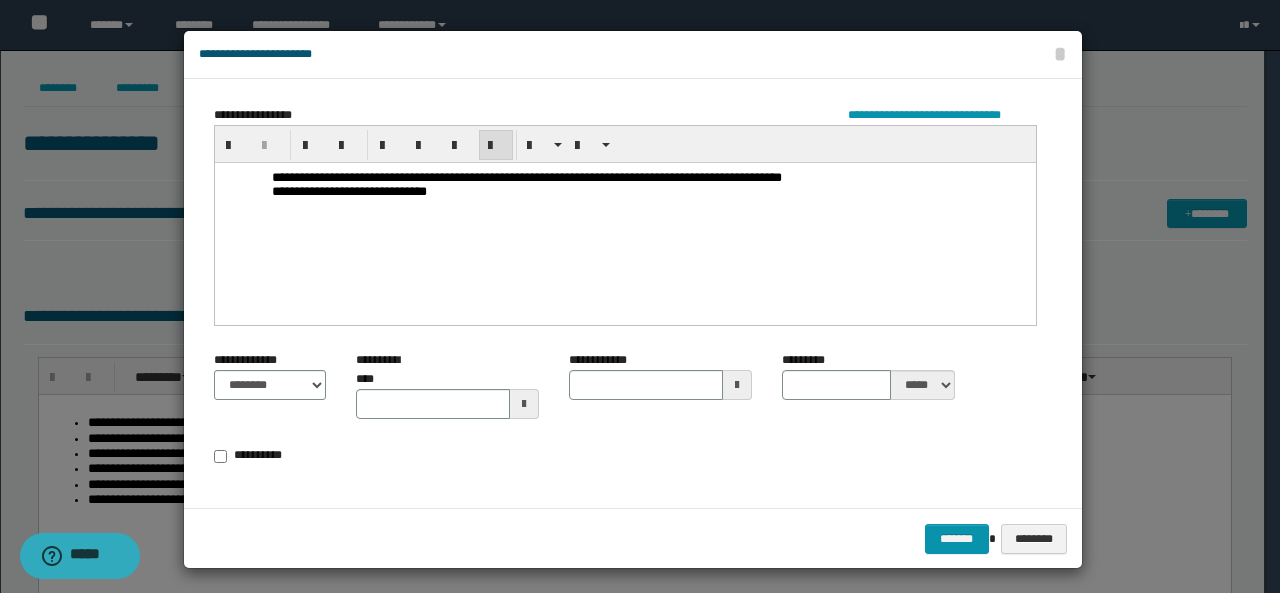 type 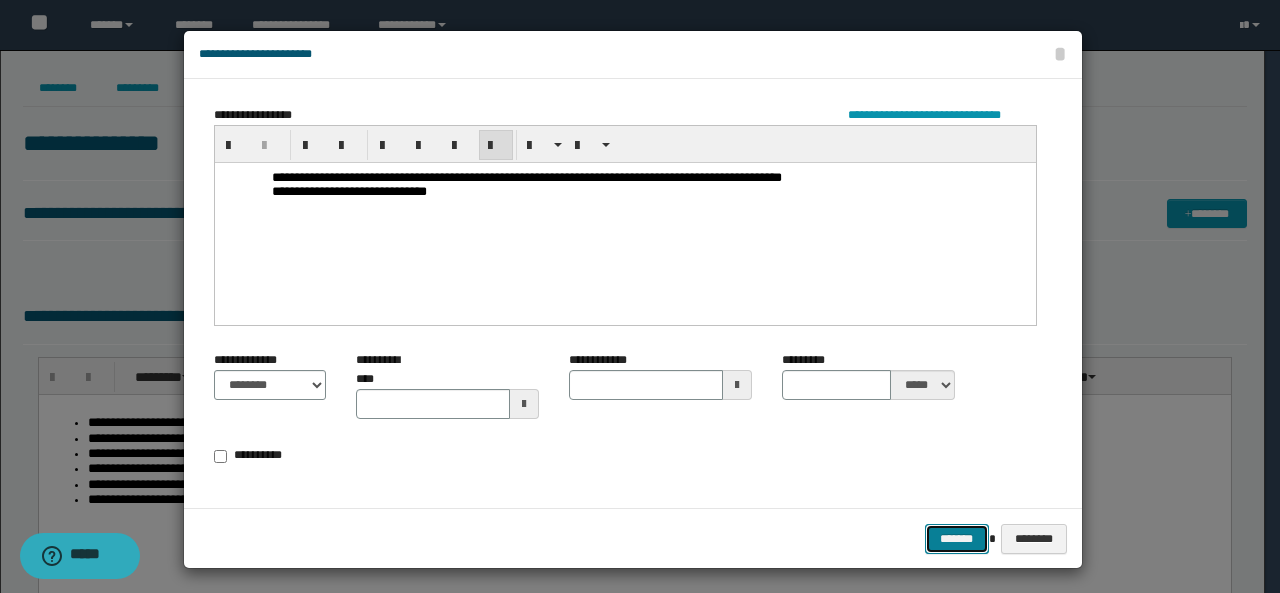 click on "*******" at bounding box center [957, 538] 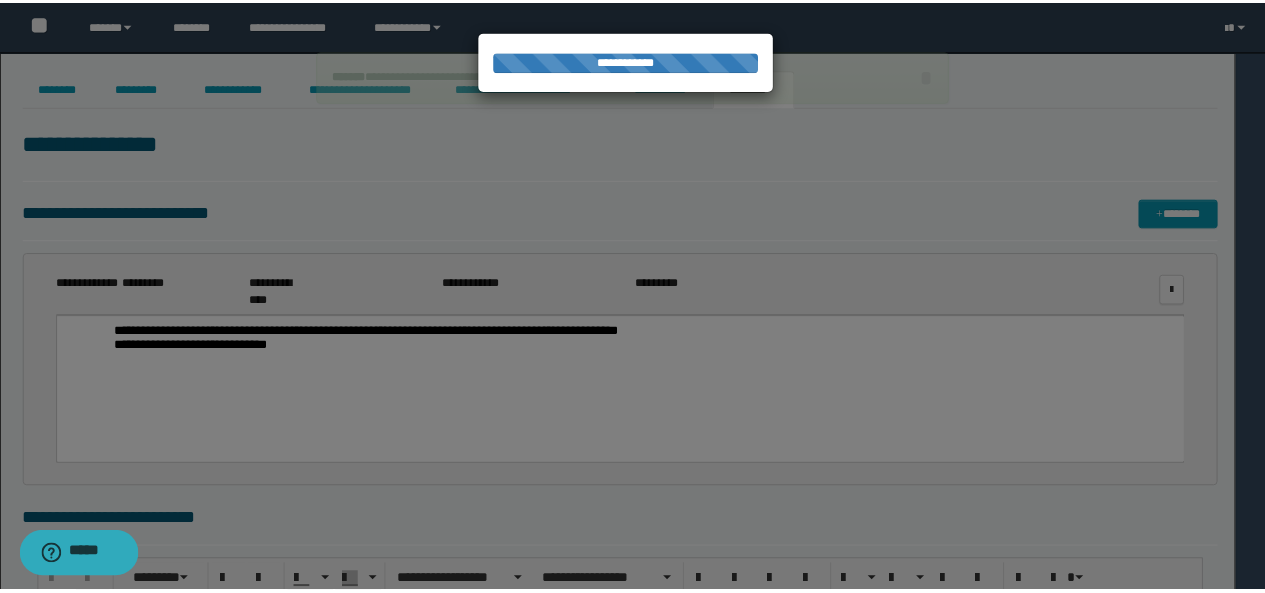 scroll, scrollTop: 0, scrollLeft: 0, axis: both 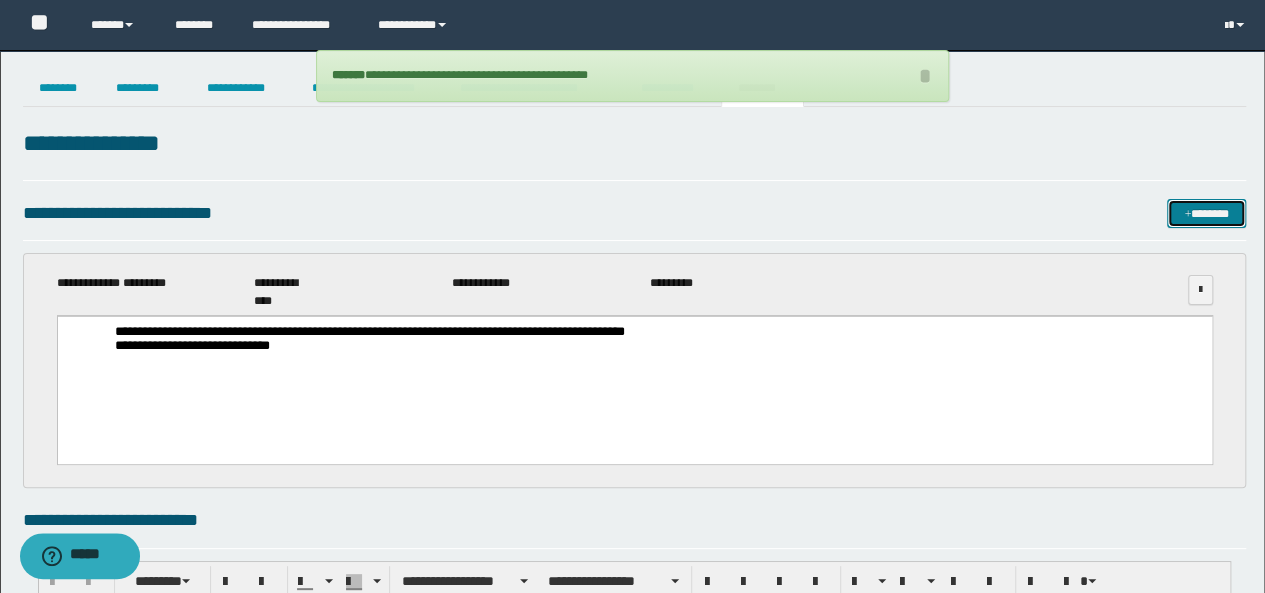 click on "*******" at bounding box center (1206, 213) 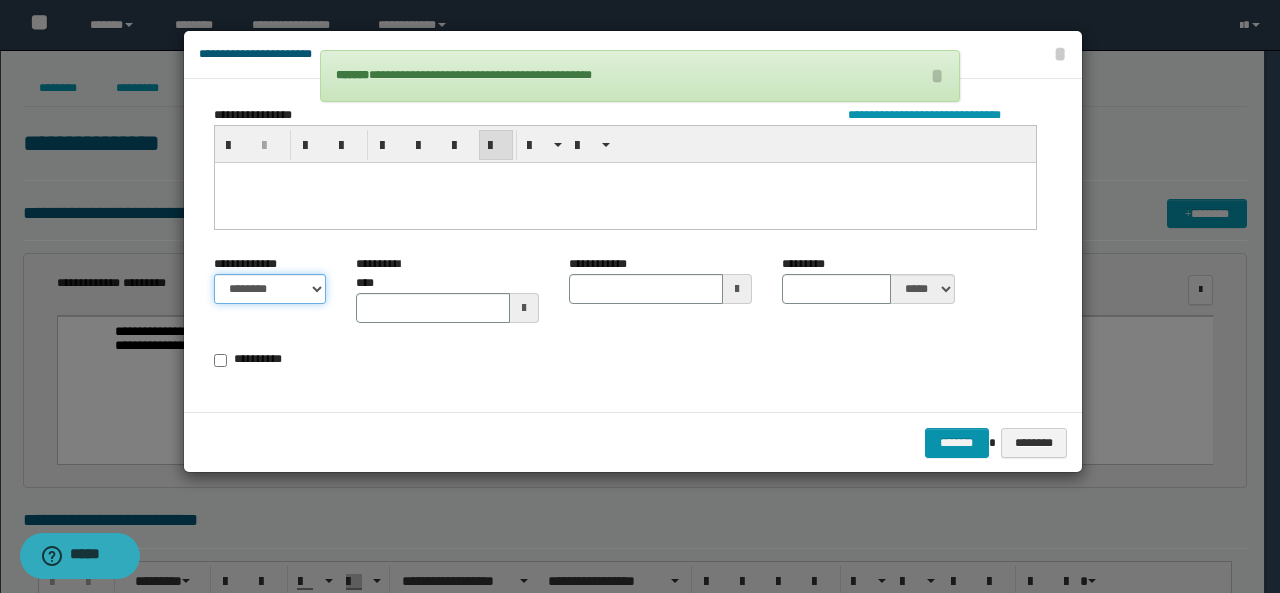 click on "********
*********" at bounding box center [270, 289] 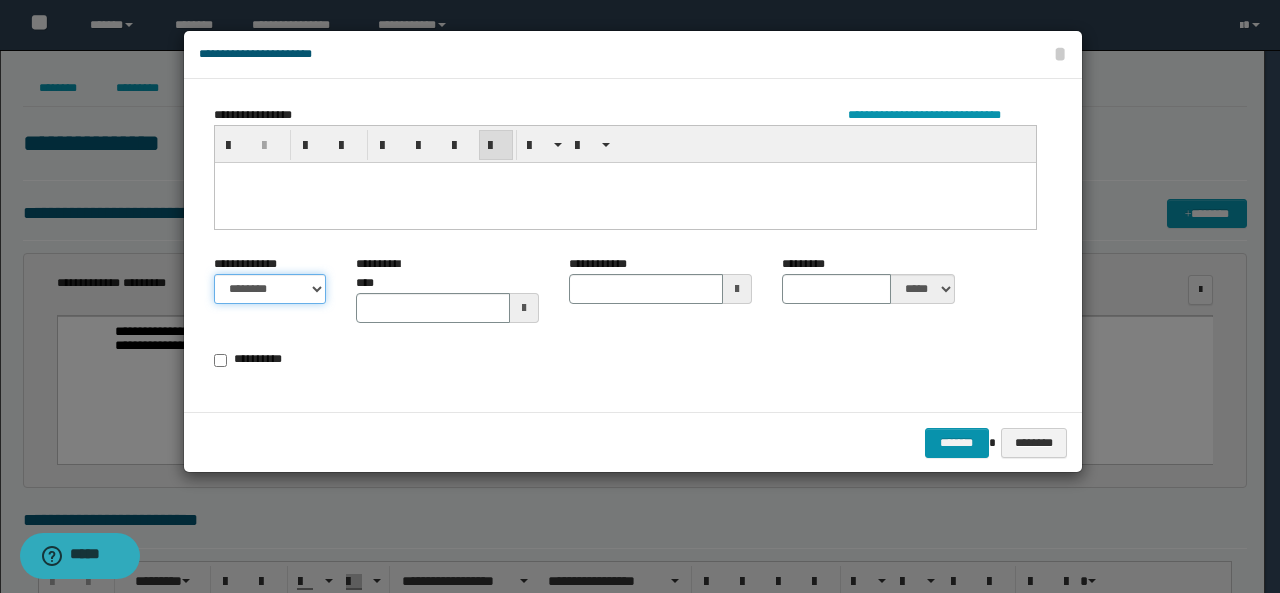select on "*" 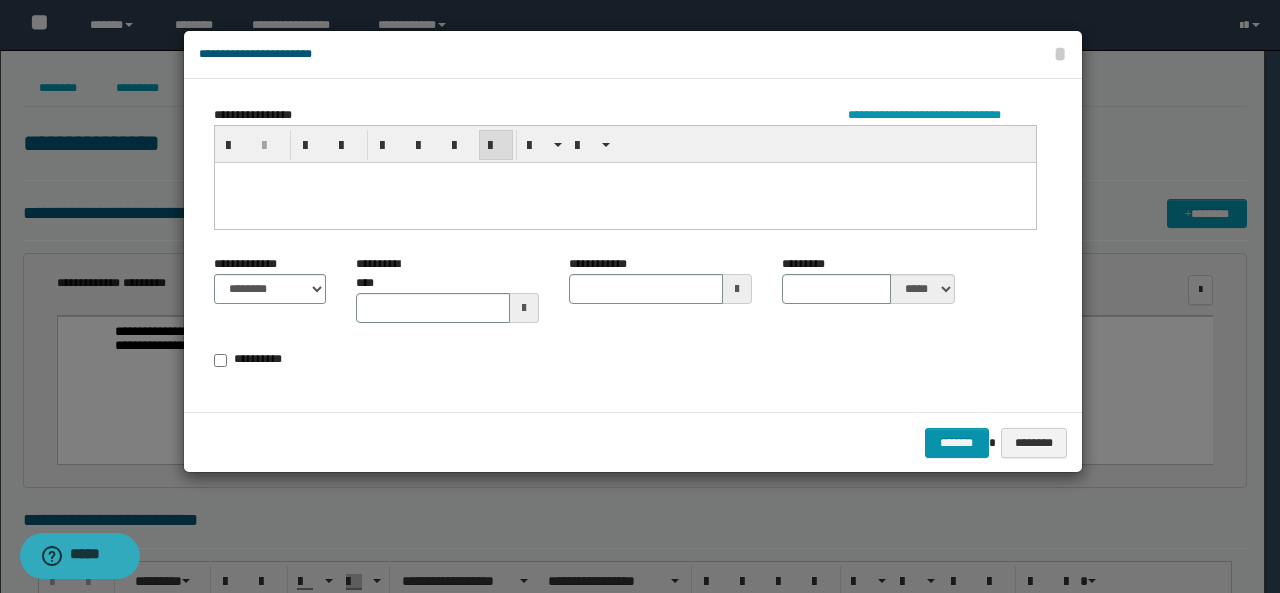 drag, startPoint x: 295, startPoint y: 203, endPoint x: 325, endPoint y: 211, distance: 31.04835 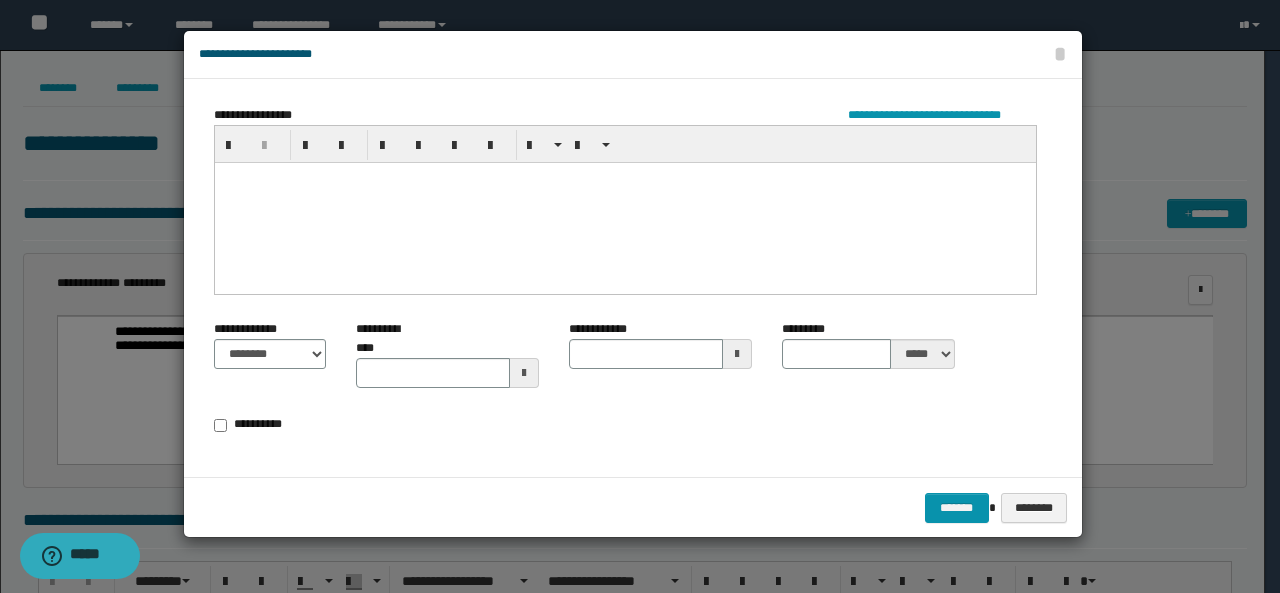 type 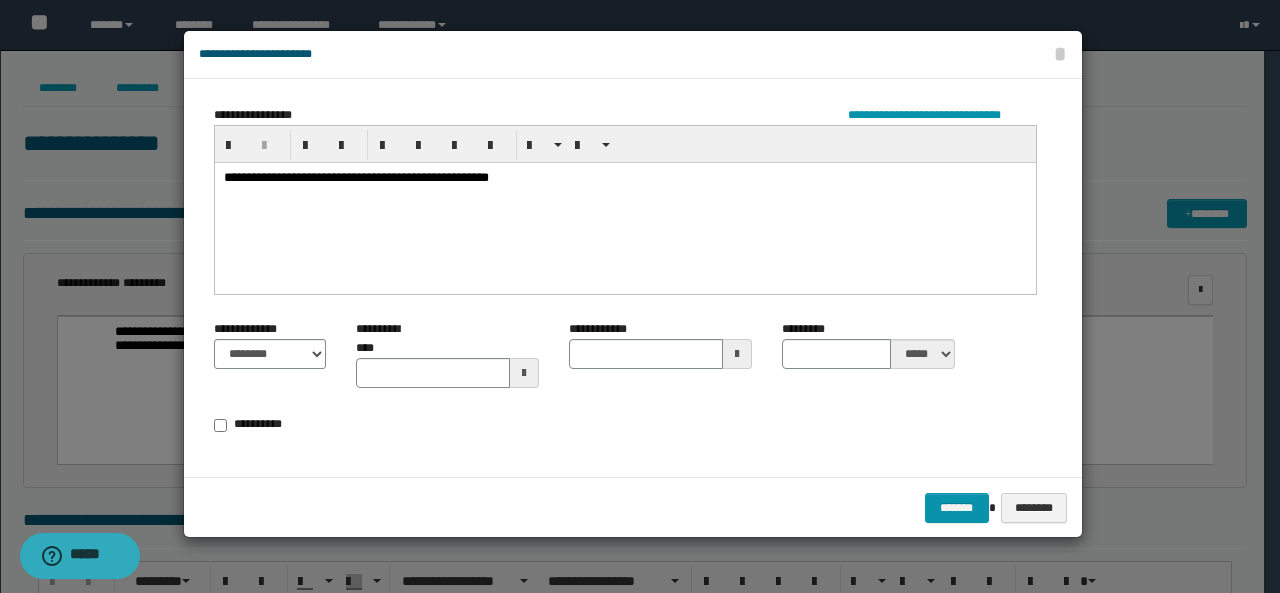 drag, startPoint x: 217, startPoint y: 172, endPoint x: 632, endPoint y: 175, distance: 415.01083 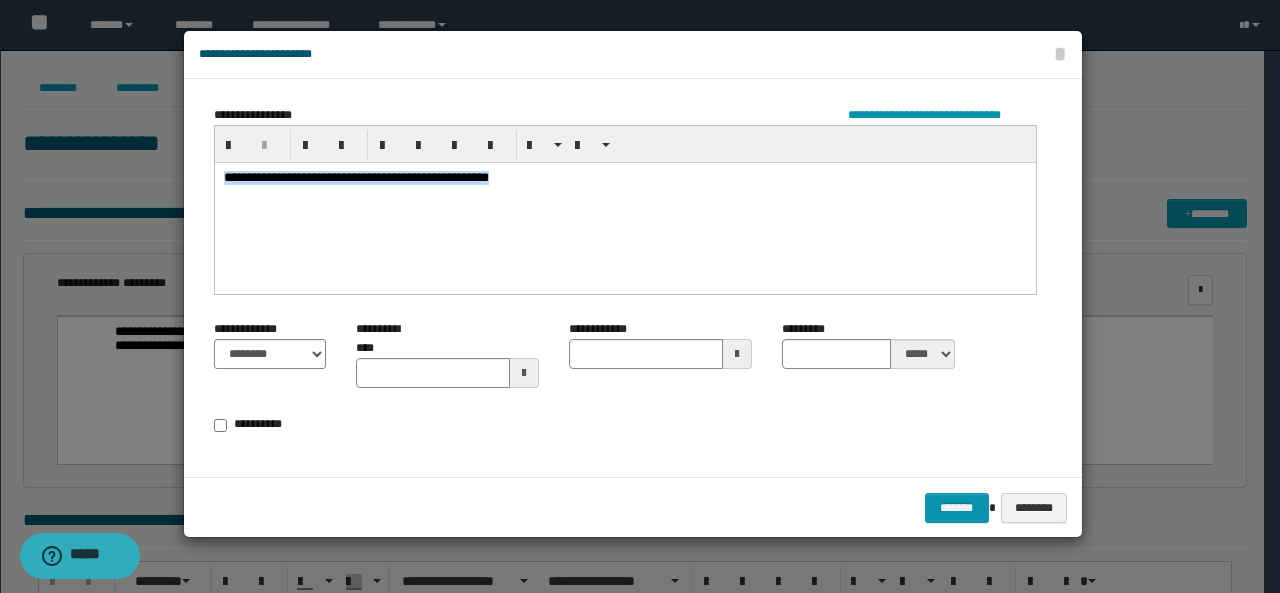 drag, startPoint x: 224, startPoint y: 179, endPoint x: 688, endPoint y: 175, distance: 464.01724 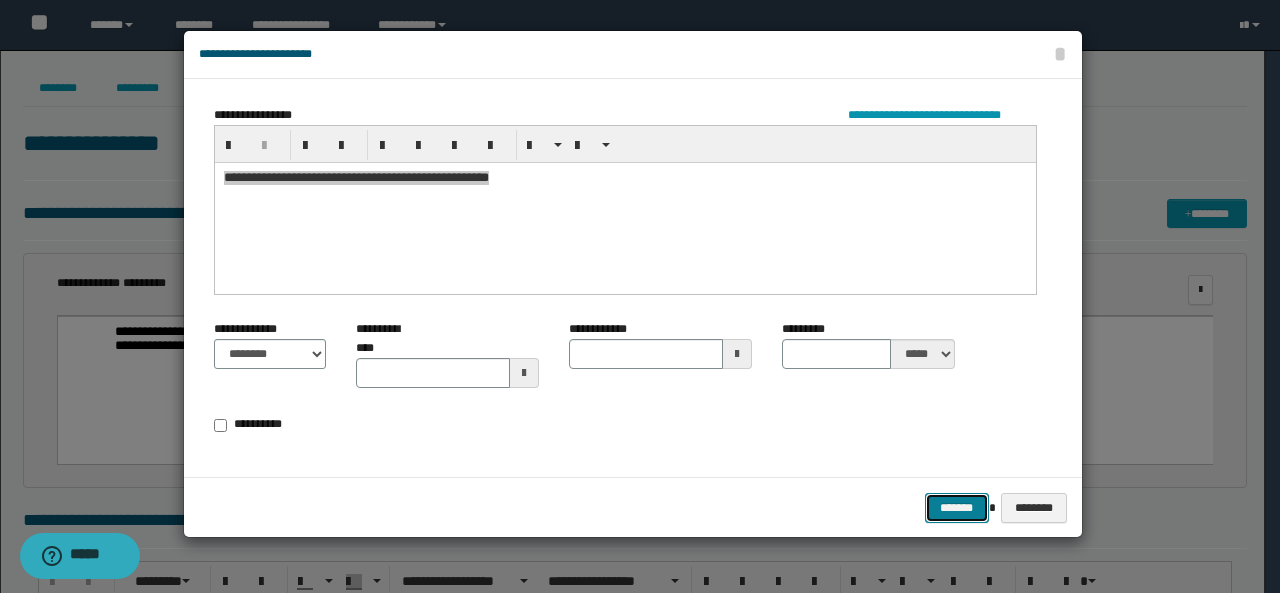 click on "*******" at bounding box center (957, 507) 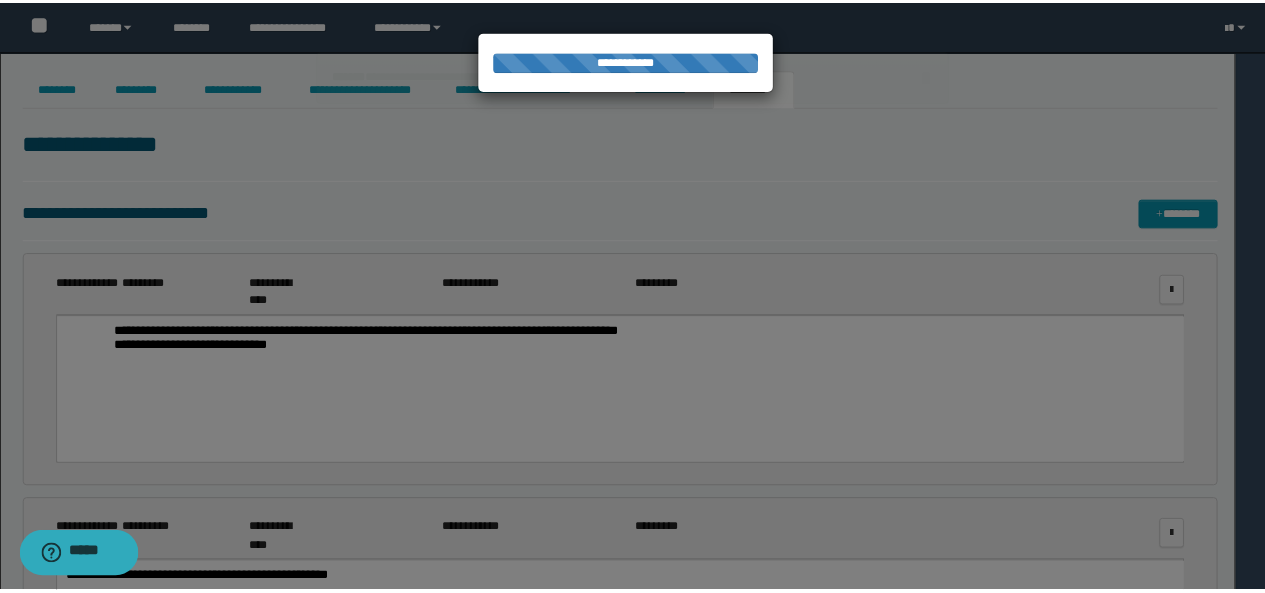 scroll, scrollTop: 0, scrollLeft: 0, axis: both 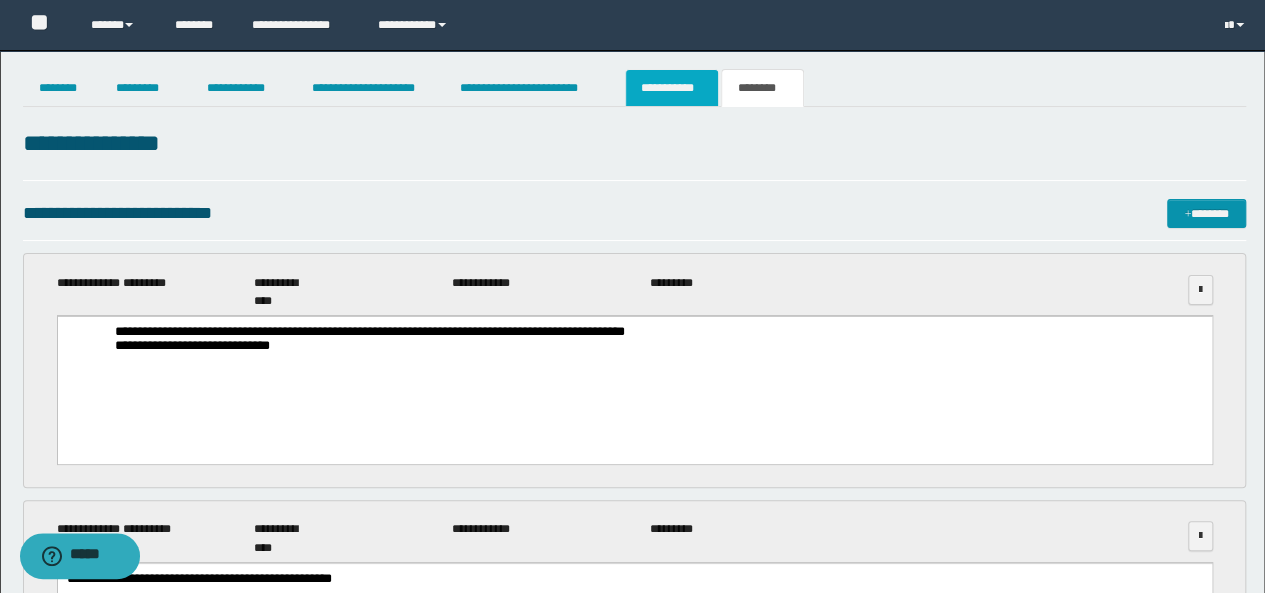 click on "**********" at bounding box center (672, 88) 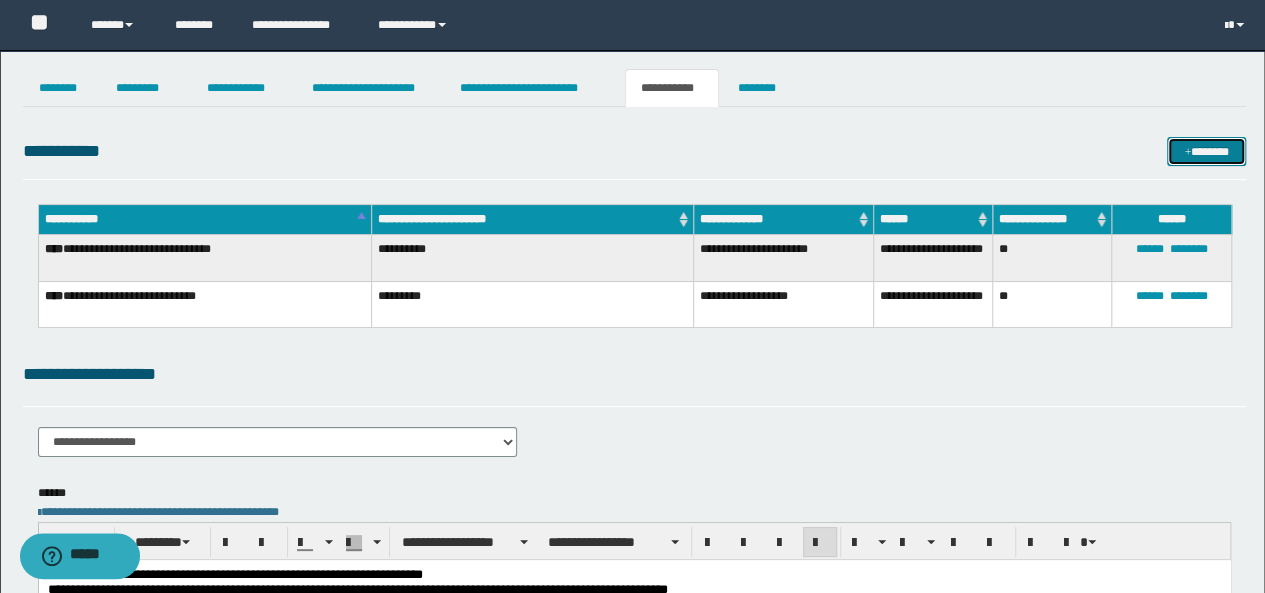 click on "*******" at bounding box center [1206, 151] 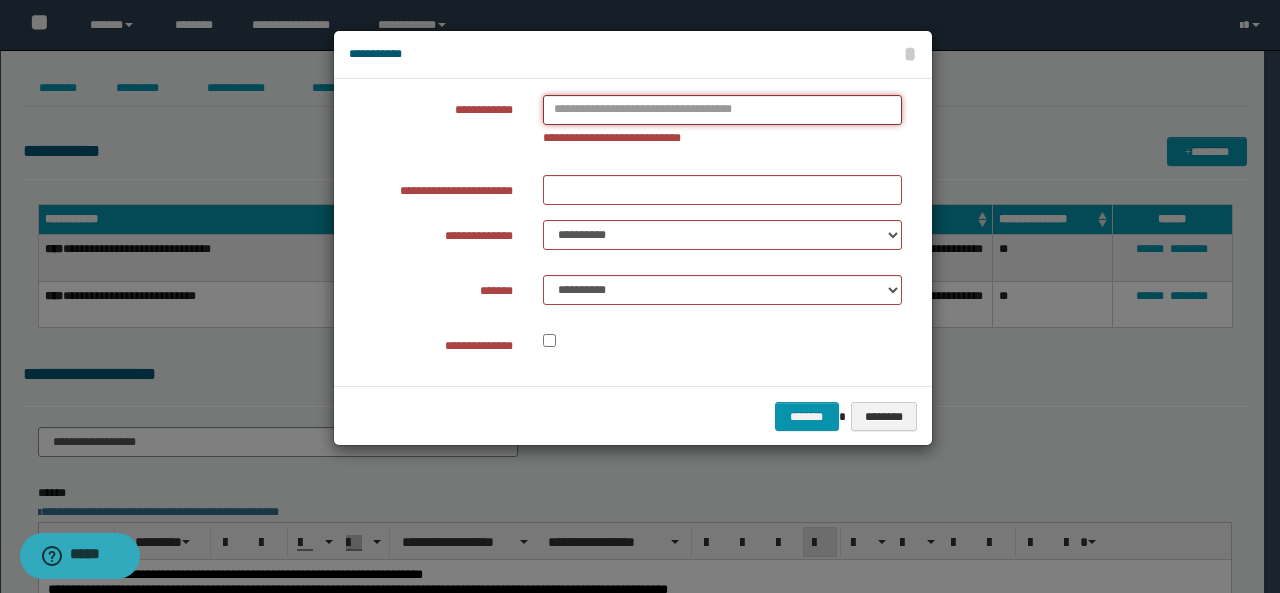 type on "**********" 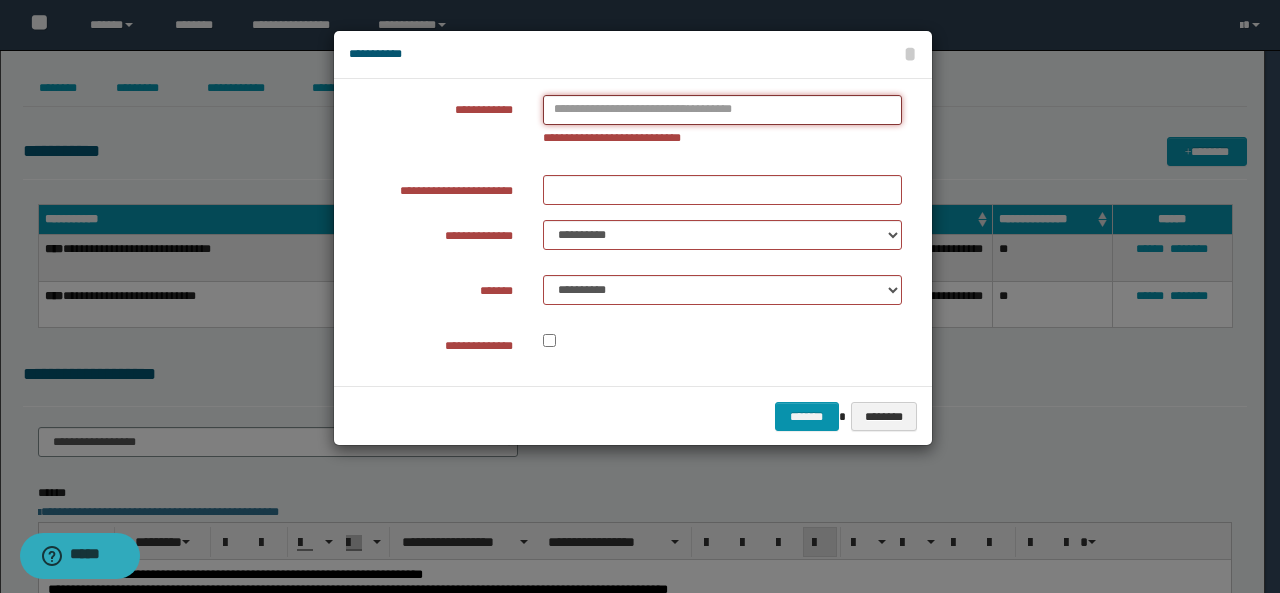 click on "**********" at bounding box center (722, 110) 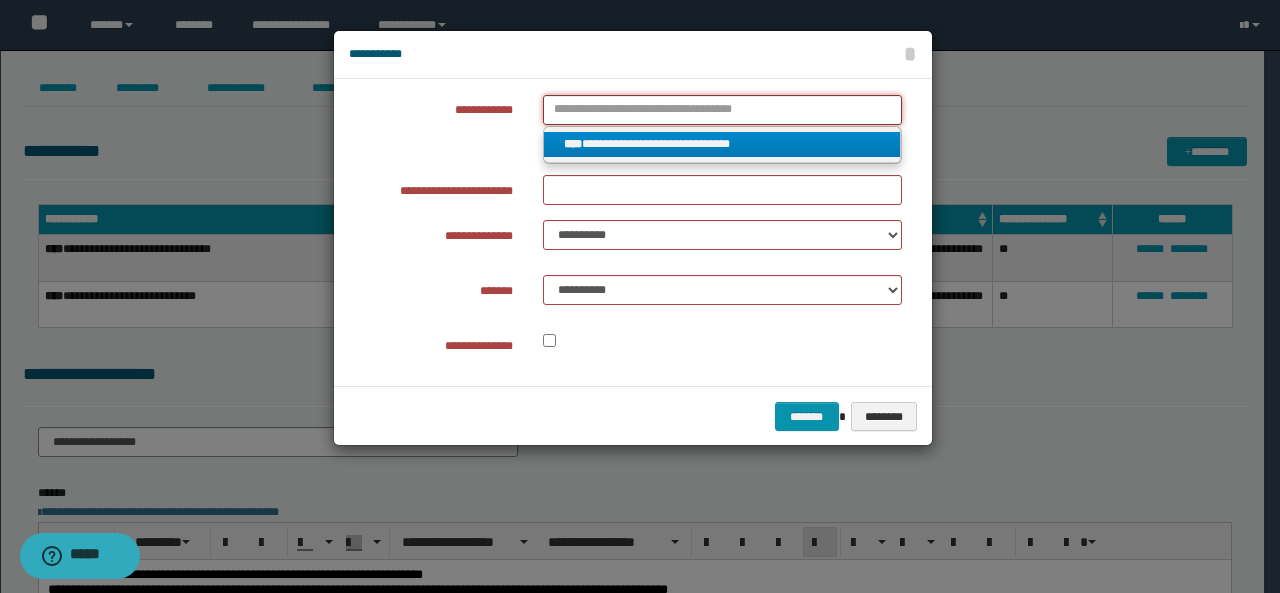 type 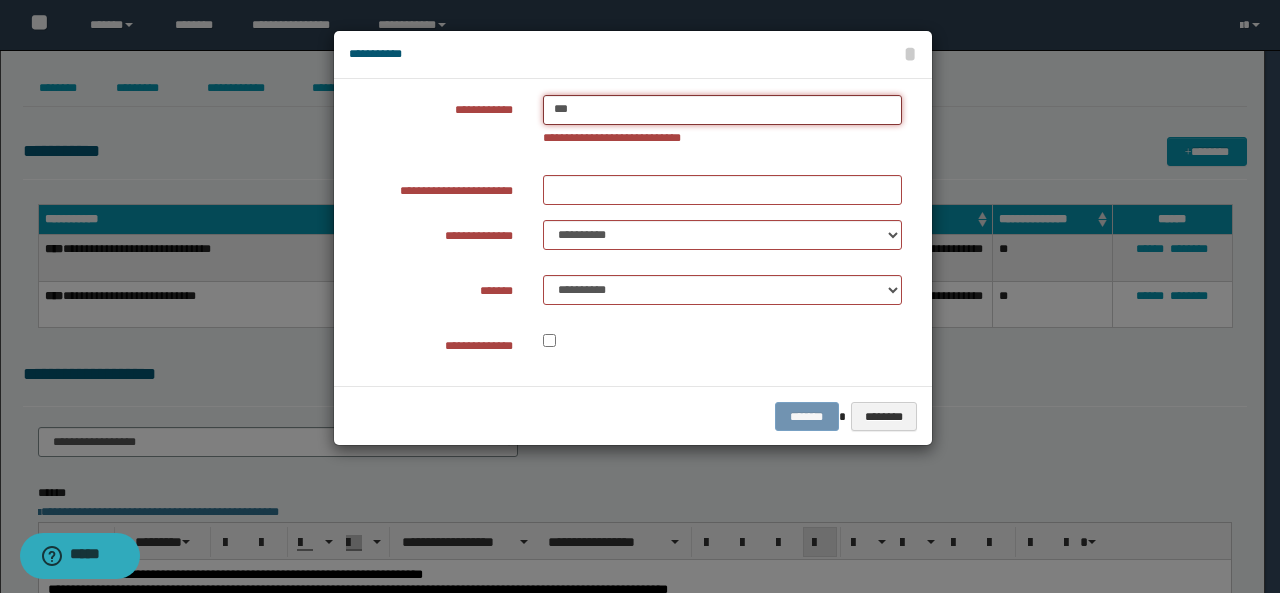 type on "****" 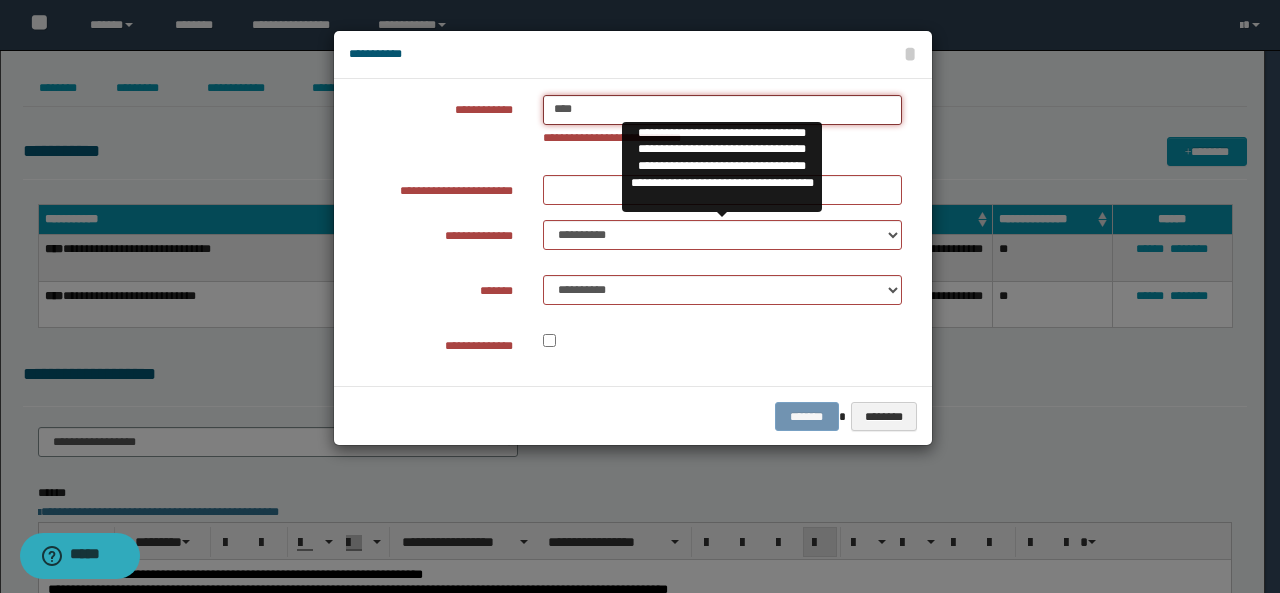 type on "****" 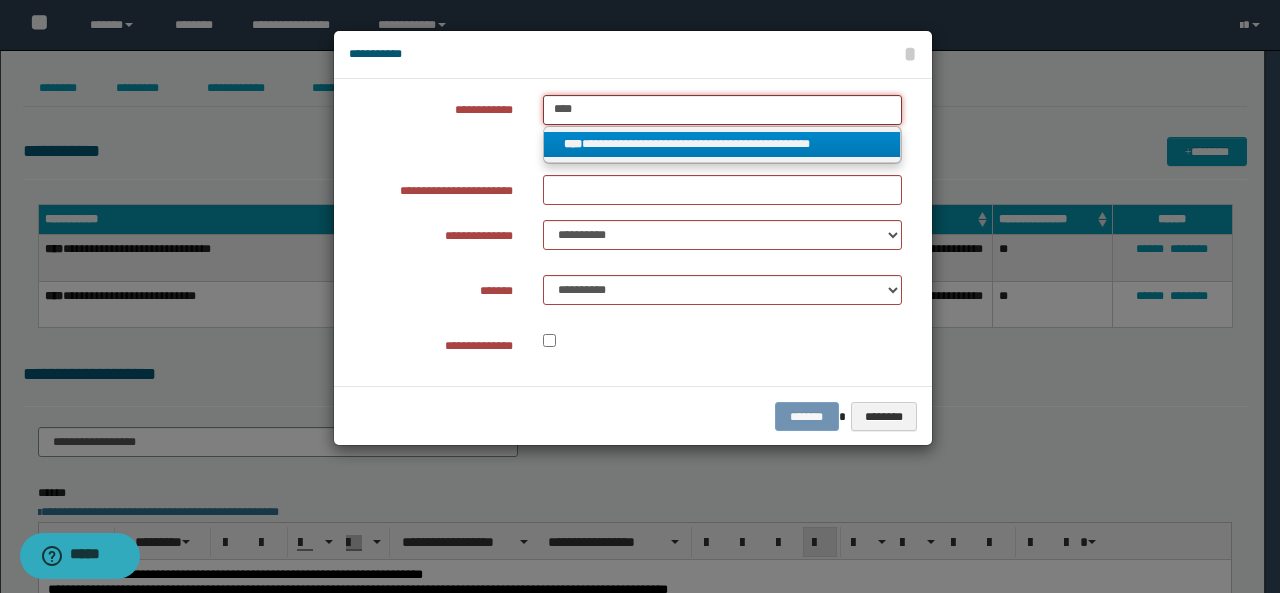type on "****" 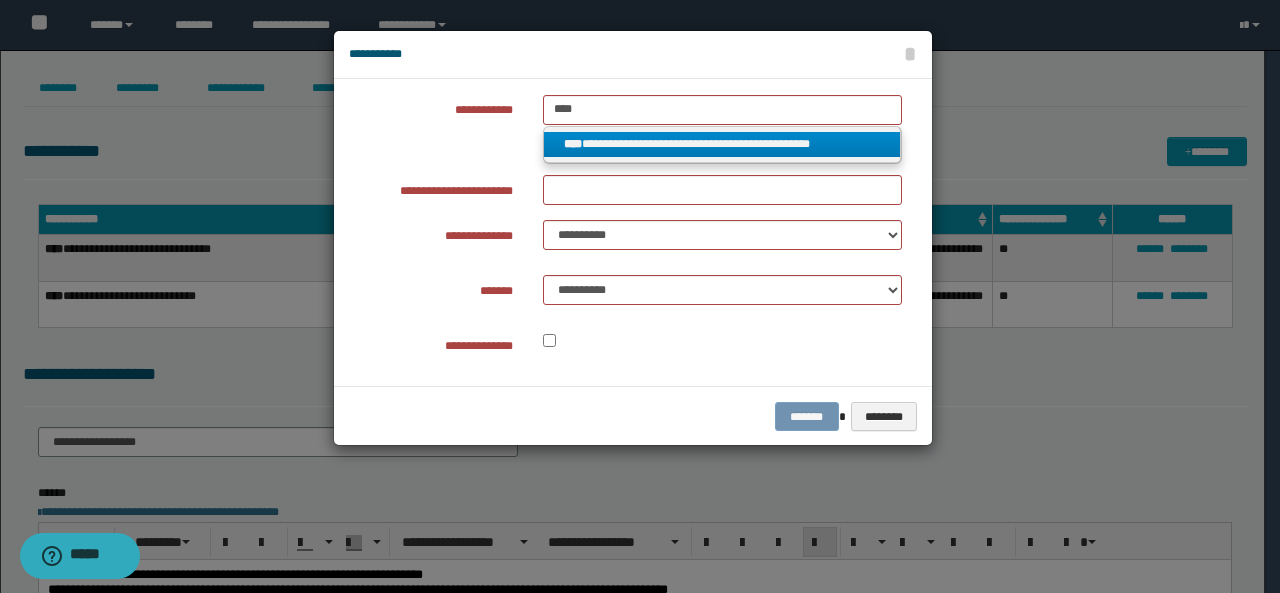 click on "**********" at bounding box center [722, 144] 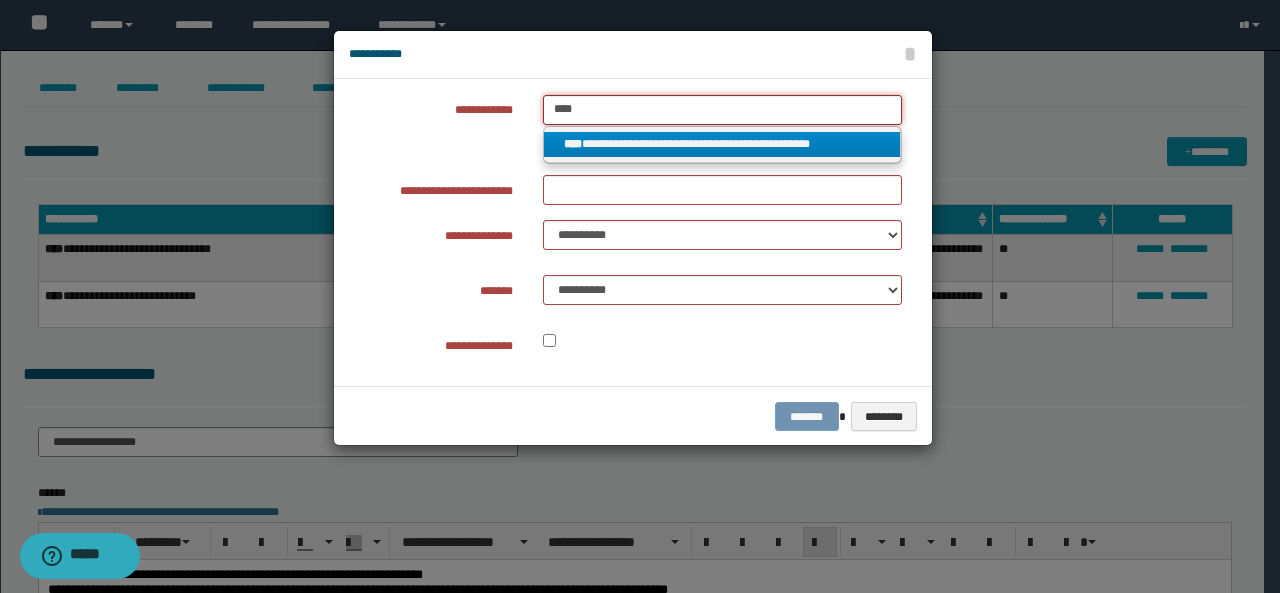 type 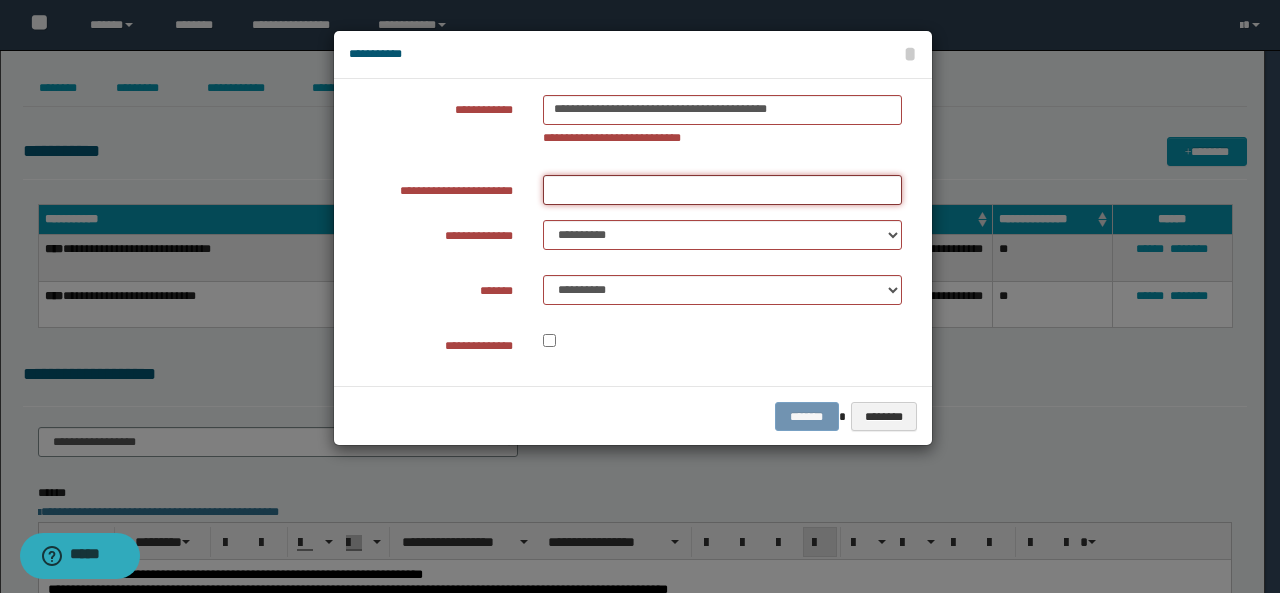 click on "**********" at bounding box center [722, 190] 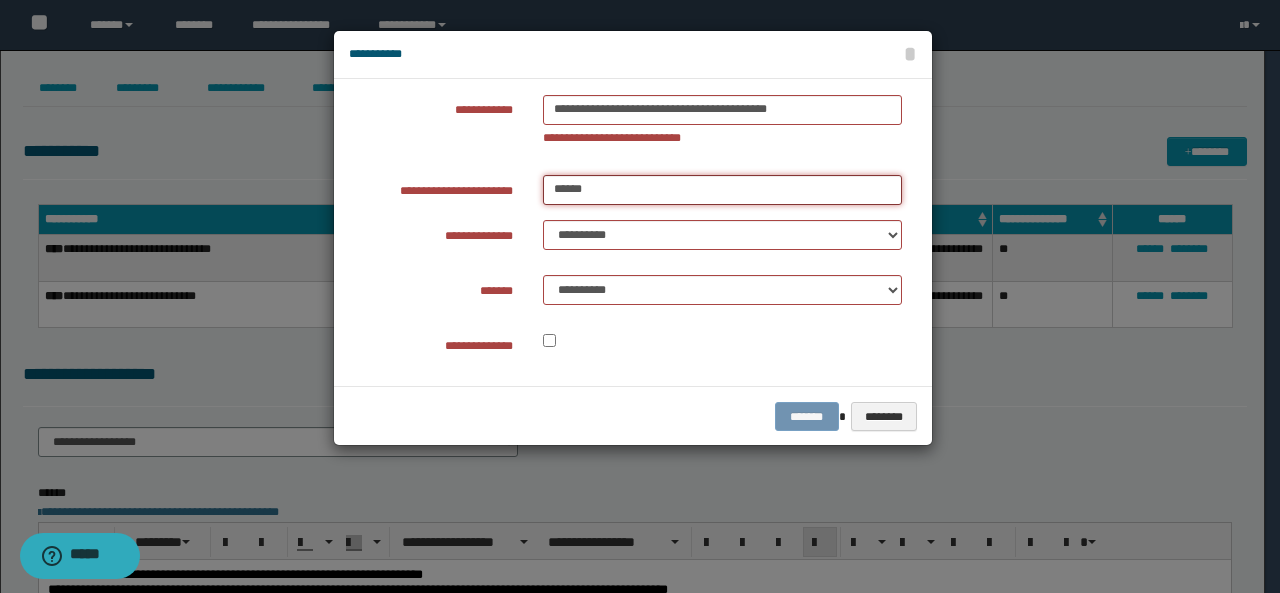 type on "**********" 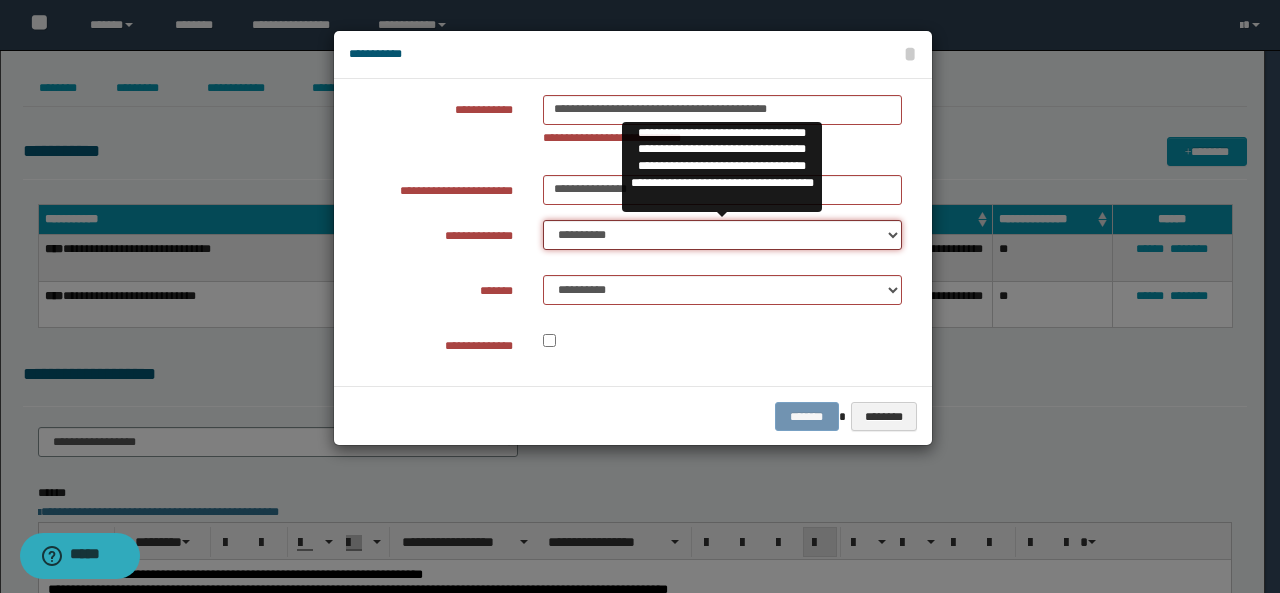 drag, startPoint x: 592, startPoint y: 229, endPoint x: 598, endPoint y: 247, distance: 18.973665 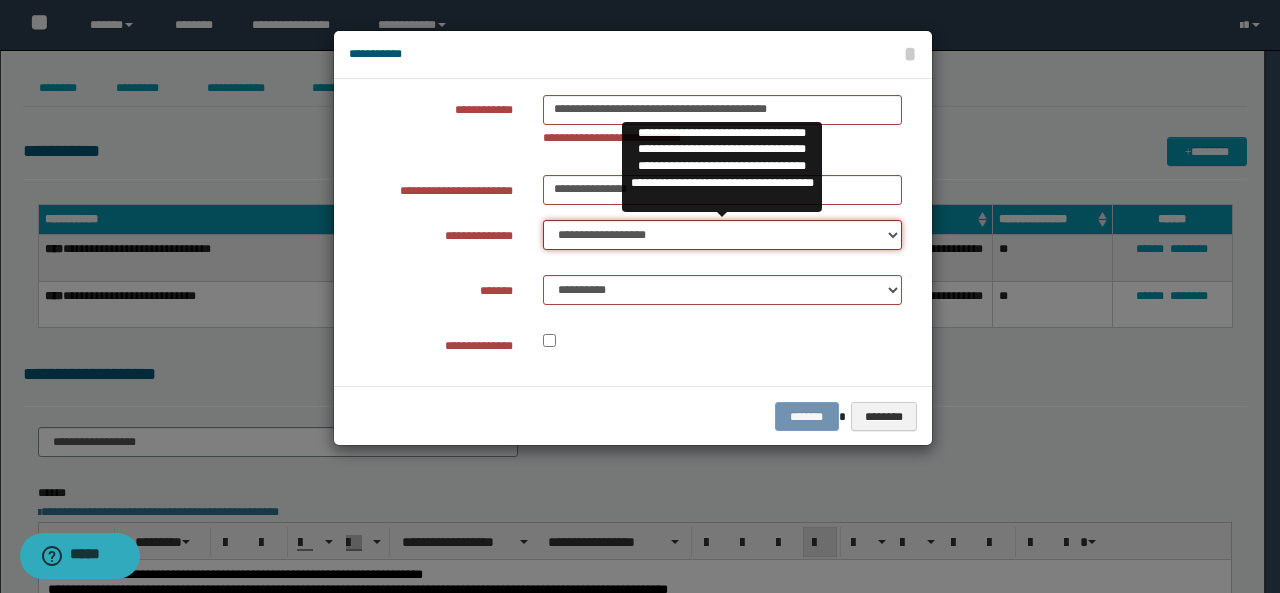 click on "**********" at bounding box center [722, 235] 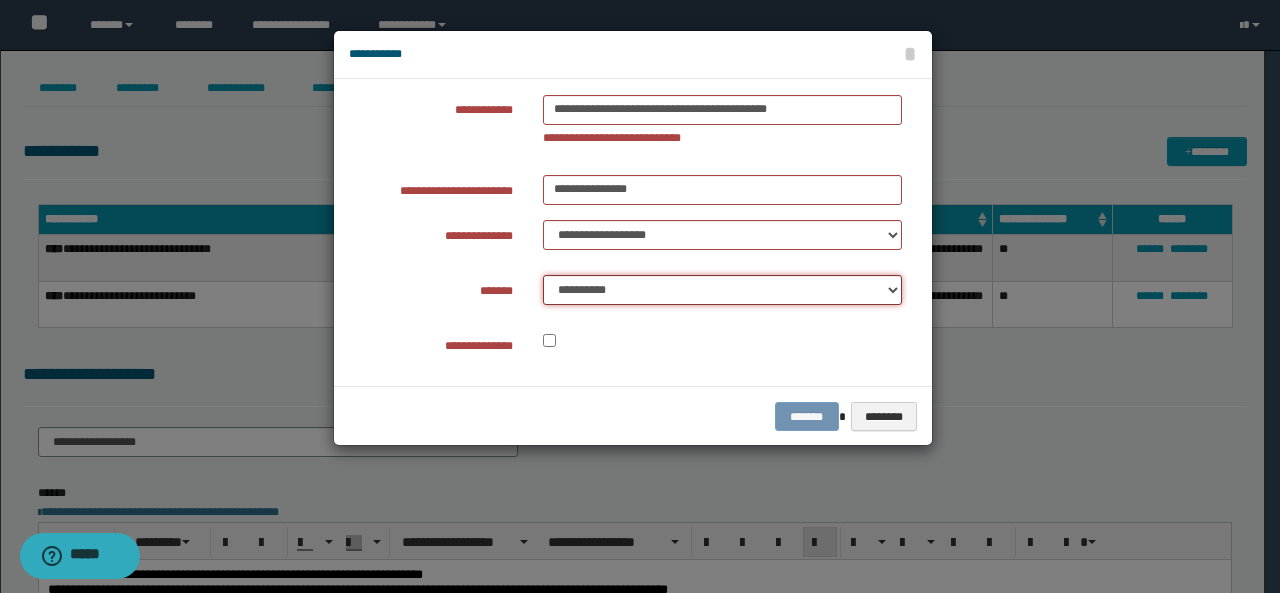 drag, startPoint x: 589, startPoint y: 275, endPoint x: 595, endPoint y: 285, distance: 11.661903 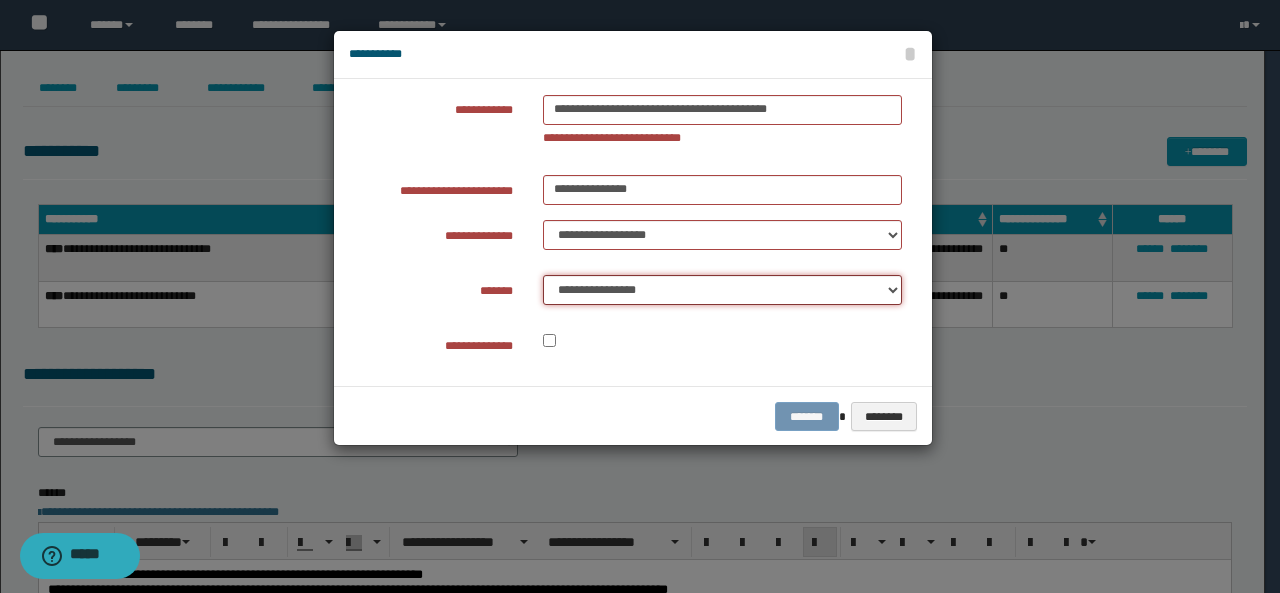 click on "**********" at bounding box center (722, 290) 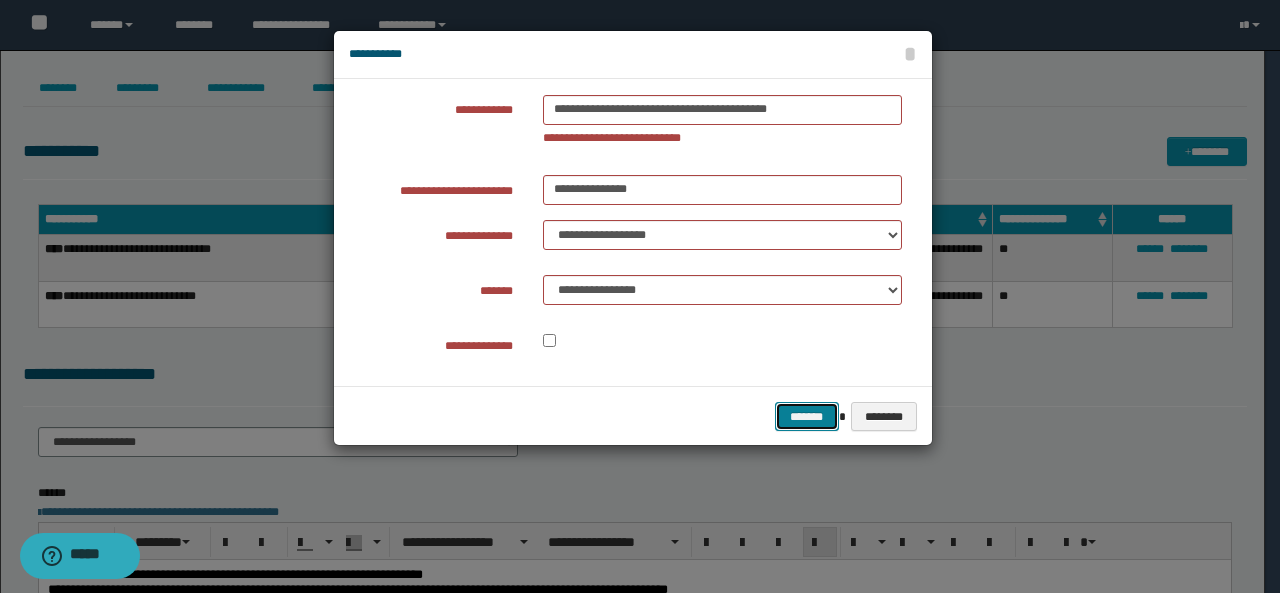 click on "*******" at bounding box center (807, 416) 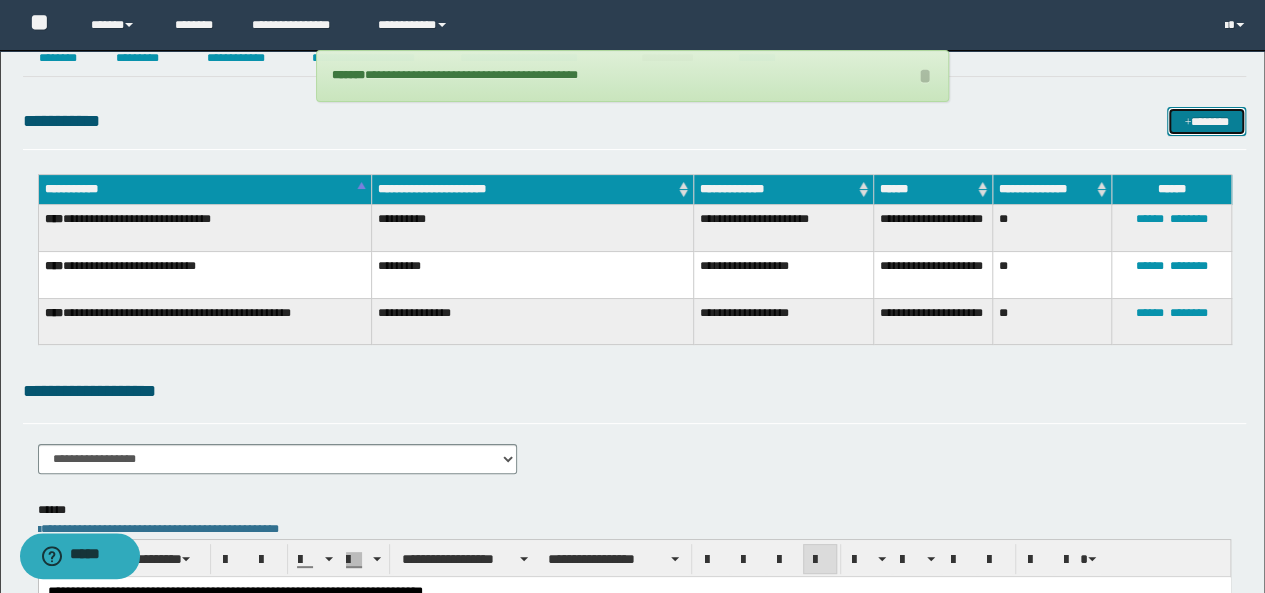 scroll, scrollTop: 0, scrollLeft: 0, axis: both 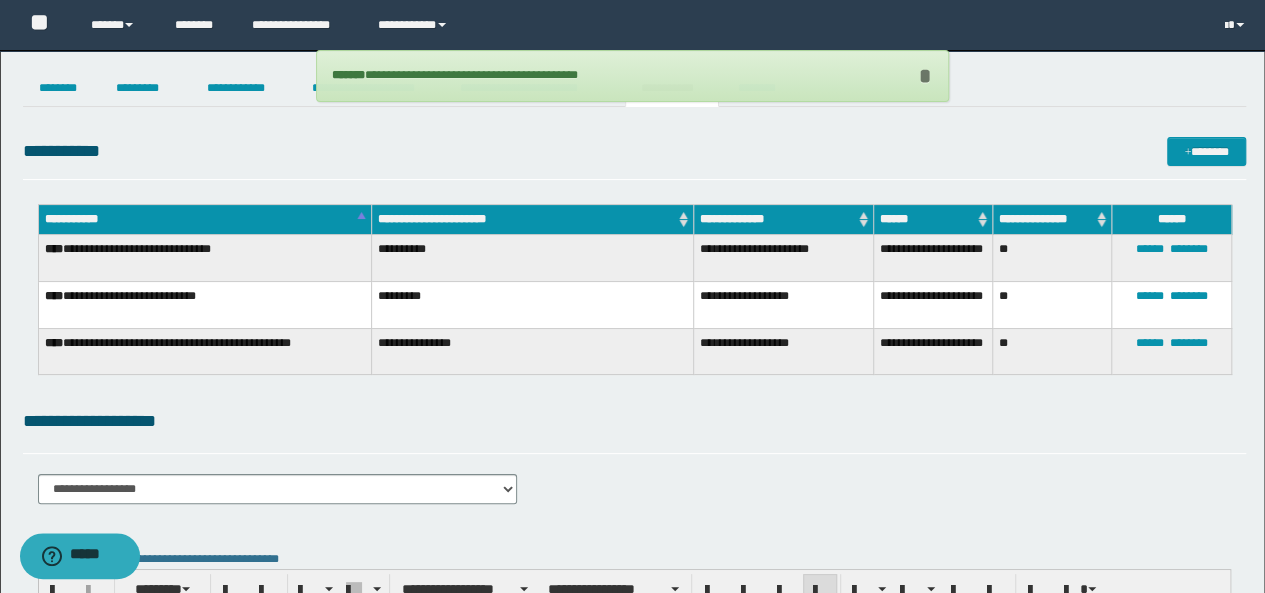 click on "*" at bounding box center [925, 76] 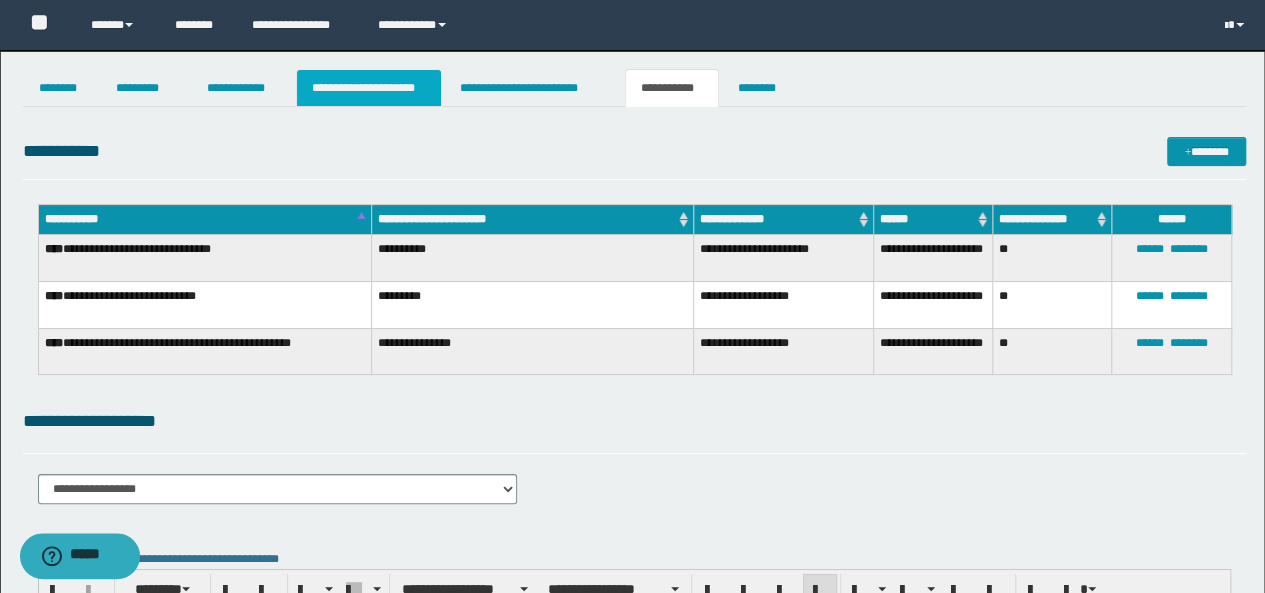 click on "**********" at bounding box center [369, 88] 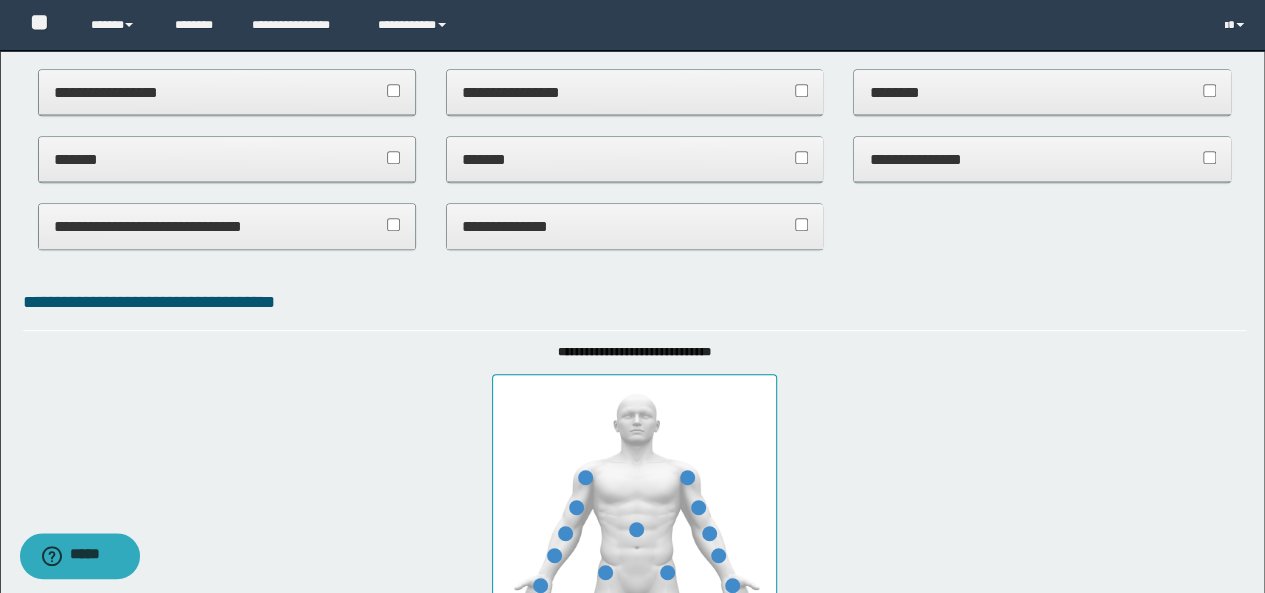 scroll, scrollTop: 500, scrollLeft: 0, axis: vertical 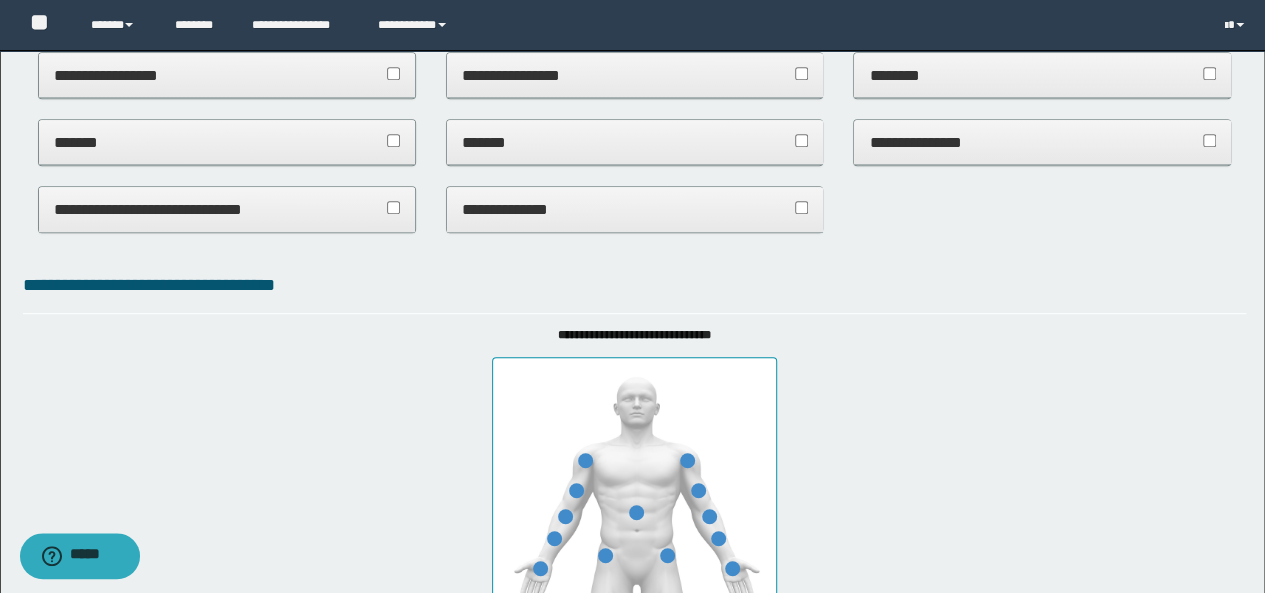 click on "**********" at bounding box center (635, 209) 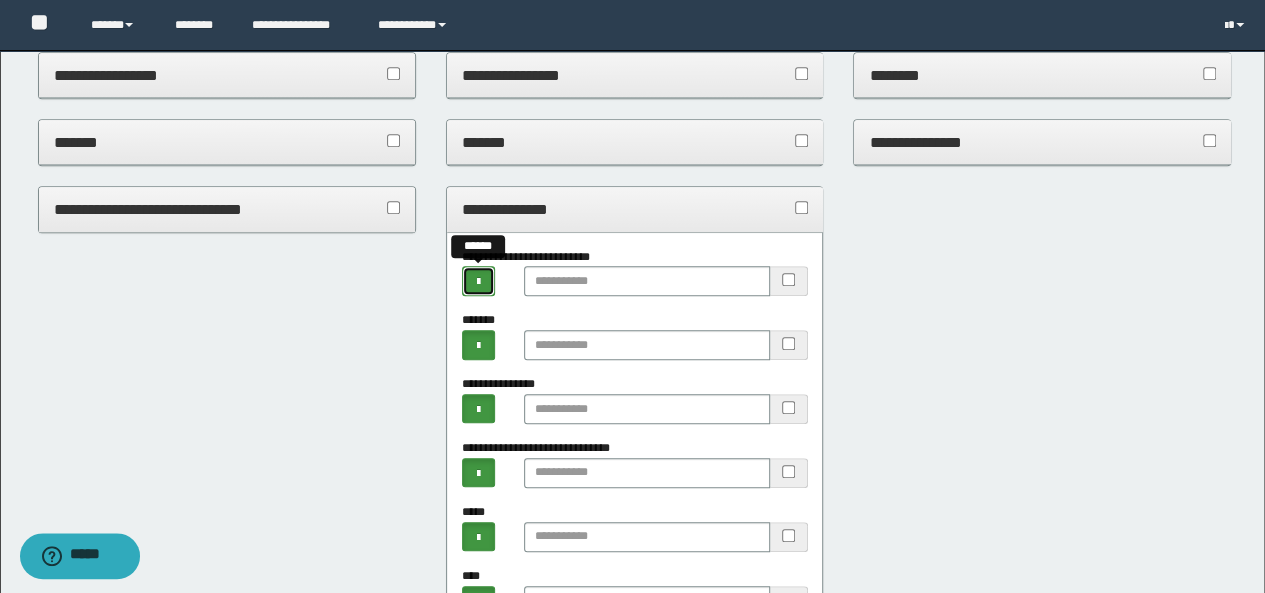 drag, startPoint x: 478, startPoint y: 276, endPoint x: 554, endPoint y: 275, distance: 76.00658 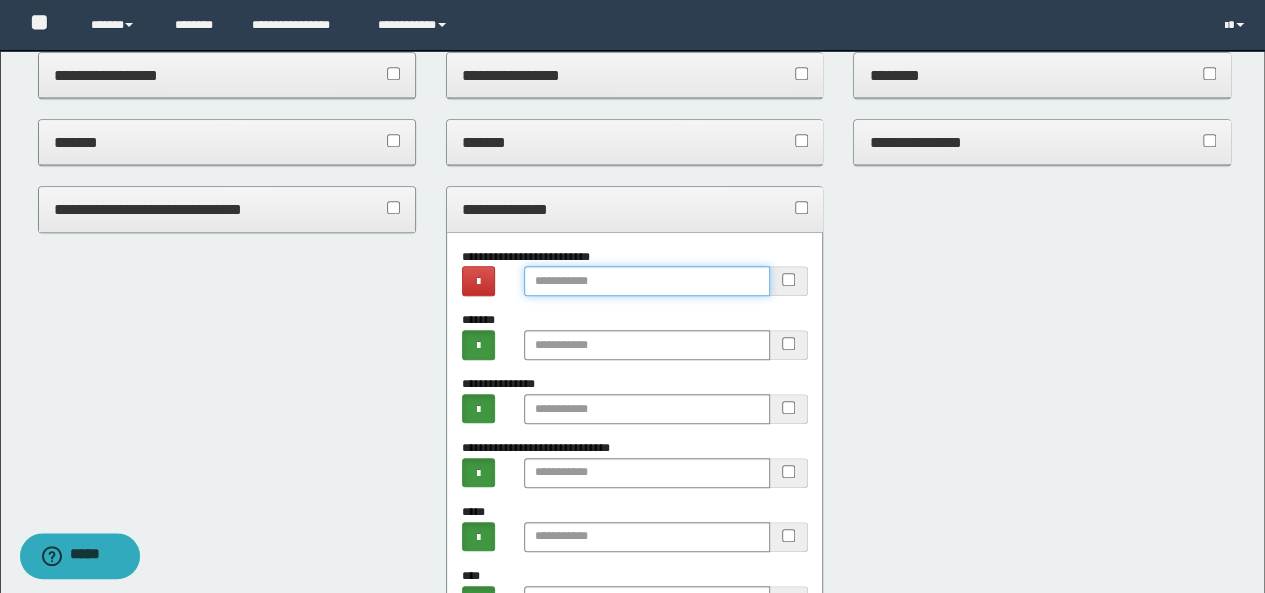 click at bounding box center [647, 281] 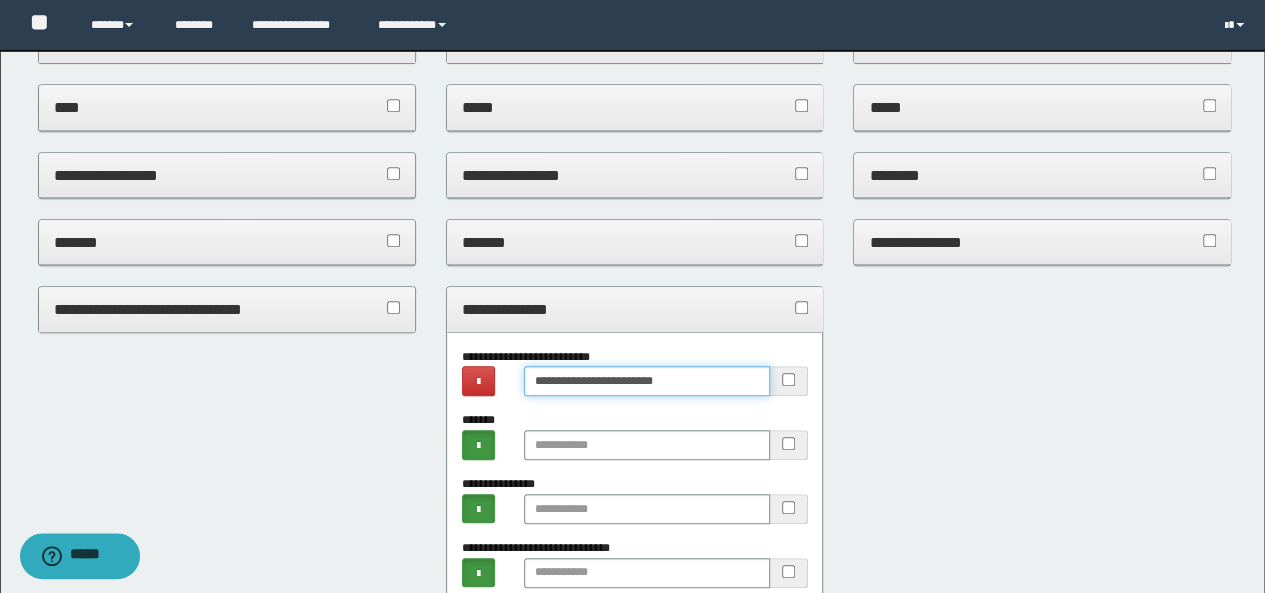 type on "**********" 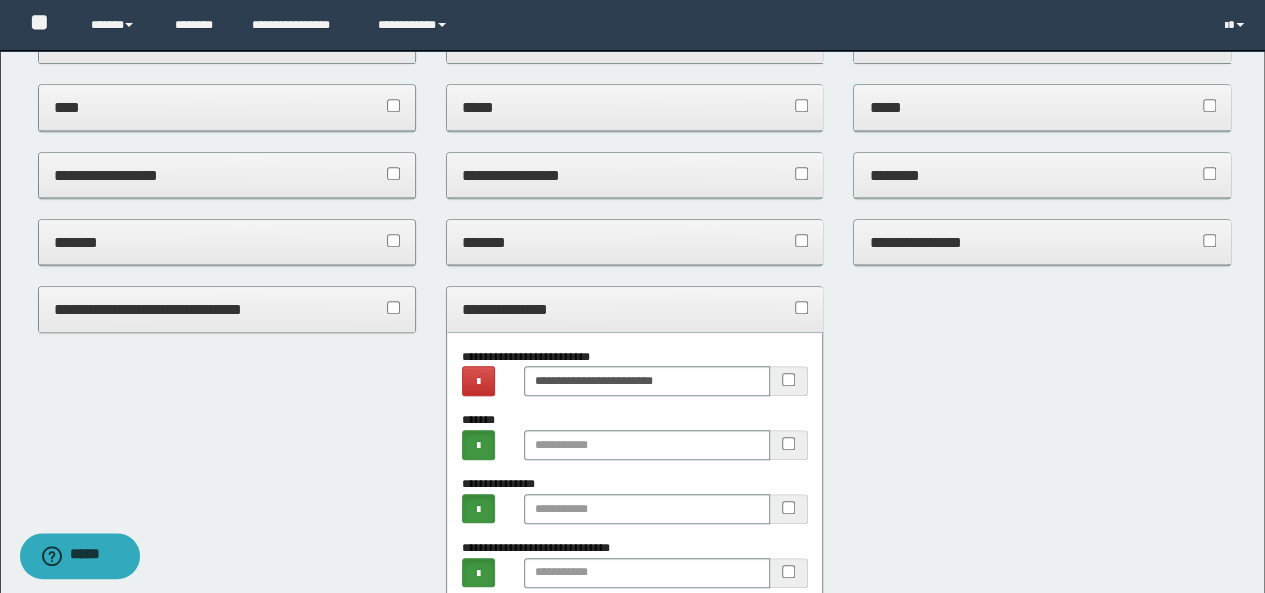 drag, startPoint x: 530, startPoint y: 295, endPoint x: 521, endPoint y: 290, distance: 10.29563 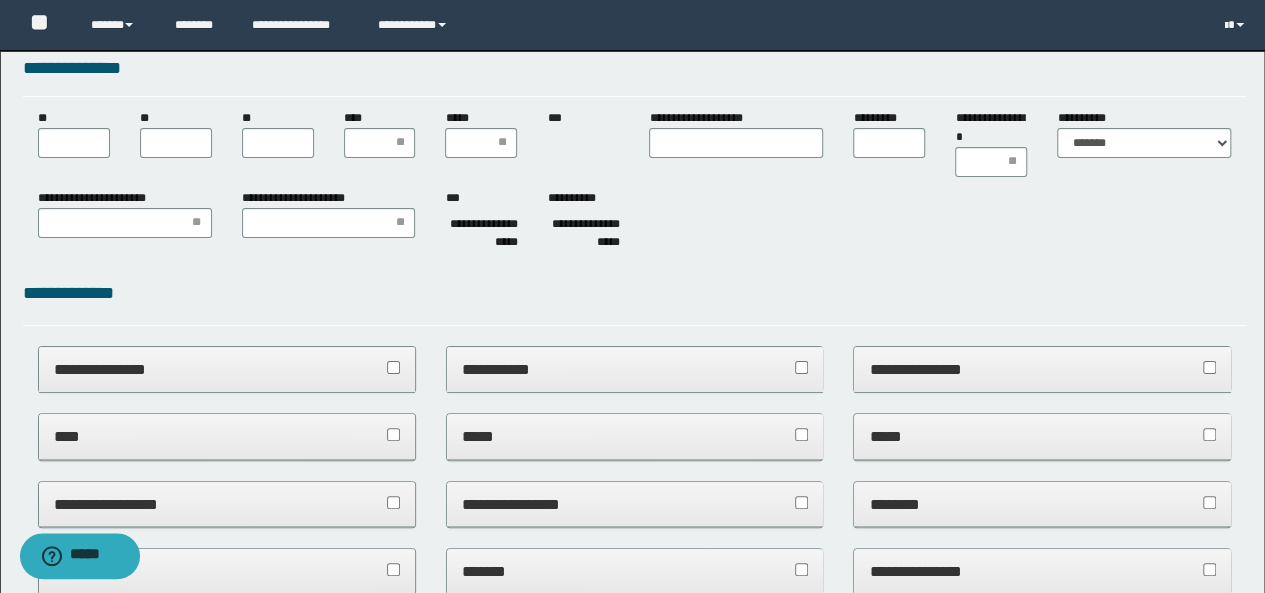 scroll, scrollTop: 0, scrollLeft: 0, axis: both 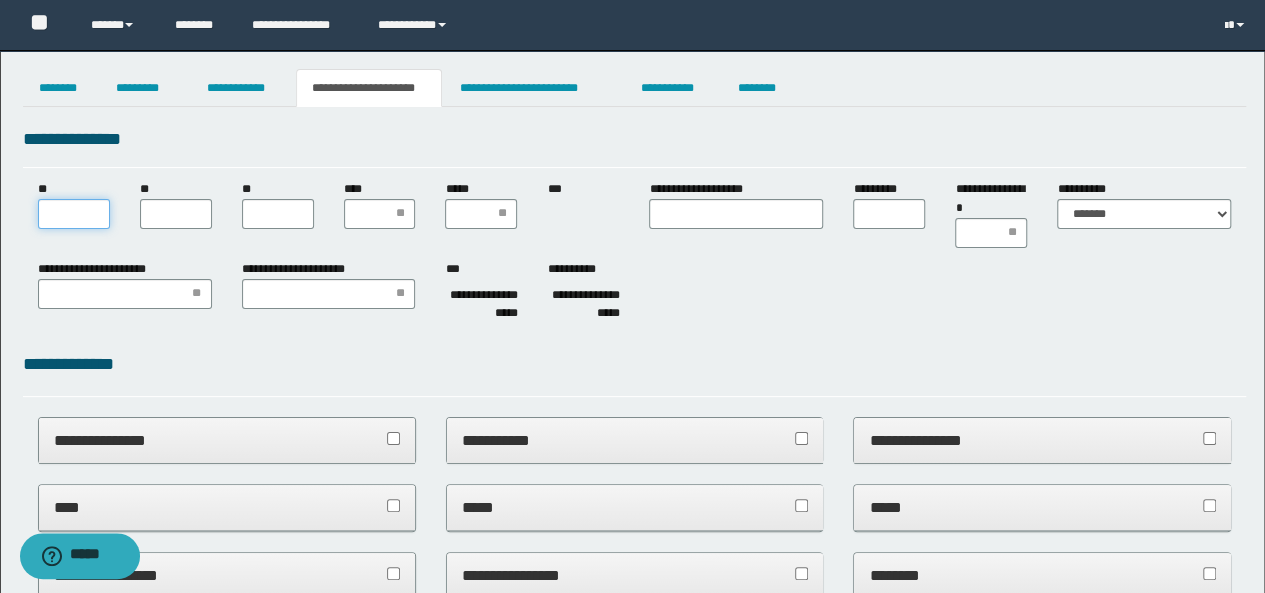 drag, startPoint x: 82, startPoint y: 216, endPoint x: 72, endPoint y: 205, distance: 14.866069 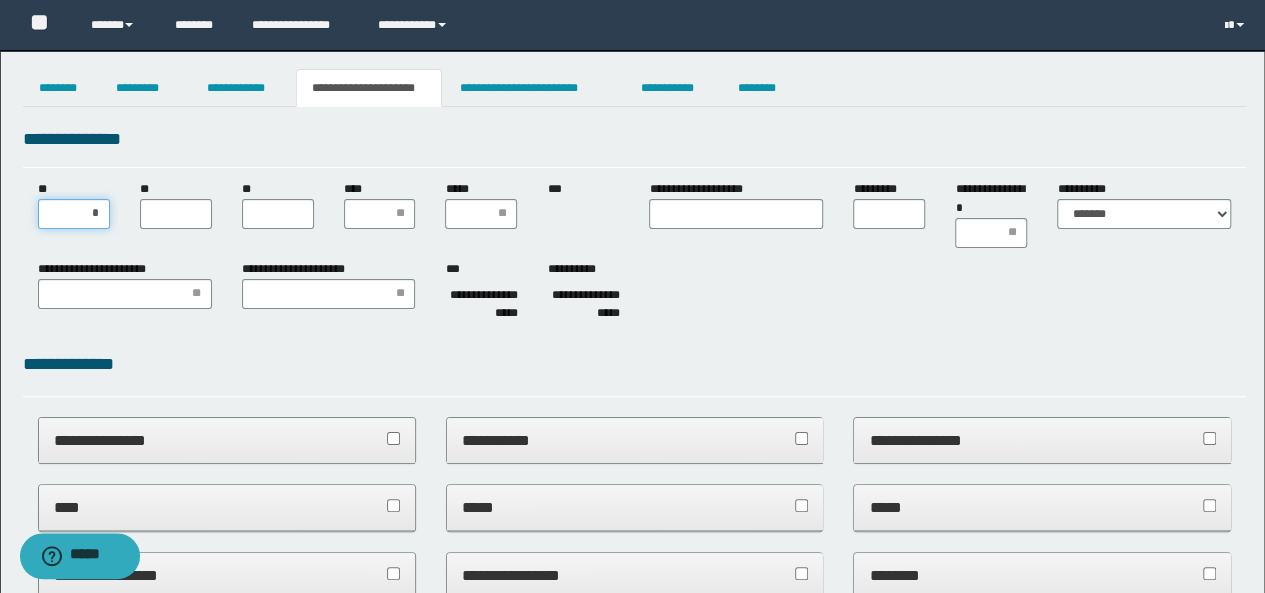 type on "**" 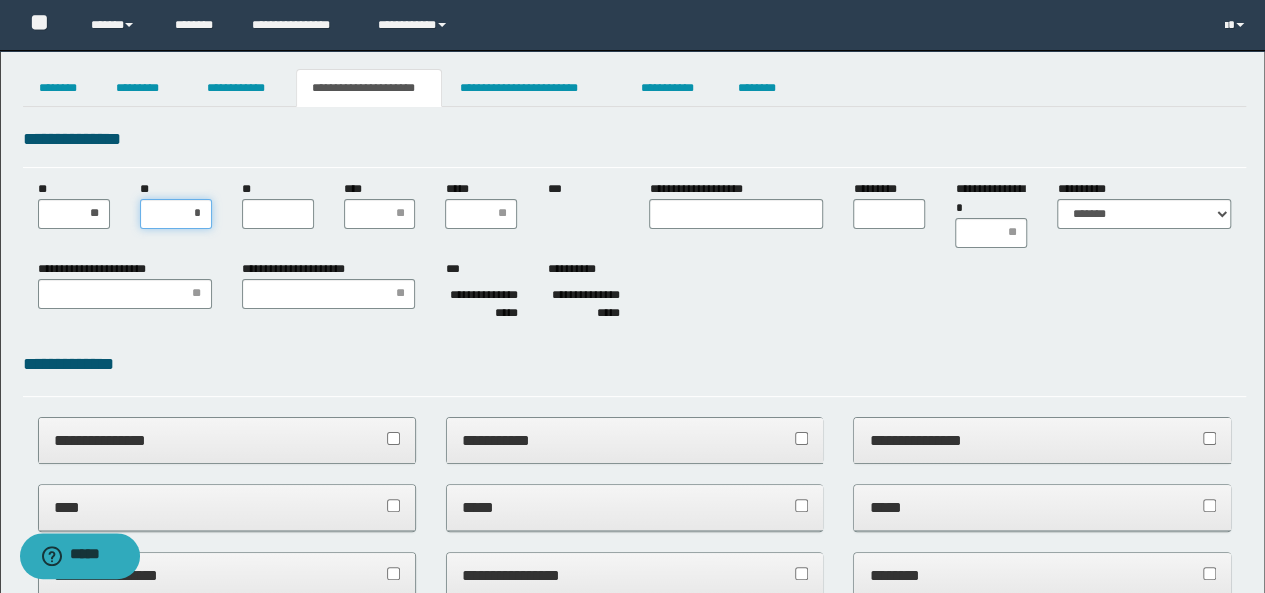 type on "**" 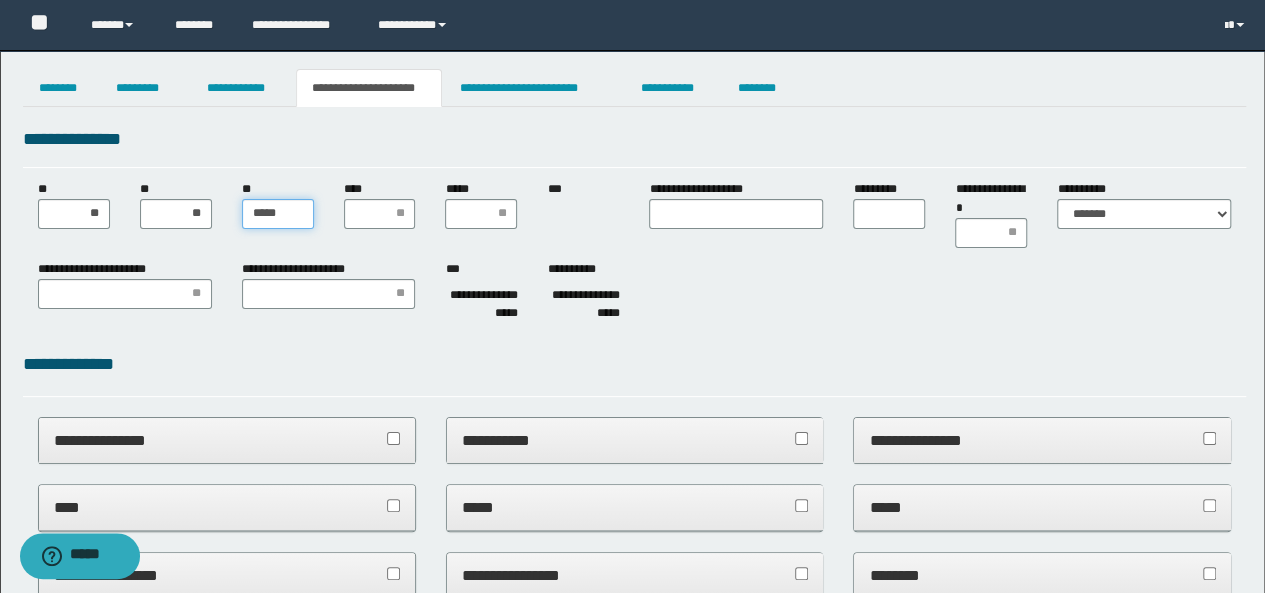 type on "******" 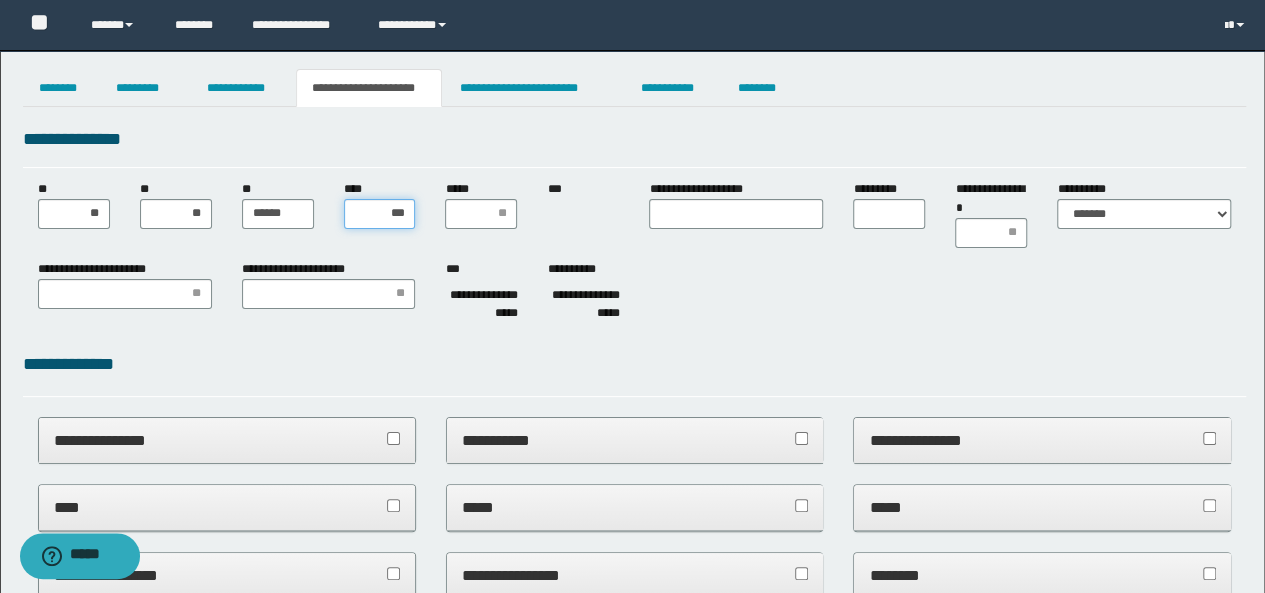 type on "****" 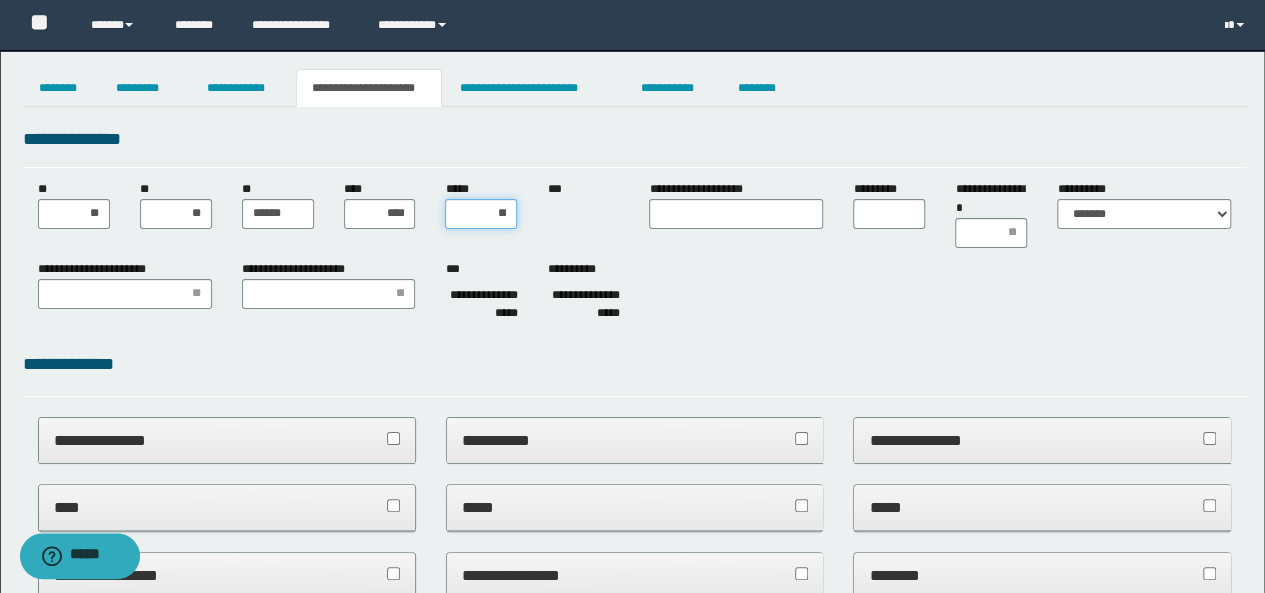 type on "***" 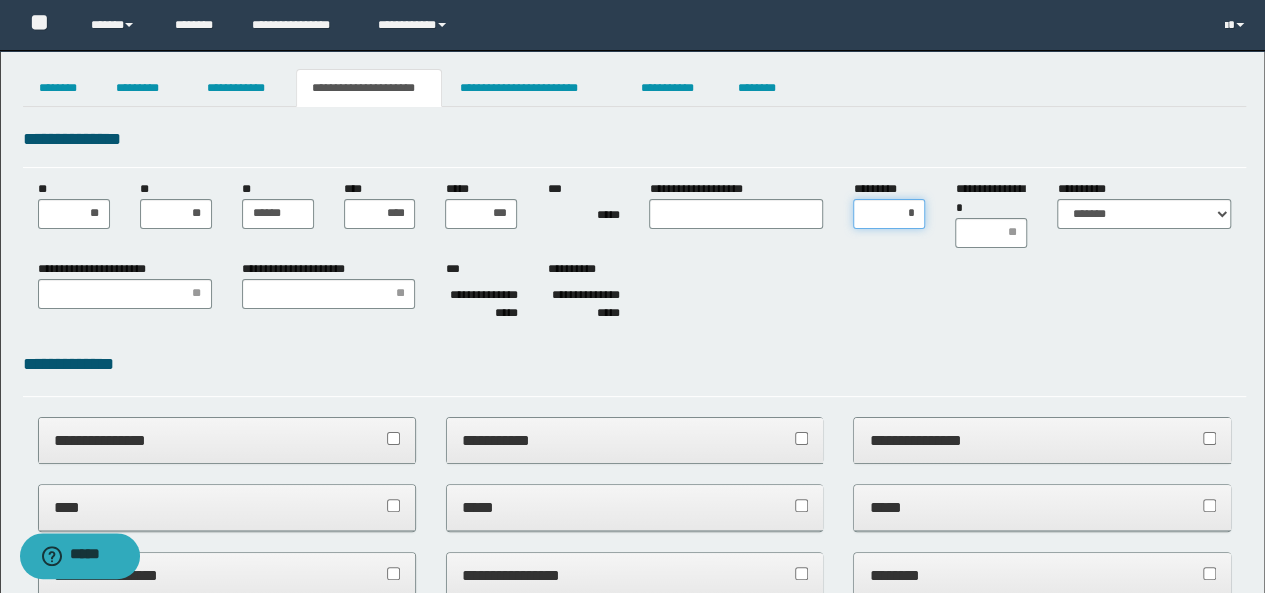type on "**" 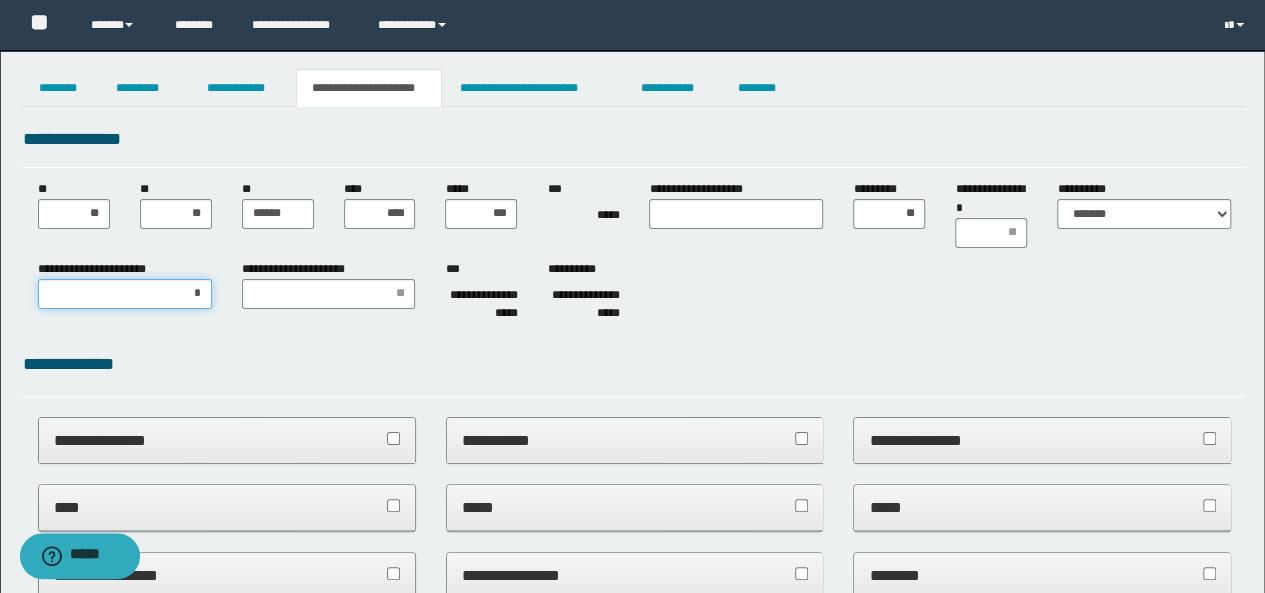 type on "**" 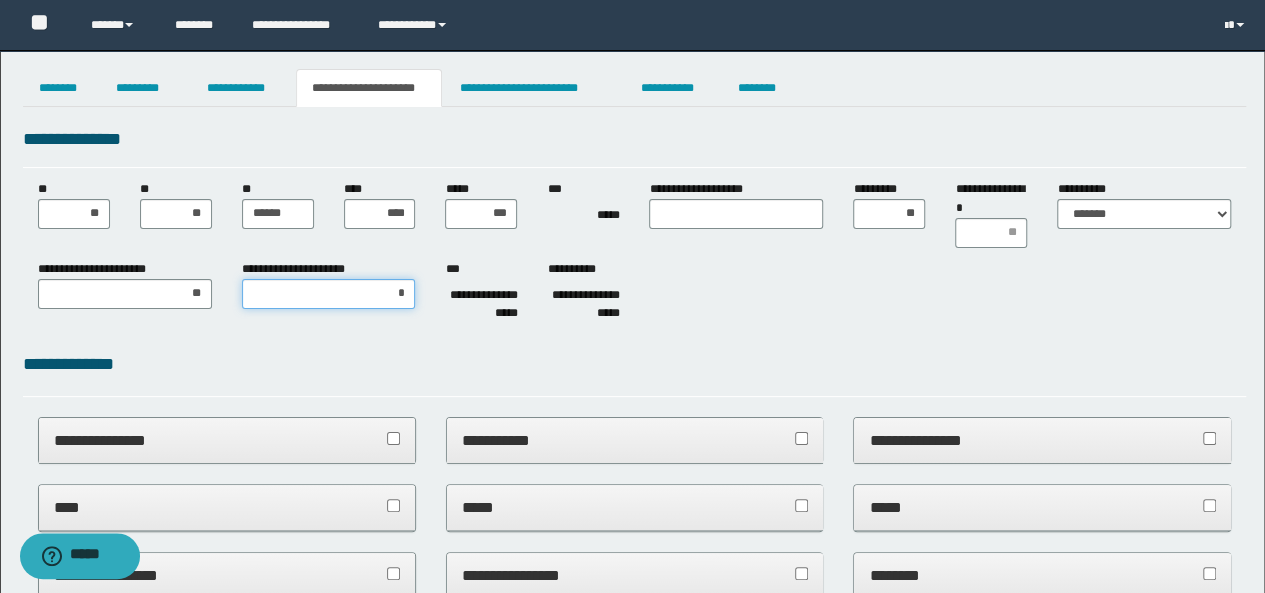 type on "**" 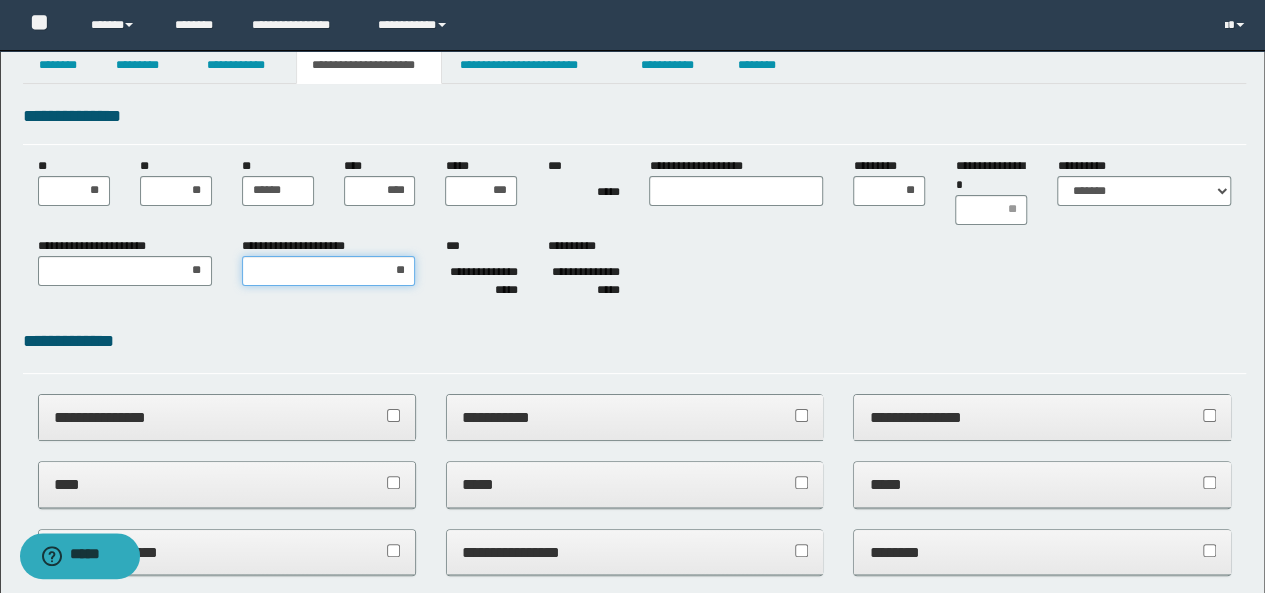 scroll, scrollTop: 0, scrollLeft: 0, axis: both 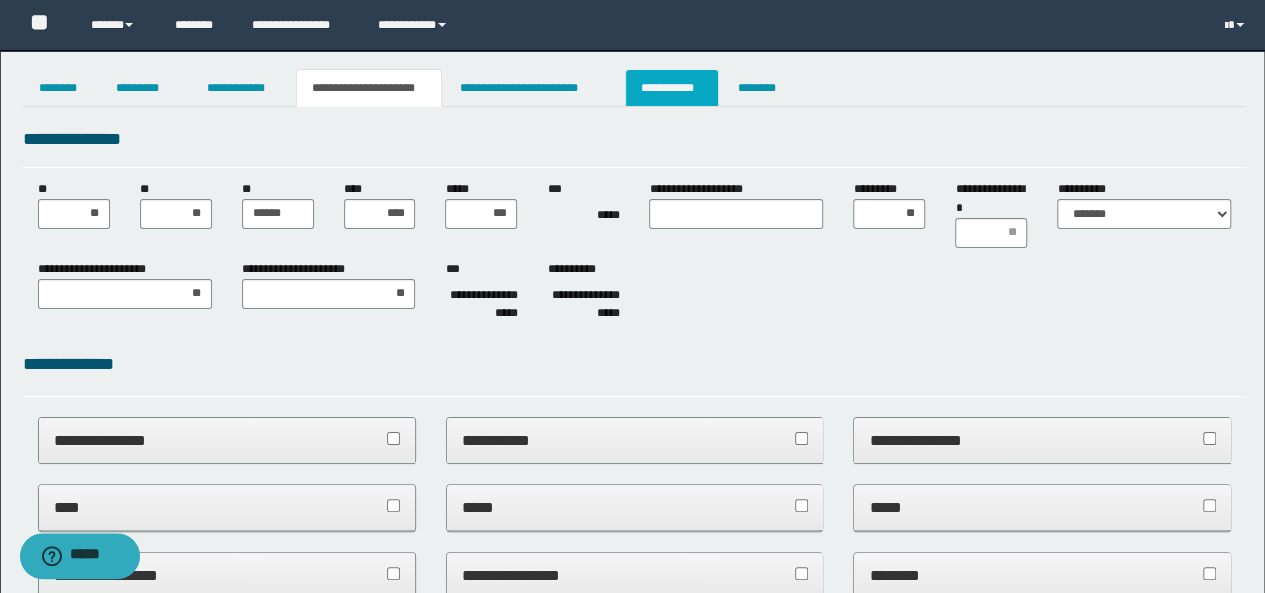 click on "**********" at bounding box center (672, 88) 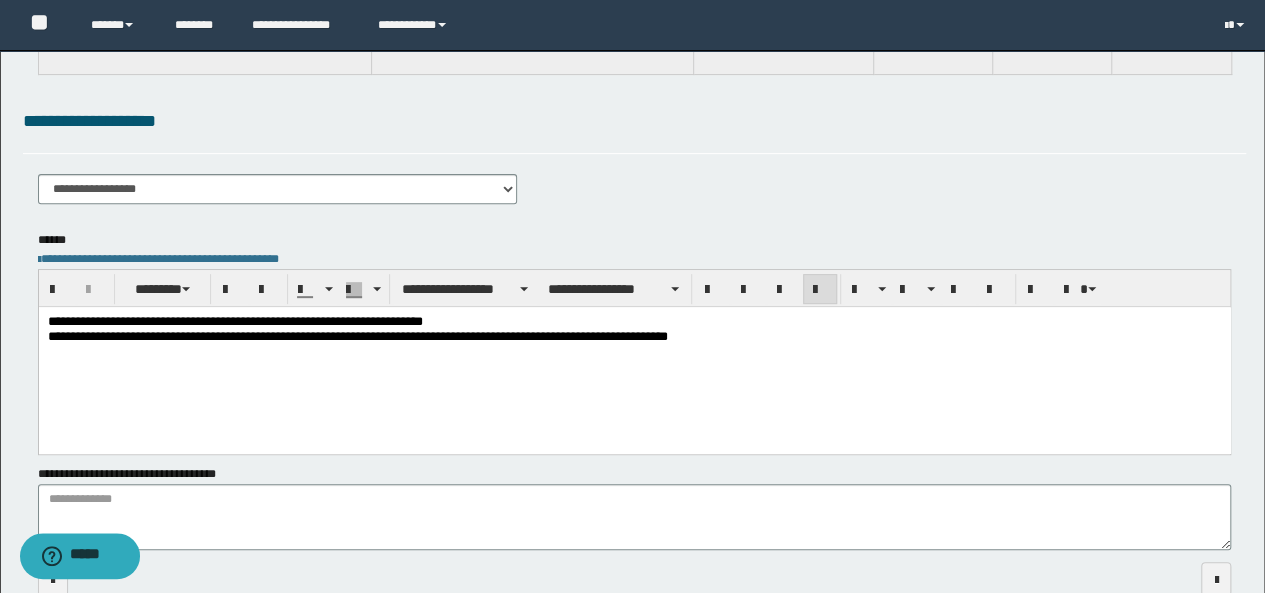 scroll, scrollTop: 0, scrollLeft: 0, axis: both 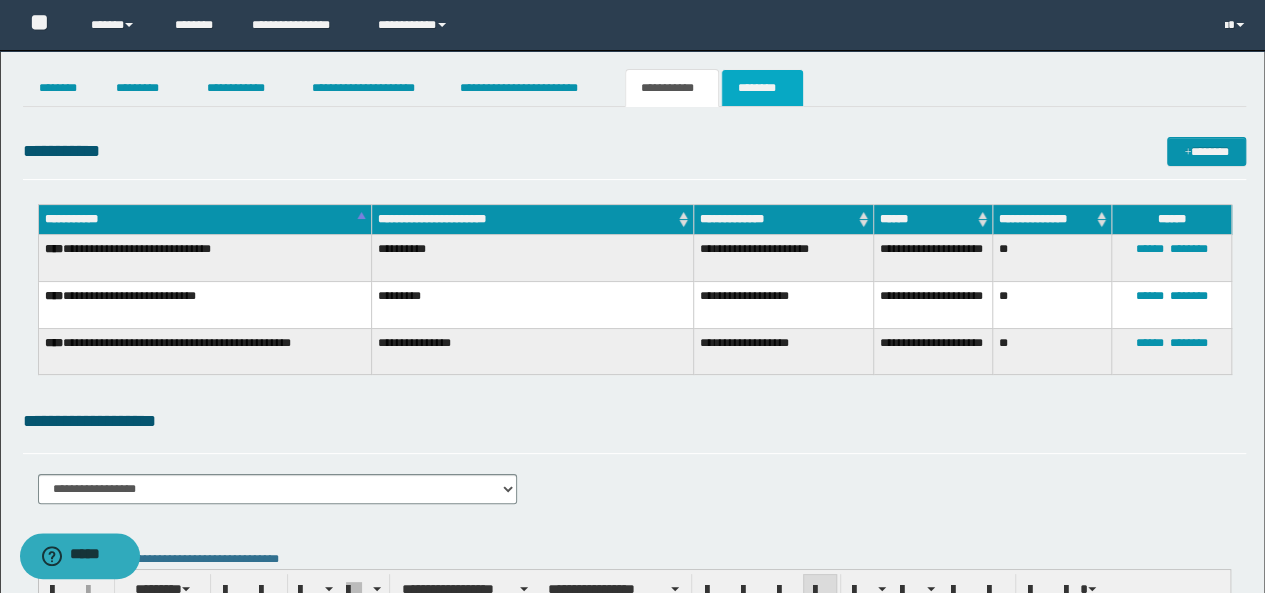 click on "********" at bounding box center [762, 88] 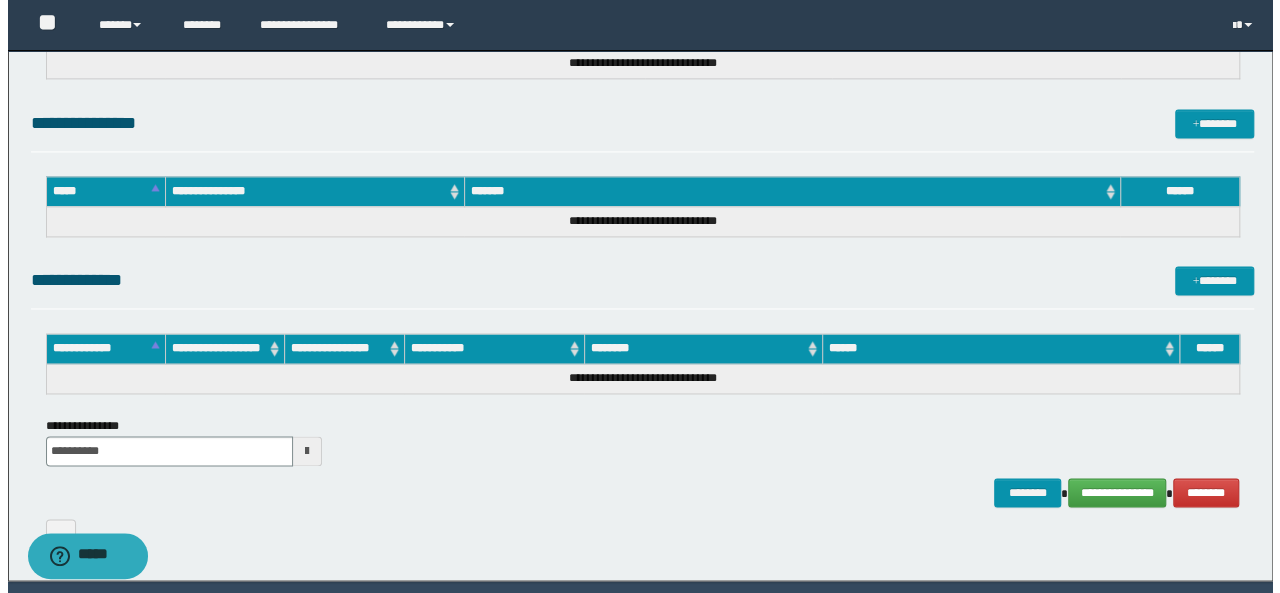 scroll, scrollTop: 1457, scrollLeft: 0, axis: vertical 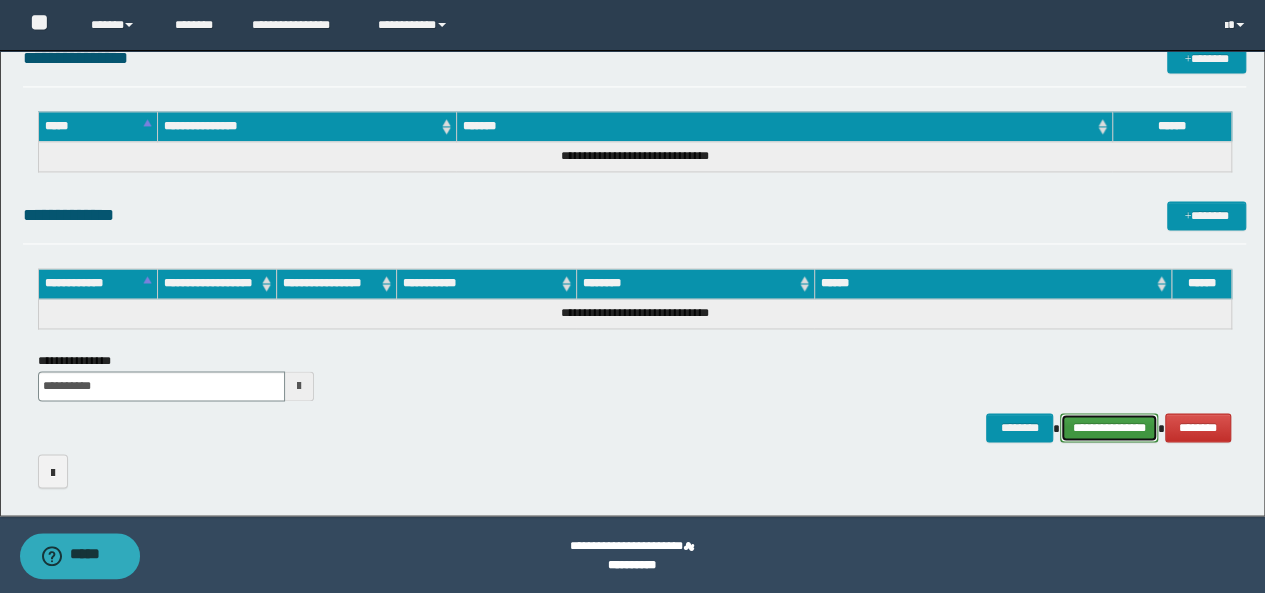 click on "**********" at bounding box center [1109, 427] 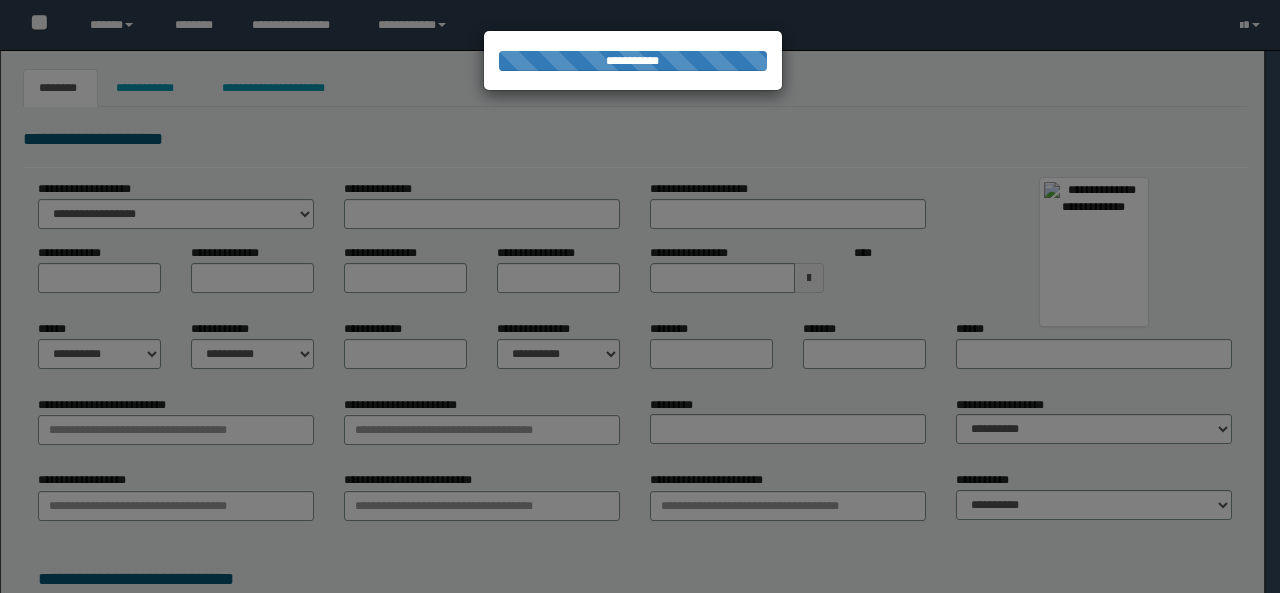 scroll, scrollTop: 0, scrollLeft: 0, axis: both 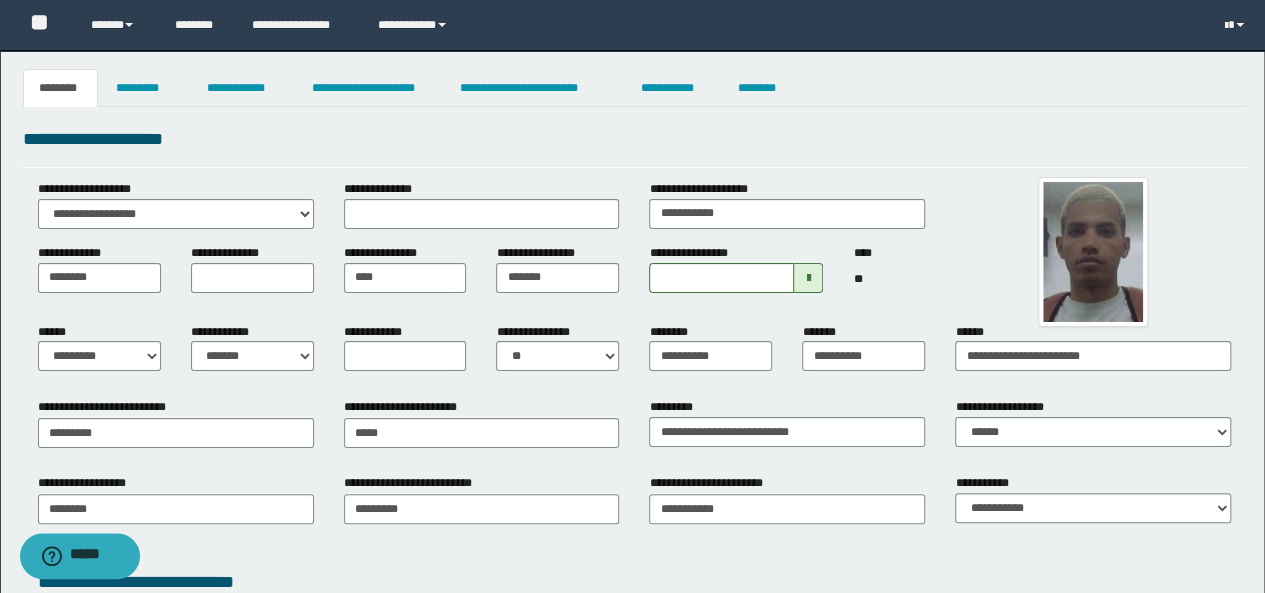 click on "**********" at bounding box center [632, 492] 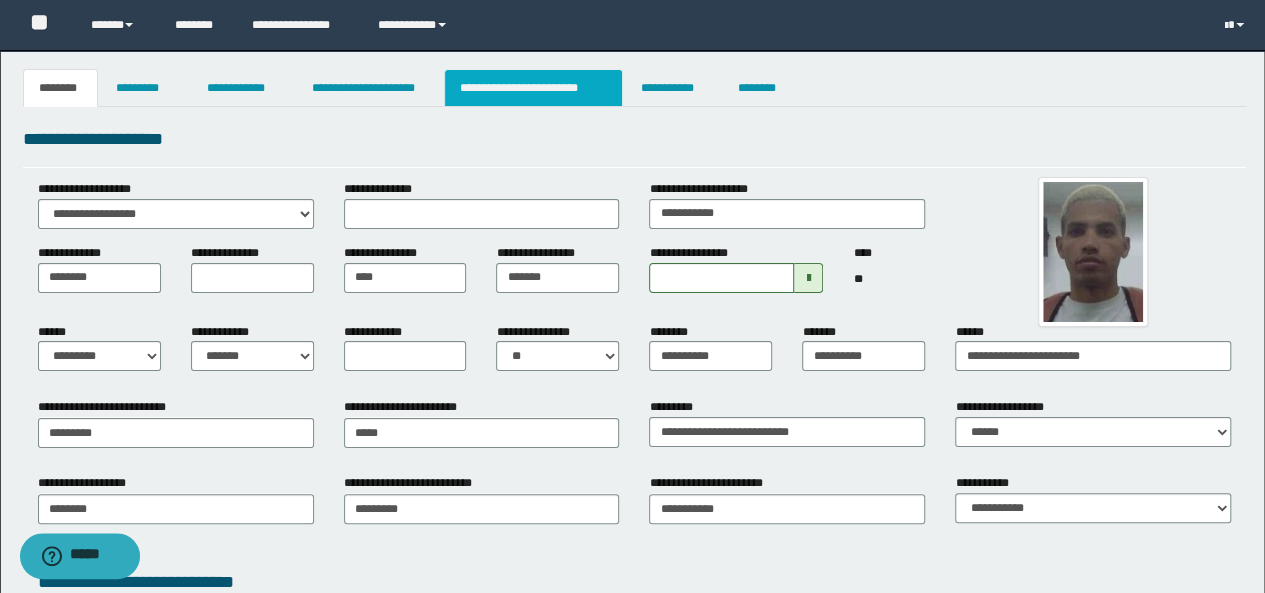 click on "**********" at bounding box center [533, 88] 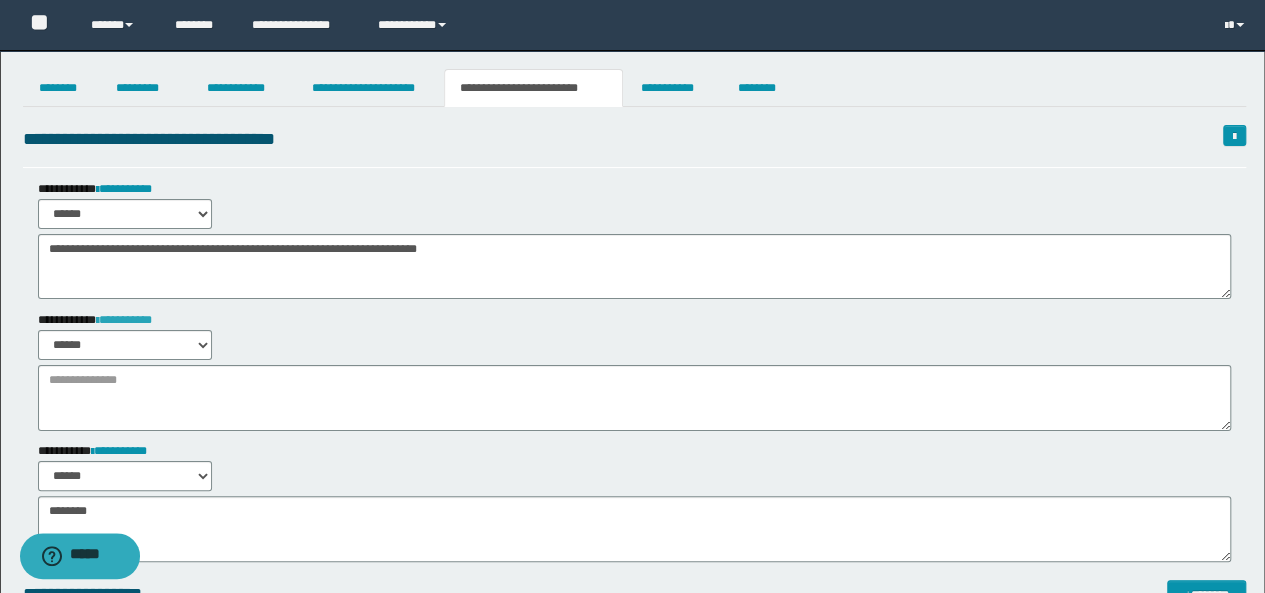 click on "**********" at bounding box center (124, 320) 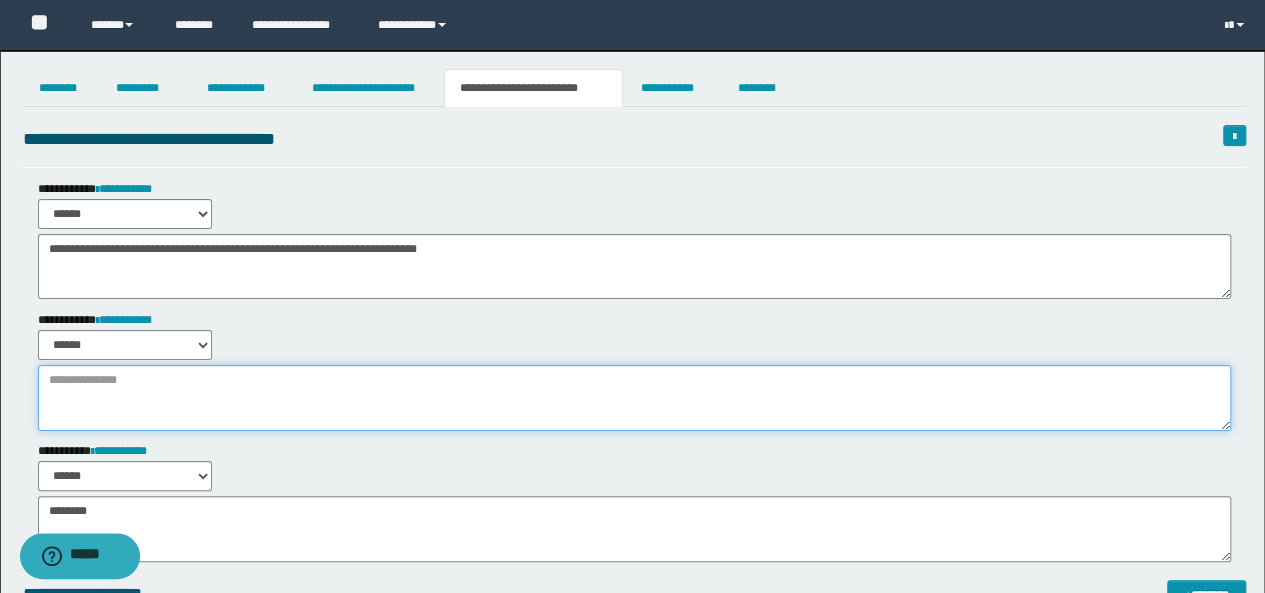 click at bounding box center [635, 398] 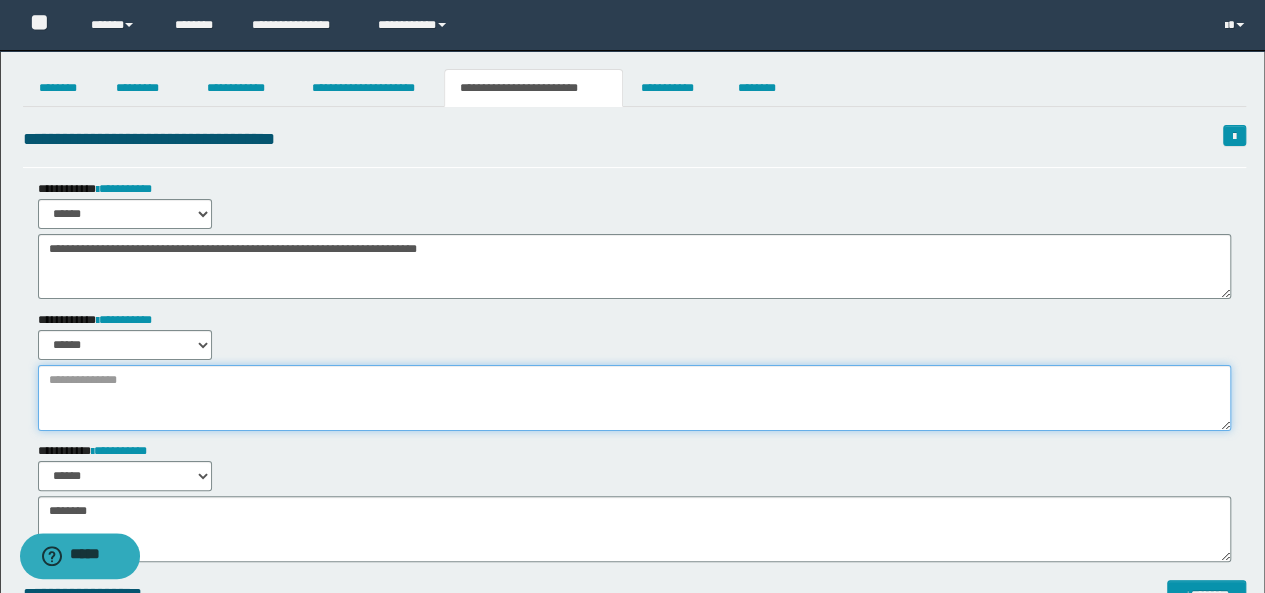 paste on "**********" 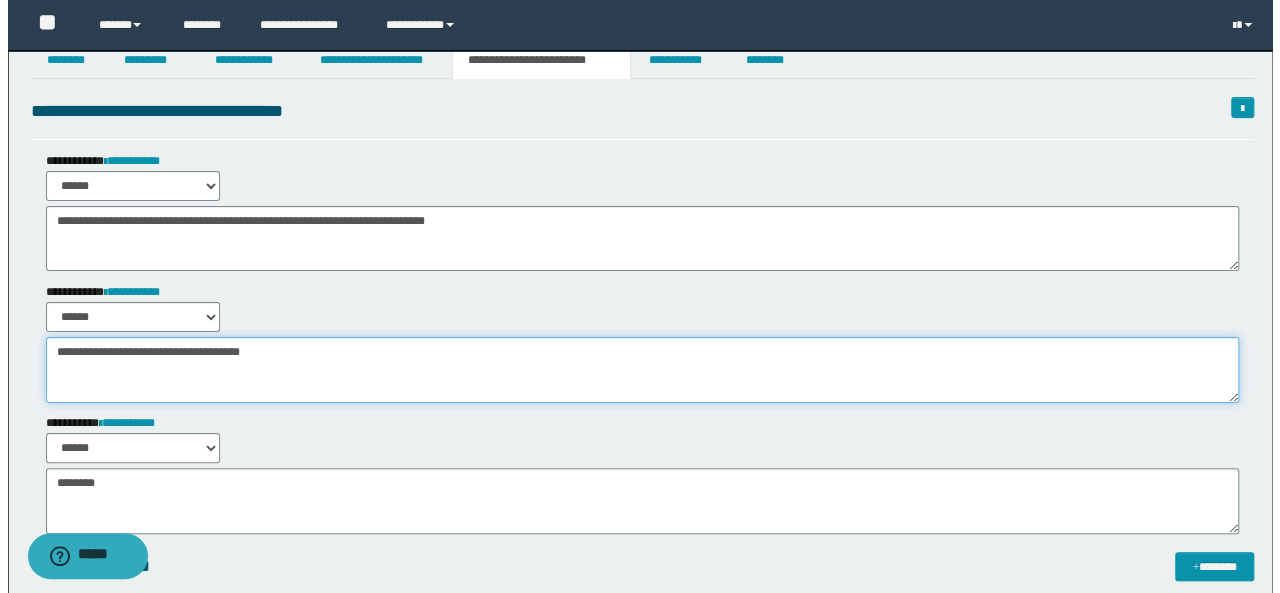 scroll, scrollTop: 0, scrollLeft: 0, axis: both 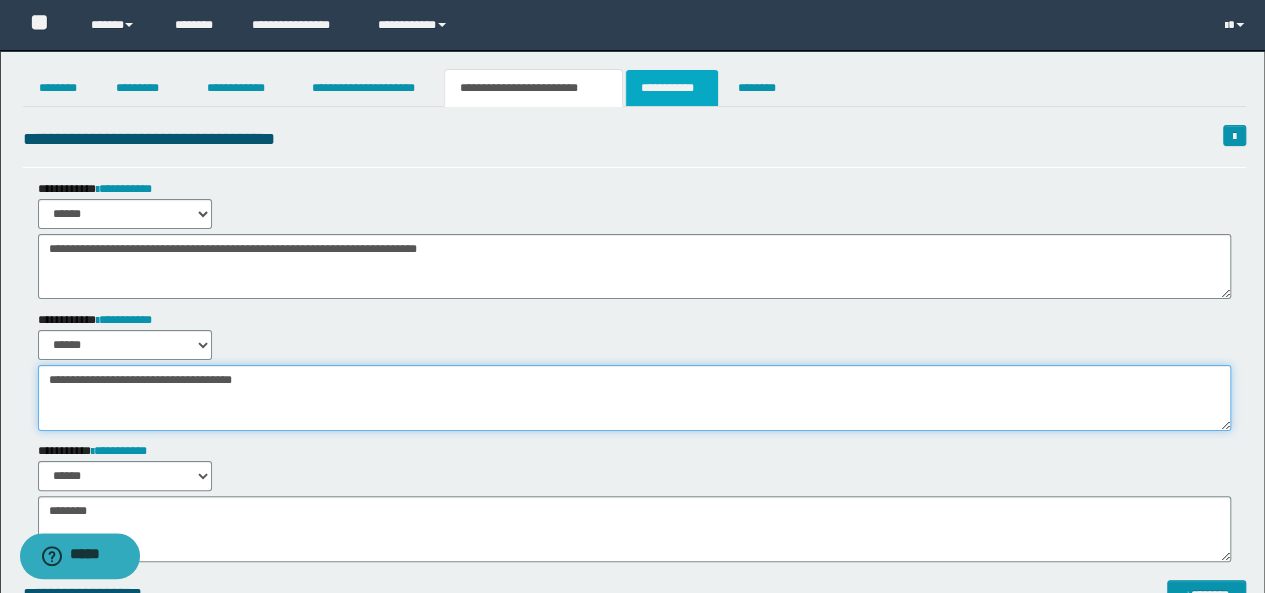 type on "**********" 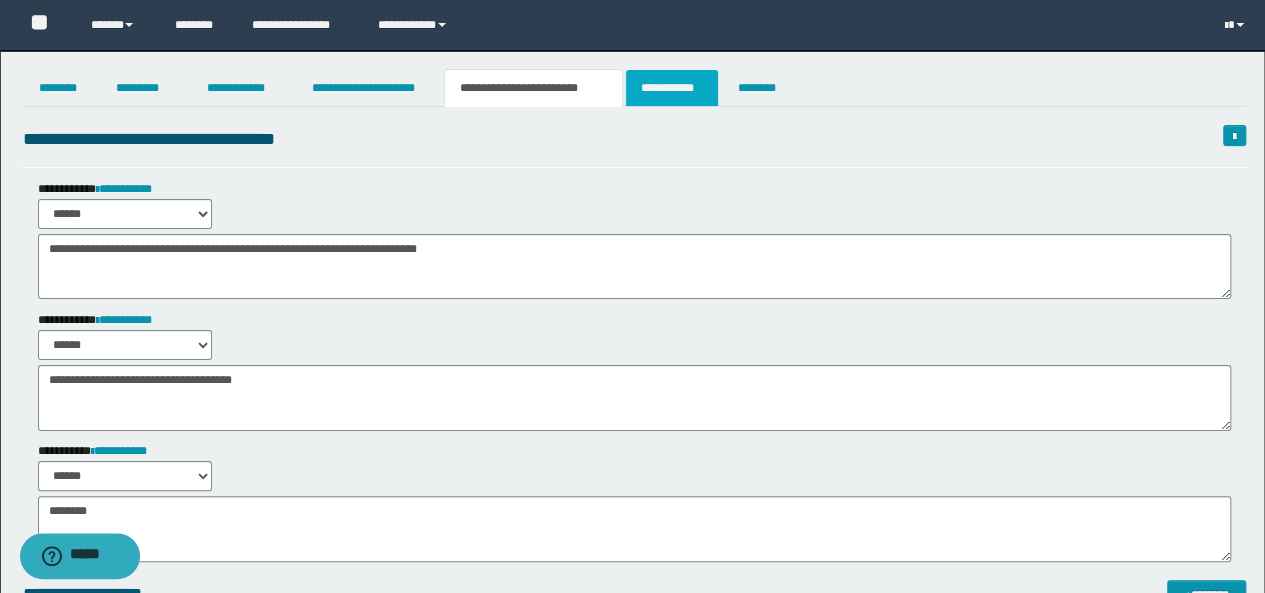 click on "**********" at bounding box center [672, 88] 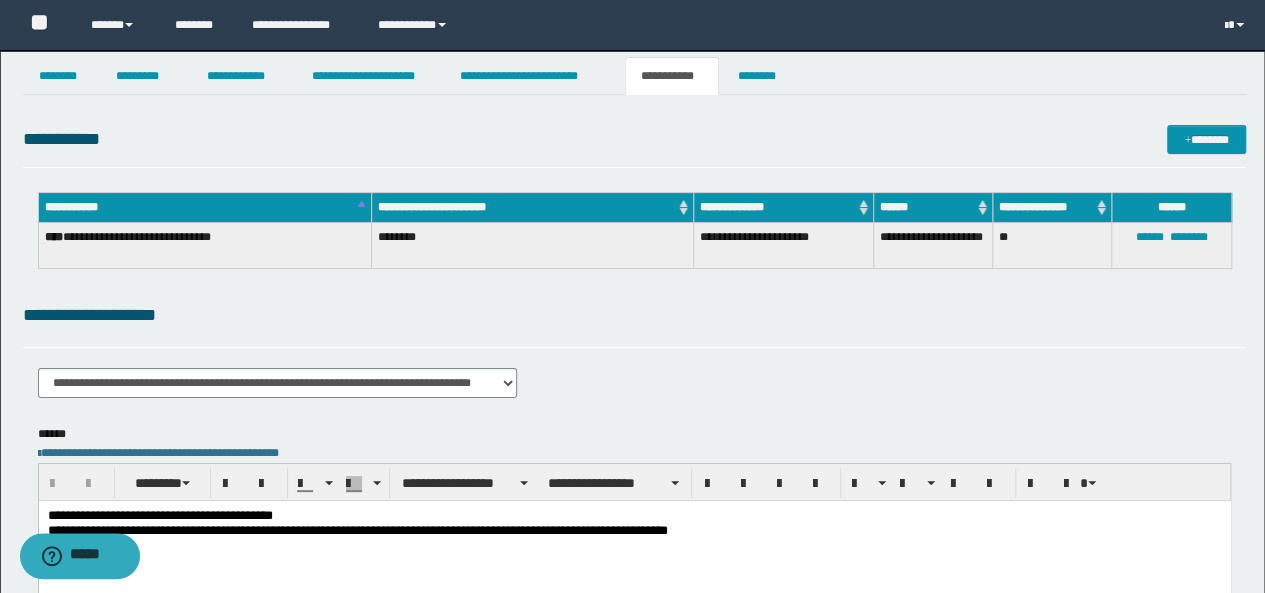 scroll, scrollTop: 0, scrollLeft: 0, axis: both 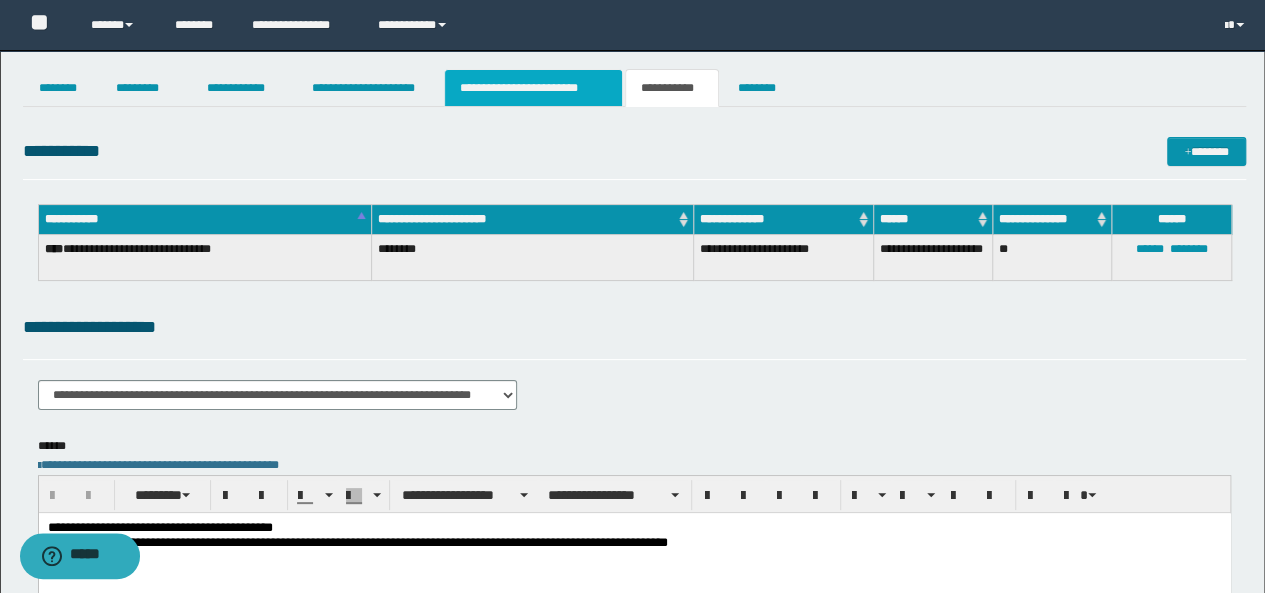 click on "**********" at bounding box center (533, 88) 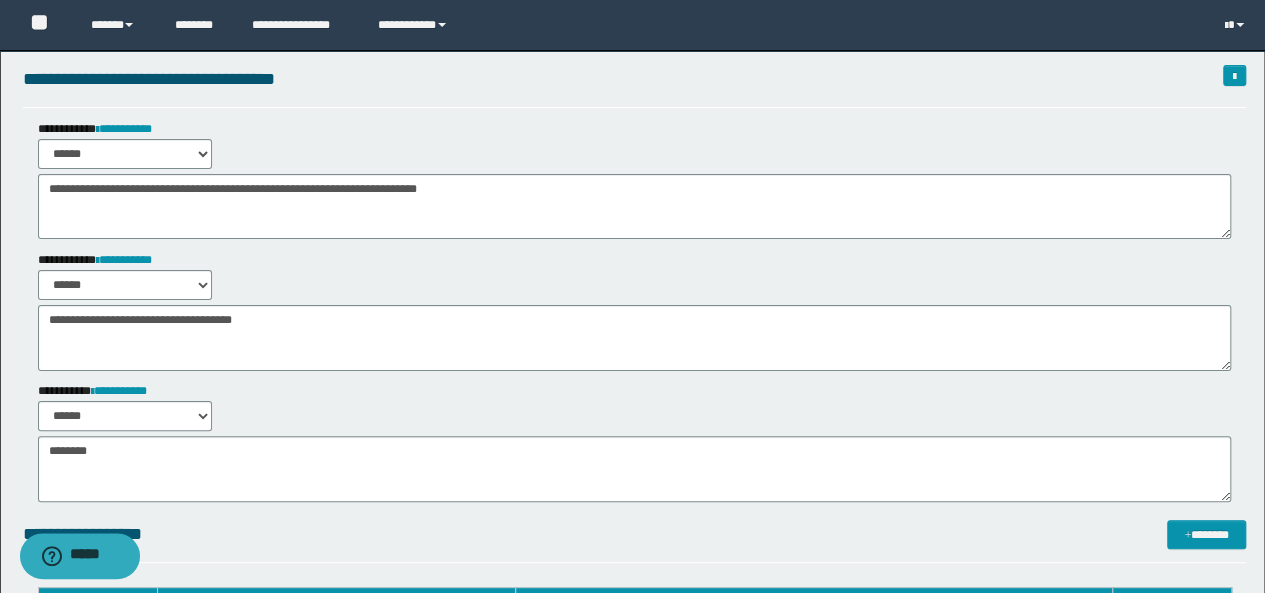 scroll, scrollTop: 0, scrollLeft: 0, axis: both 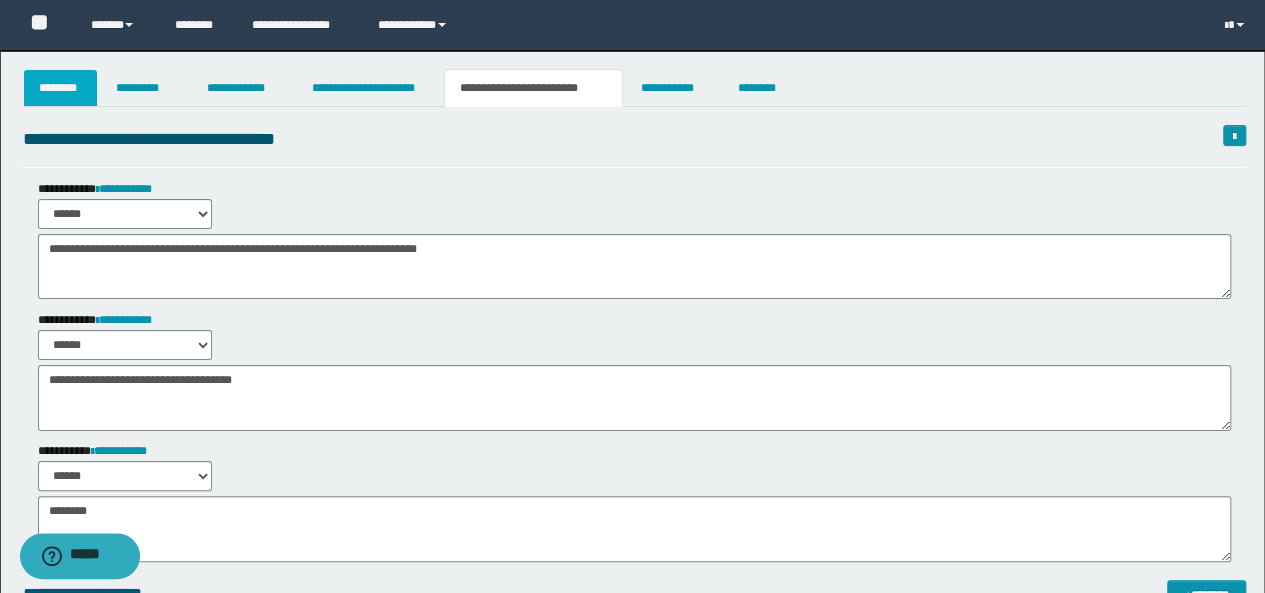 click on "********" at bounding box center (61, 88) 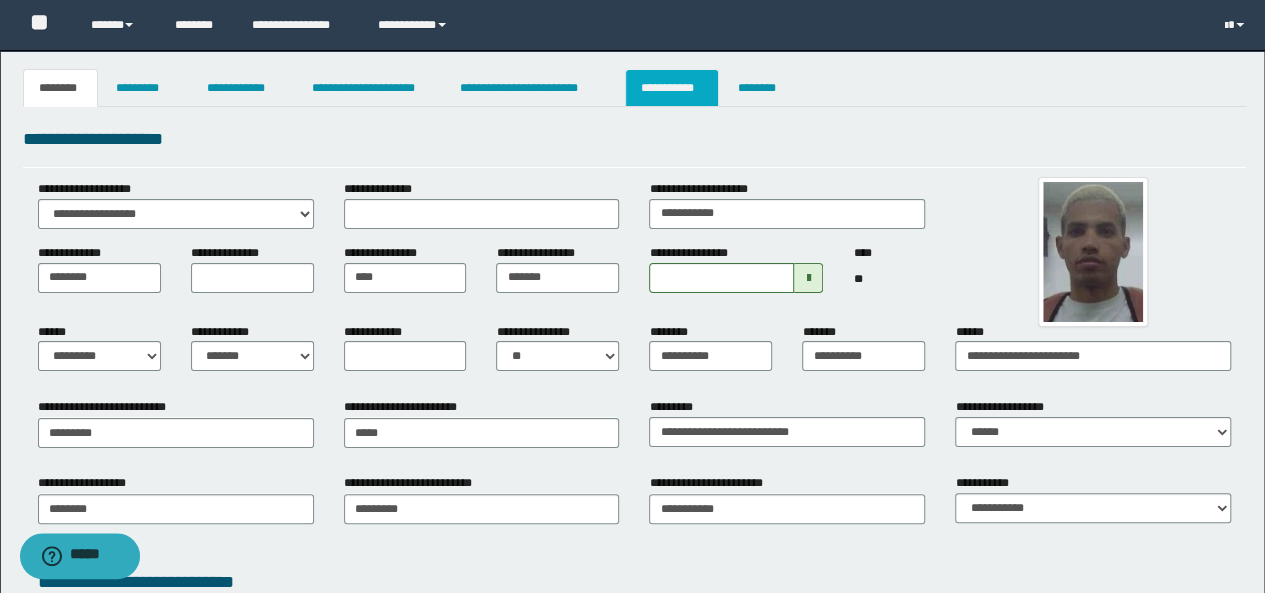 click on "**********" at bounding box center [672, 88] 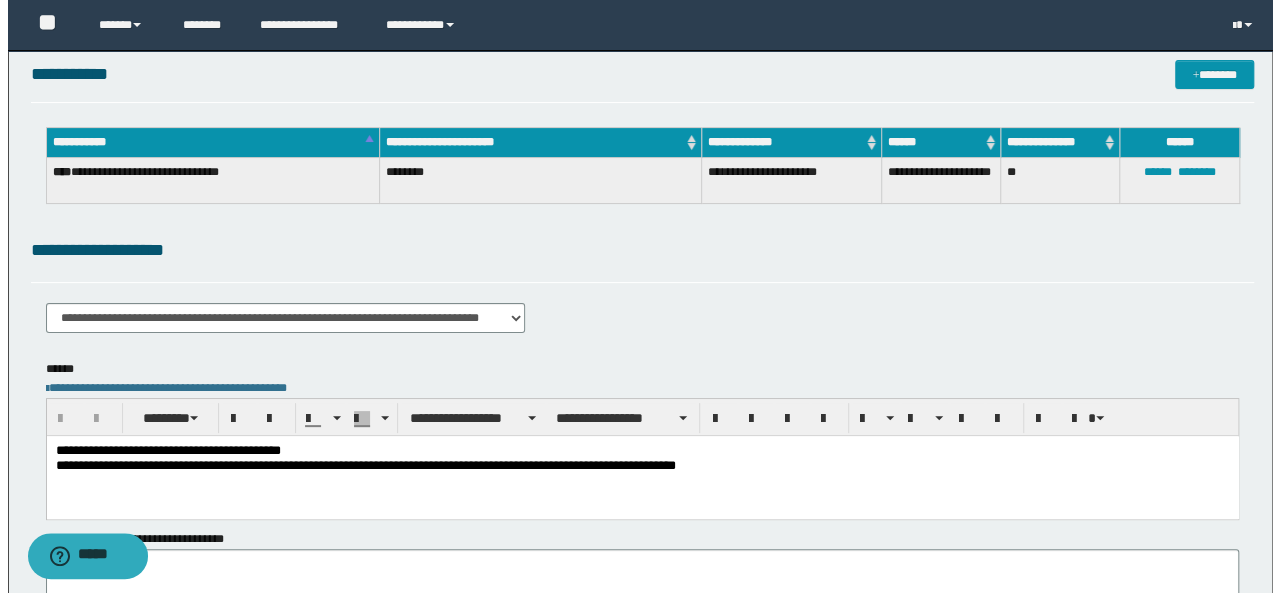 scroll, scrollTop: 0, scrollLeft: 0, axis: both 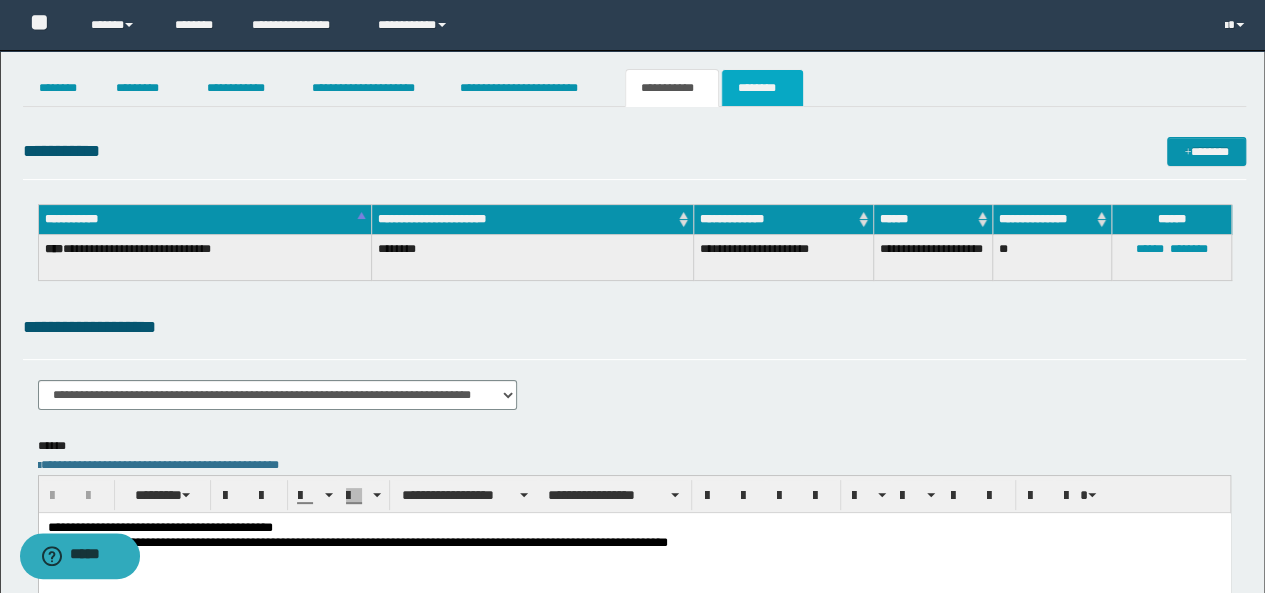 click on "********" at bounding box center (762, 88) 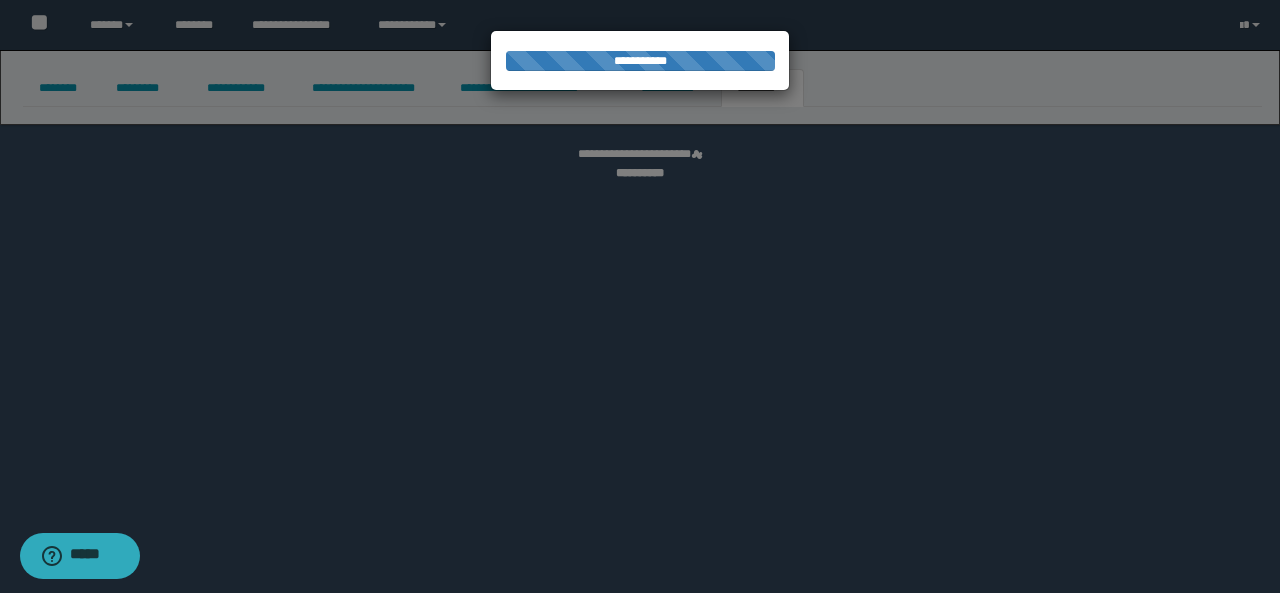 select on "****" 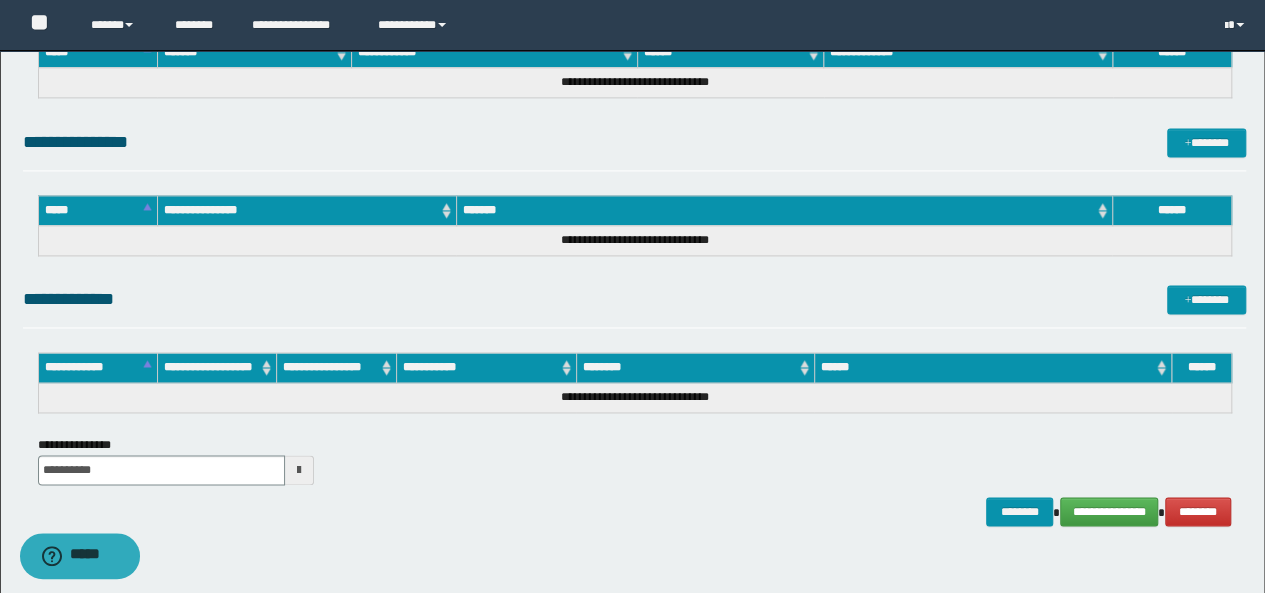 scroll, scrollTop: 1444, scrollLeft: 0, axis: vertical 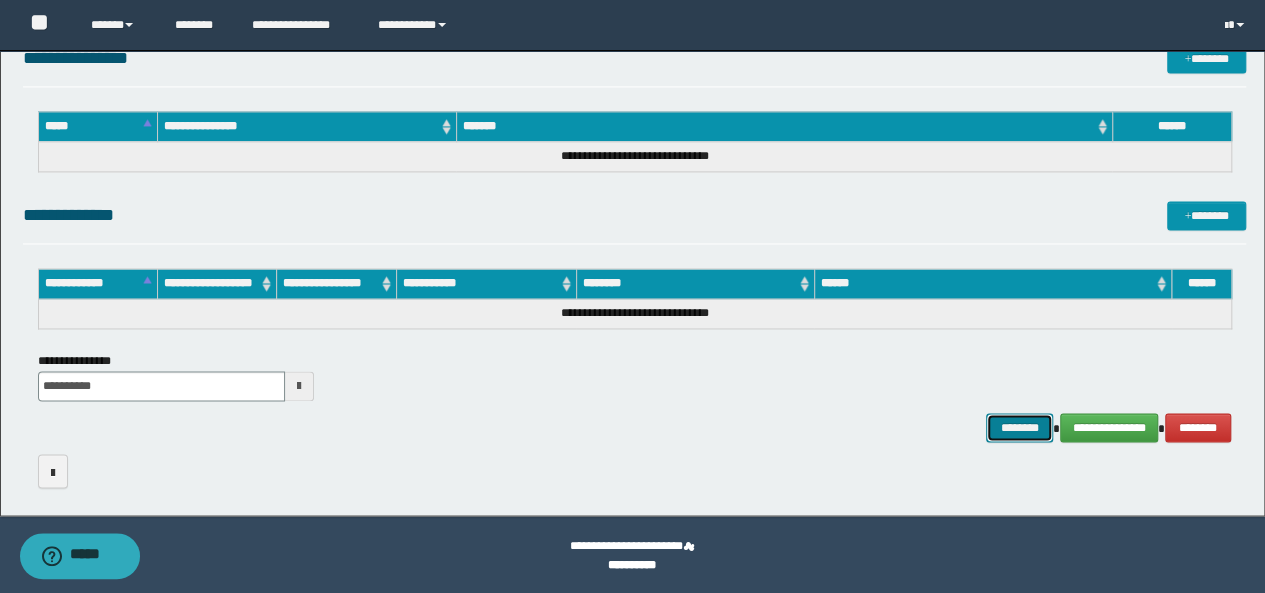 click on "********" at bounding box center [1019, 427] 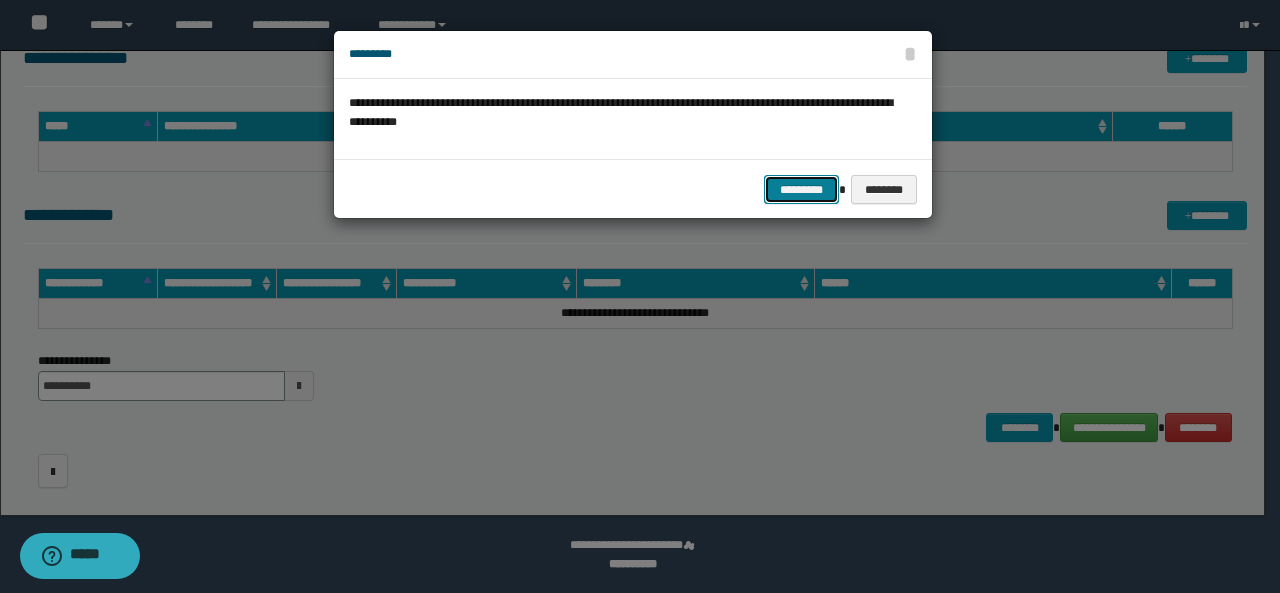 click on "*********" at bounding box center (801, 189) 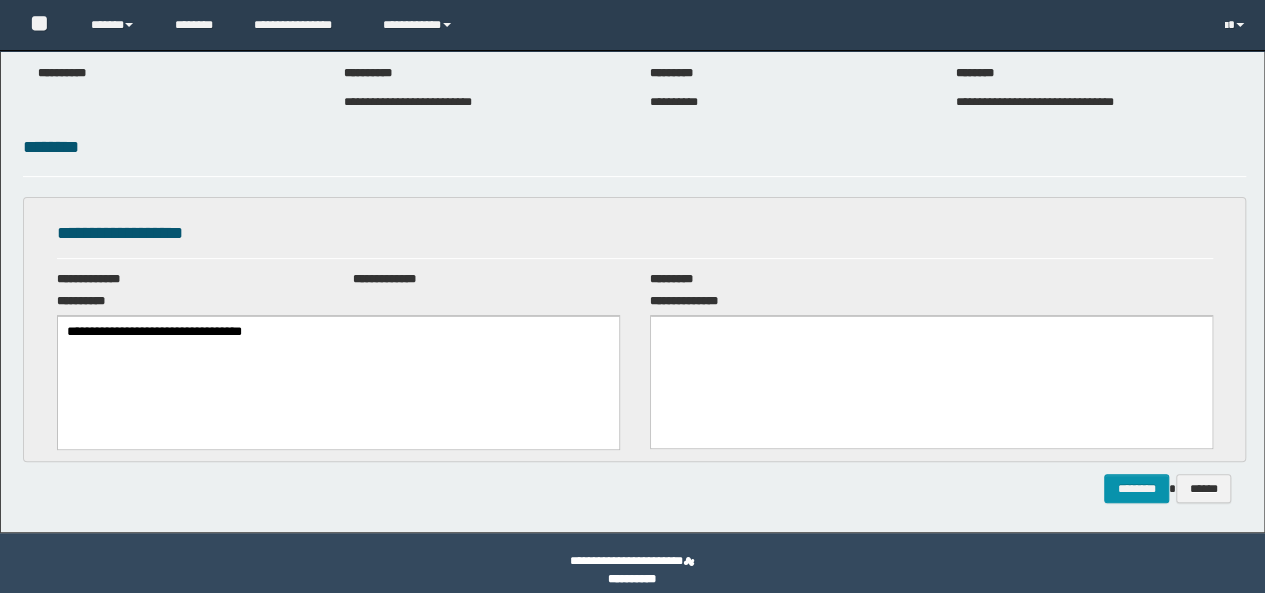 scroll, scrollTop: 153, scrollLeft: 0, axis: vertical 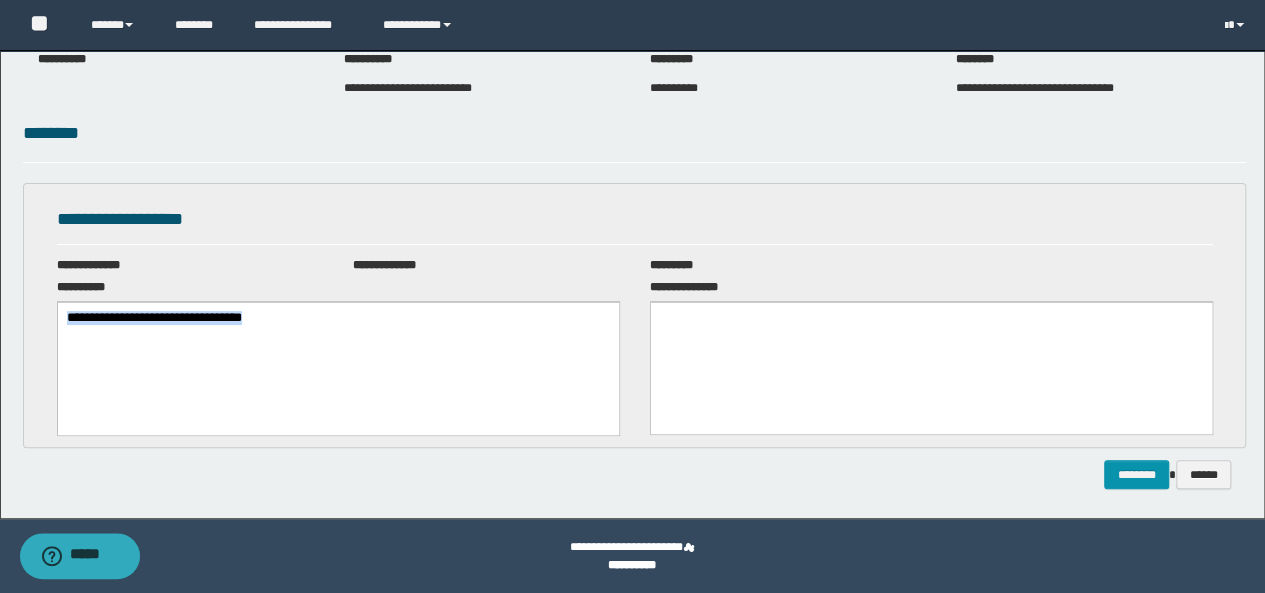 drag, startPoint x: 63, startPoint y: 318, endPoint x: 378, endPoint y: 304, distance: 315.31094 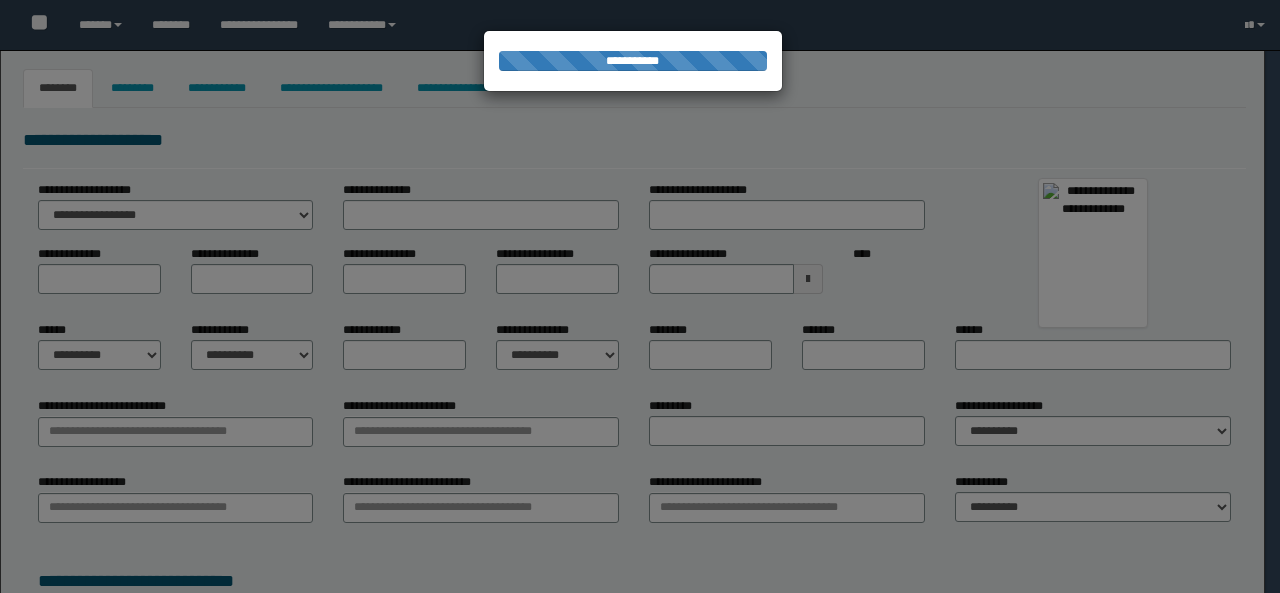 type on "*****" 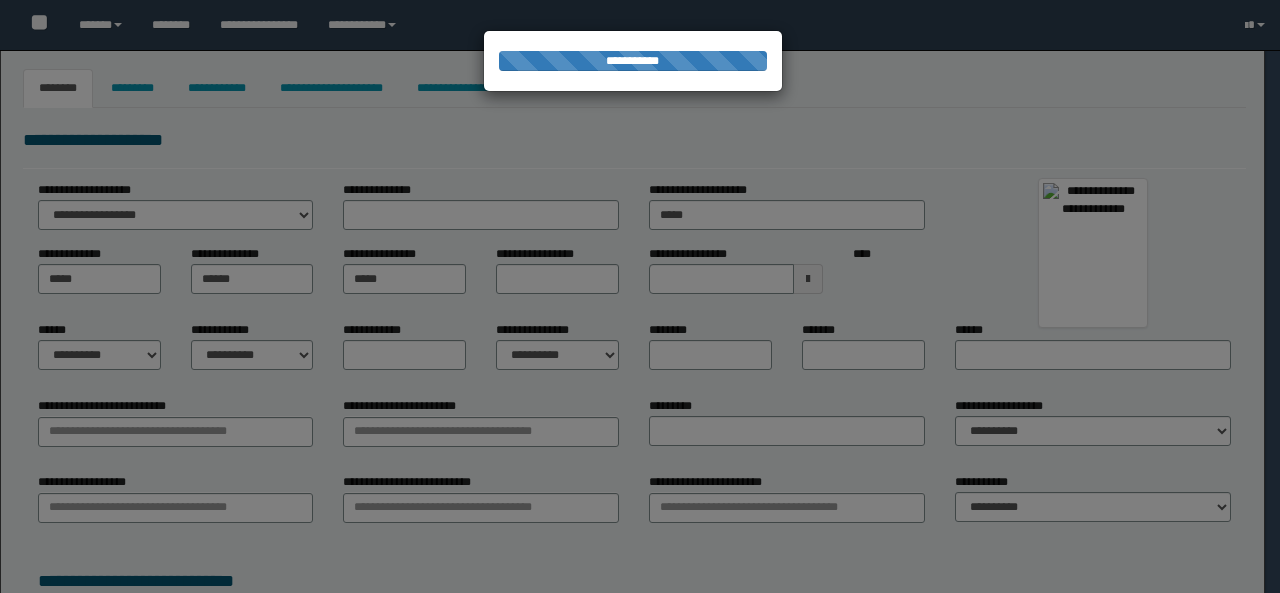 type on "*********" 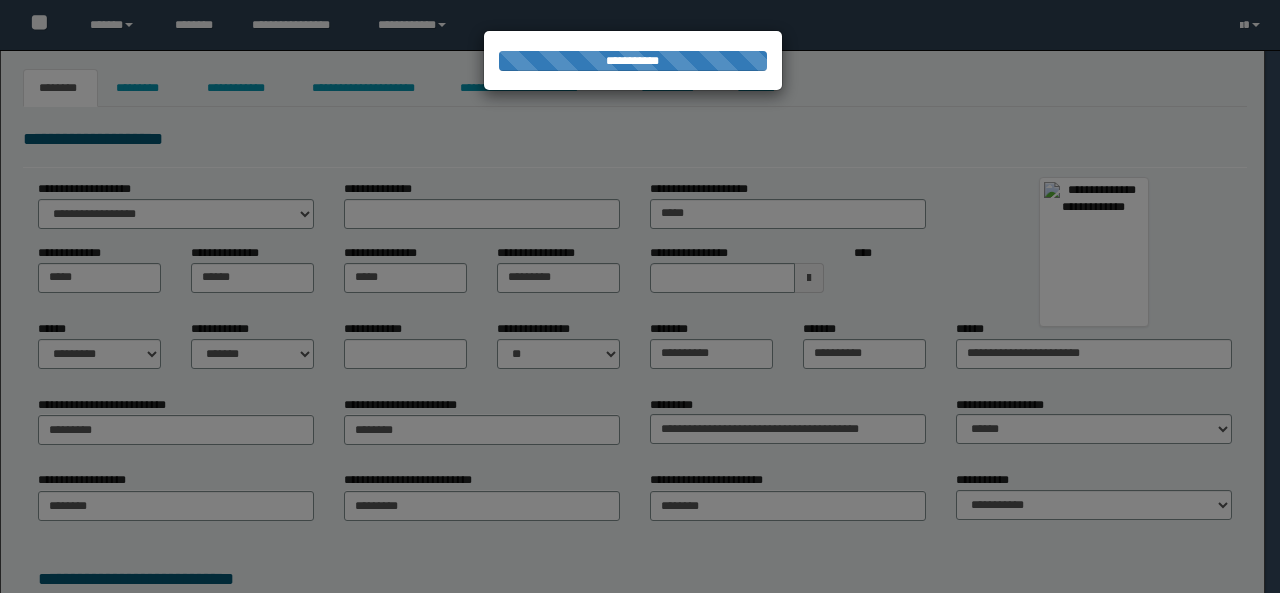 scroll, scrollTop: 0, scrollLeft: 0, axis: both 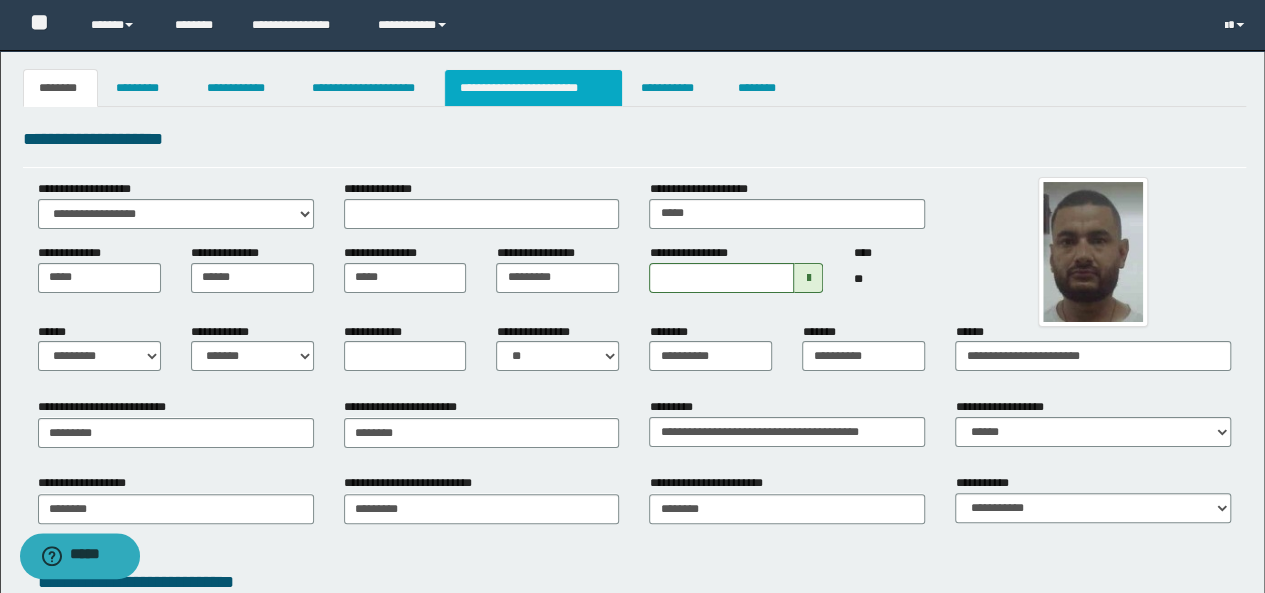 click on "**********" at bounding box center (533, 88) 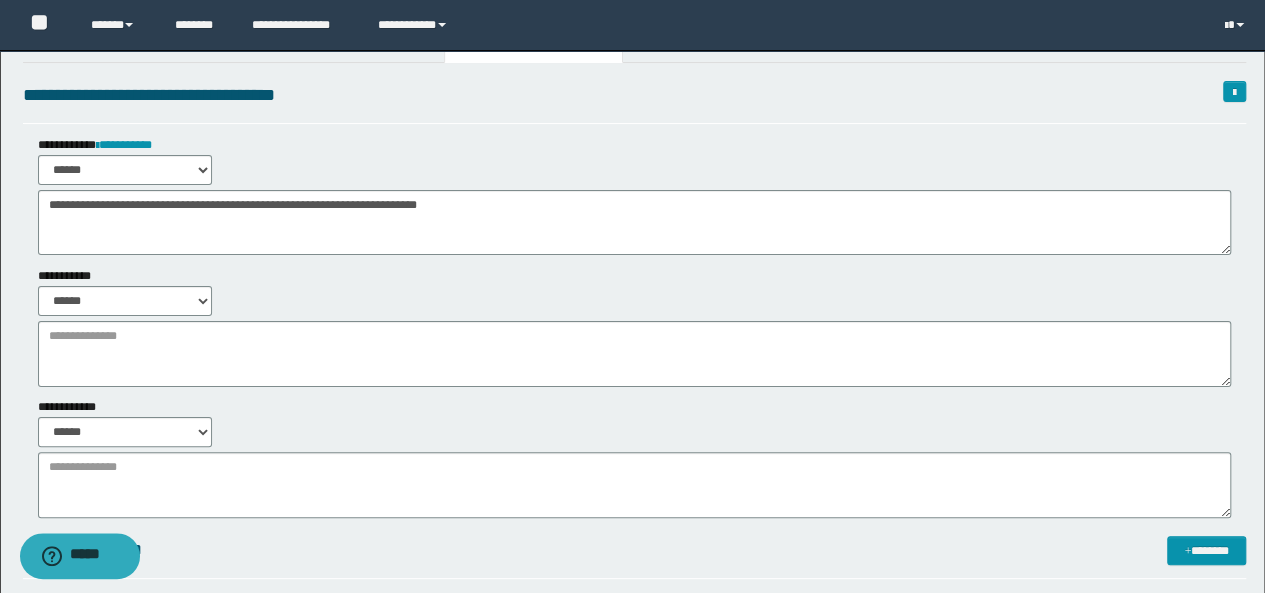 scroll, scrollTop: 0, scrollLeft: 0, axis: both 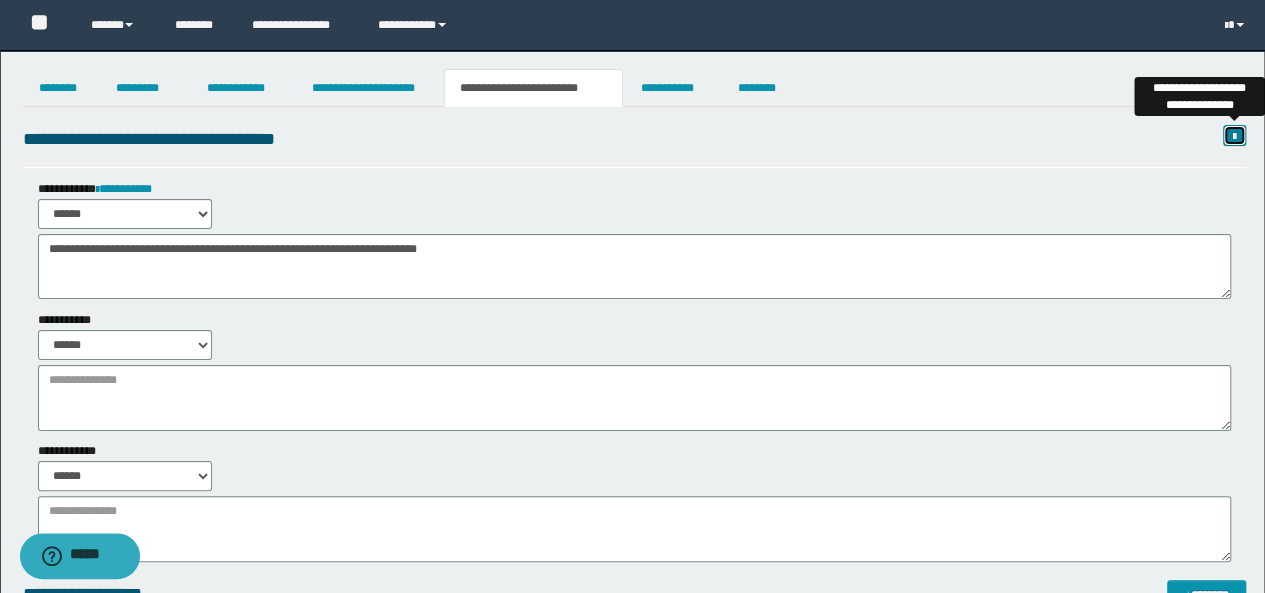 click at bounding box center (1234, 137) 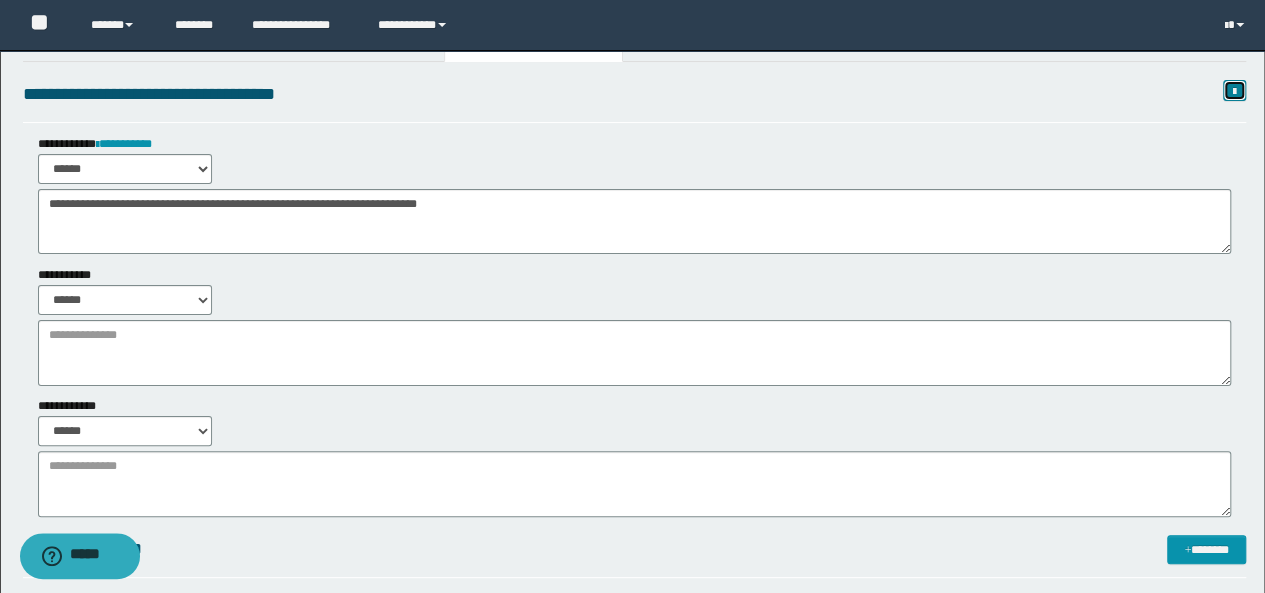 scroll, scrollTop: 0, scrollLeft: 0, axis: both 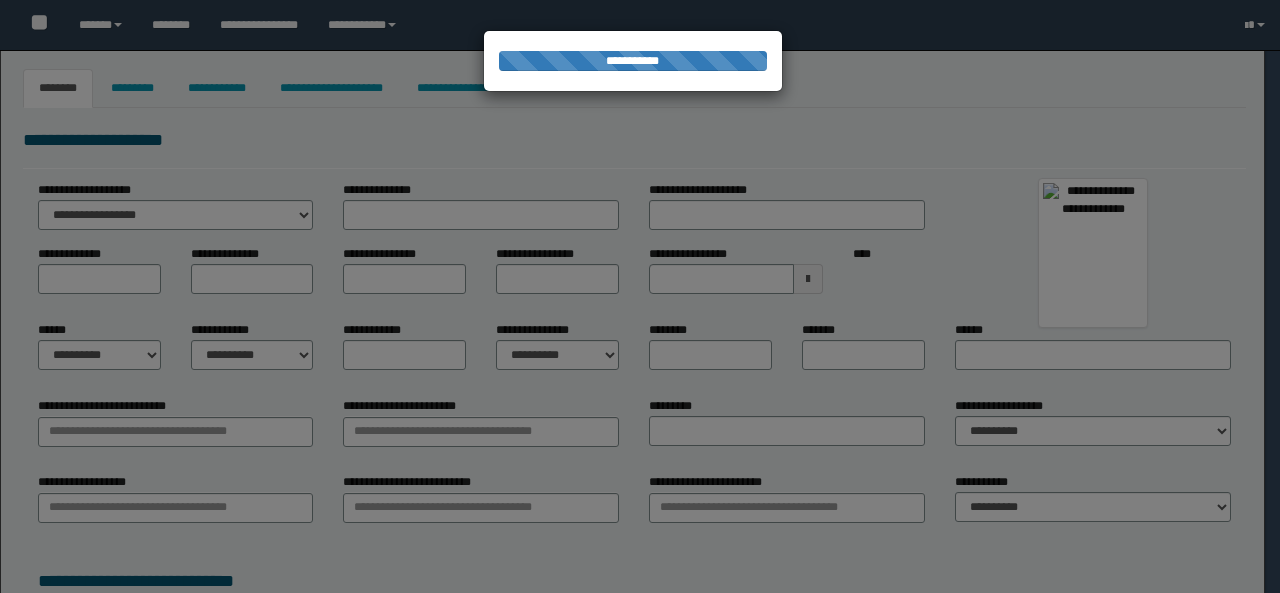 type on "*****" 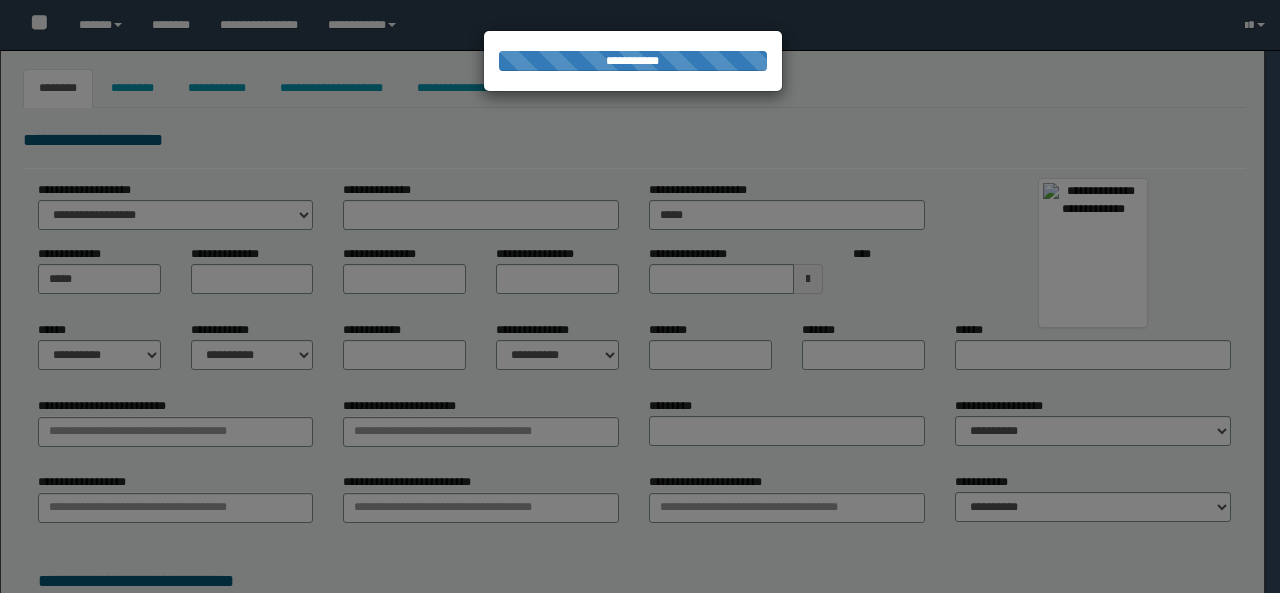 type on "******" 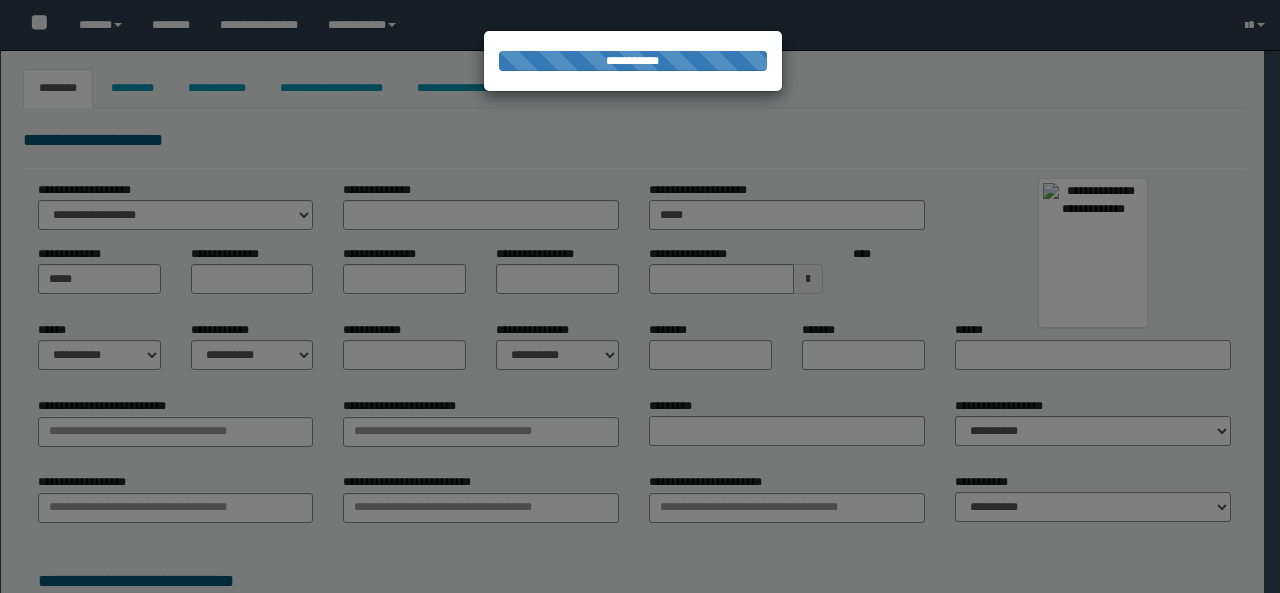 type on "*********" 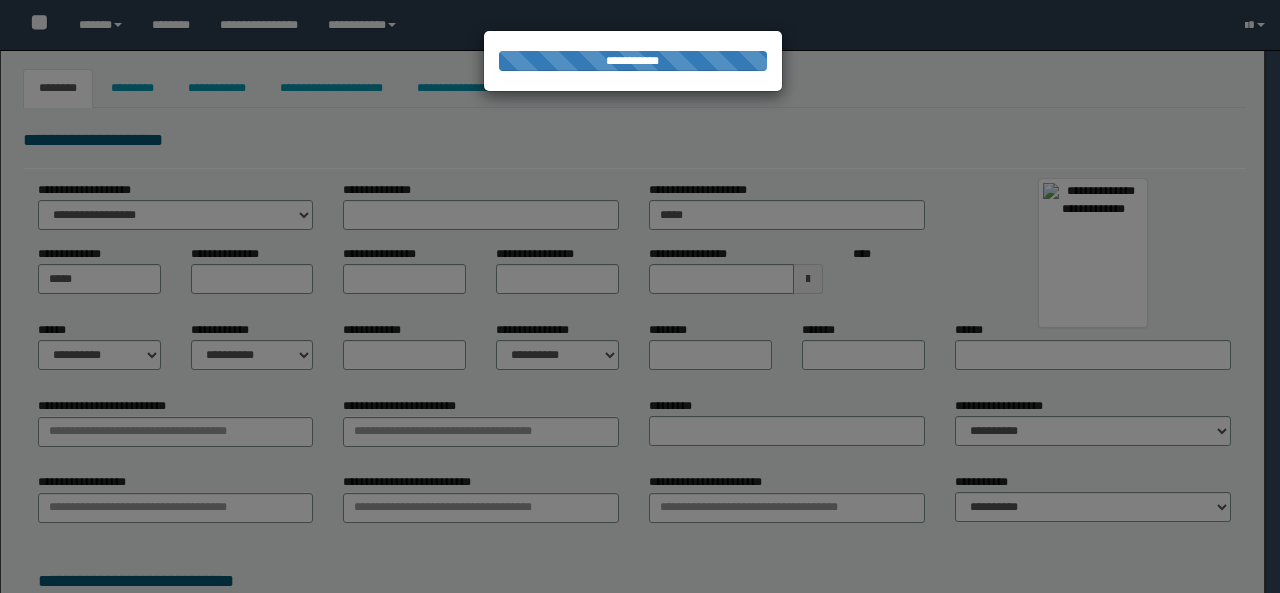 select on "*" 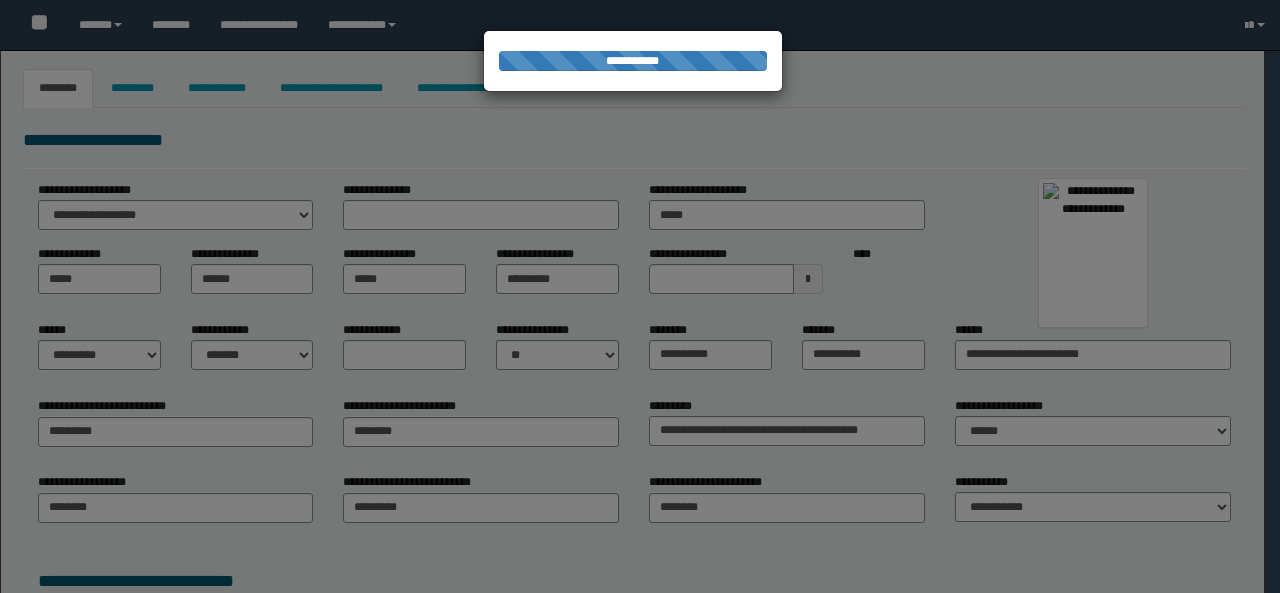 type on "**********" 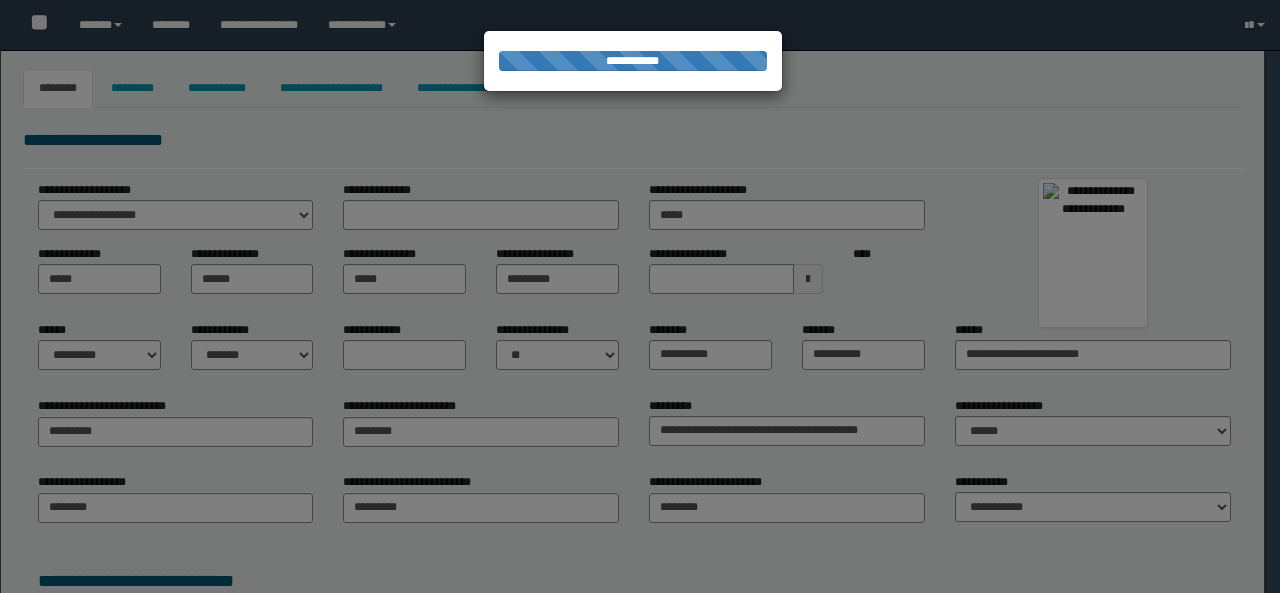 type on "**********" 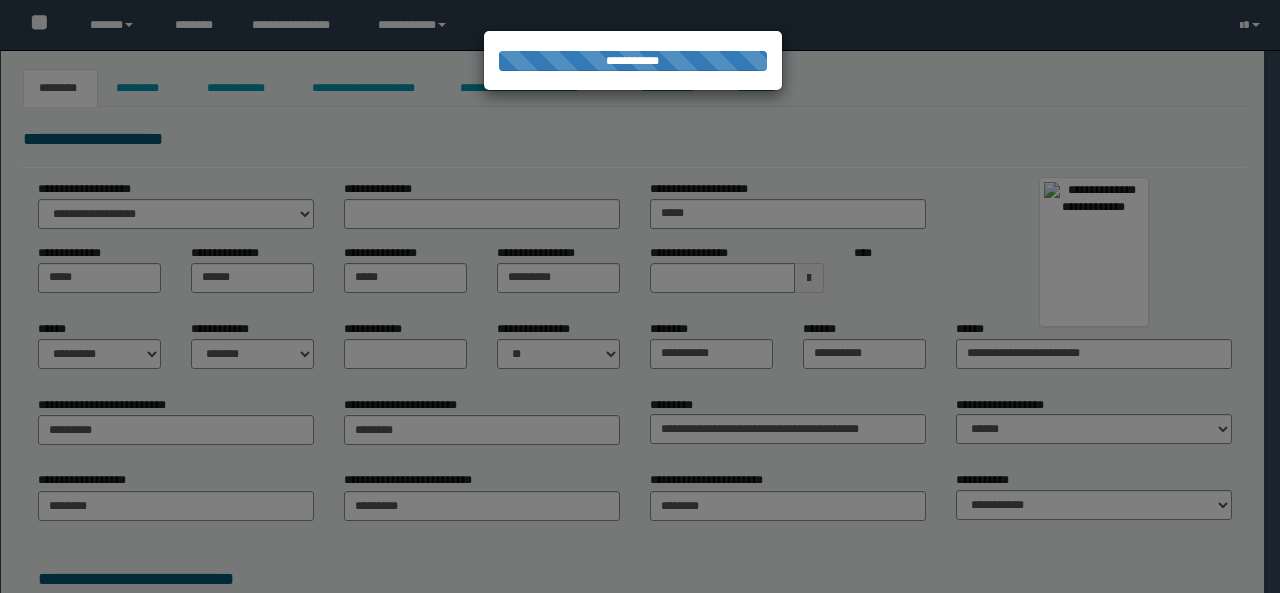 scroll, scrollTop: 0, scrollLeft: 0, axis: both 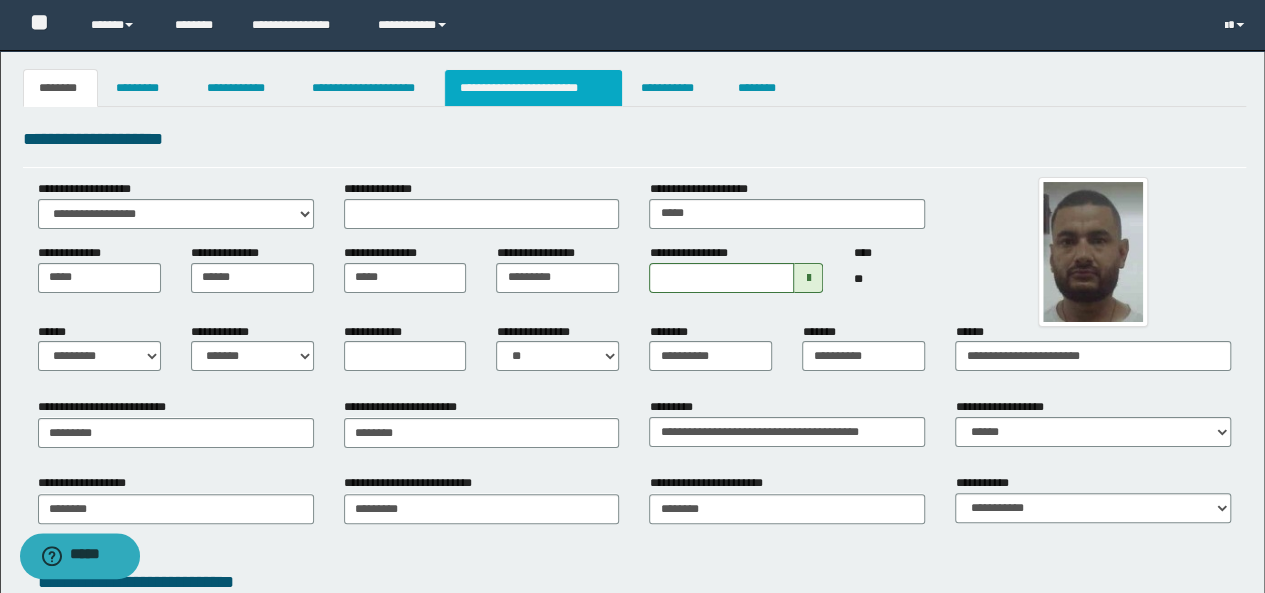 click on "**********" at bounding box center (533, 88) 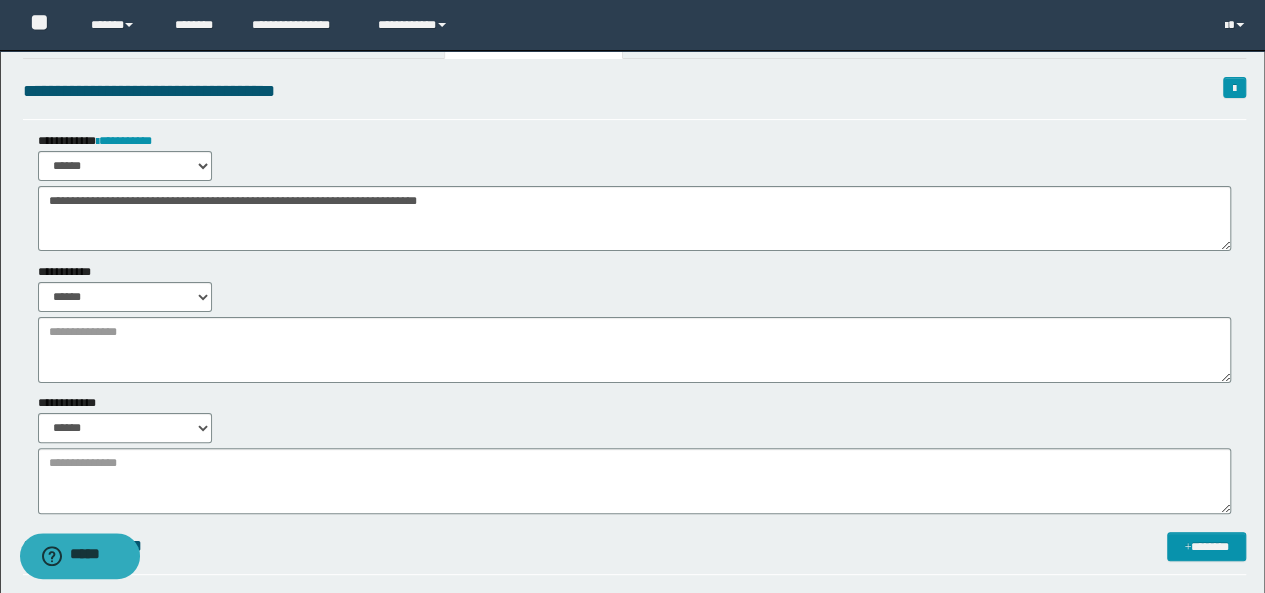 scroll, scrollTop: 0, scrollLeft: 0, axis: both 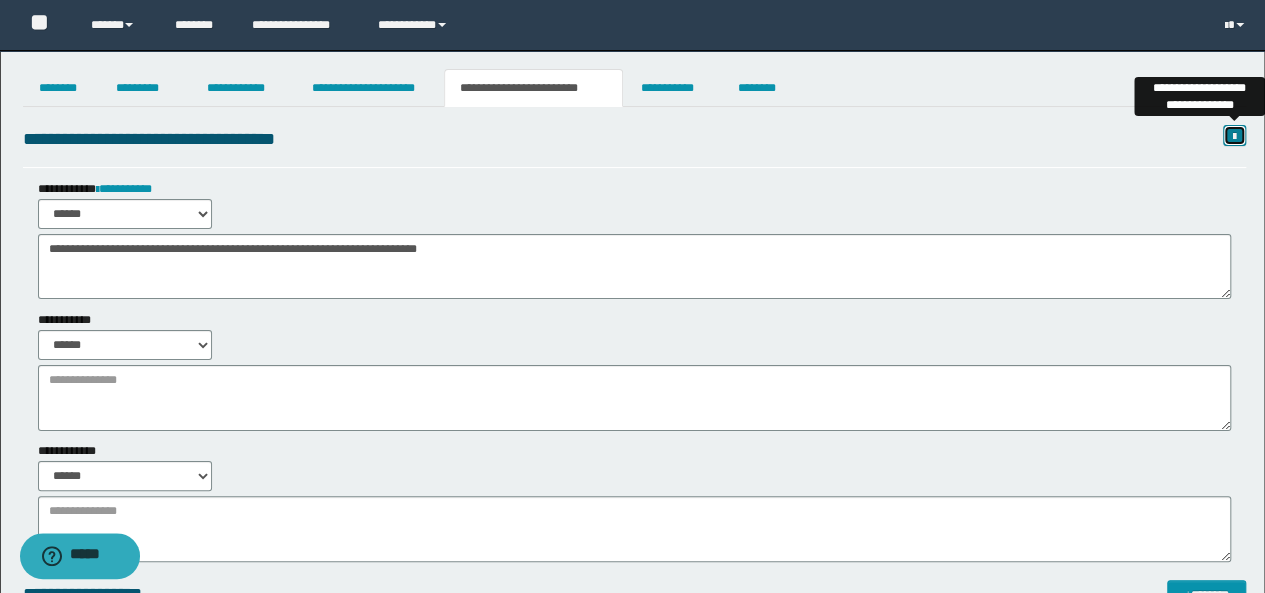 click at bounding box center (1234, 137) 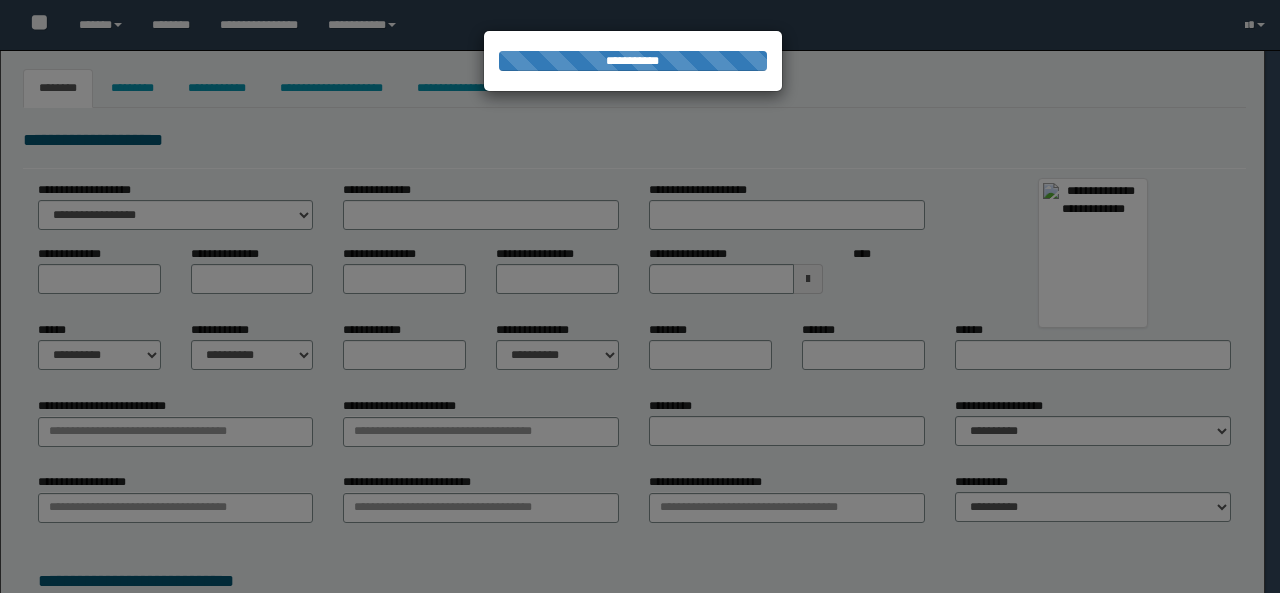 scroll, scrollTop: 0, scrollLeft: 0, axis: both 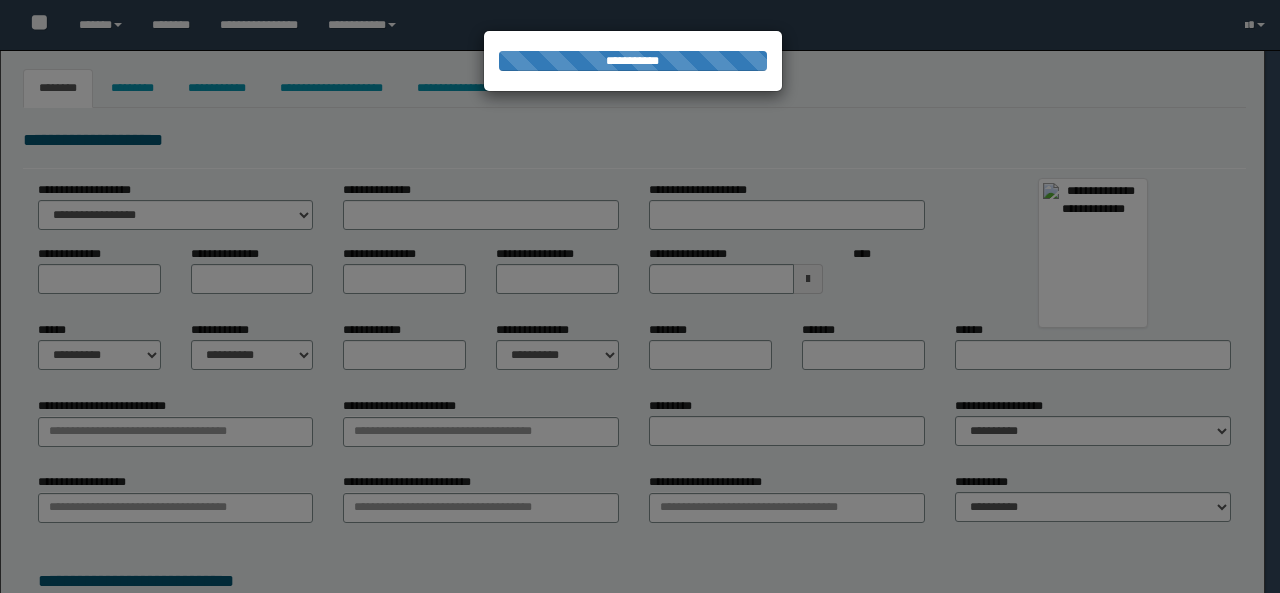type on "*****" 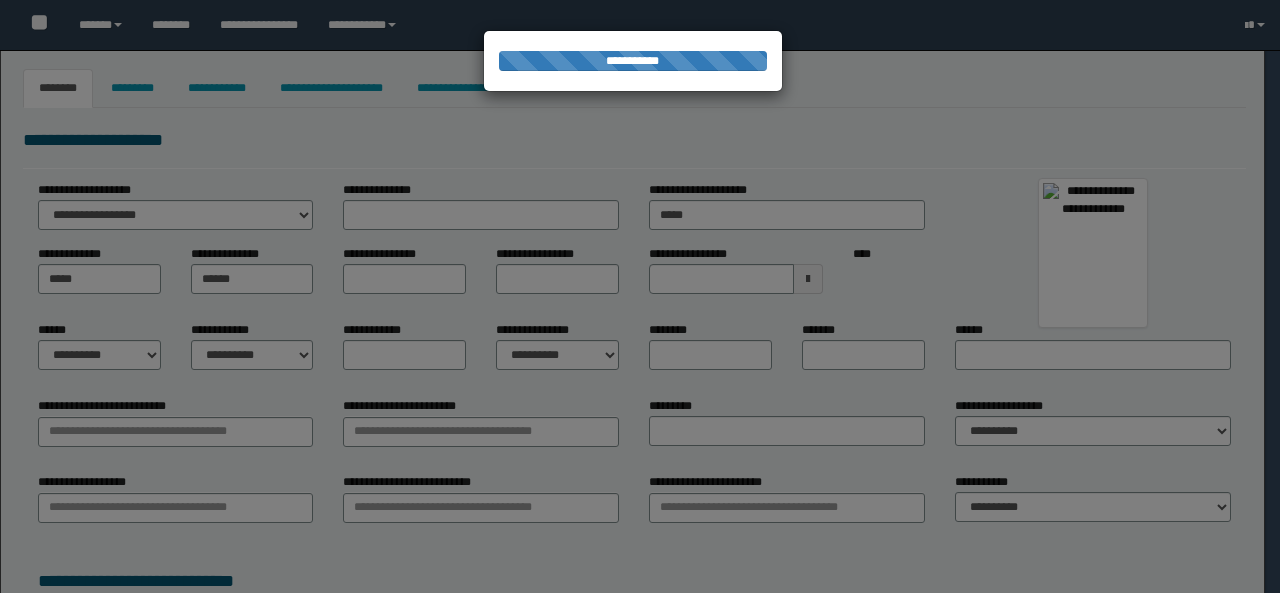 type on "*****" 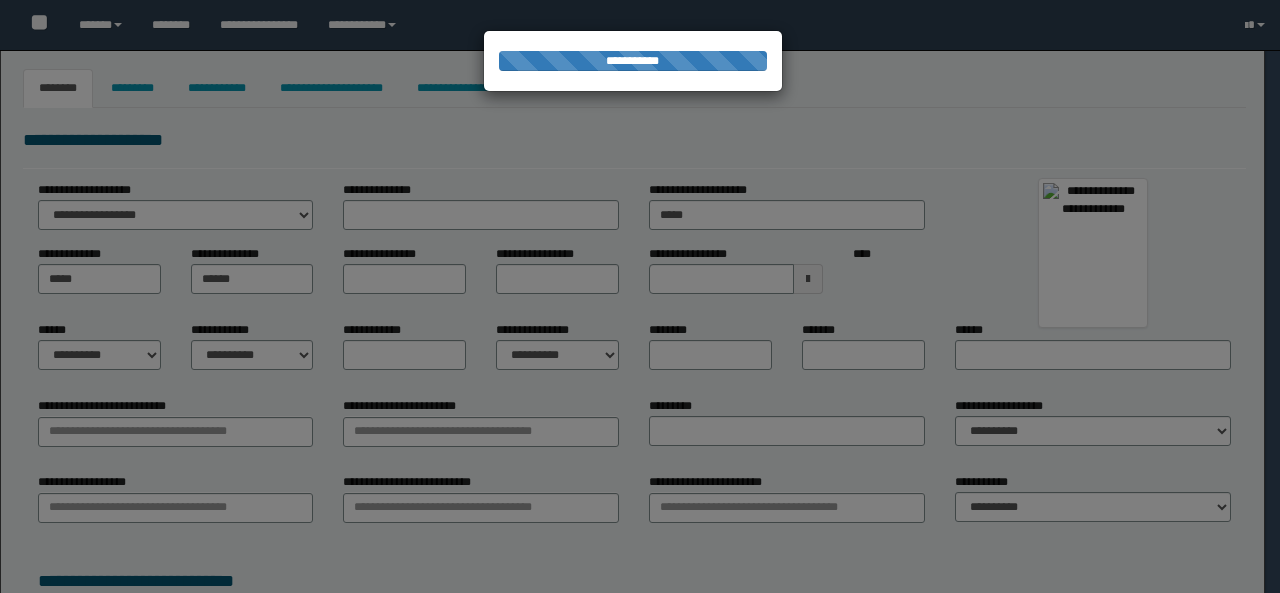 type on "*********" 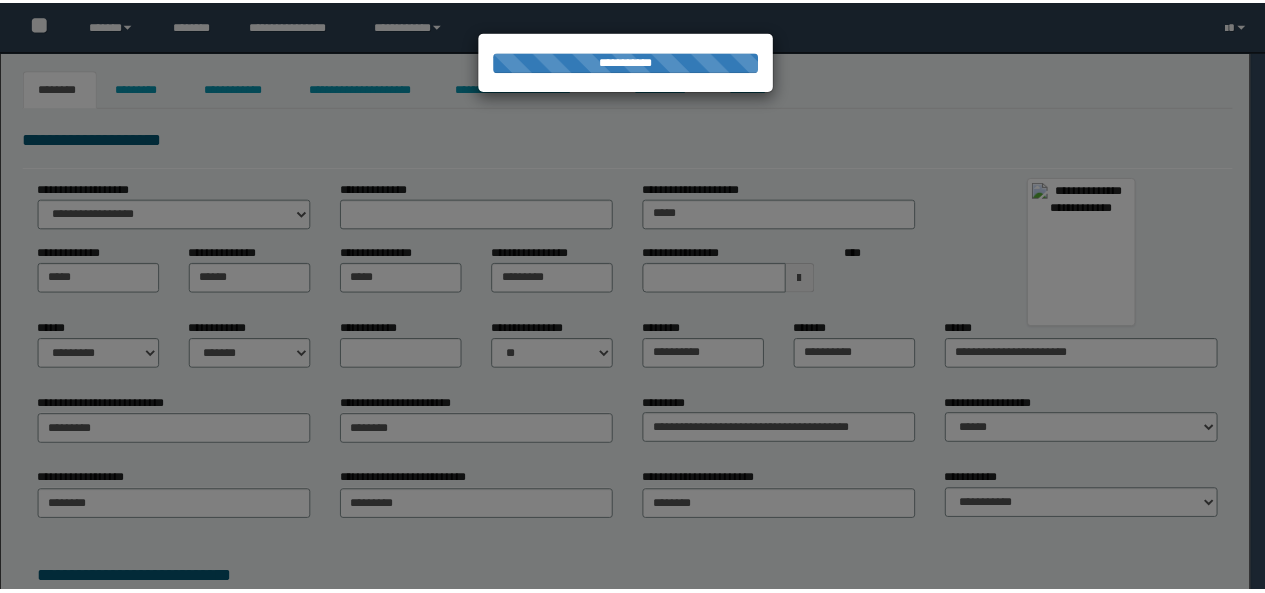 scroll, scrollTop: 0, scrollLeft: 0, axis: both 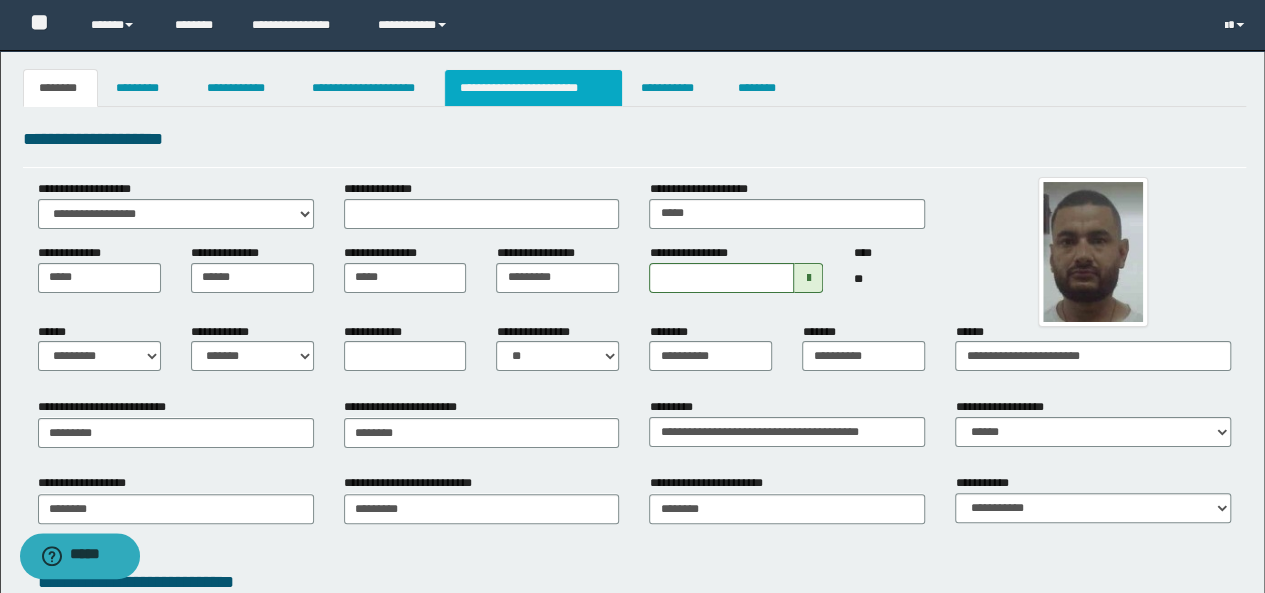 click on "**********" at bounding box center (533, 88) 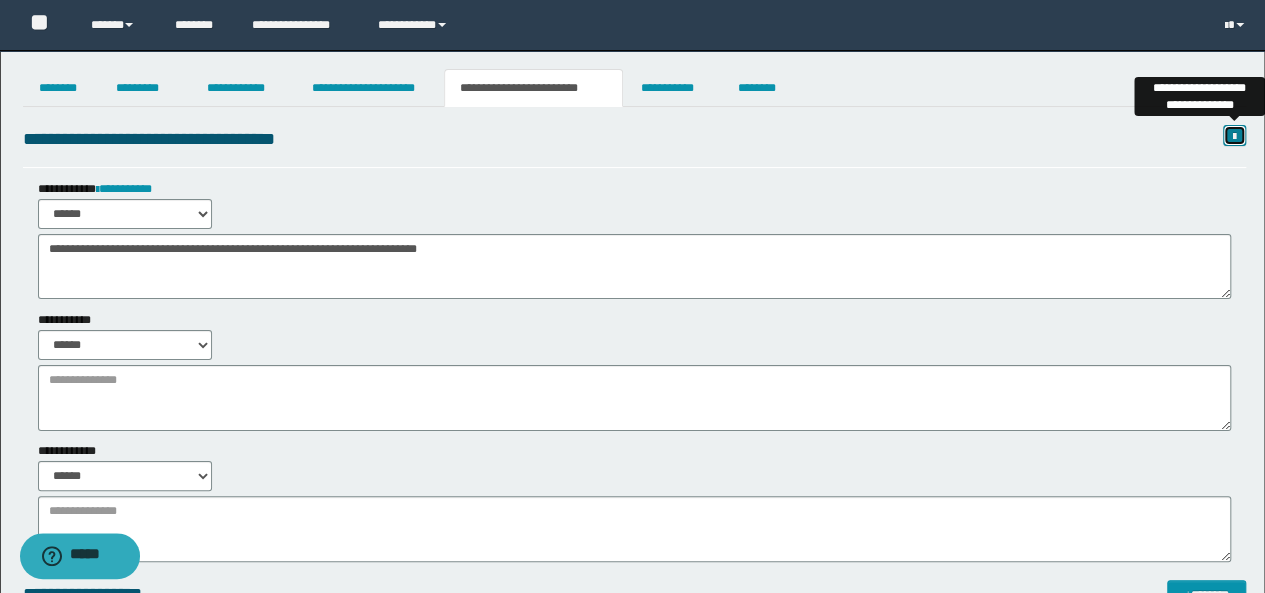 click at bounding box center [1234, 137] 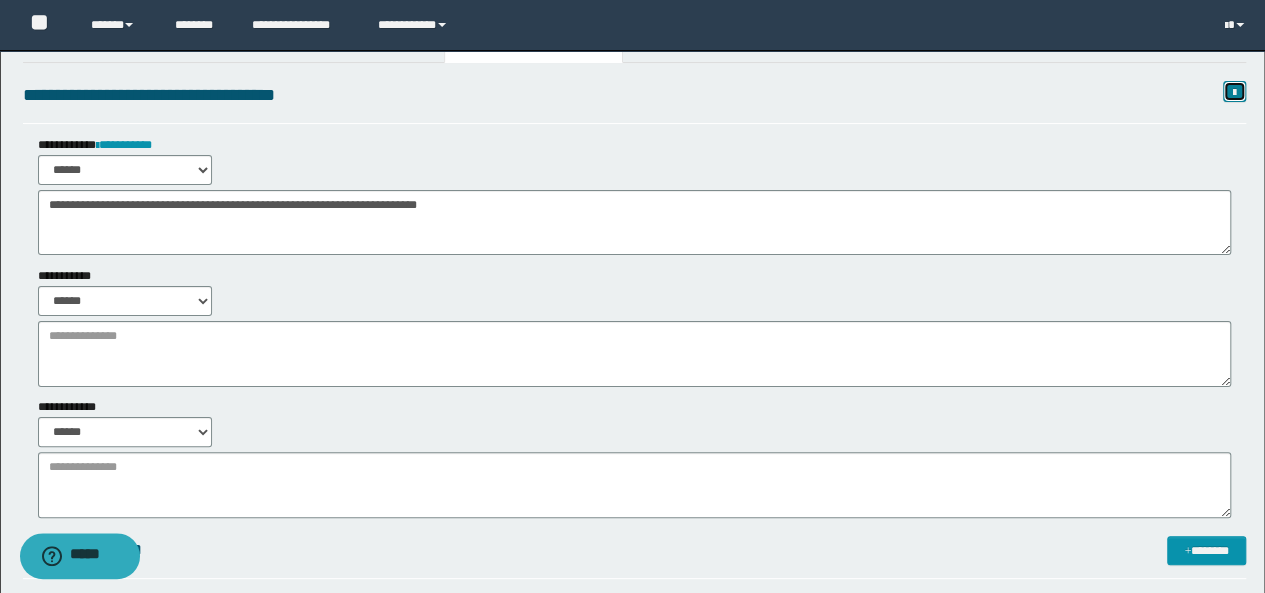 scroll, scrollTop: 0, scrollLeft: 0, axis: both 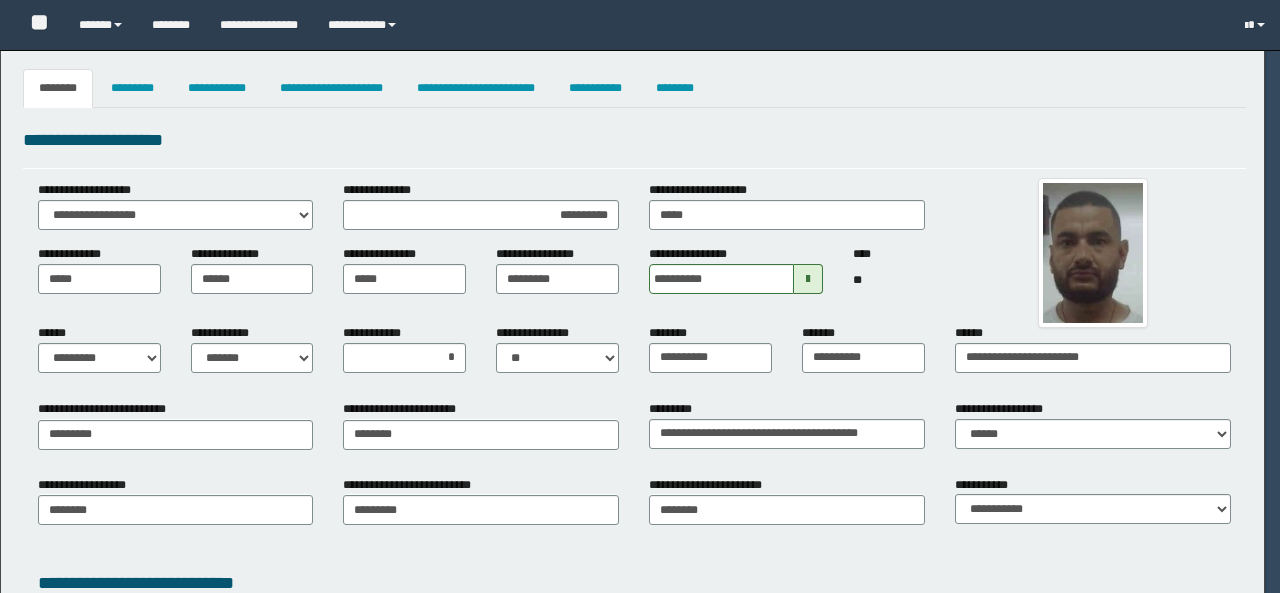 select on "*" 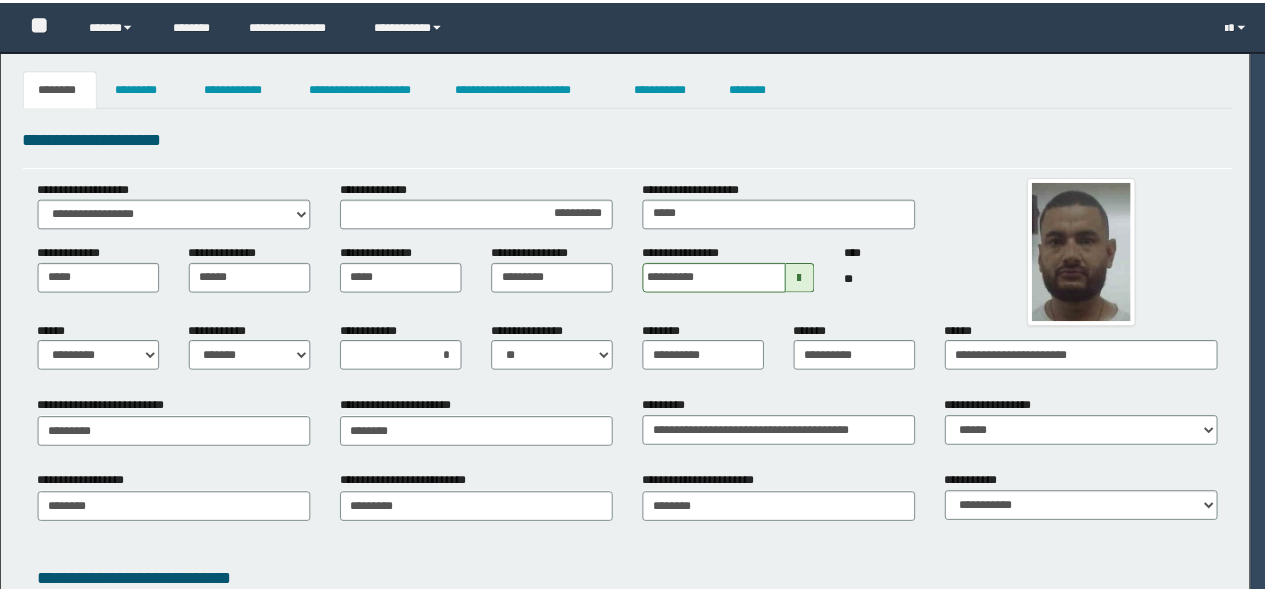 scroll, scrollTop: 0, scrollLeft: 0, axis: both 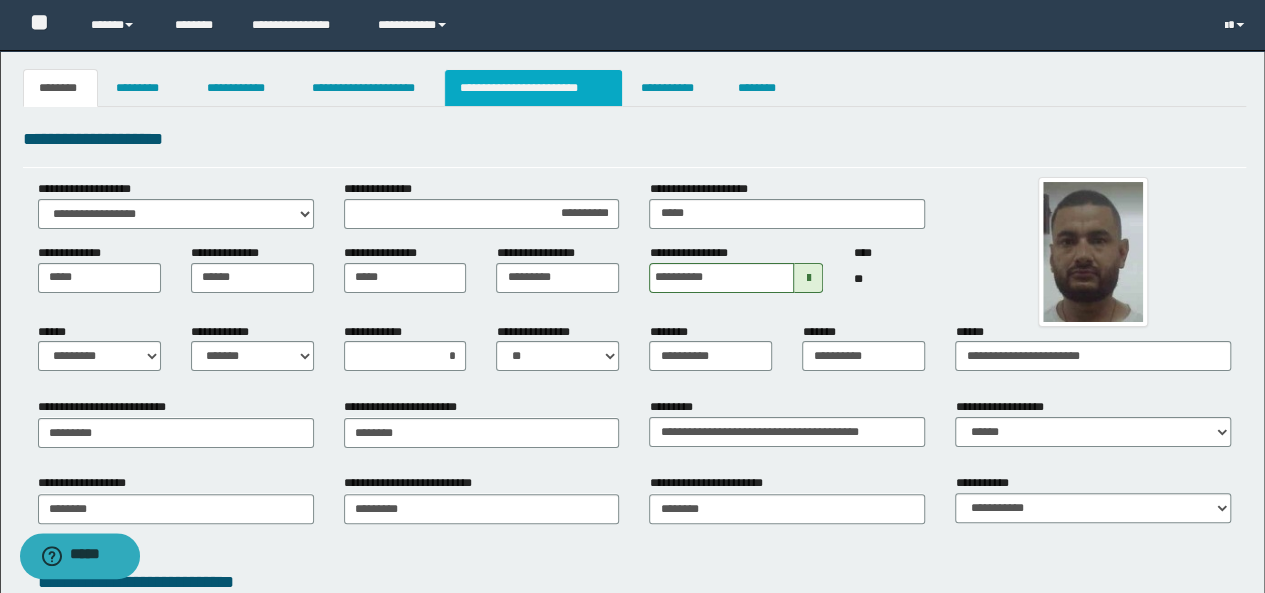 click on "**********" at bounding box center (533, 88) 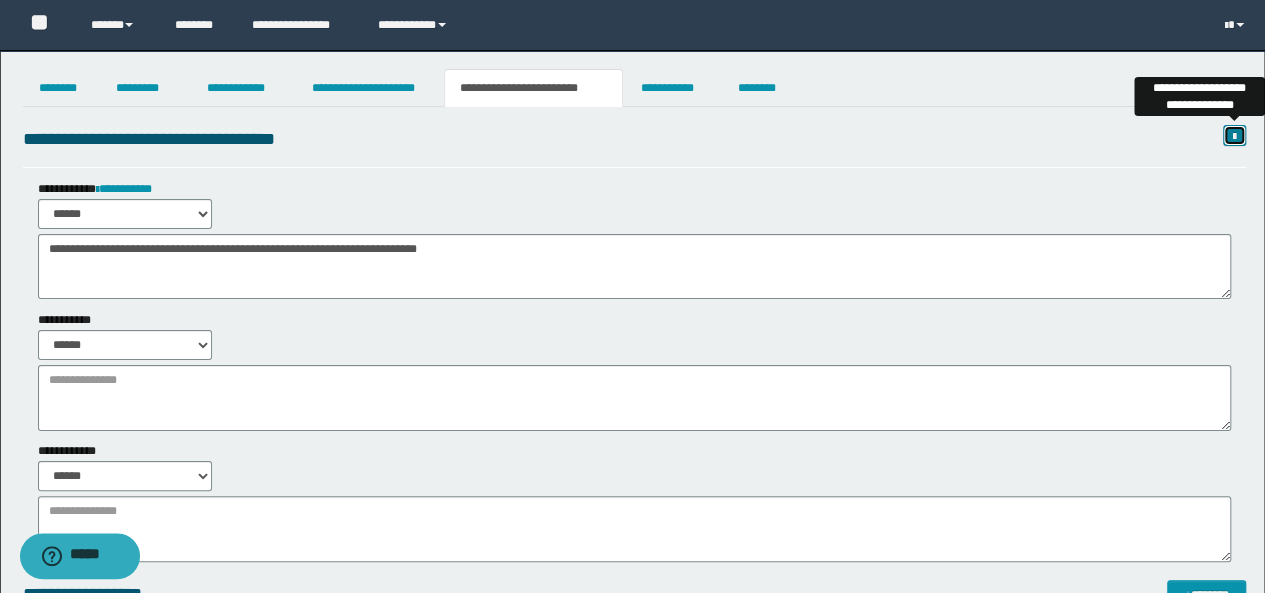 click at bounding box center (1234, 137) 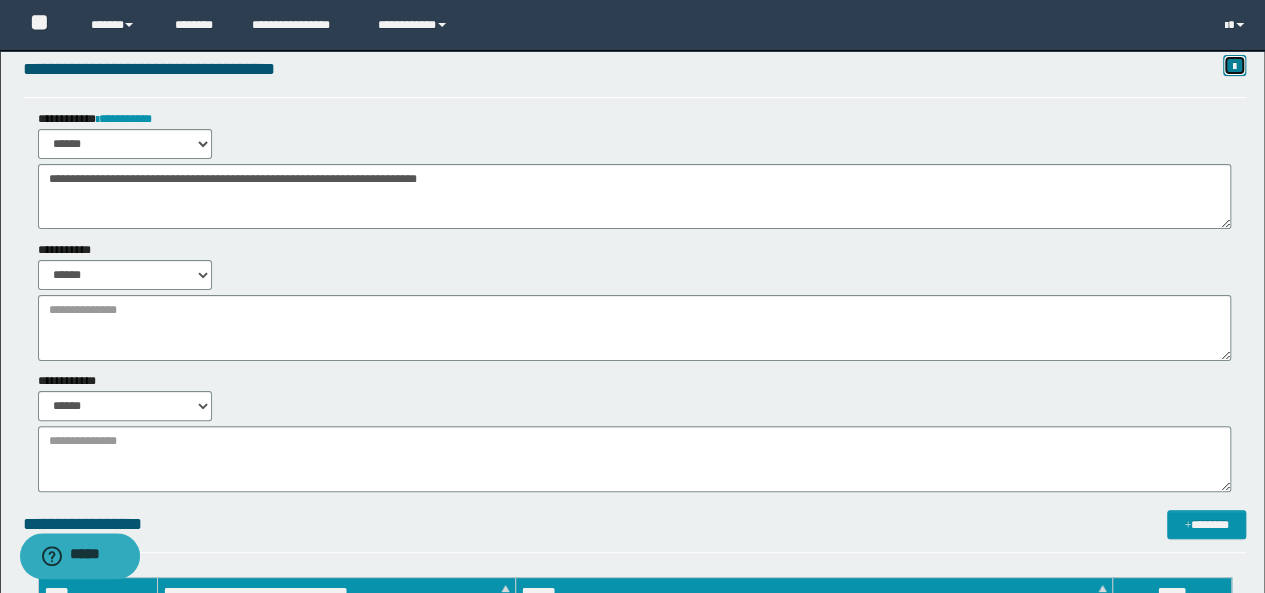 scroll, scrollTop: 0, scrollLeft: 0, axis: both 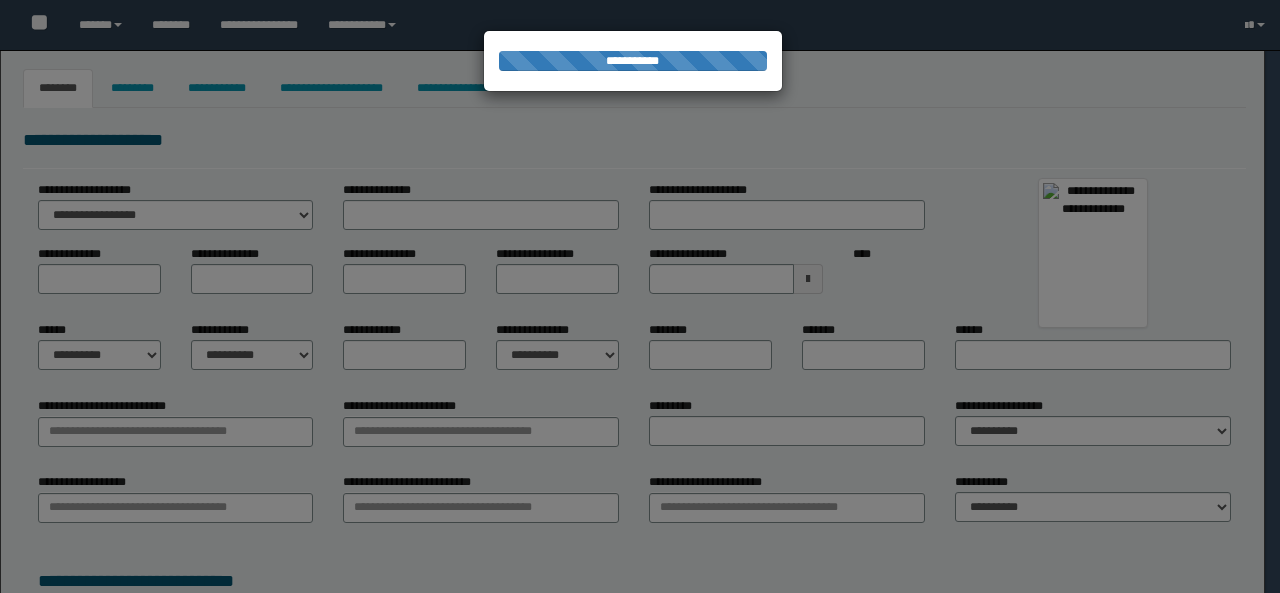 type on "*****" 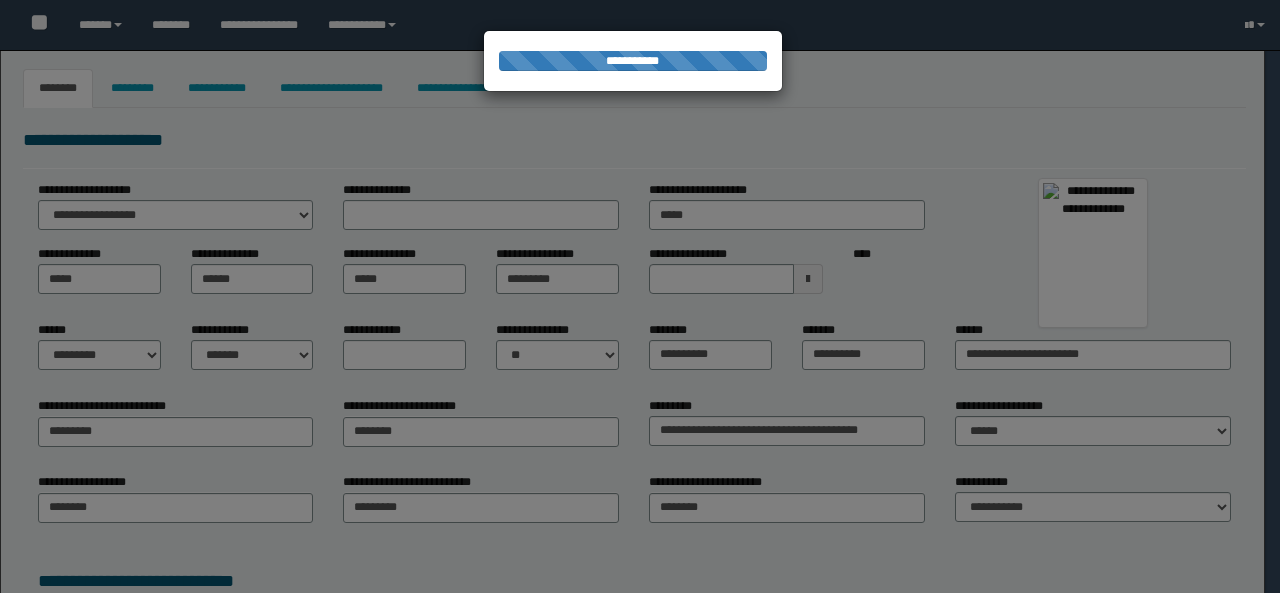 select on "*" 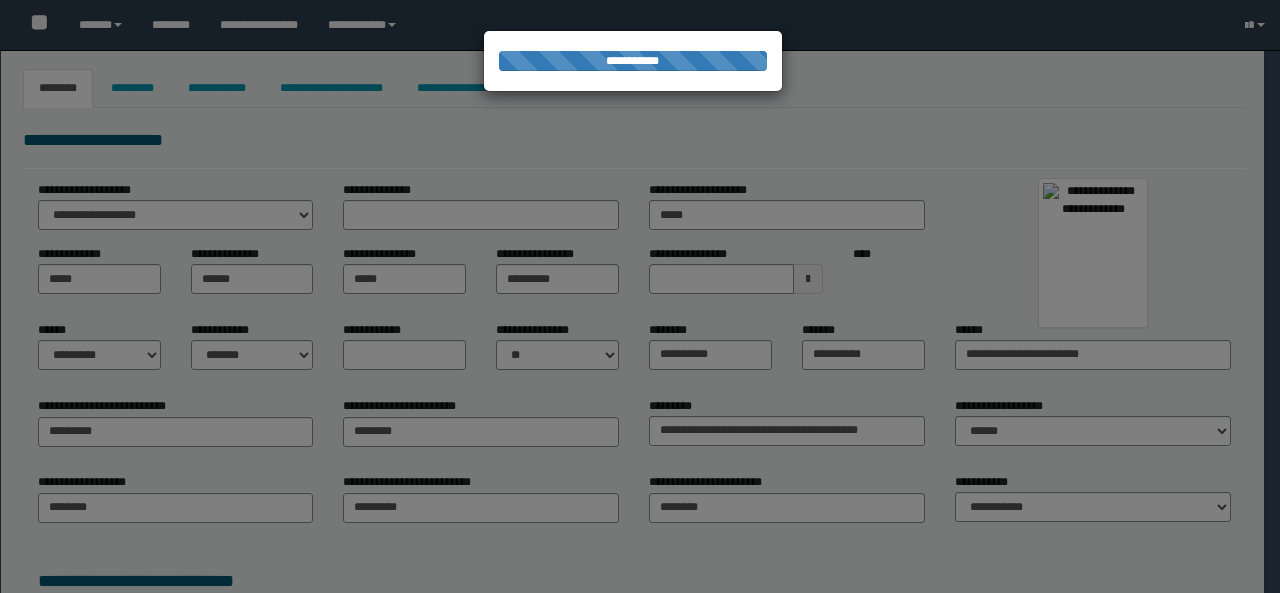 select on "*" 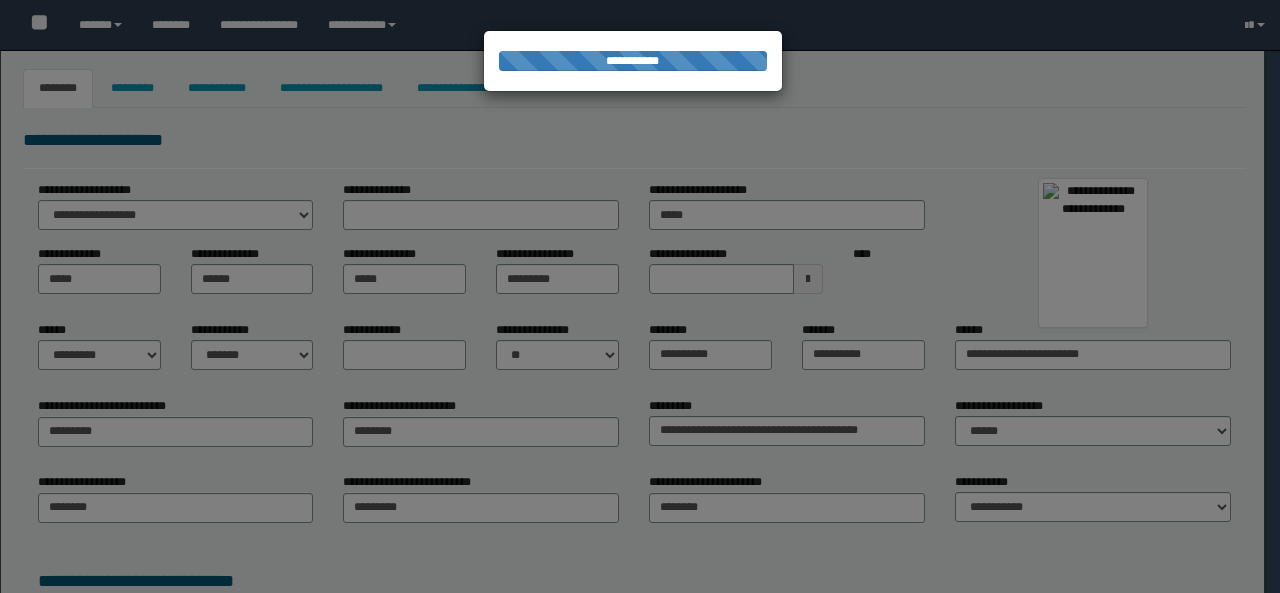 select on "*" 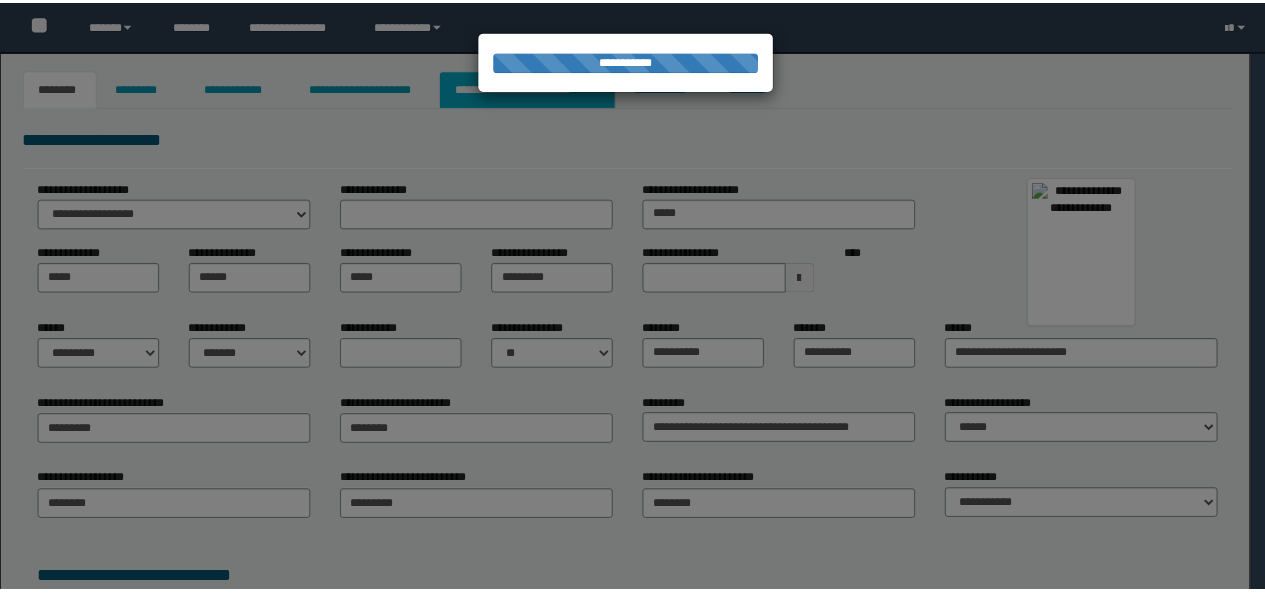 scroll, scrollTop: 0, scrollLeft: 0, axis: both 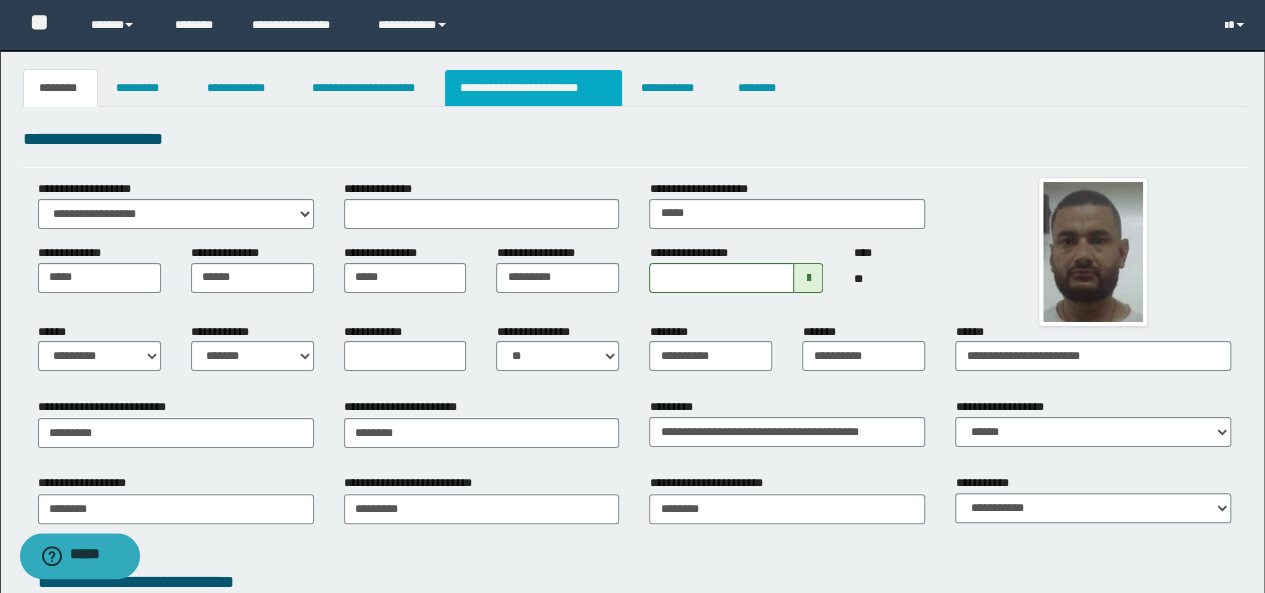 click on "**********" at bounding box center [533, 88] 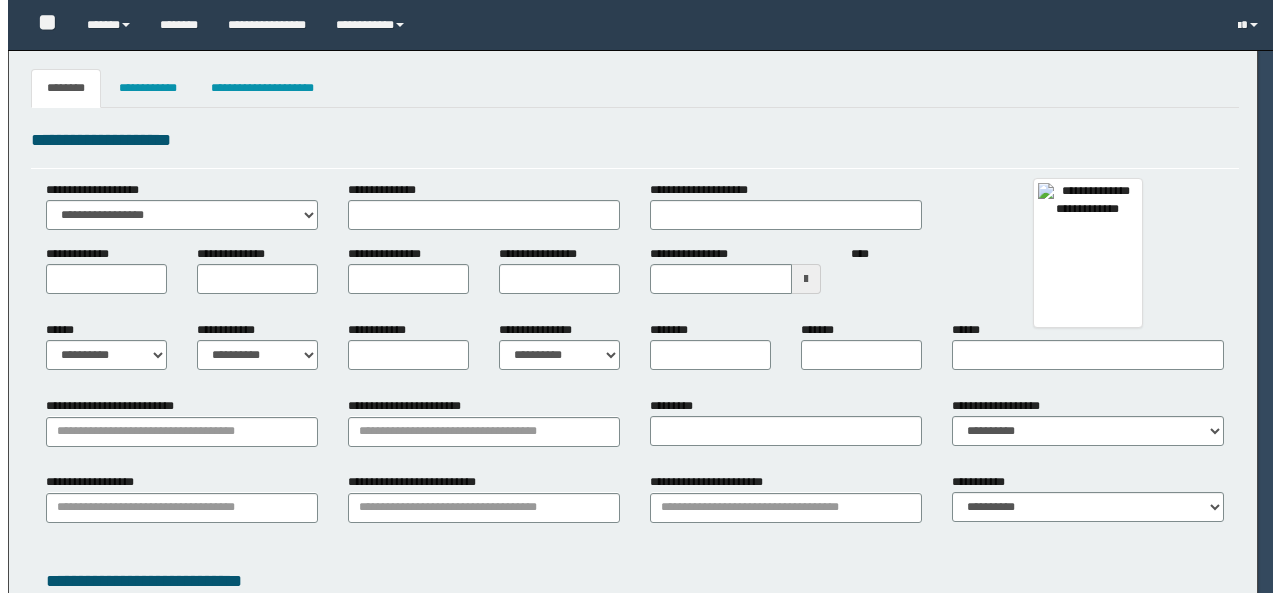 scroll, scrollTop: 0, scrollLeft: 0, axis: both 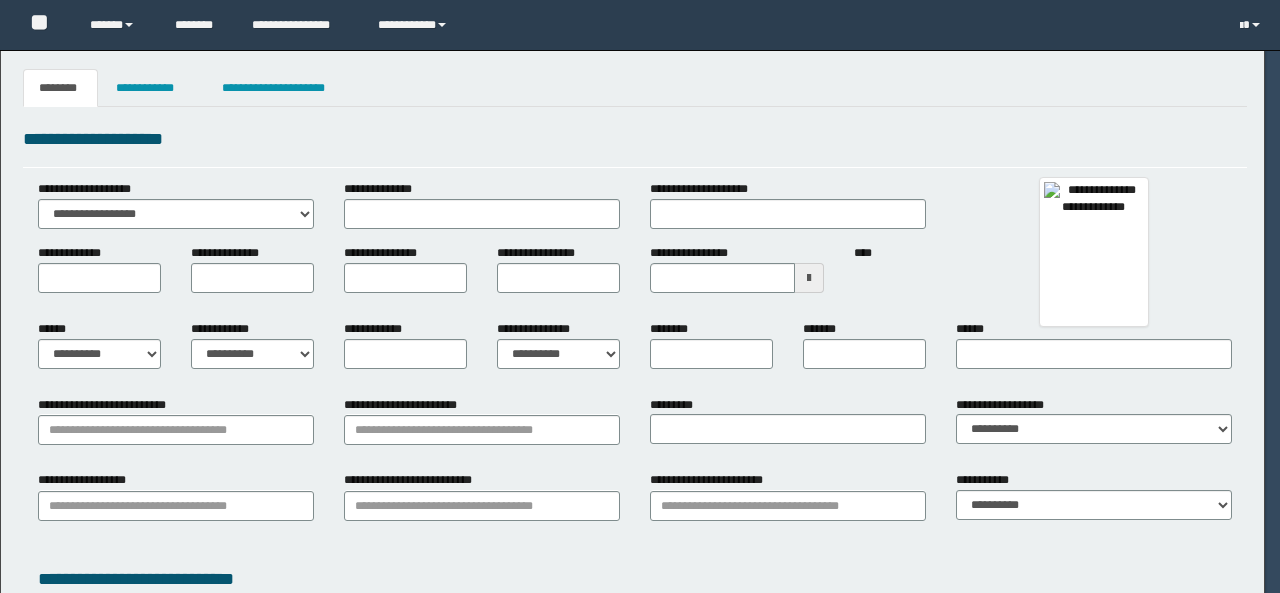 type on "*****" 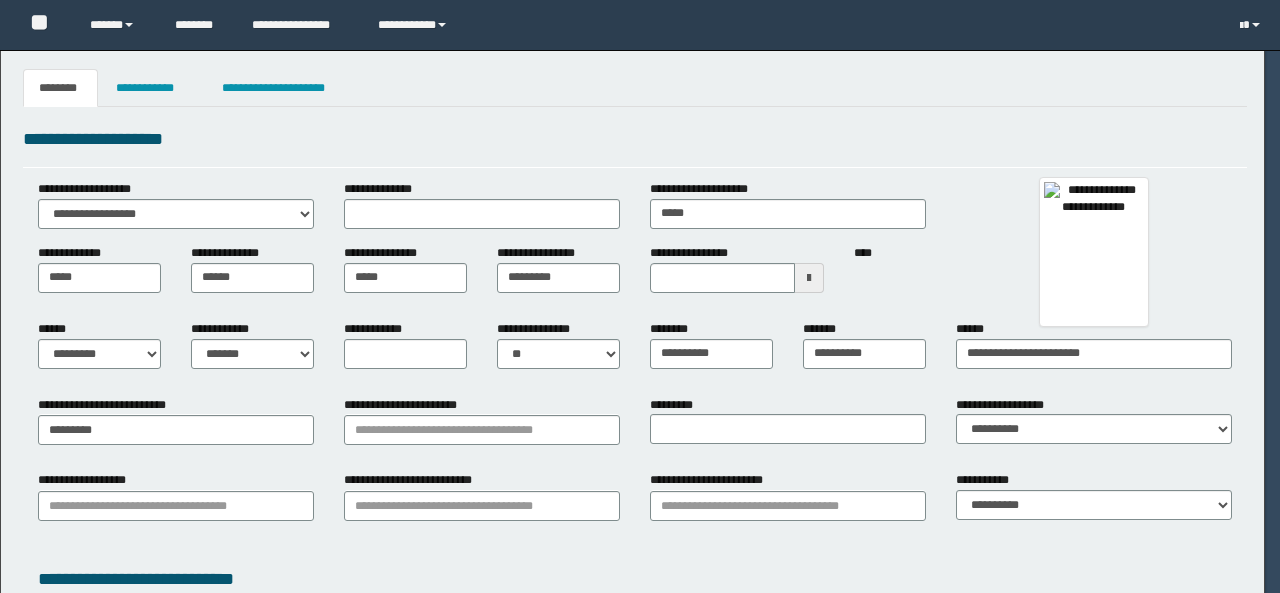 type on "********" 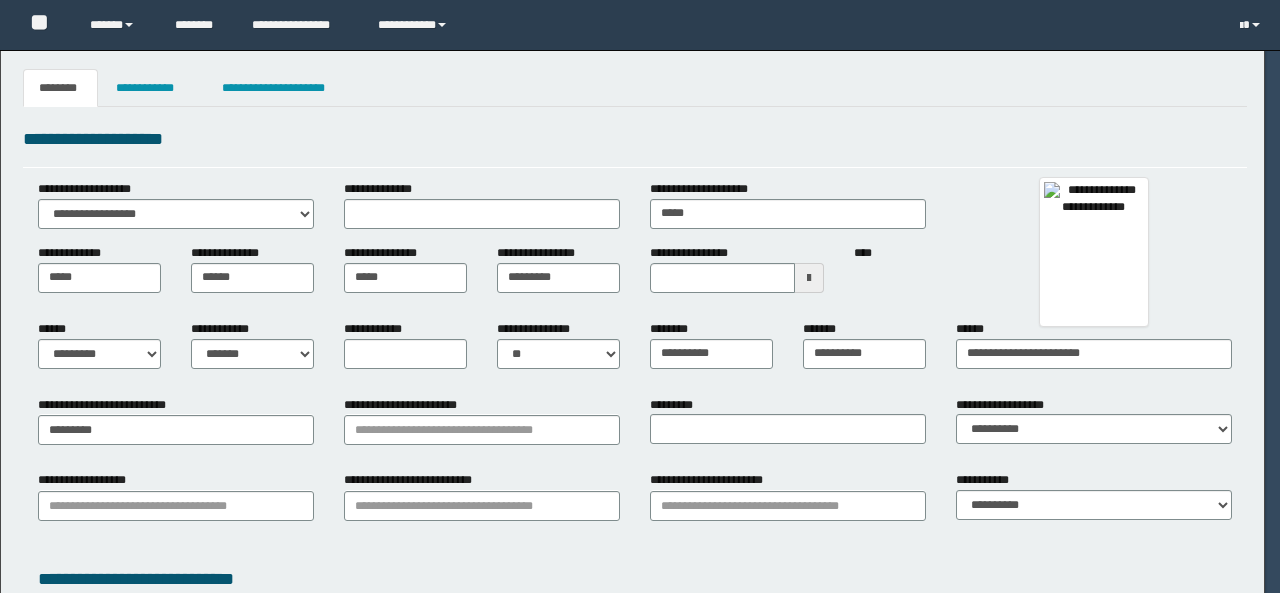 type on "**********" 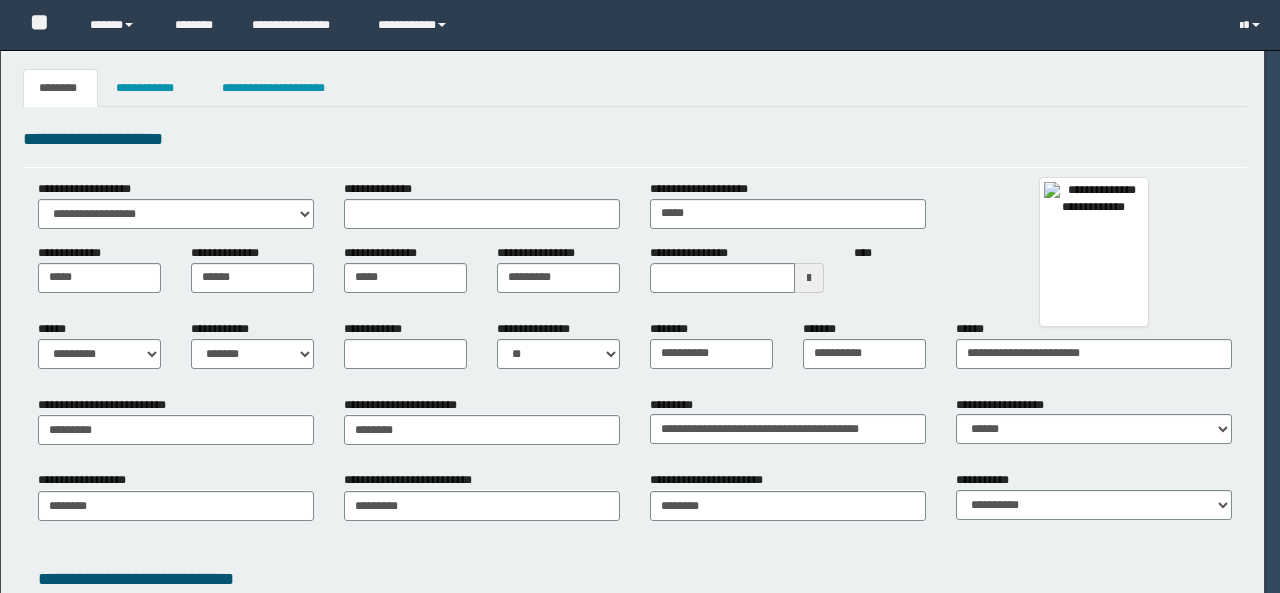 select on "*" 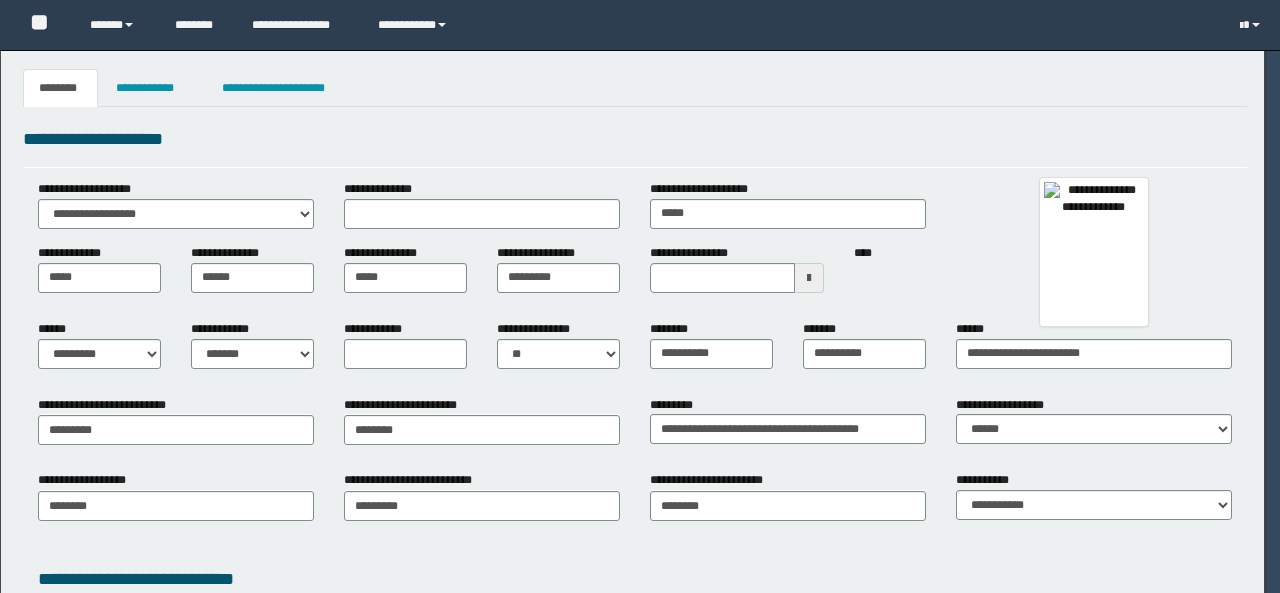 select on "**" 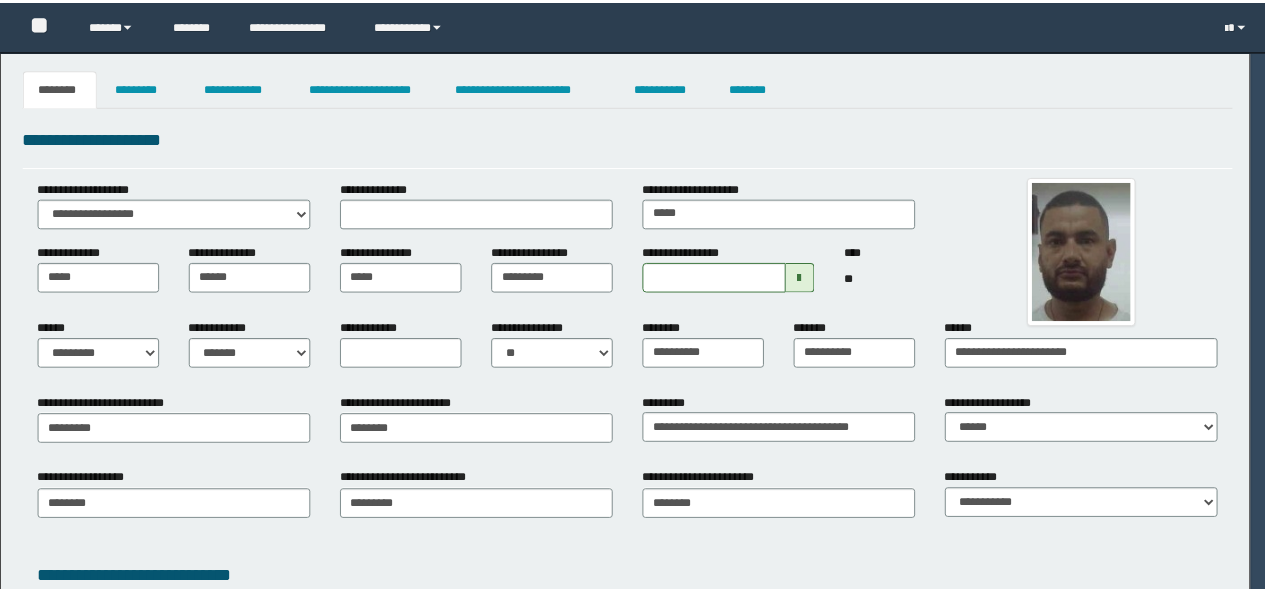 scroll, scrollTop: 0, scrollLeft: 0, axis: both 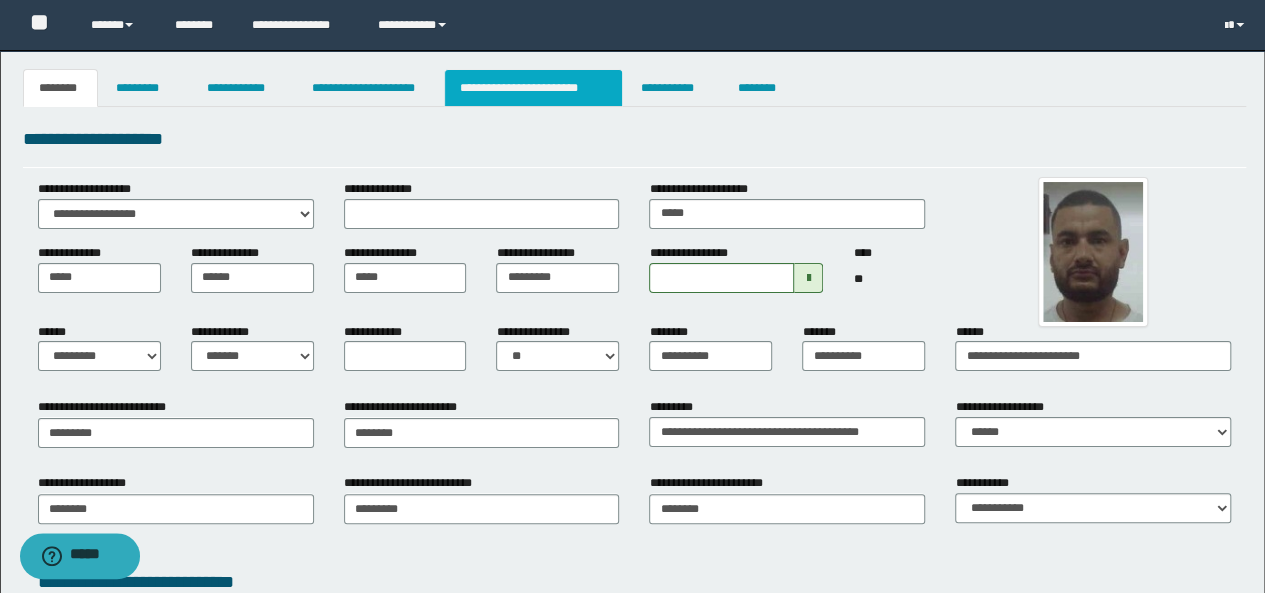 click on "**********" at bounding box center [533, 88] 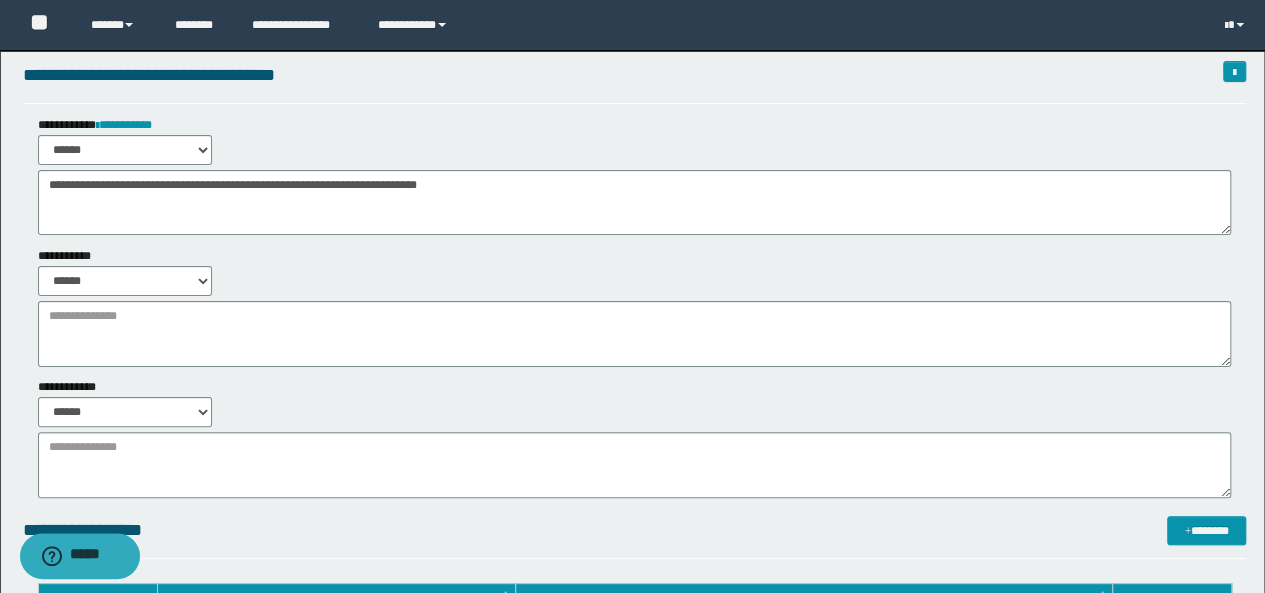 scroll, scrollTop: 0, scrollLeft: 0, axis: both 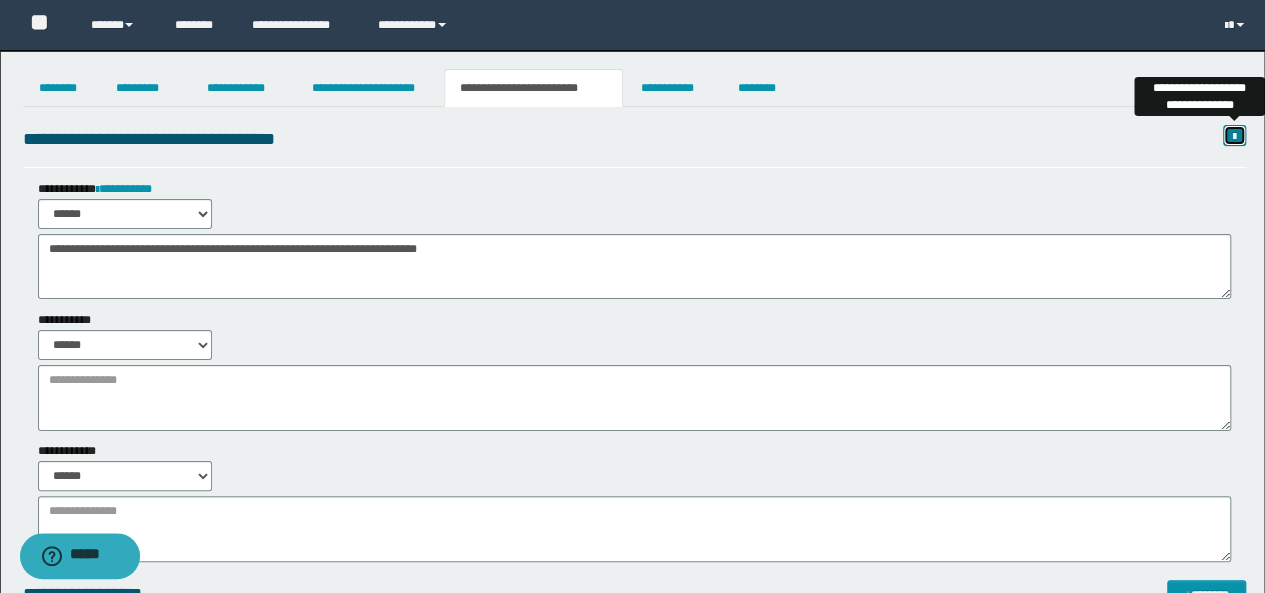 click at bounding box center (1234, 137) 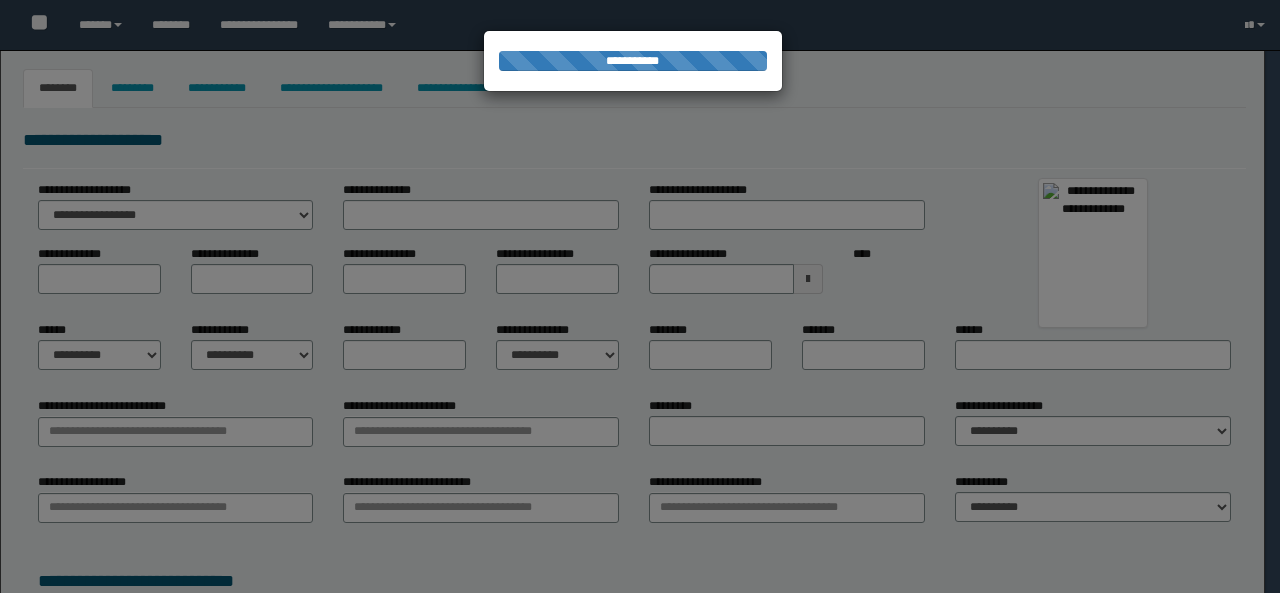 type on "*****" 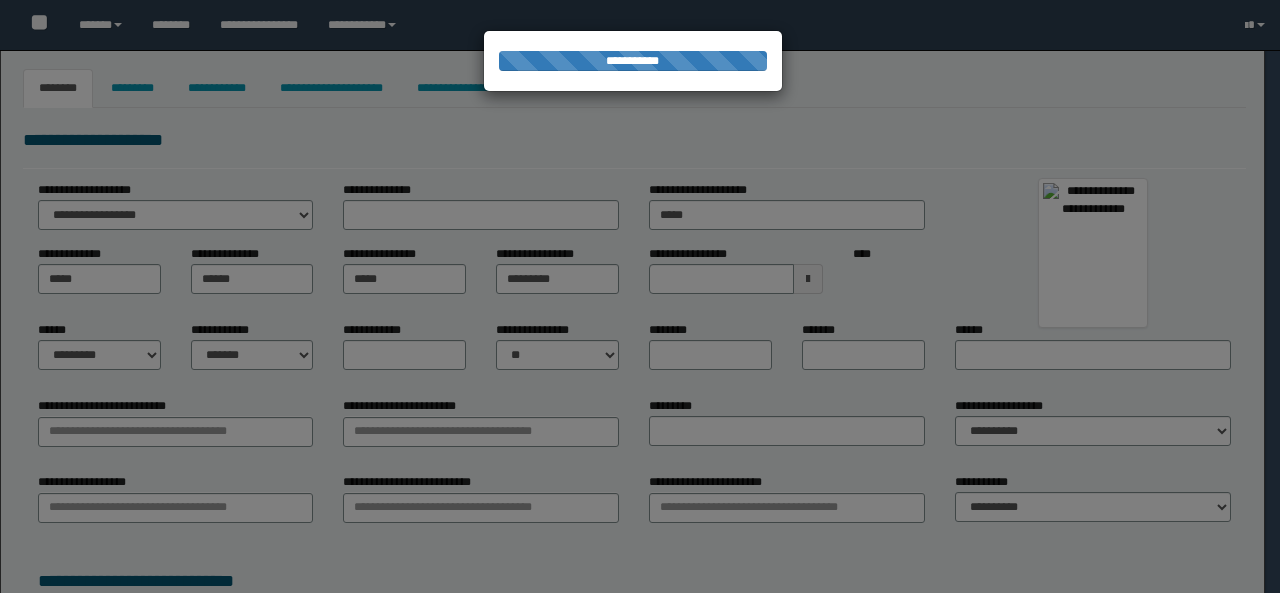 type on "**********" 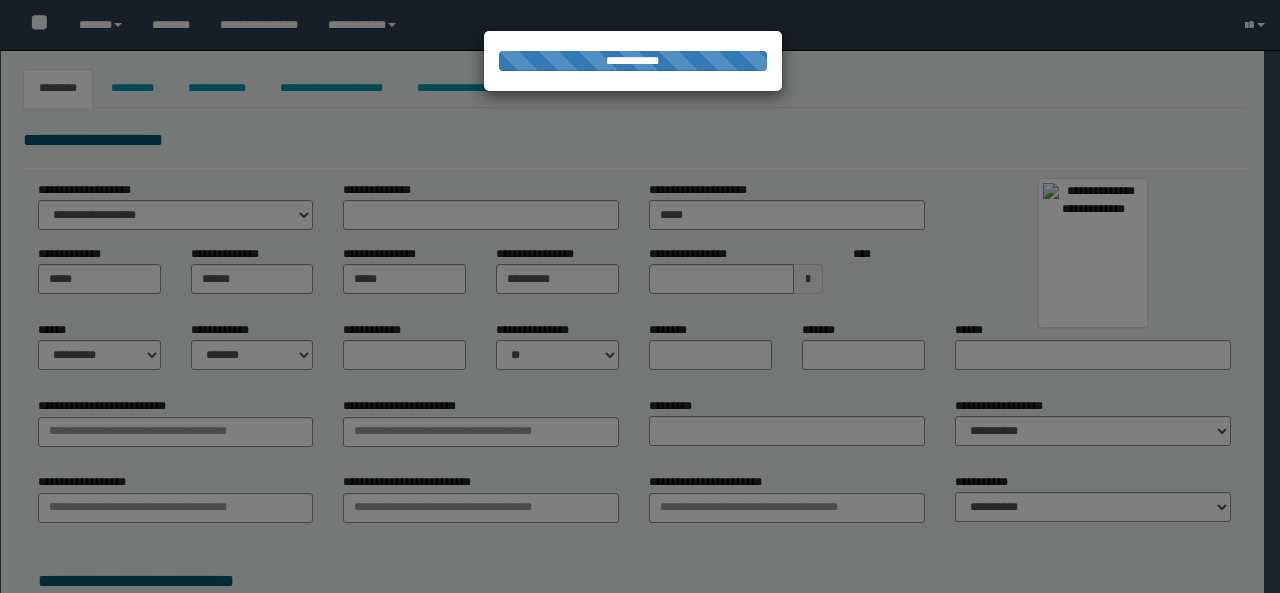 type on "**********" 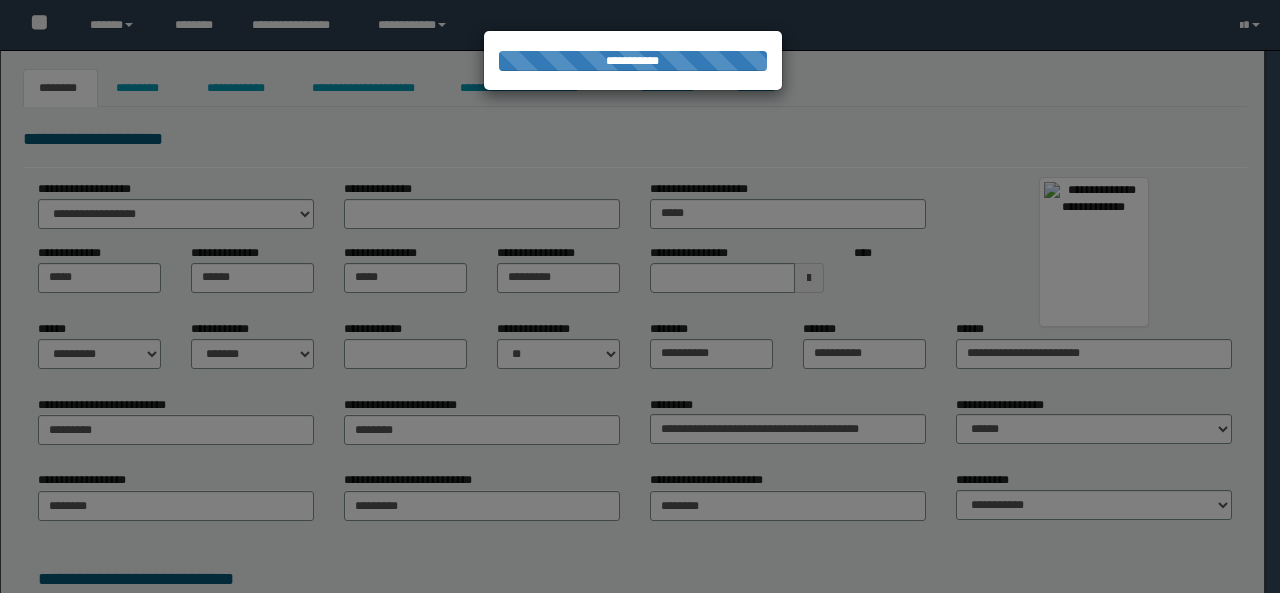 scroll, scrollTop: 0, scrollLeft: 0, axis: both 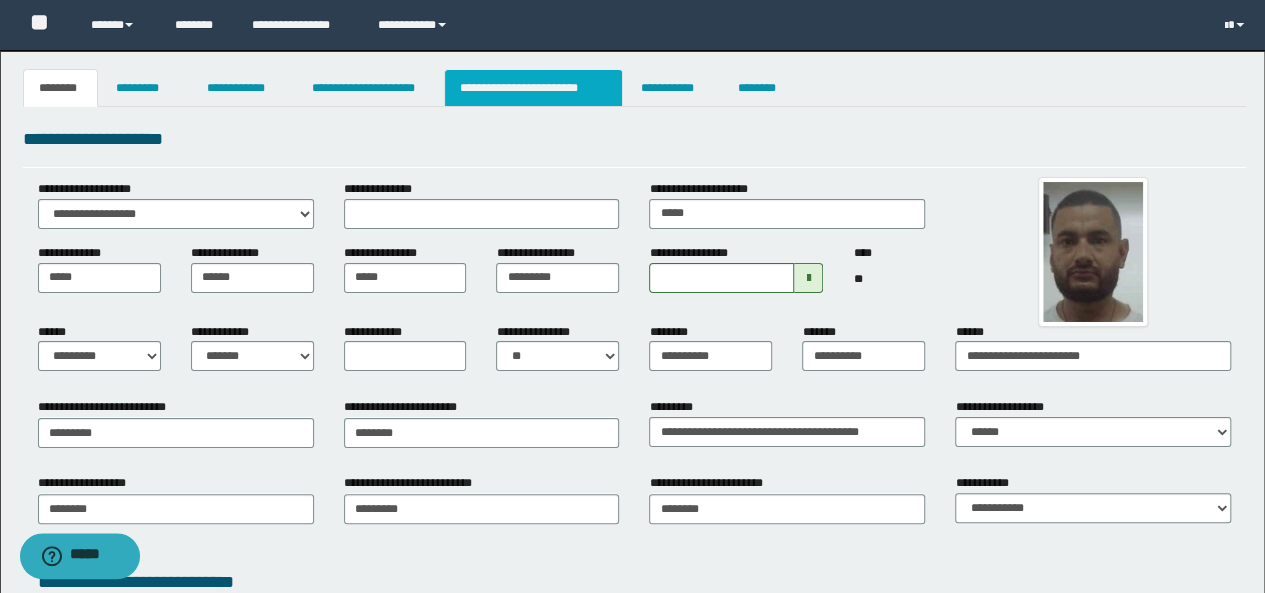 click on "**********" at bounding box center [533, 88] 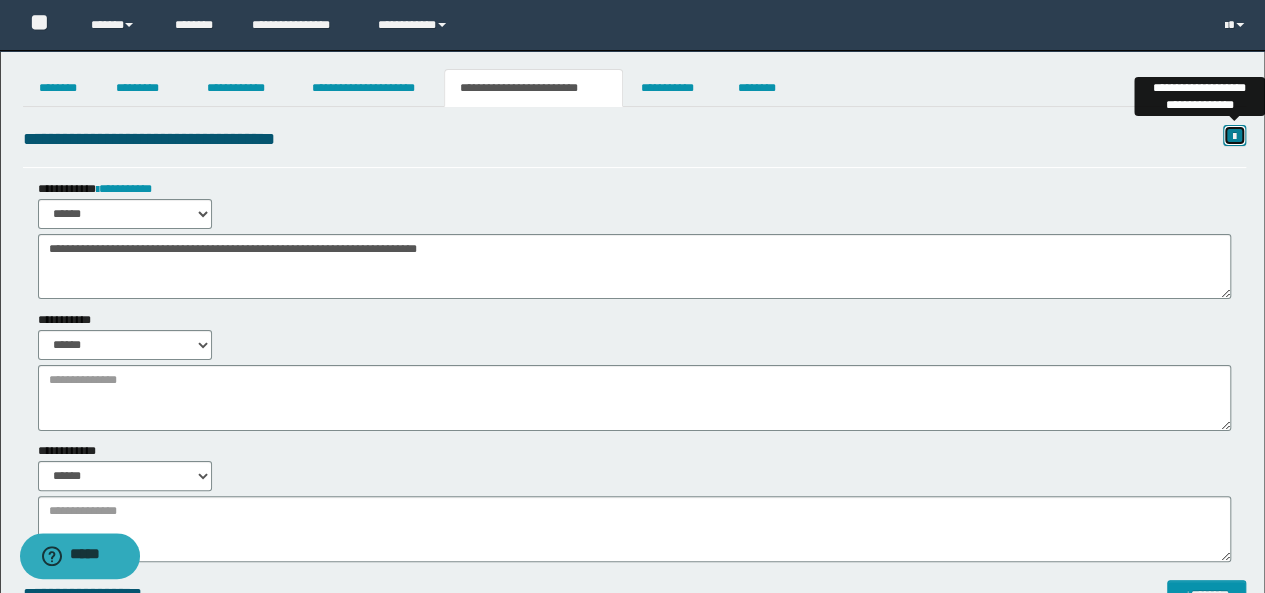 click at bounding box center [1234, 137] 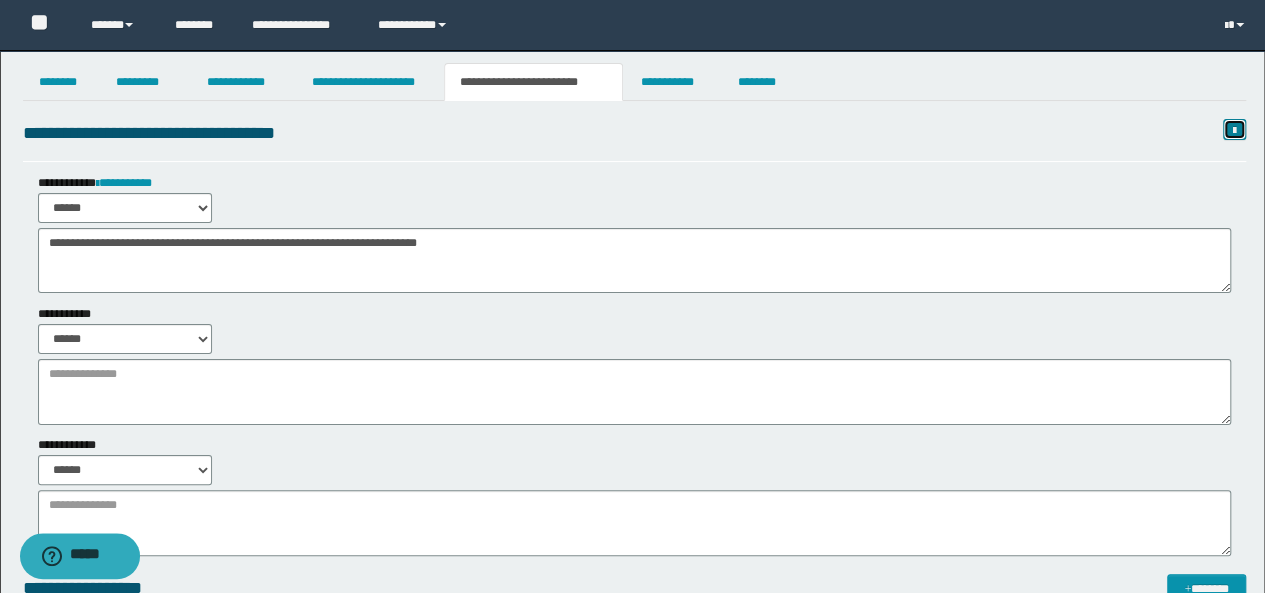 scroll, scrollTop: 0, scrollLeft: 0, axis: both 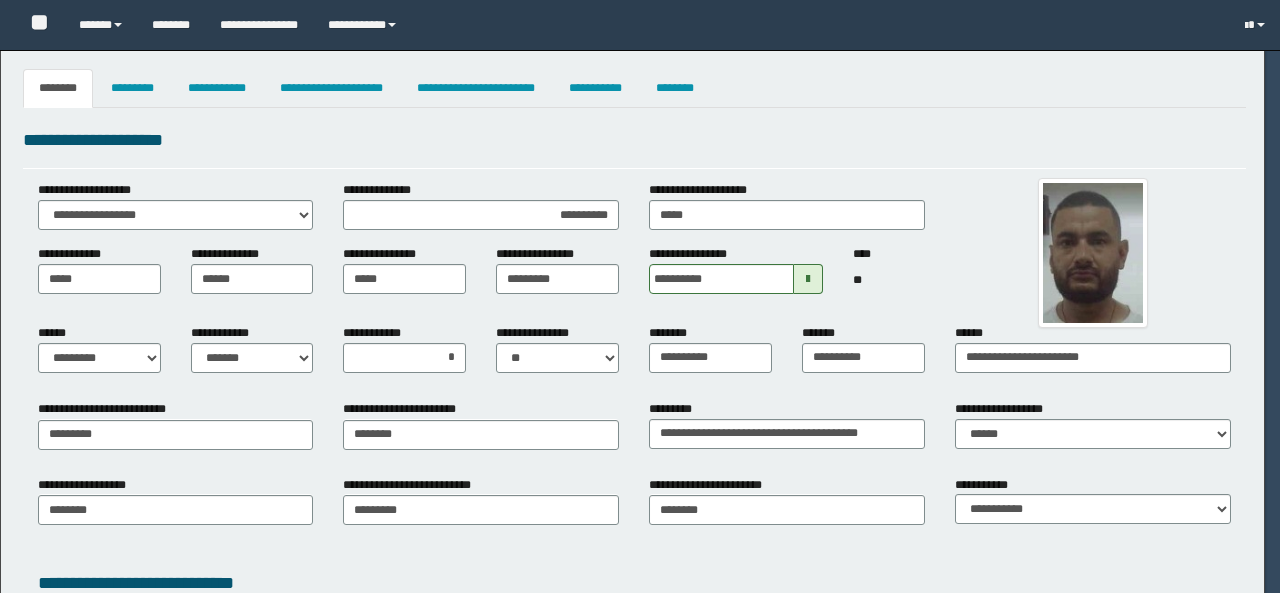 select on "*" 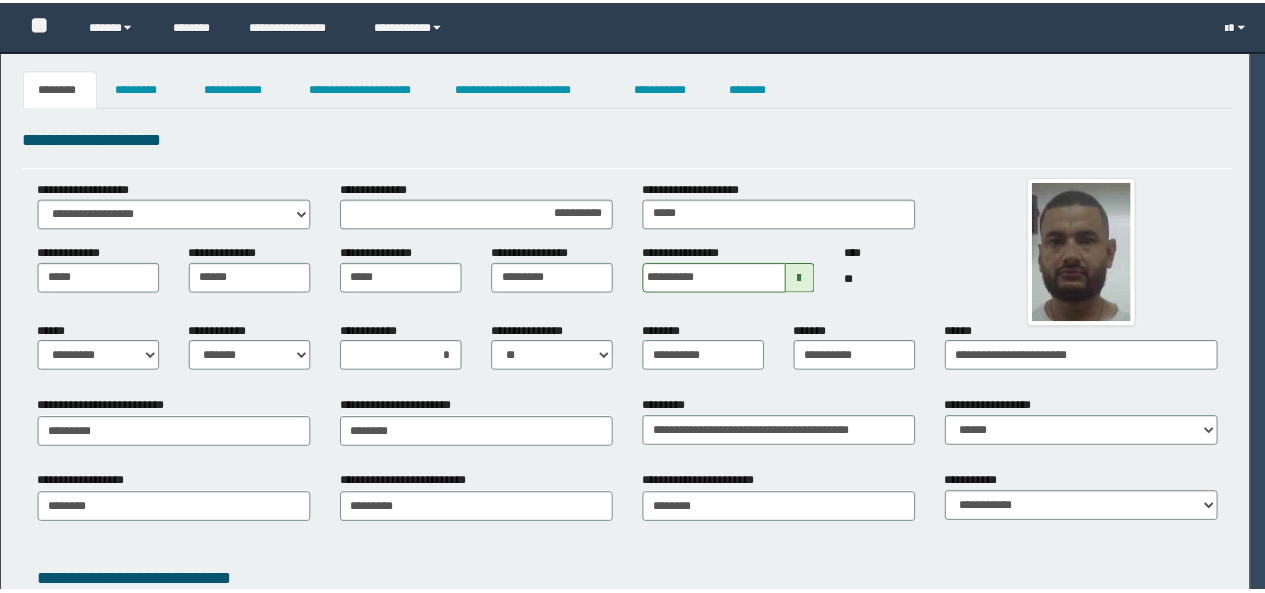 scroll, scrollTop: 0, scrollLeft: 0, axis: both 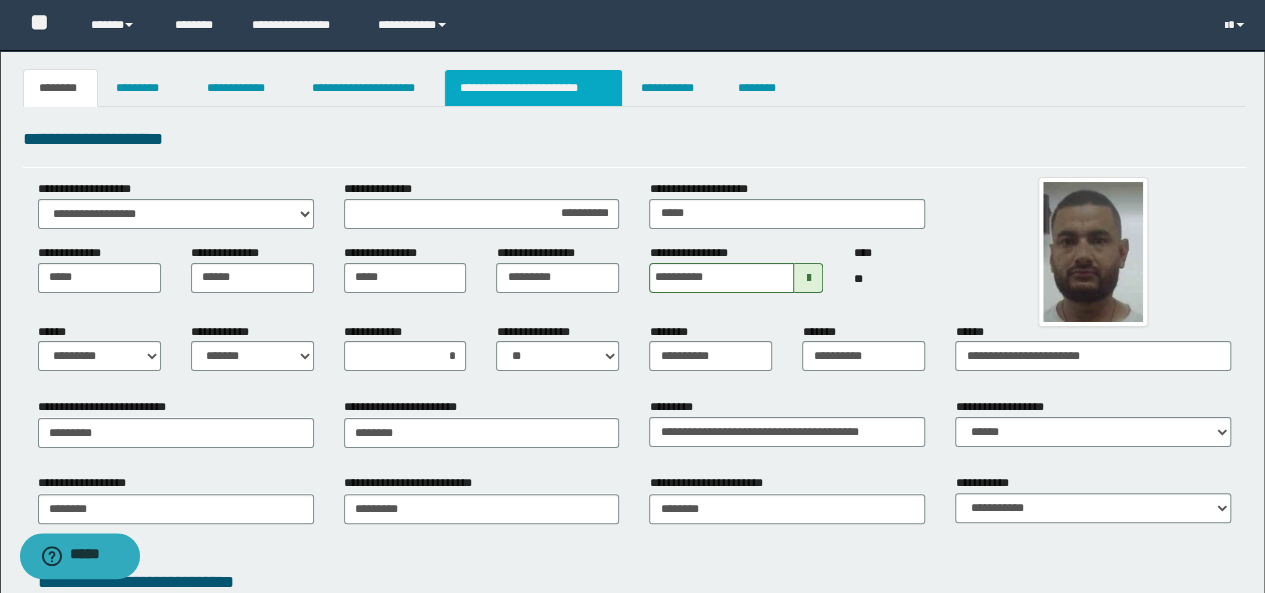 click on "**********" at bounding box center (533, 88) 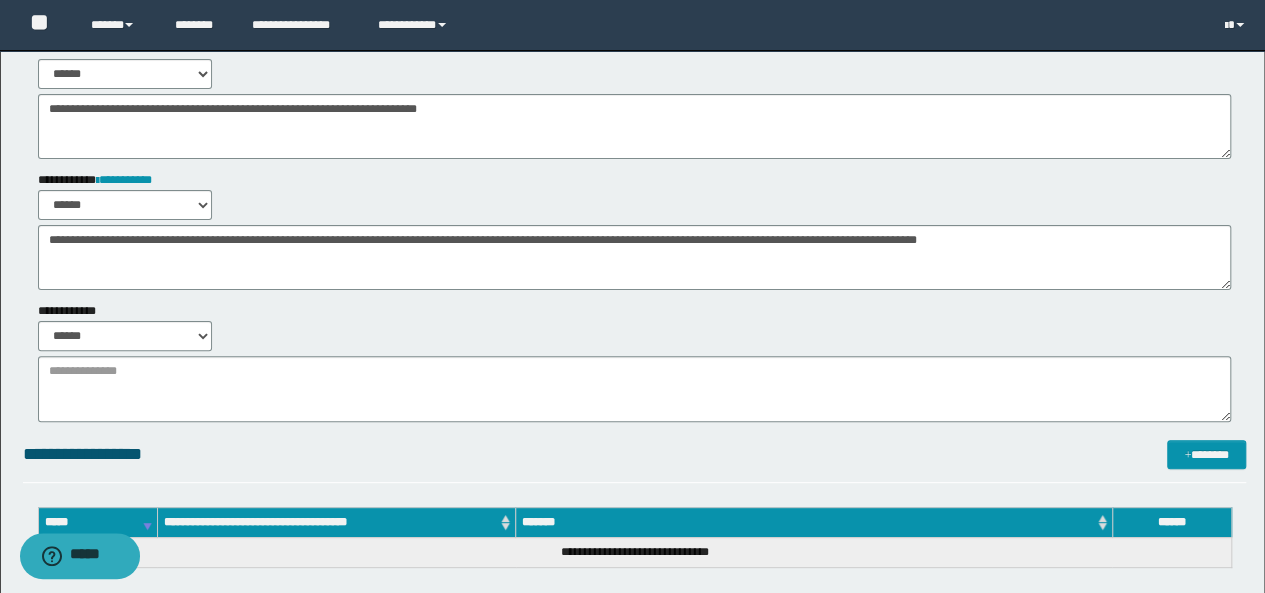 scroll, scrollTop: 200, scrollLeft: 0, axis: vertical 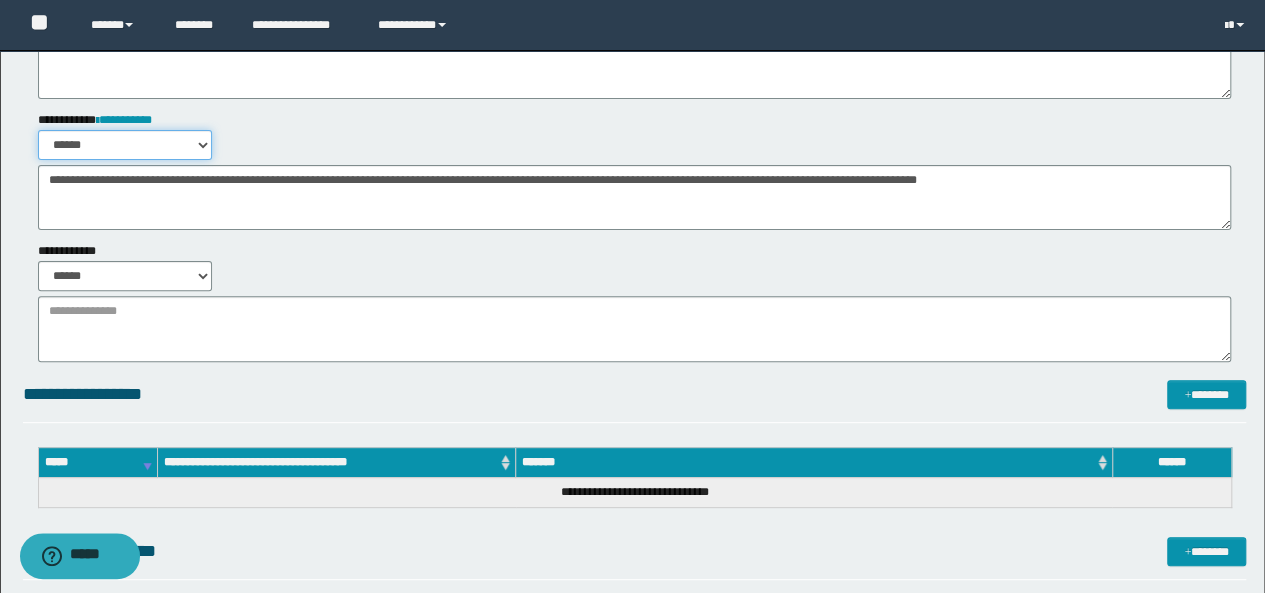 click on "******
*******" at bounding box center [125, 145] 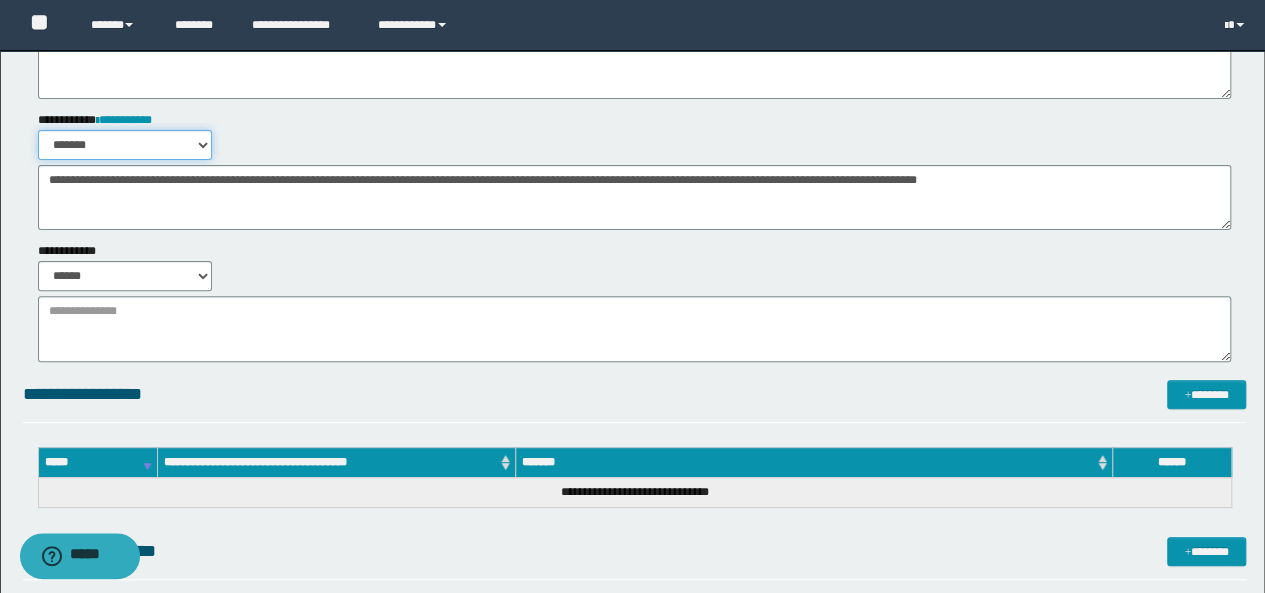 click on "******
*******" at bounding box center (125, 145) 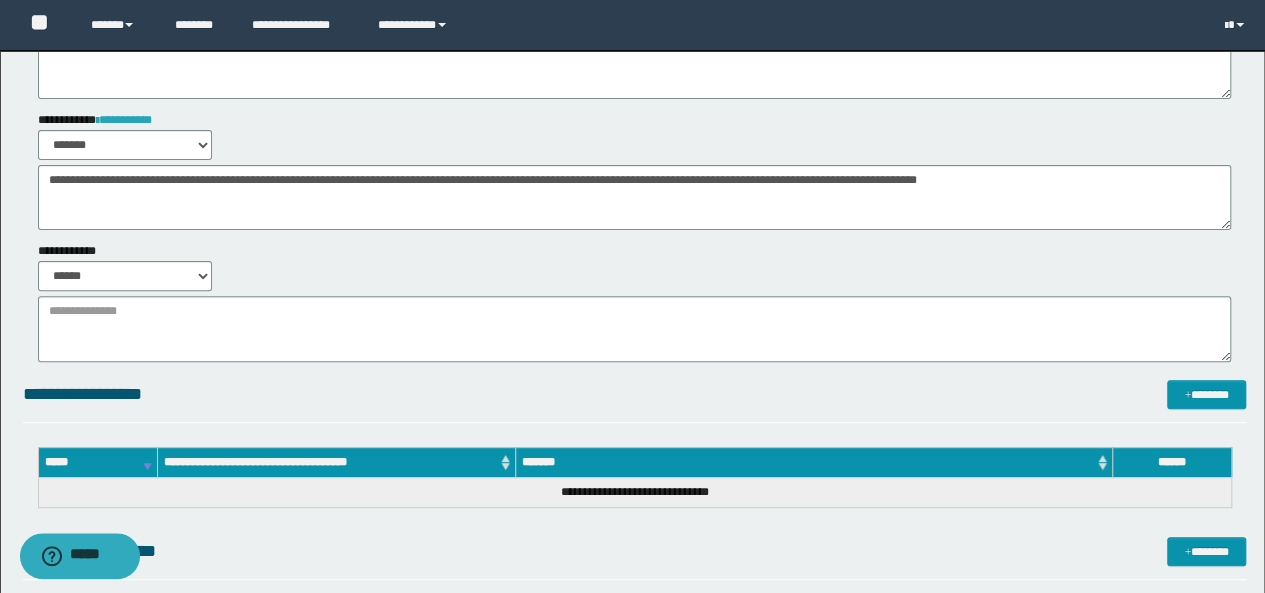 click on "**********" at bounding box center [124, 120] 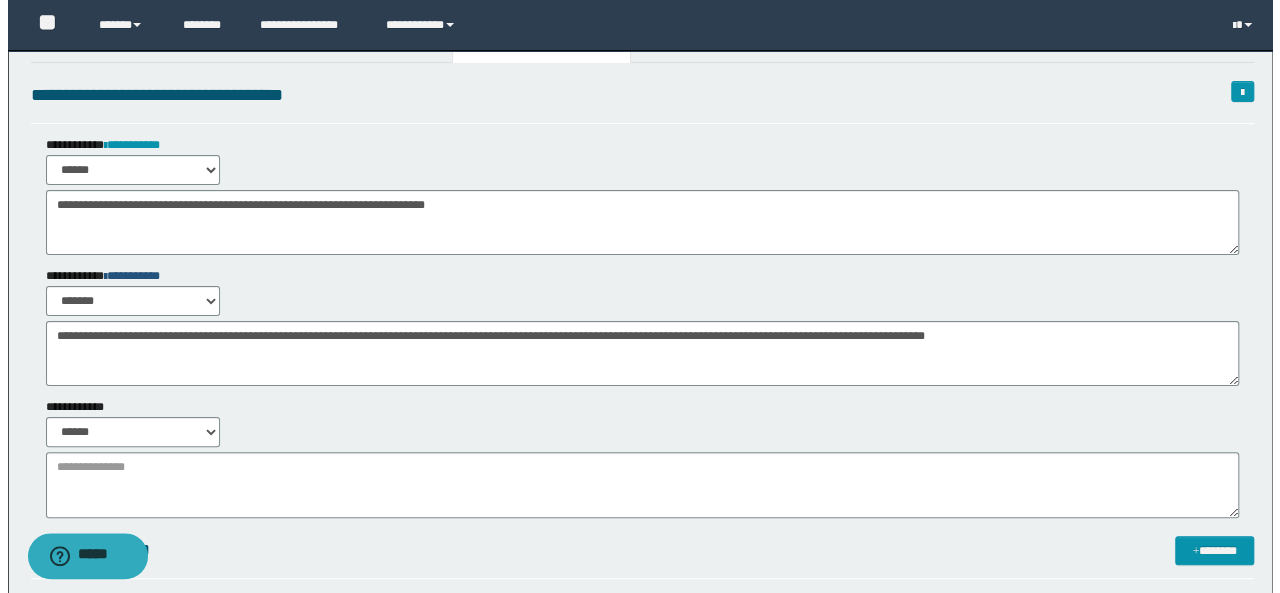 scroll, scrollTop: 0, scrollLeft: 0, axis: both 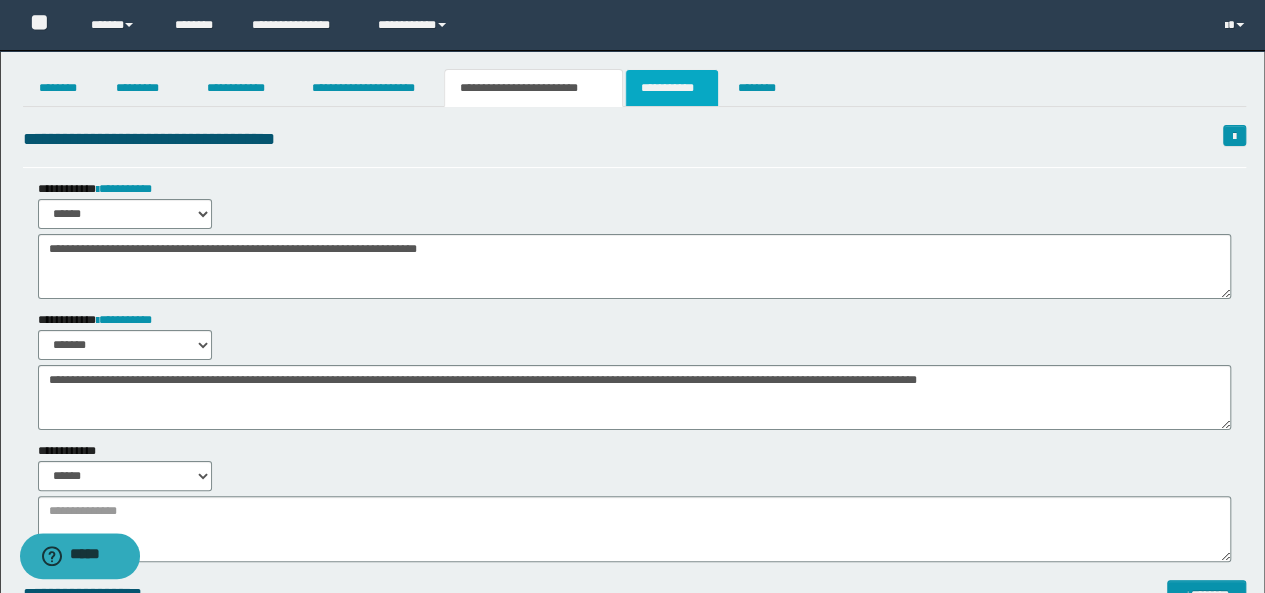 click on "**********" at bounding box center [672, 88] 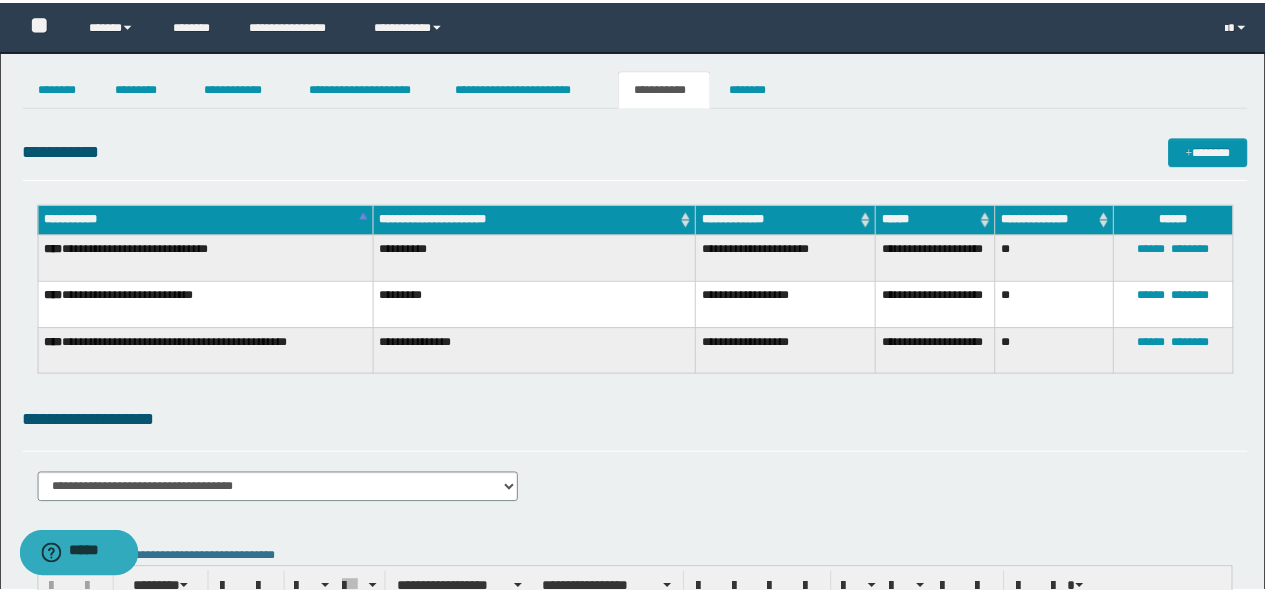 scroll, scrollTop: 0, scrollLeft: 0, axis: both 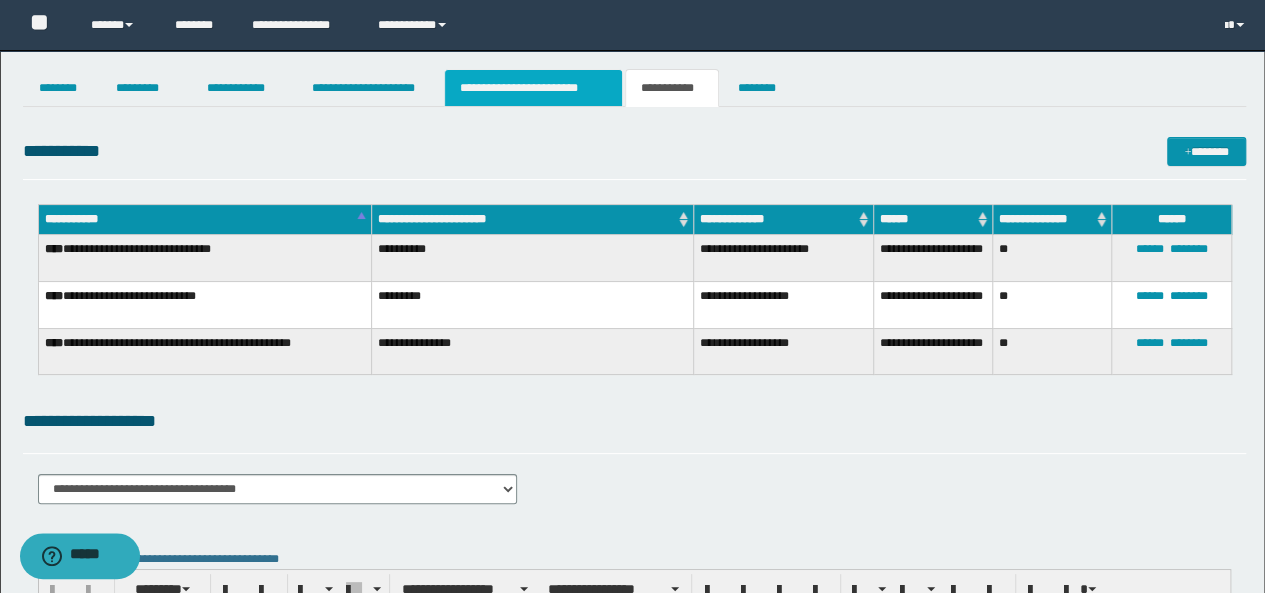 click on "**********" at bounding box center (533, 88) 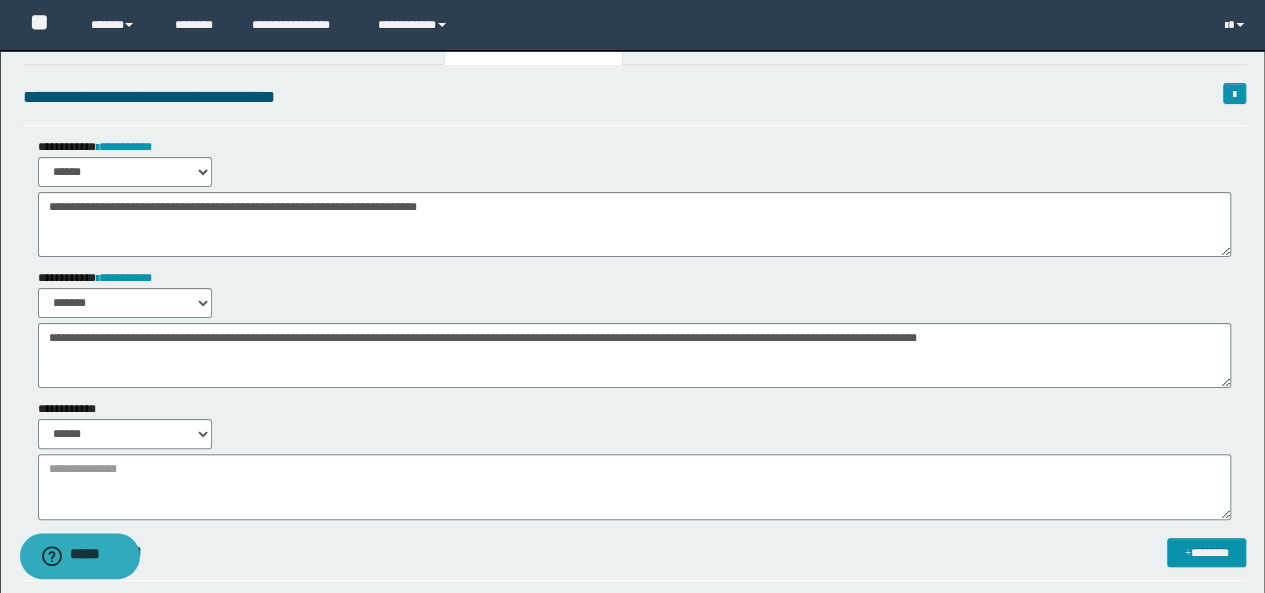 scroll, scrollTop: 0, scrollLeft: 0, axis: both 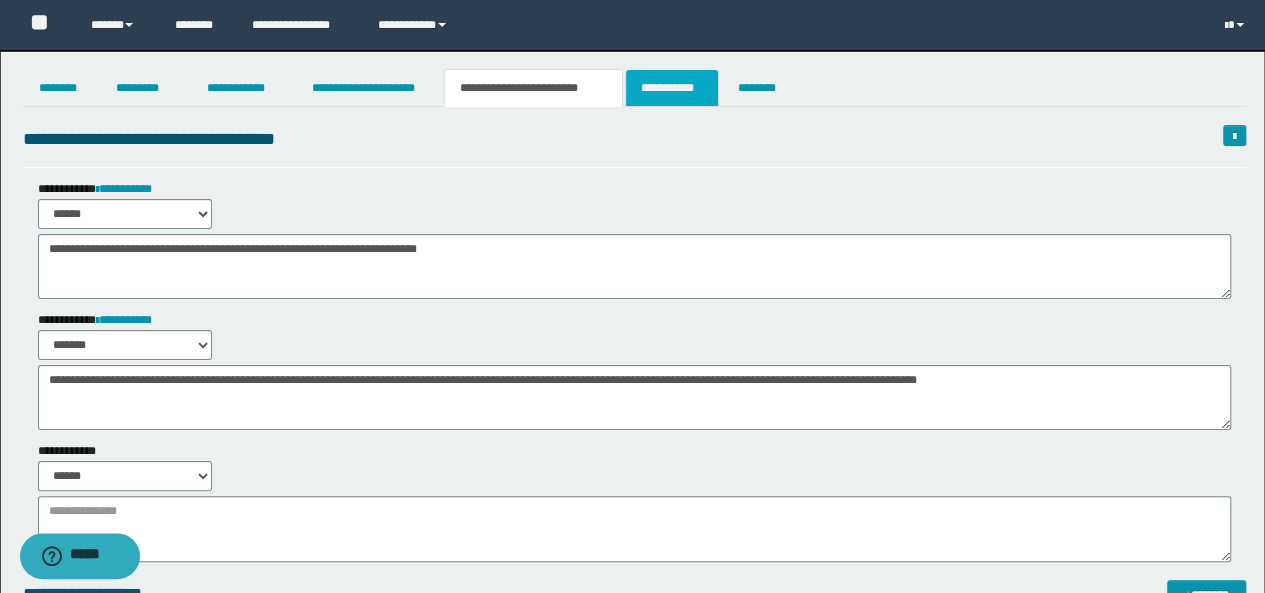 click on "**********" at bounding box center [672, 88] 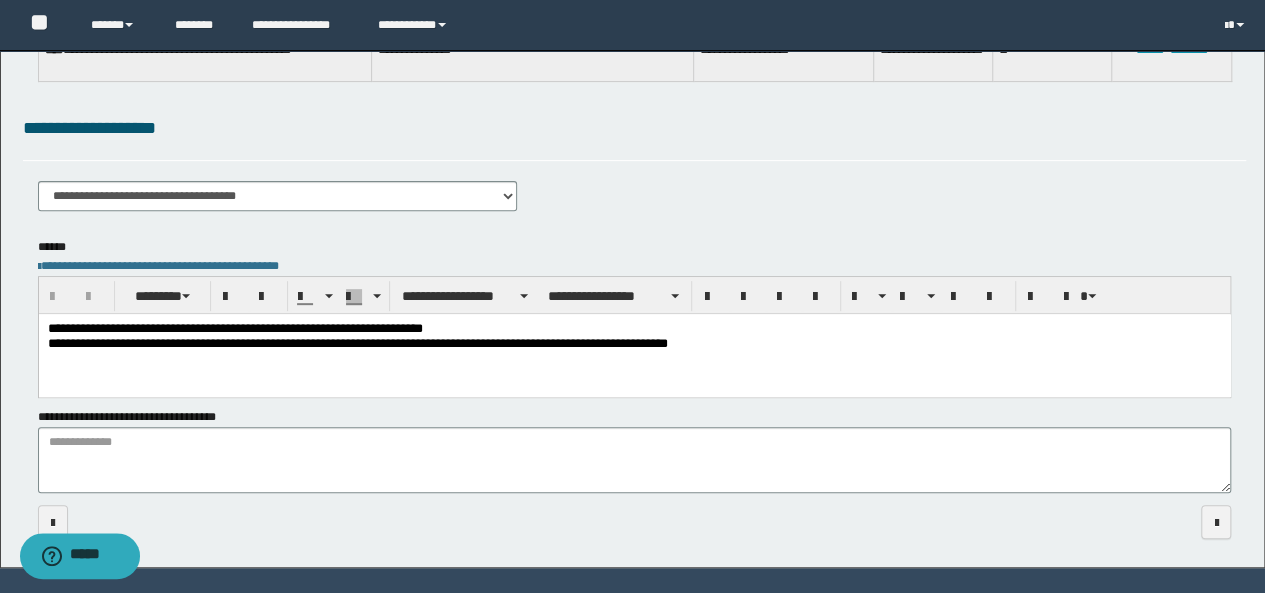 scroll, scrollTop: 0, scrollLeft: 0, axis: both 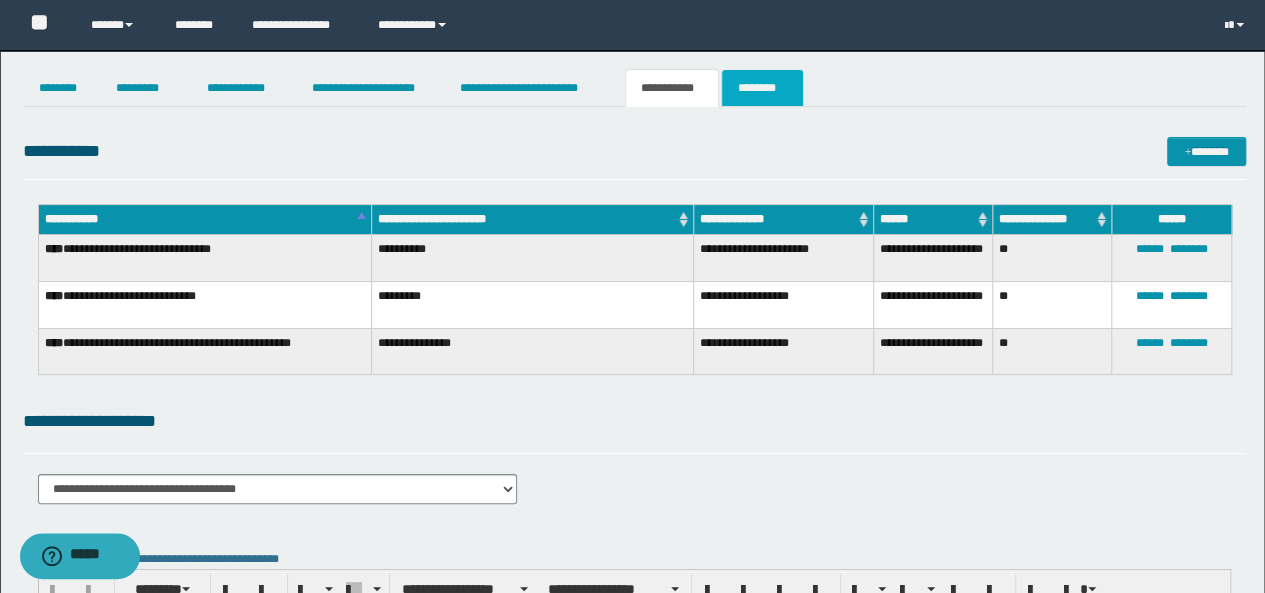 click on "********" at bounding box center (762, 88) 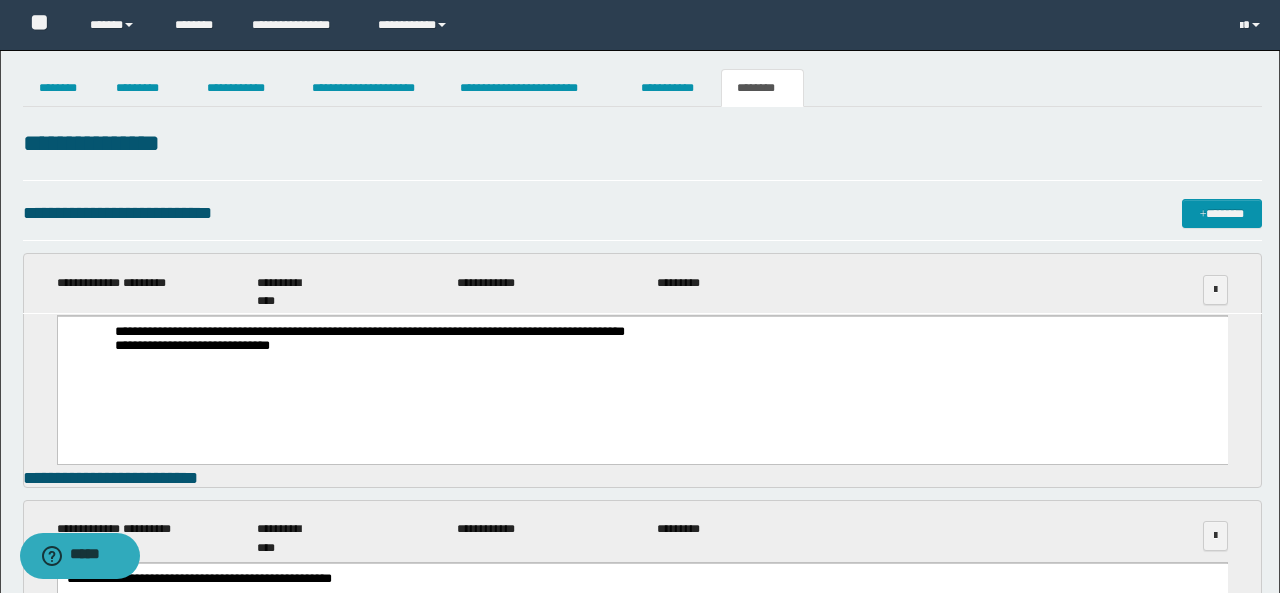 scroll, scrollTop: 0, scrollLeft: 0, axis: both 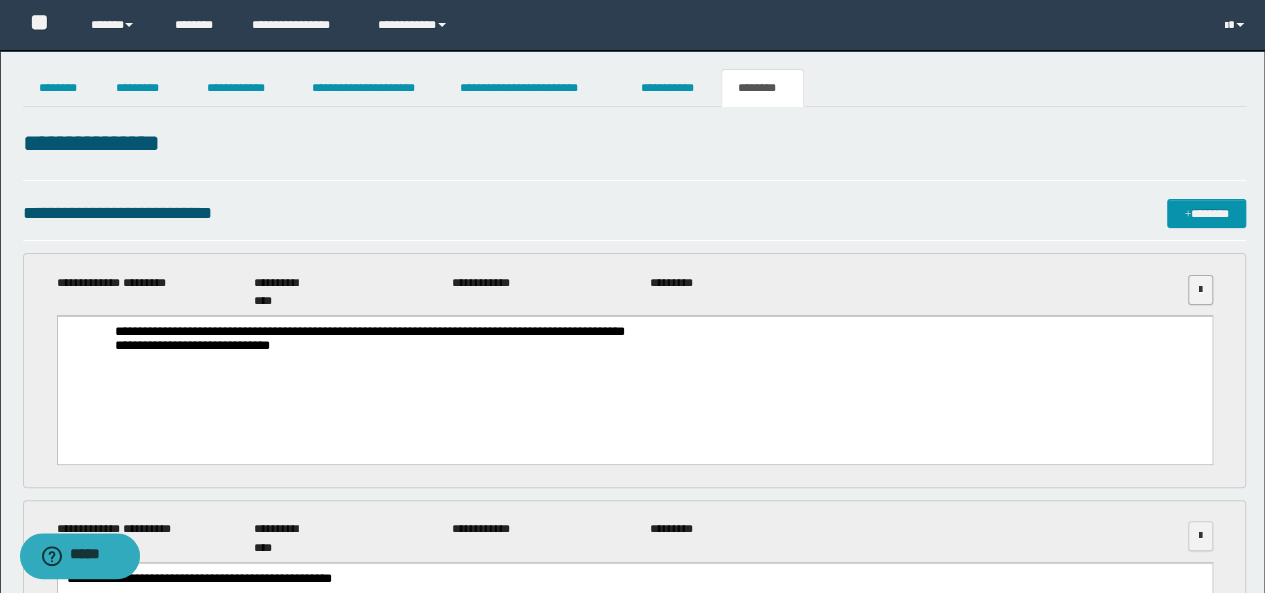 click at bounding box center (1200, 290) 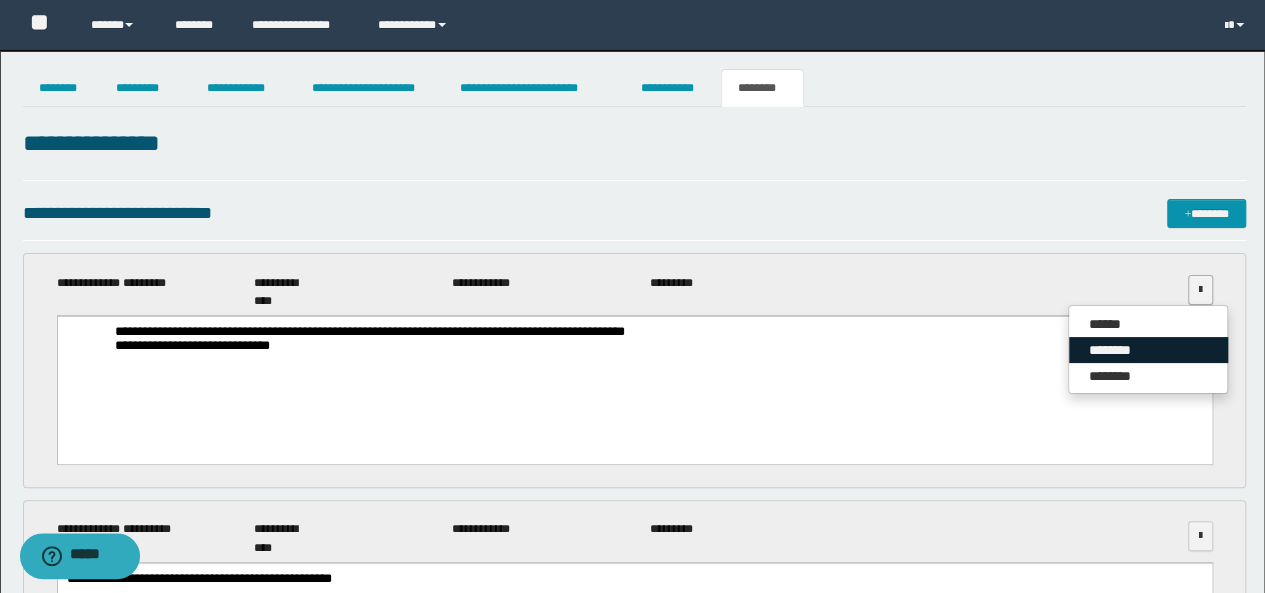 click on "********" at bounding box center [1148, 350] 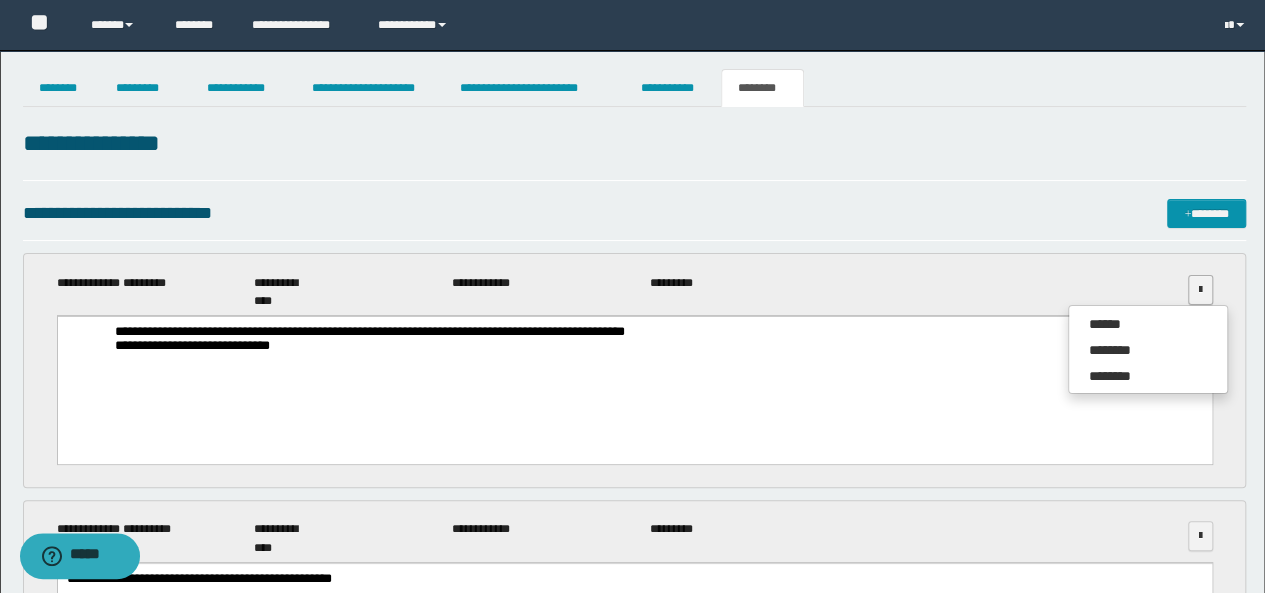 click on "**********" at bounding box center [632, 1011] 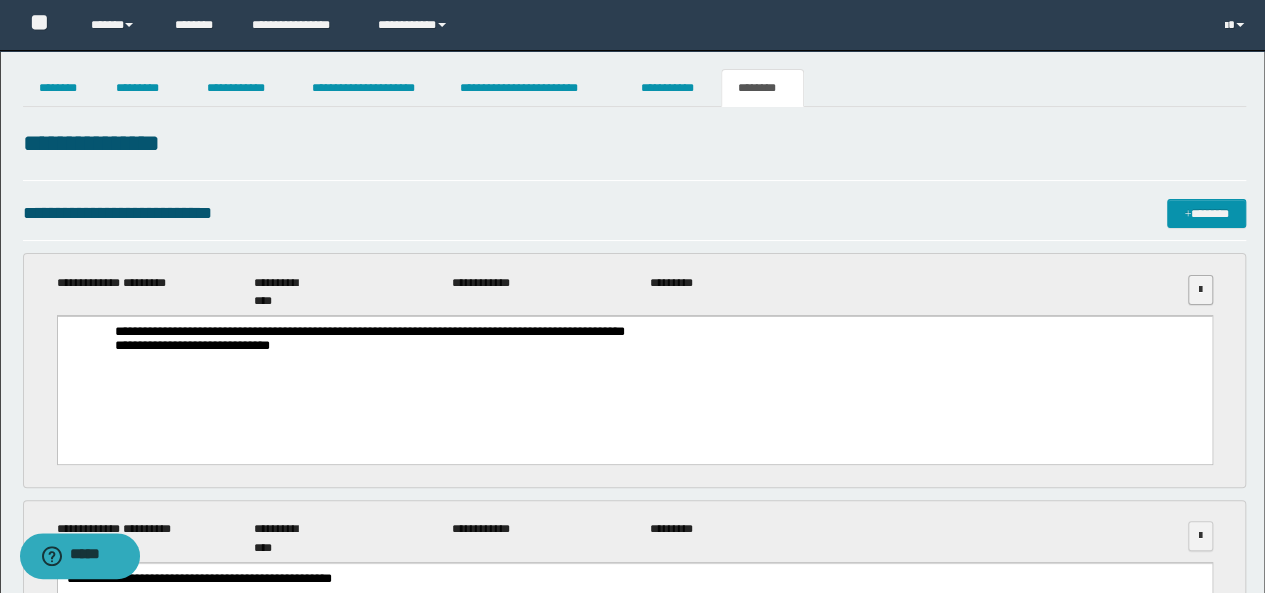 click at bounding box center (1200, 290) 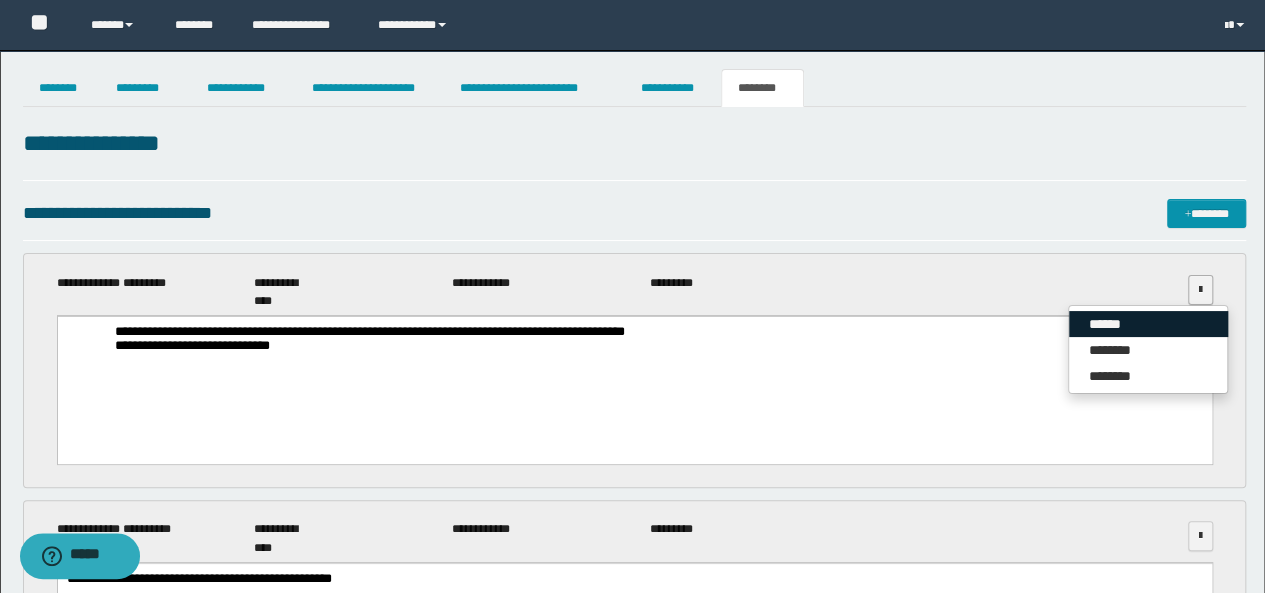 click on "******" at bounding box center [1148, 324] 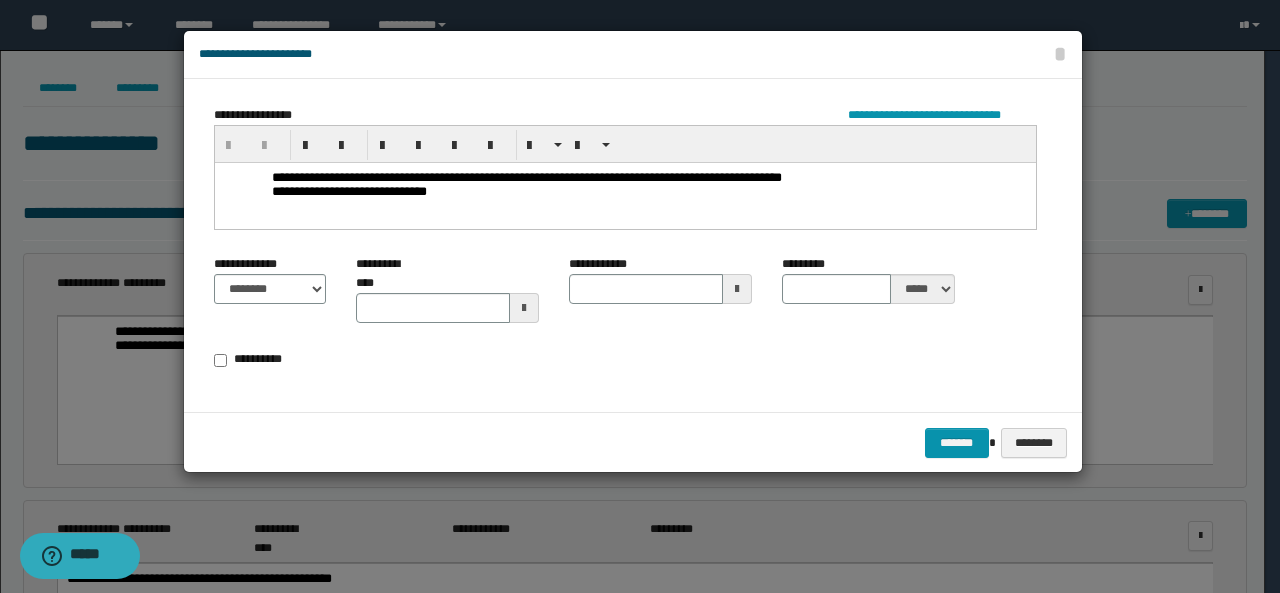 type 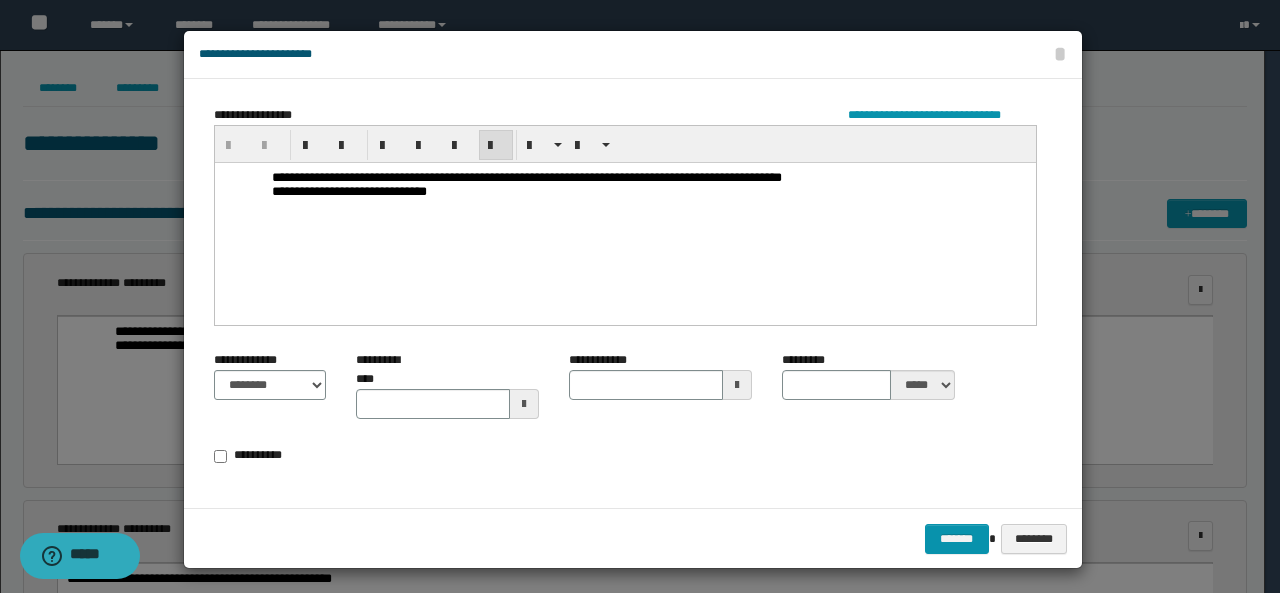 click on "**********" at bounding box center (348, 190) 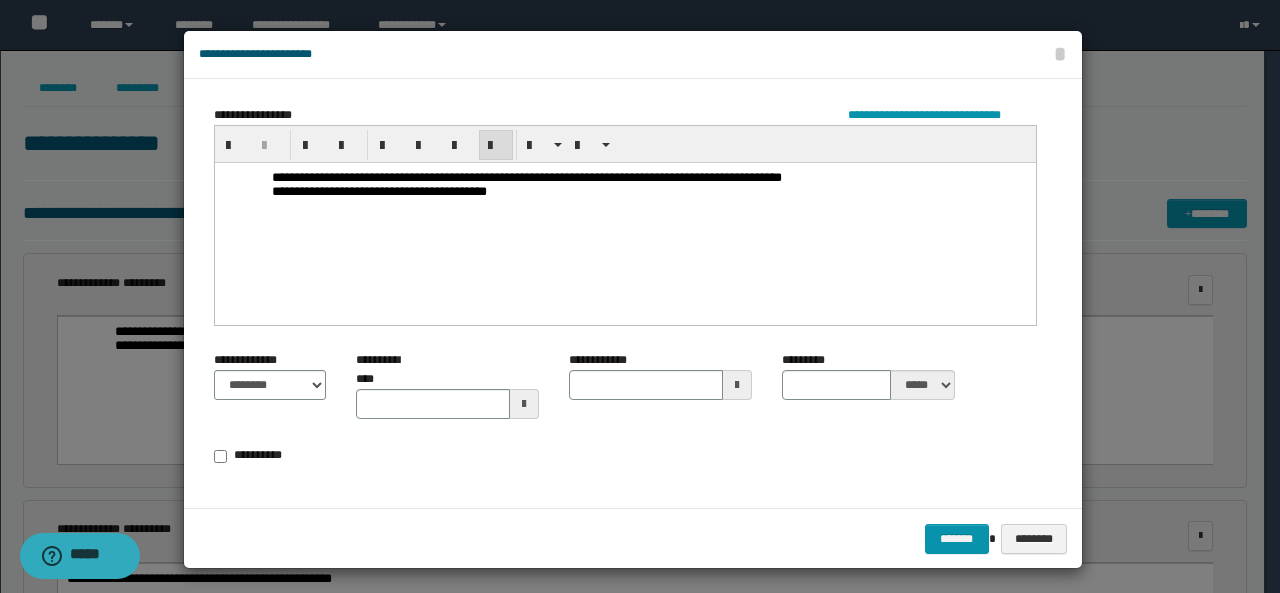 type 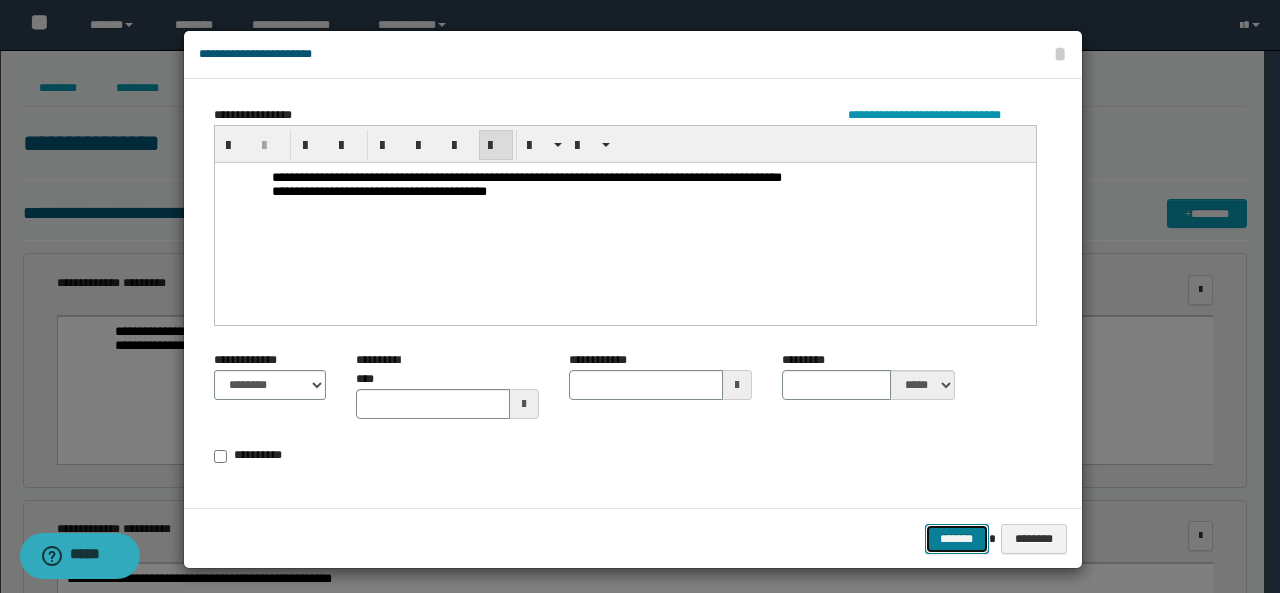 click on "*******" at bounding box center (957, 538) 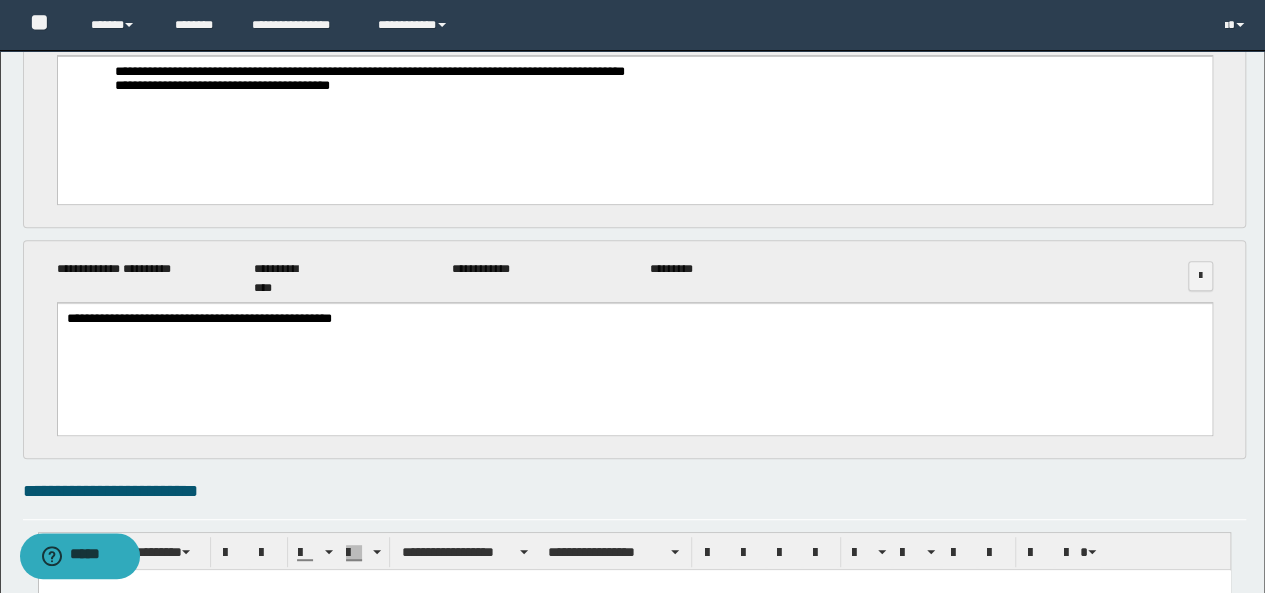 scroll, scrollTop: 0, scrollLeft: 0, axis: both 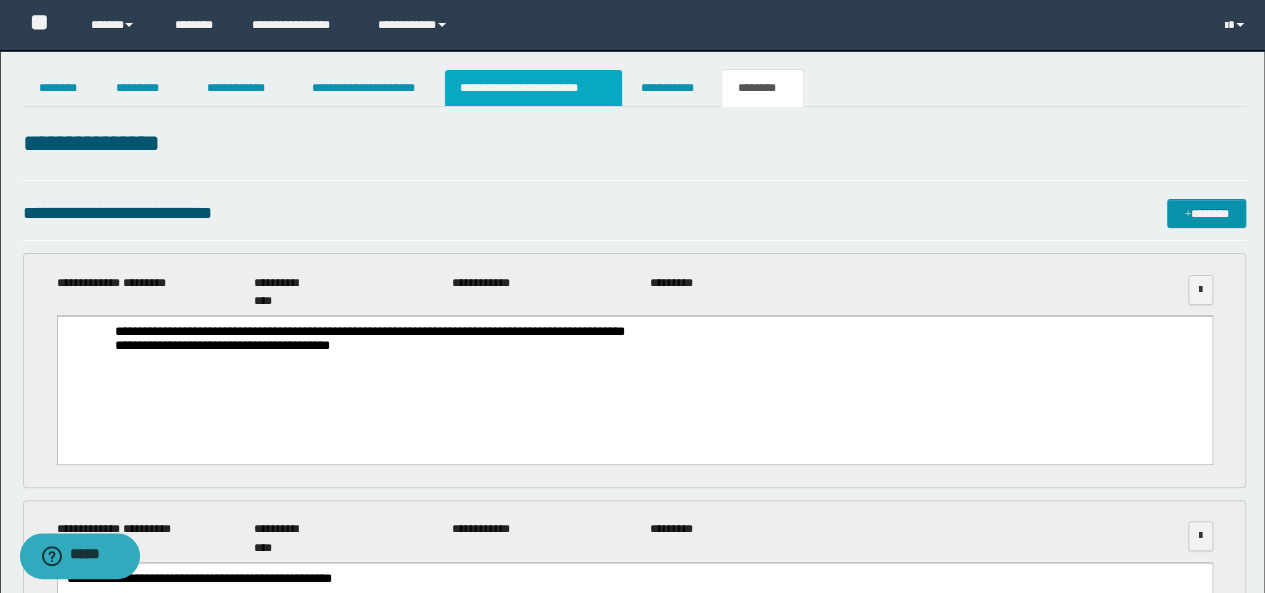 click on "**********" at bounding box center (533, 88) 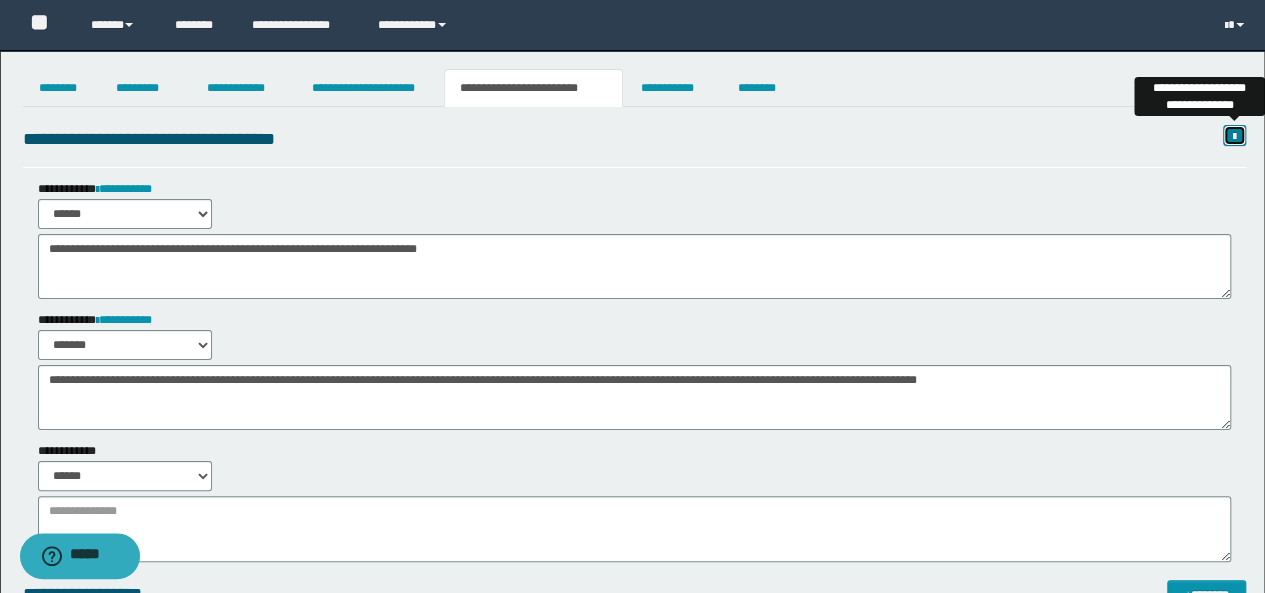 click at bounding box center (1234, 137) 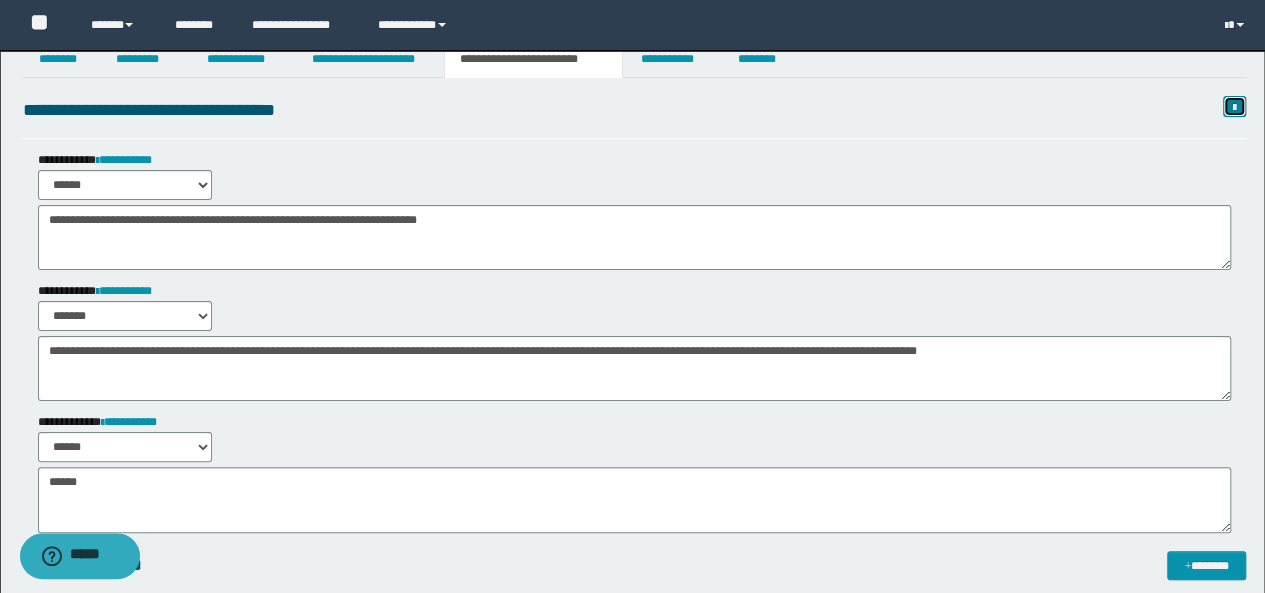 scroll, scrollTop: 0, scrollLeft: 0, axis: both 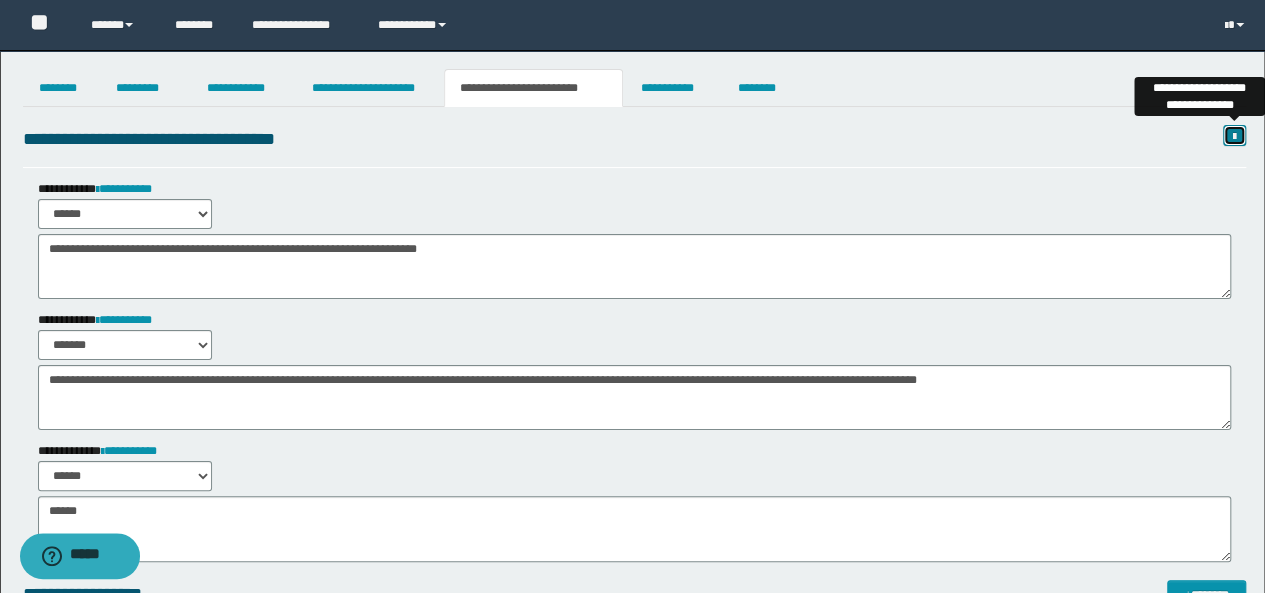 click at bounding box center [1234, 137] 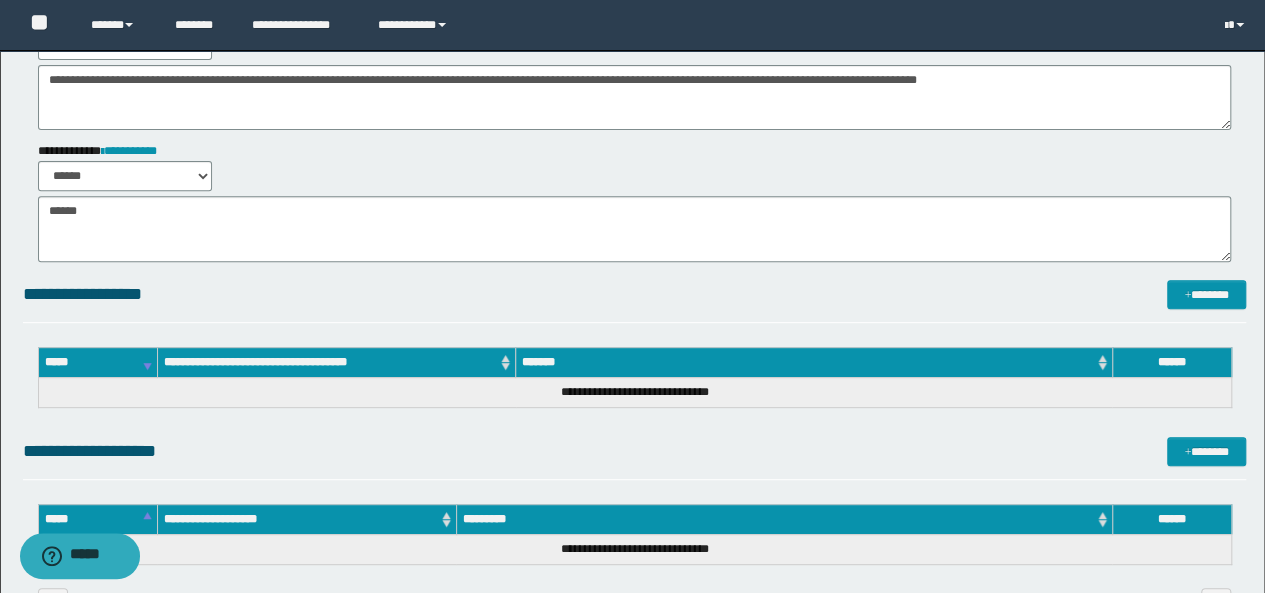 scroll, scrollTop: 0, scrollLeft: 0, axis: both 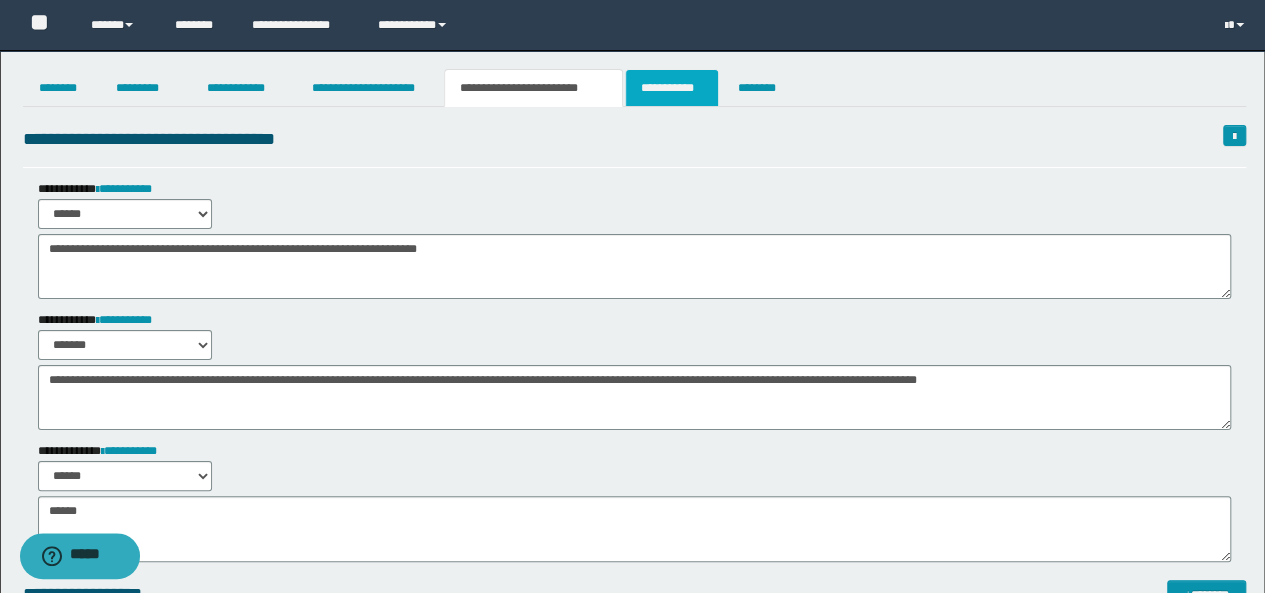 click on "**********" at bounding box center [672, 88] 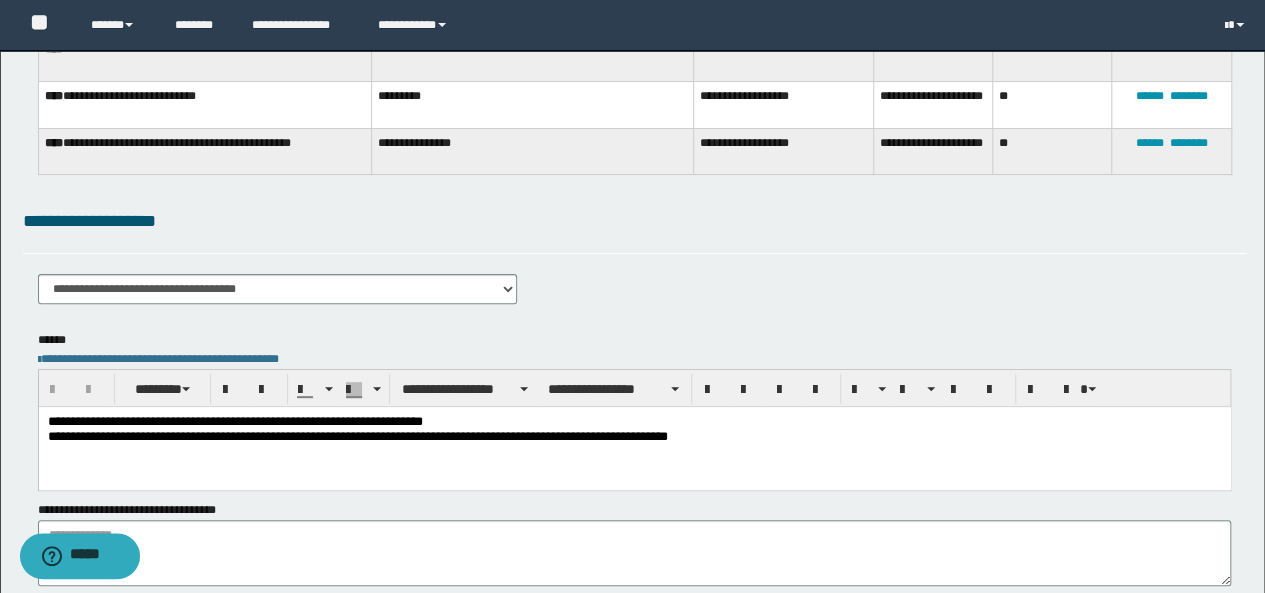scroll, scrollTop: 0, scrollLeft: 0, axis: both 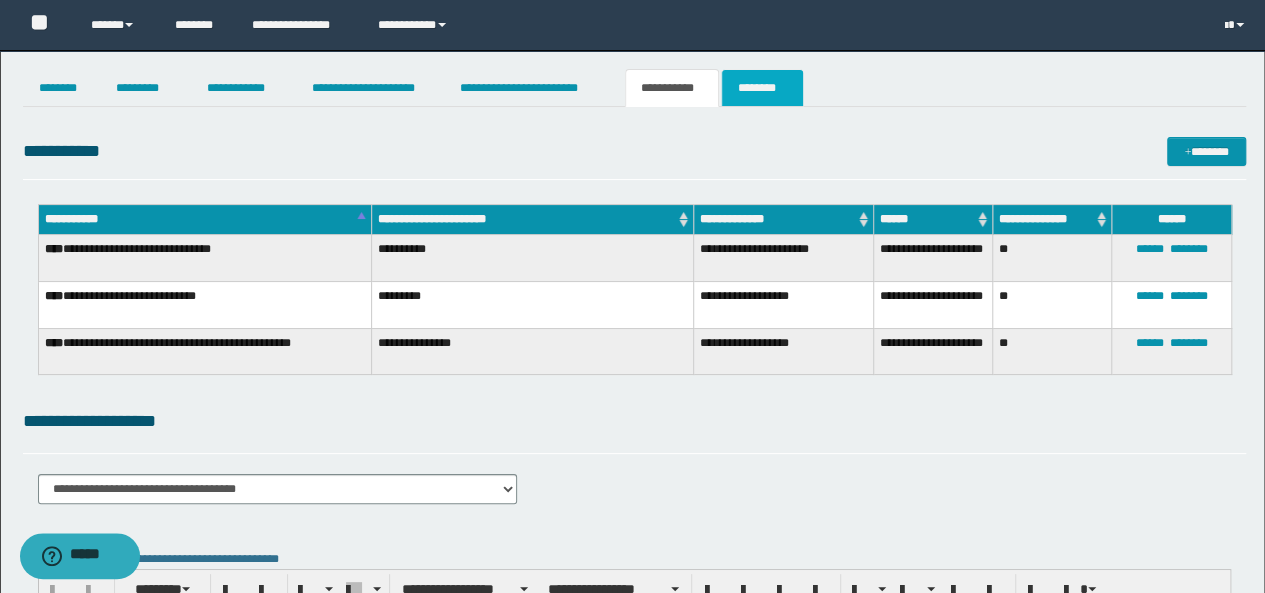 click on "********" at bounding box center [762, 88] 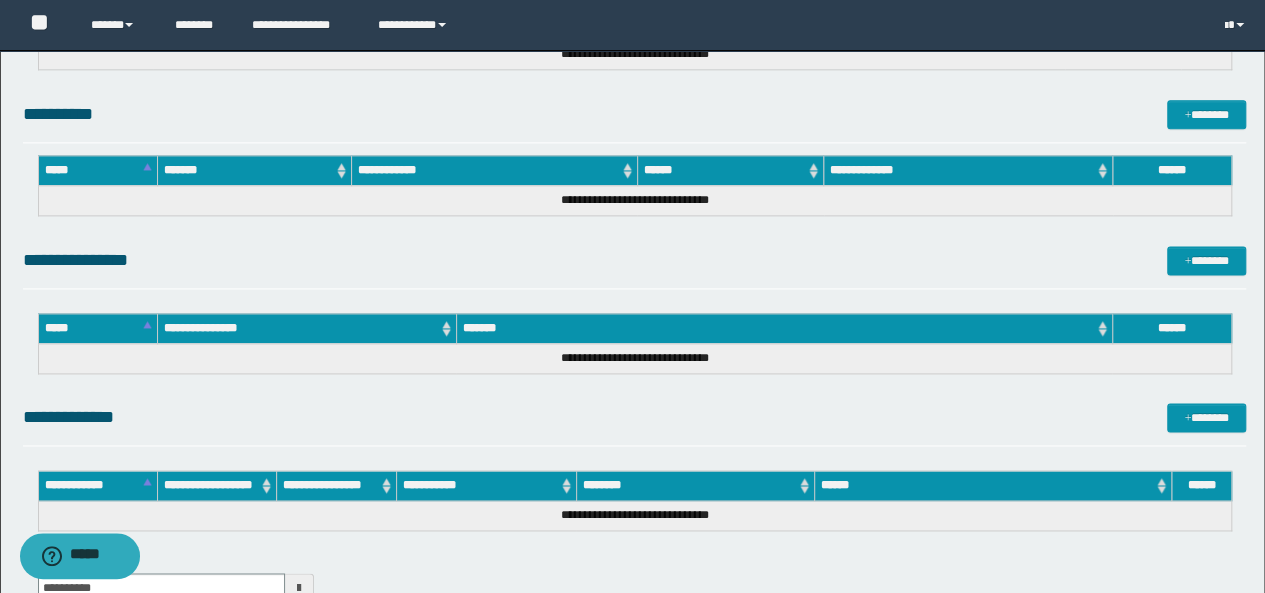 scroll, scrollTop: 1457, scrollLeft: 0, axis: vertical 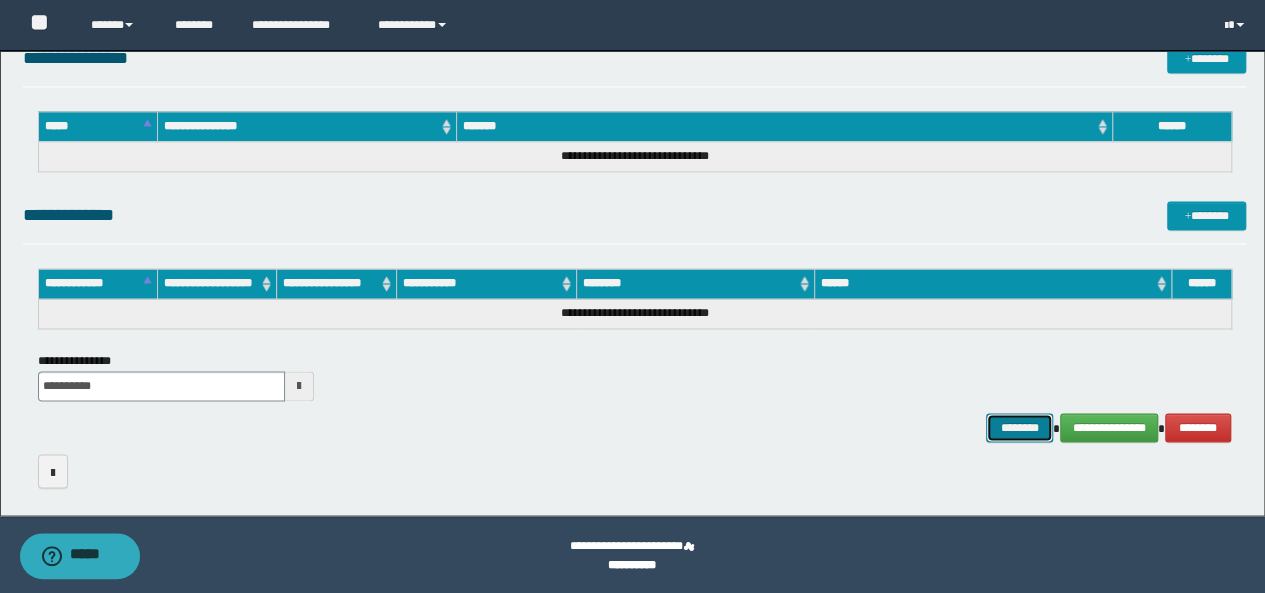 click on "********" at bounding box center (1019, 427) 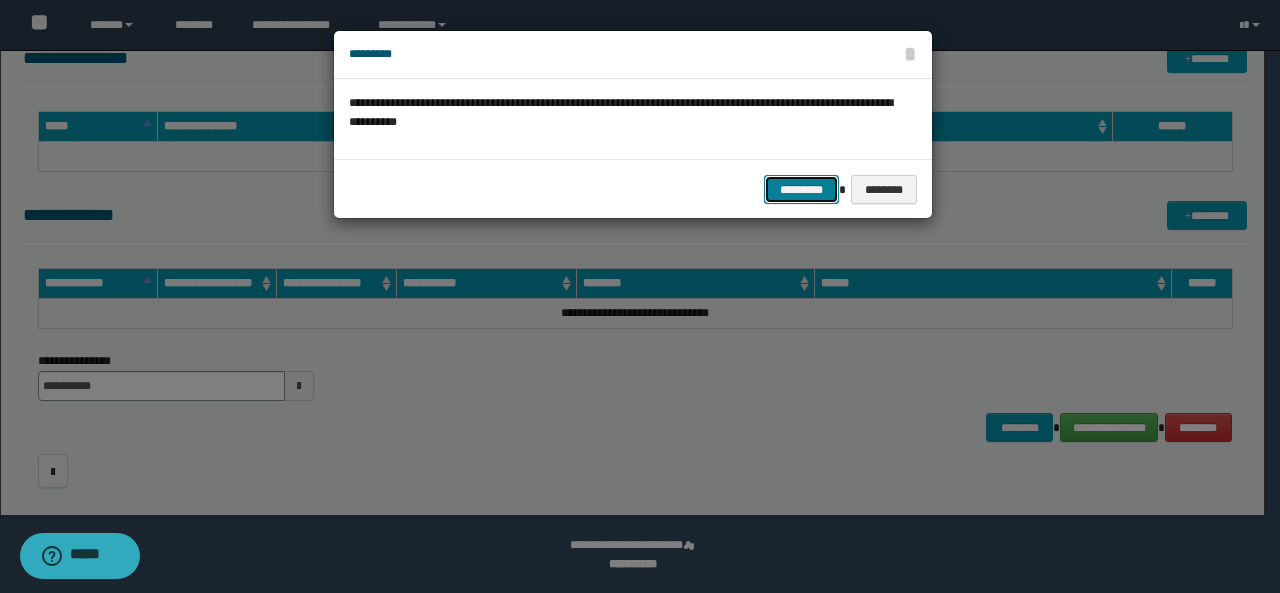 click on "*********" at bounding box center [801, 189] 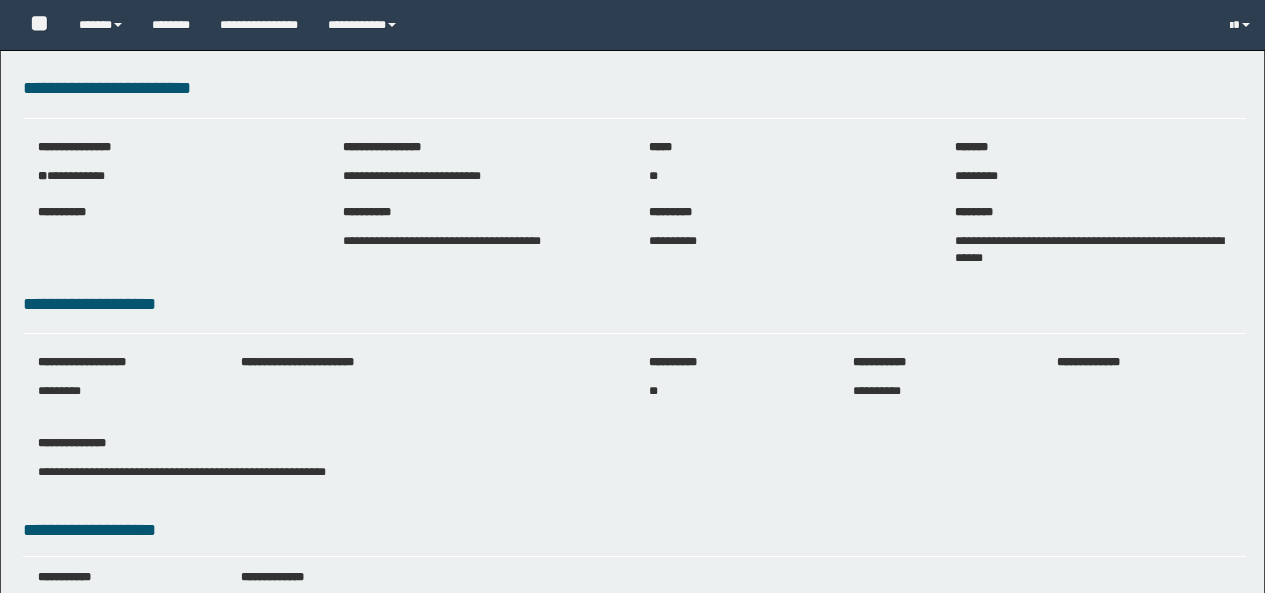 scroll, scrollTop: 0, scrollLeft: 0, axis: both 